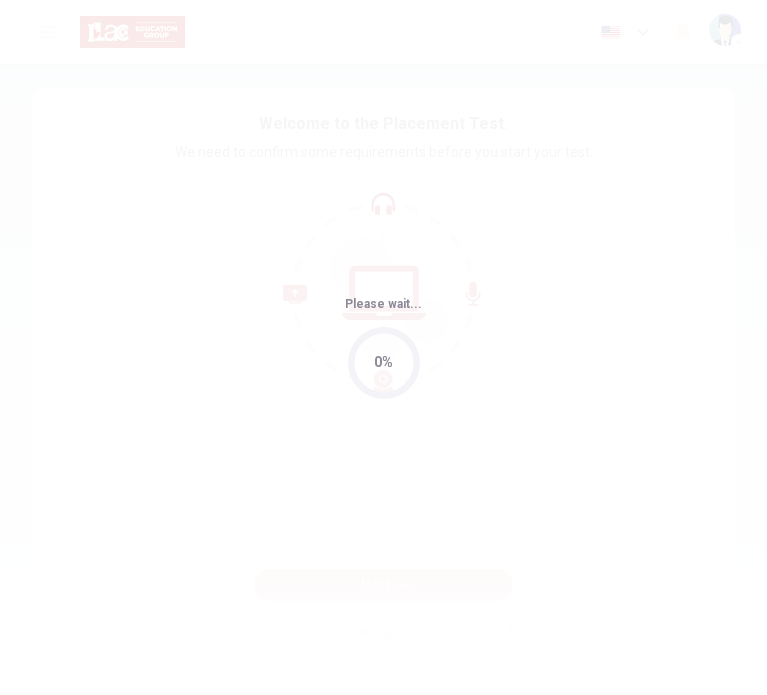 scroll, scrollTop: 0, scrollLeft: 0, axis: both 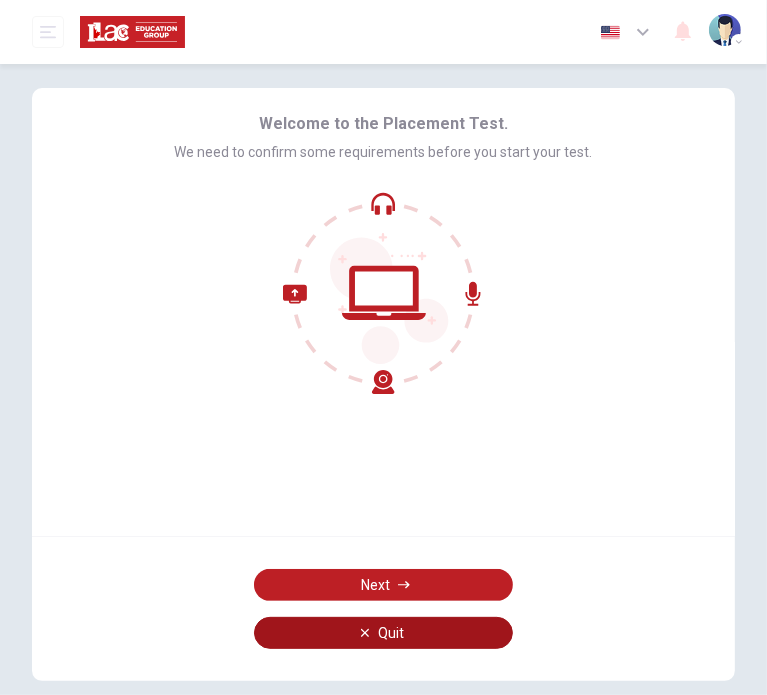 click on "Next" at bounding box center [383, 585] 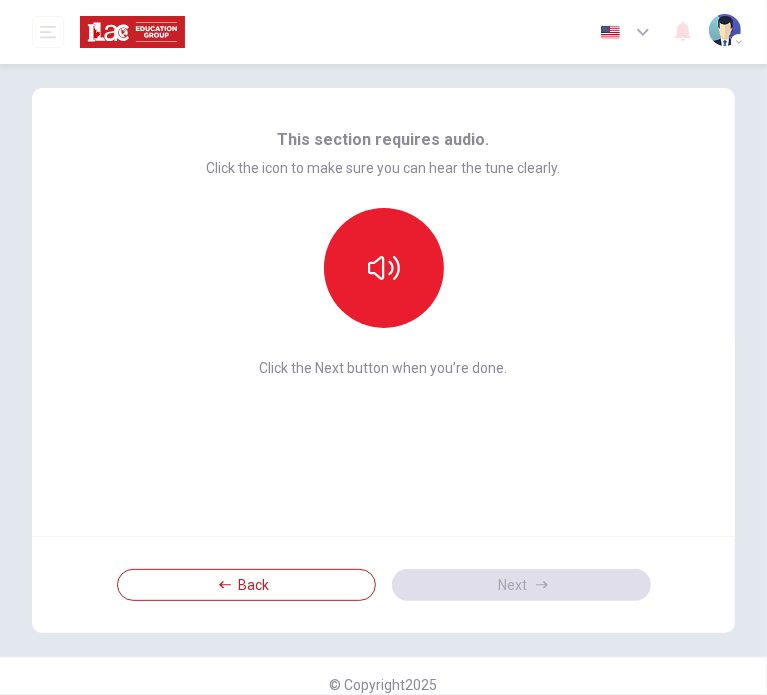 click at bounding box center [610, 32] 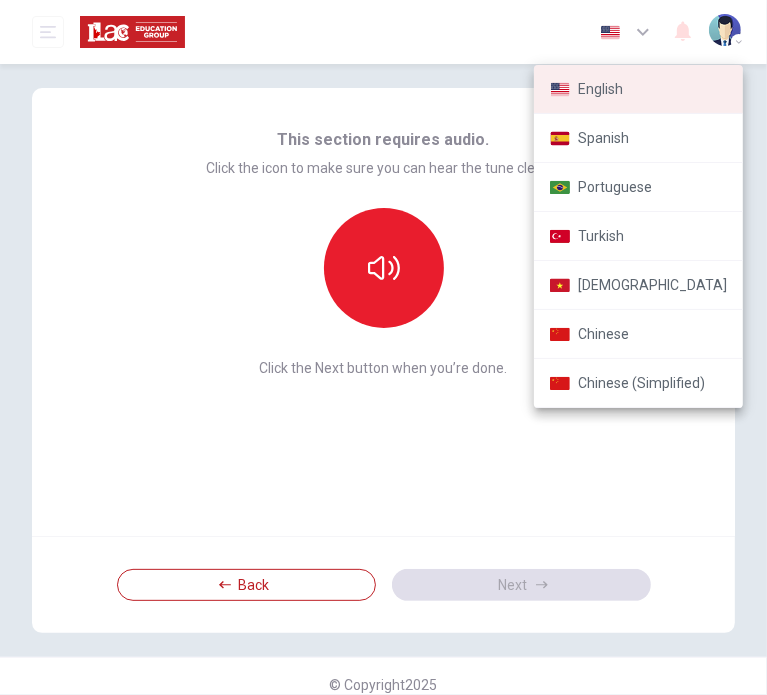 click at bounding box center (383, 347) 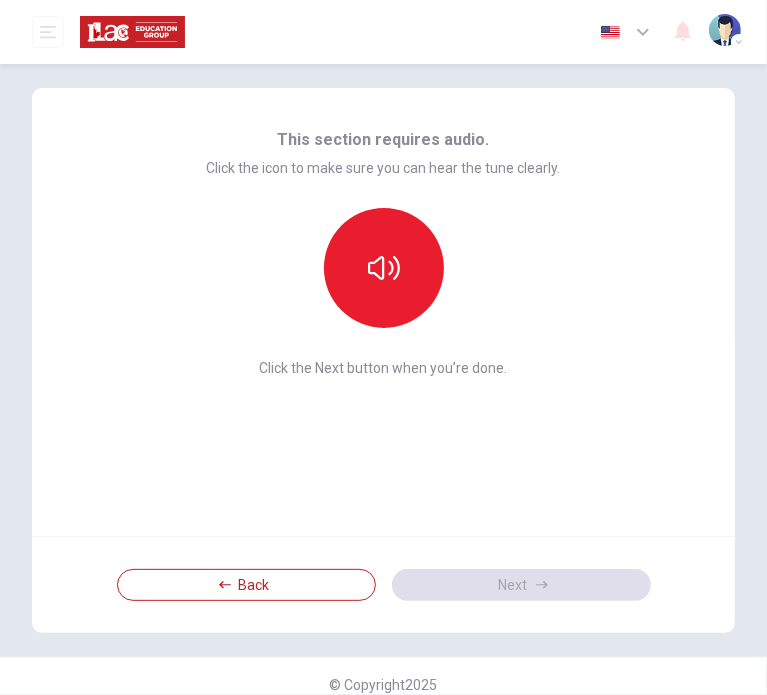 click 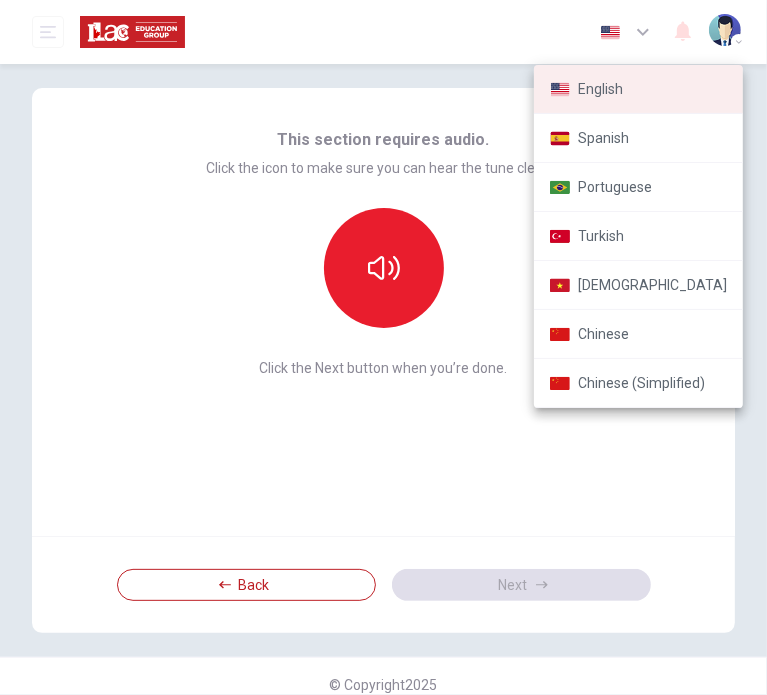 click at bounding box center [383, 347] 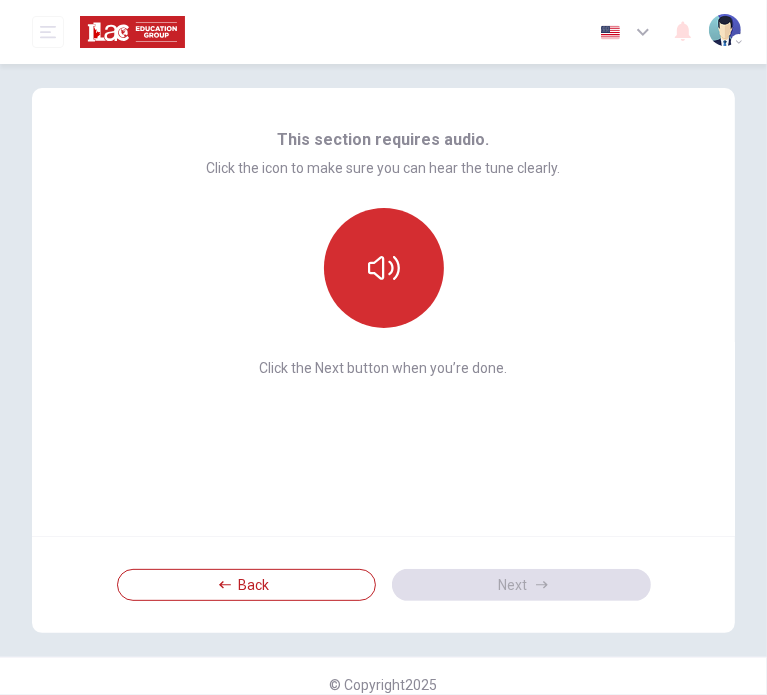 click at bounding box center [384, 268] 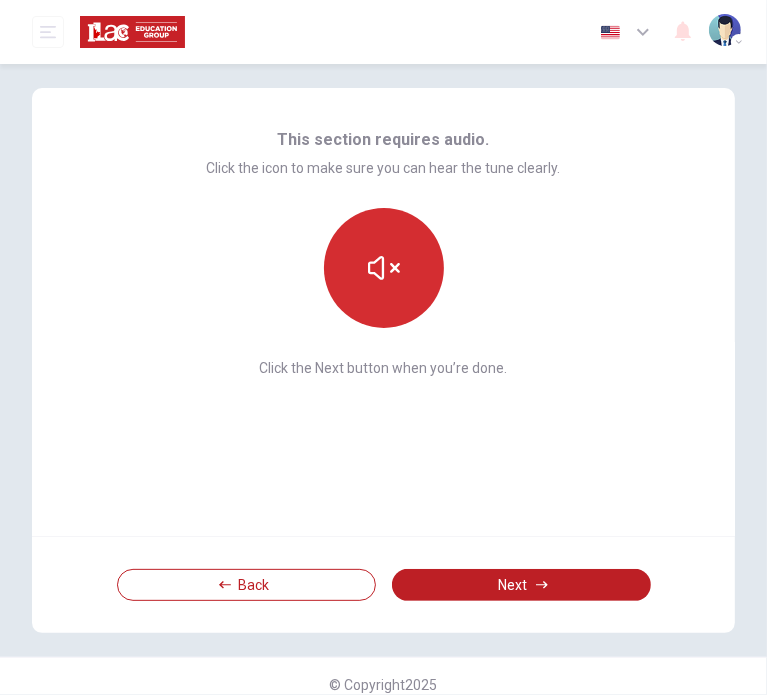 click at bounding box center (384, 268) 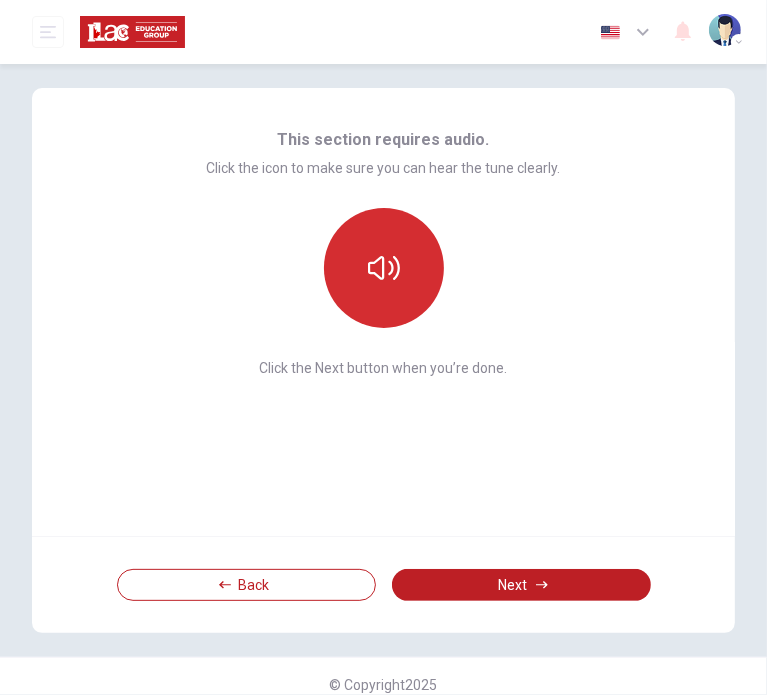 click at bounding box center [384, 268] 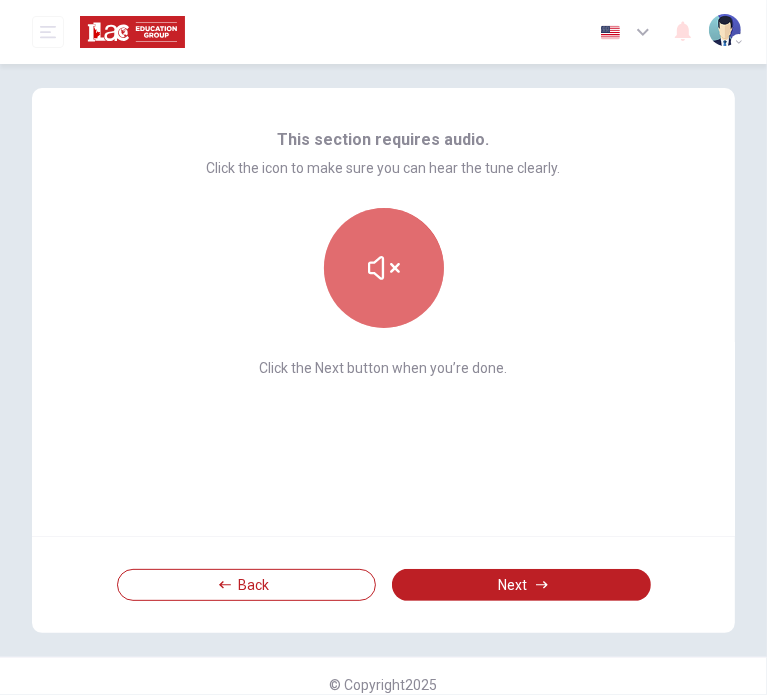 click at bounding box center (384, 268) 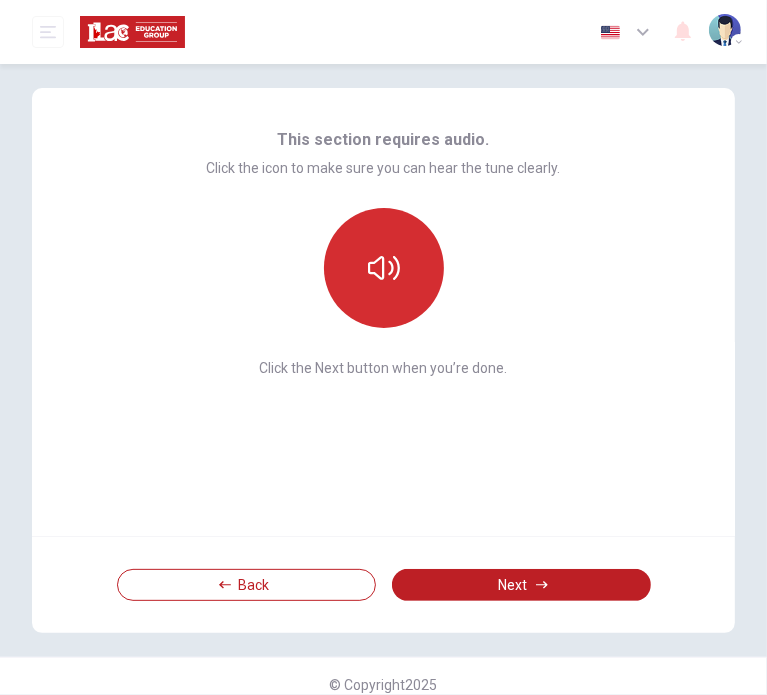 click at bounding box center [384, 268] 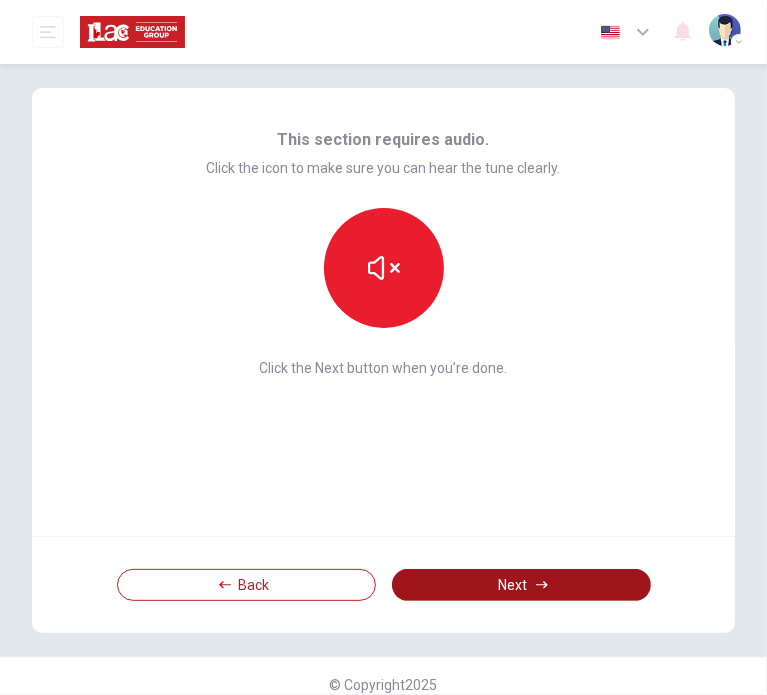 click on "Next" at bounding box center (521, 585) 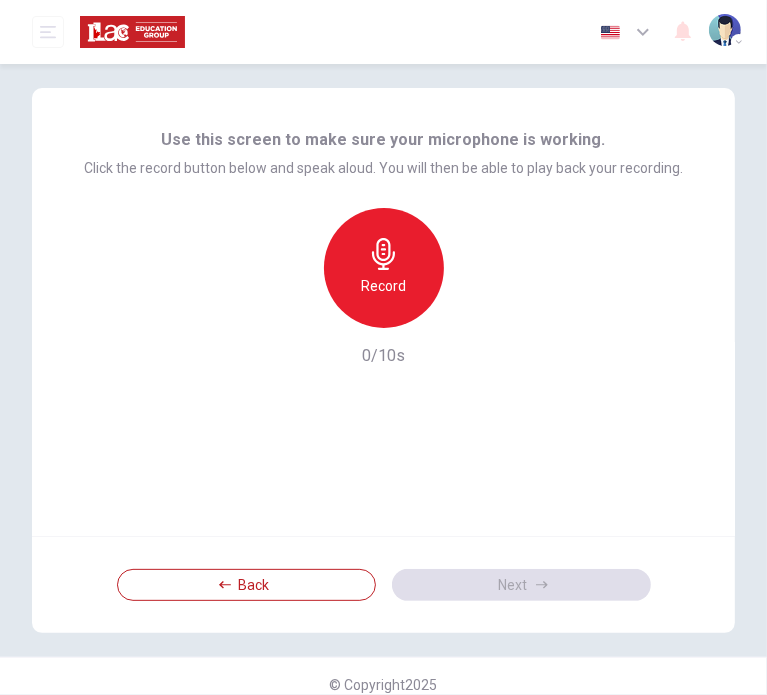 click on "Record" at bounding box center [384, 268] 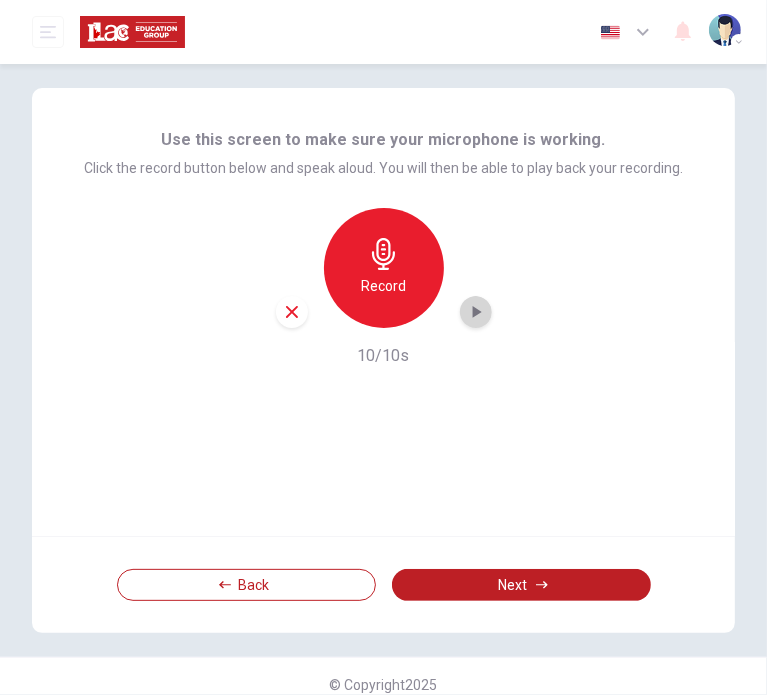 click at bounding box center (476, 312) 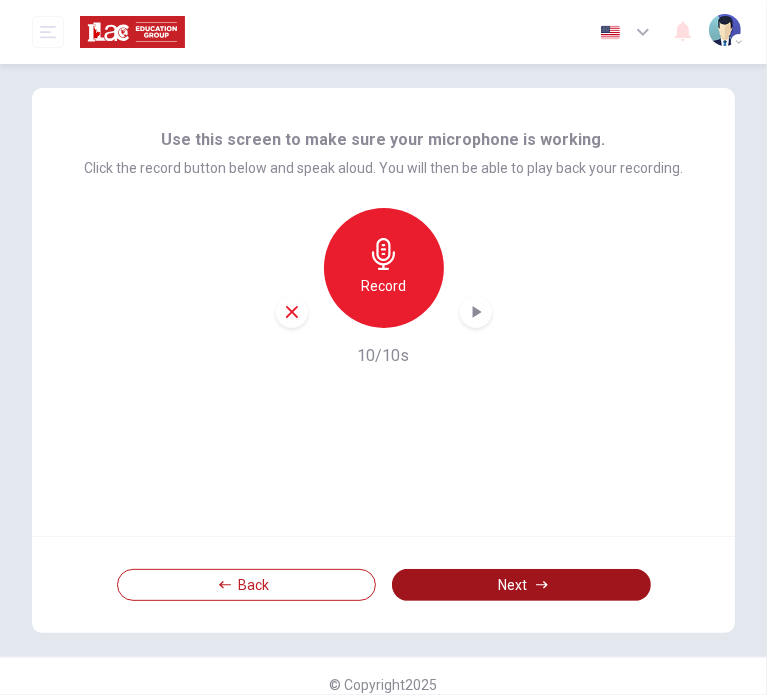click on "Next" at bounding box center [521, 585] 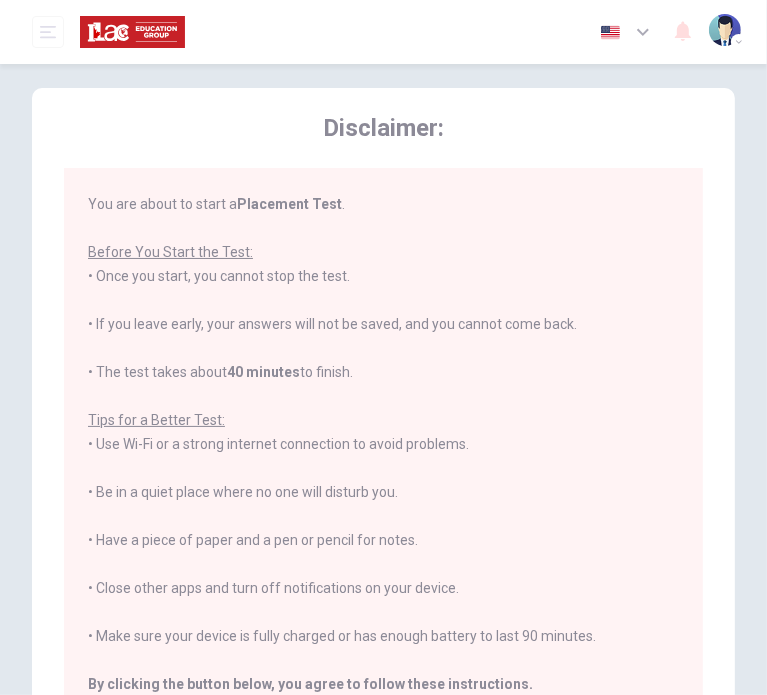 scroll, scrollTop: 0, scrollLeft: 0, axis: both 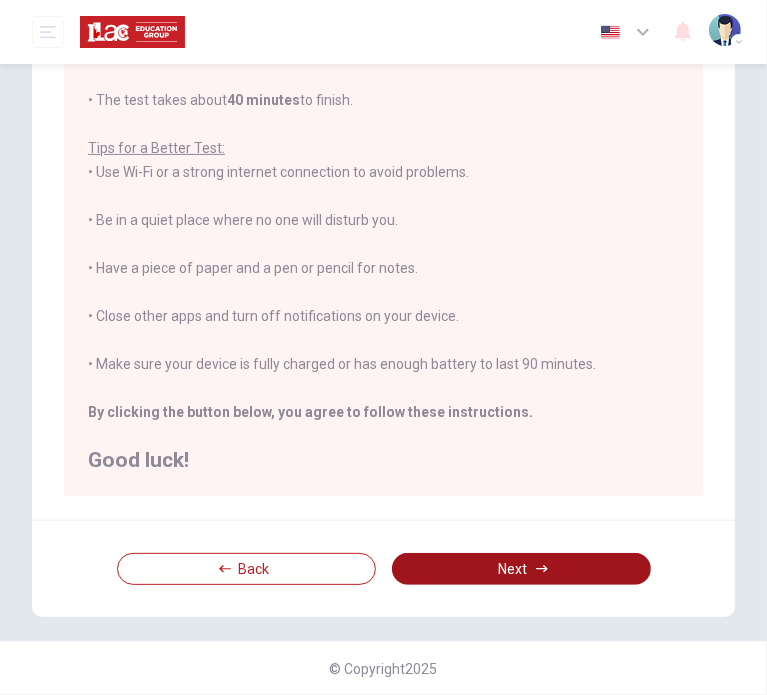 click on "Next" at bounding box center [521, 569] 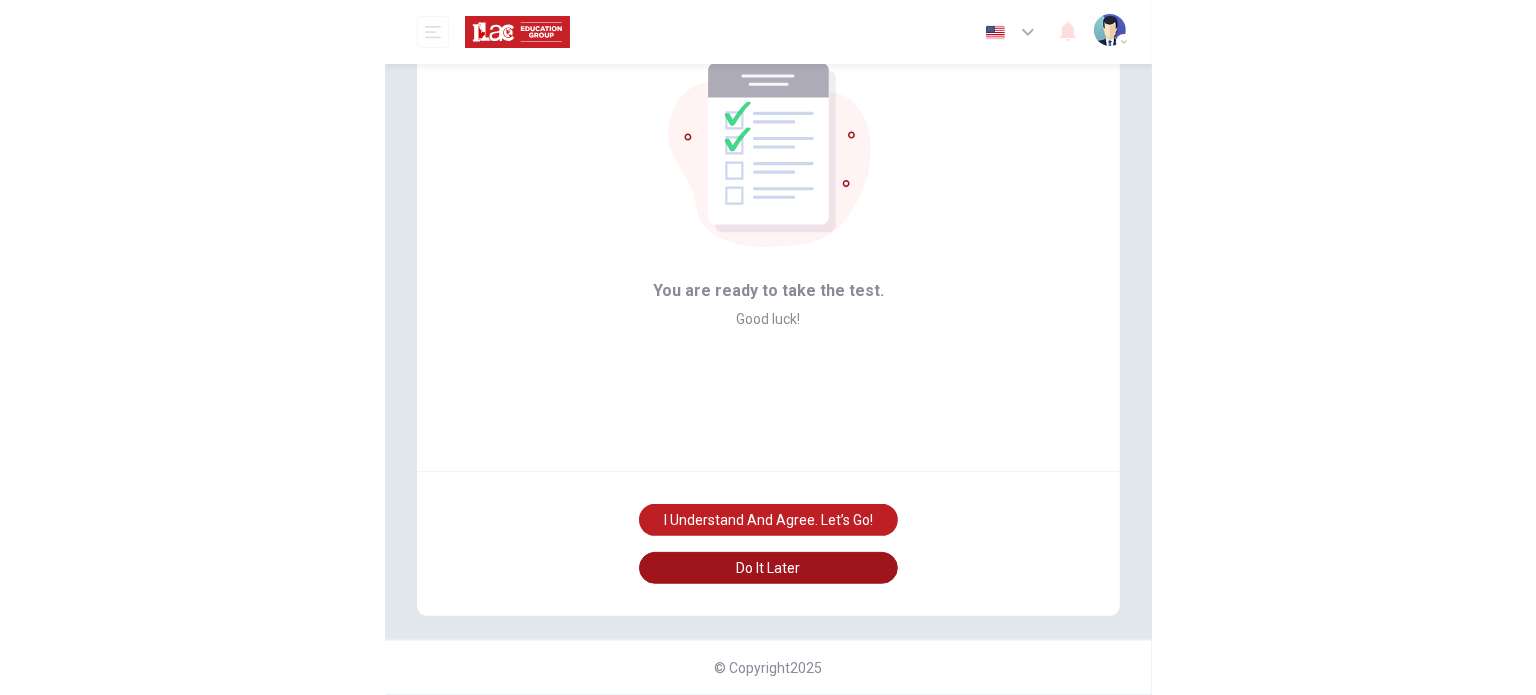 scroll, scrollTop: 64, scrollLeft: 0, axis: vertical 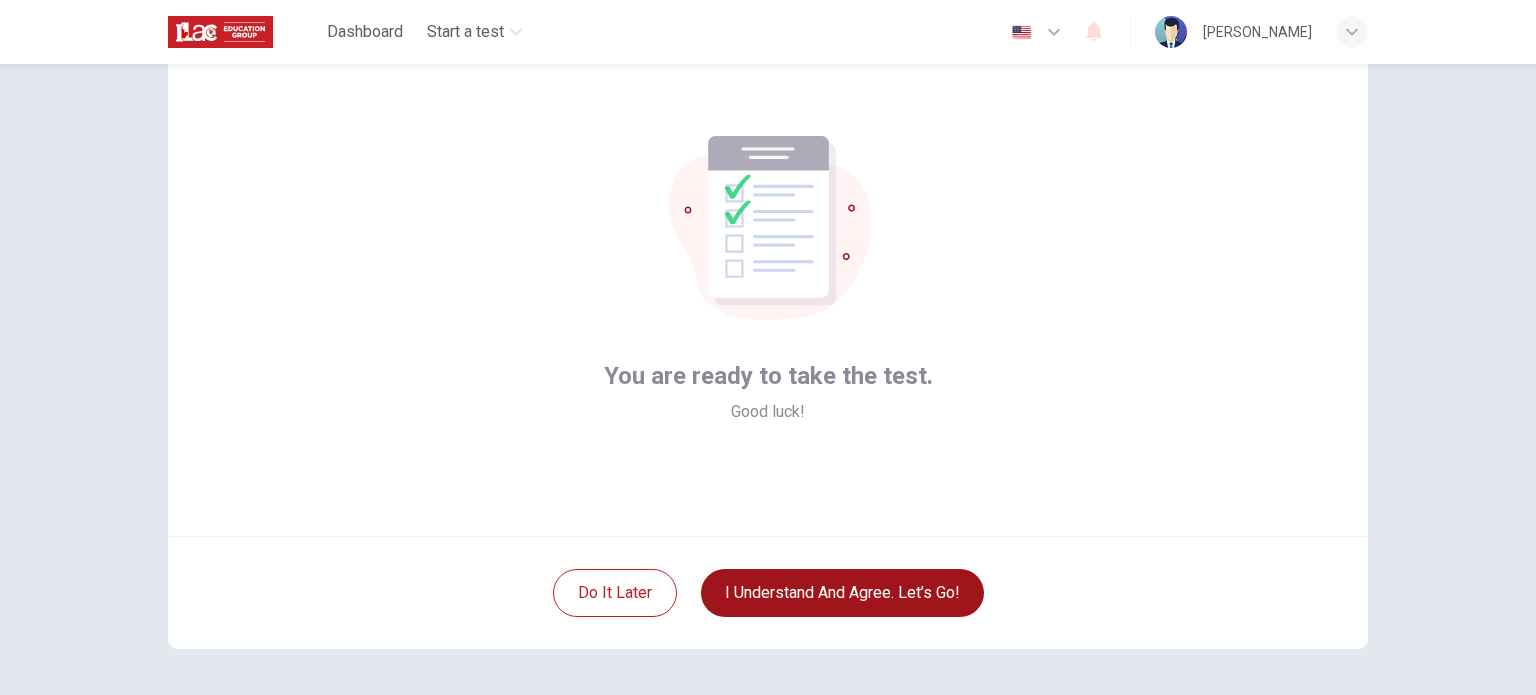 click on "I understand and agree. Let’s go!" at bounding box center [842, 593] 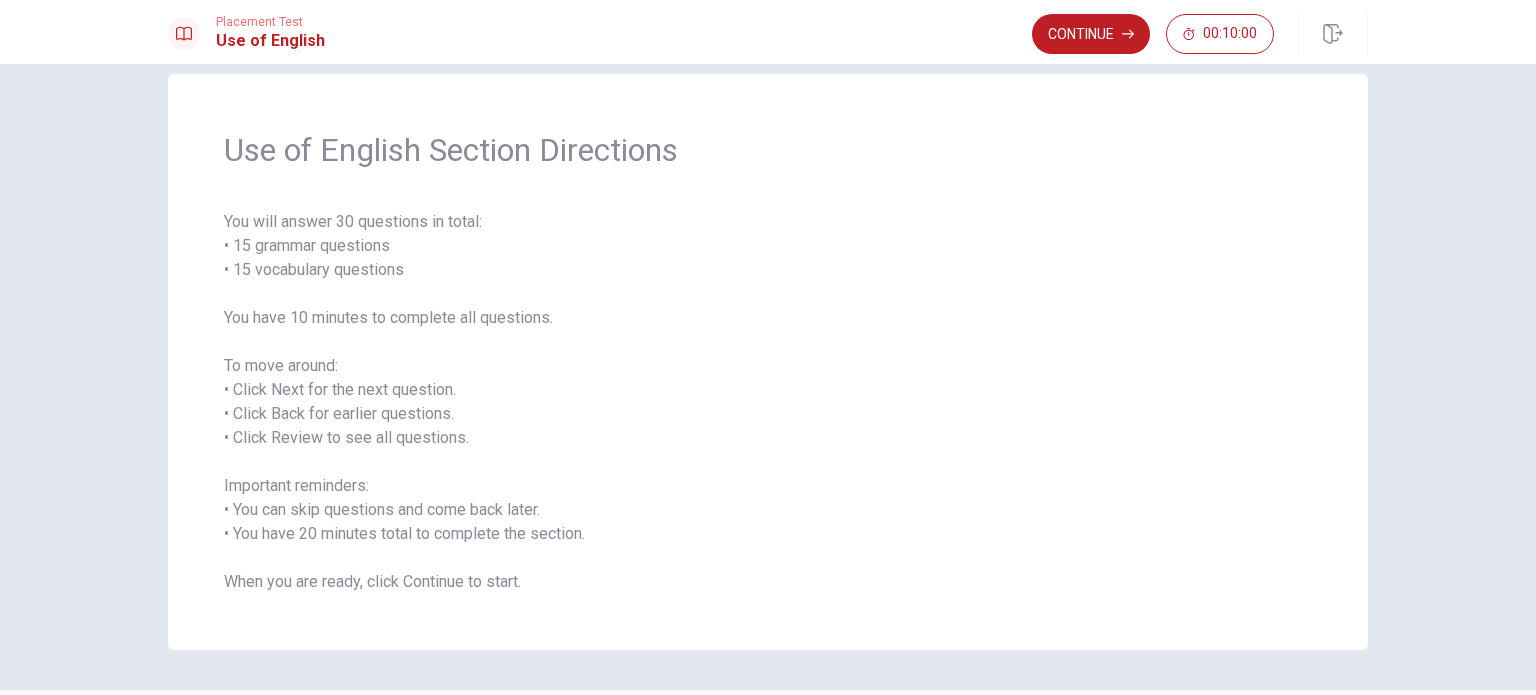 scroll, scrollTop: 0, scrollLeft: 0, axis: both 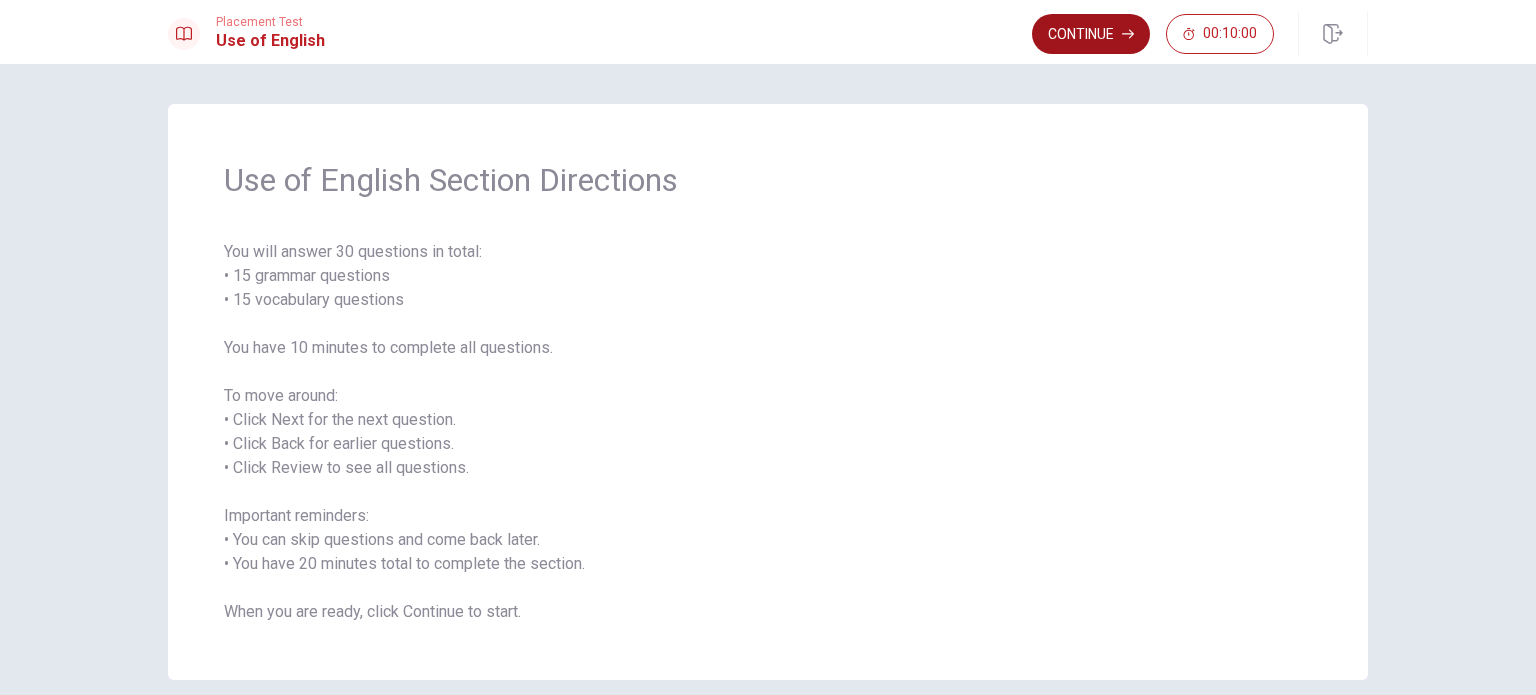 click on "Continue" at bounding box center (1091, 34) 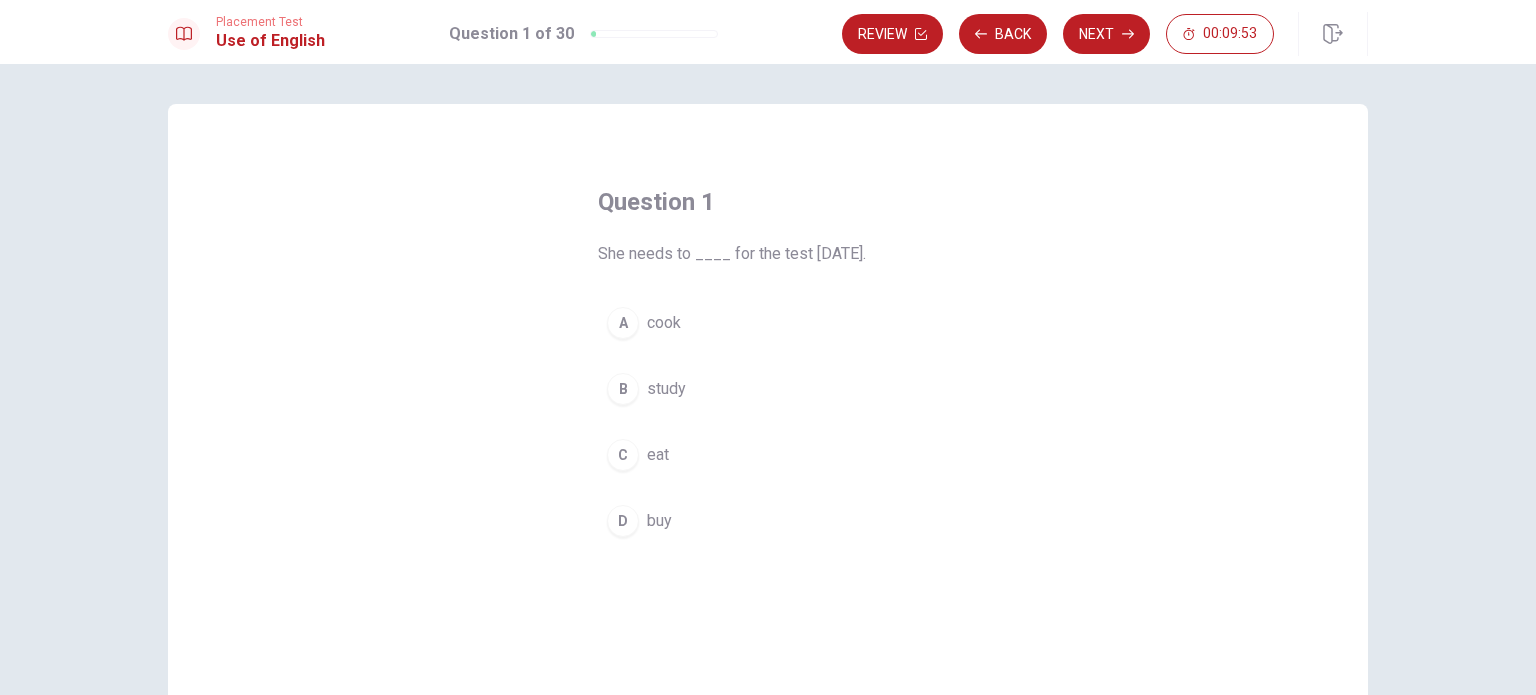 click on "B" at bounding box center (623, 389) 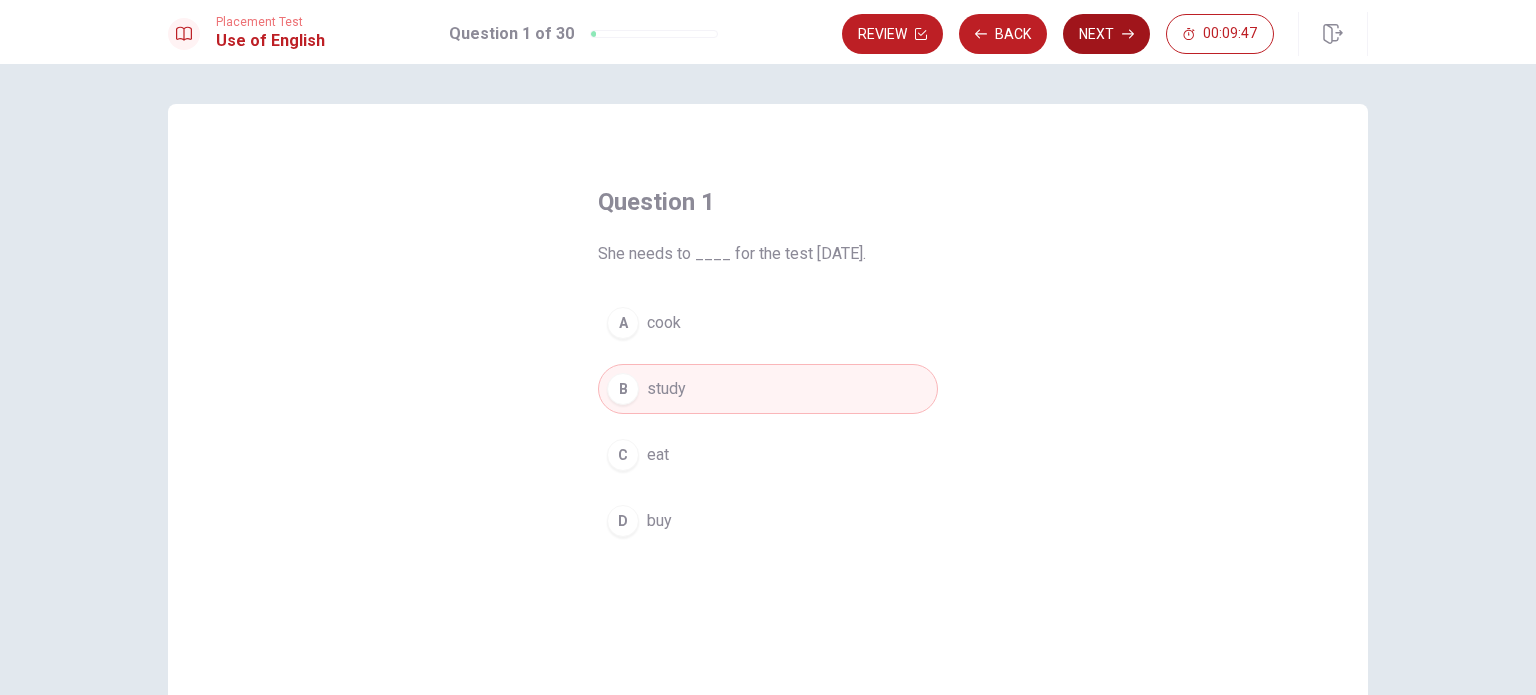 click on "Next" at bounding box center [1106, 34] 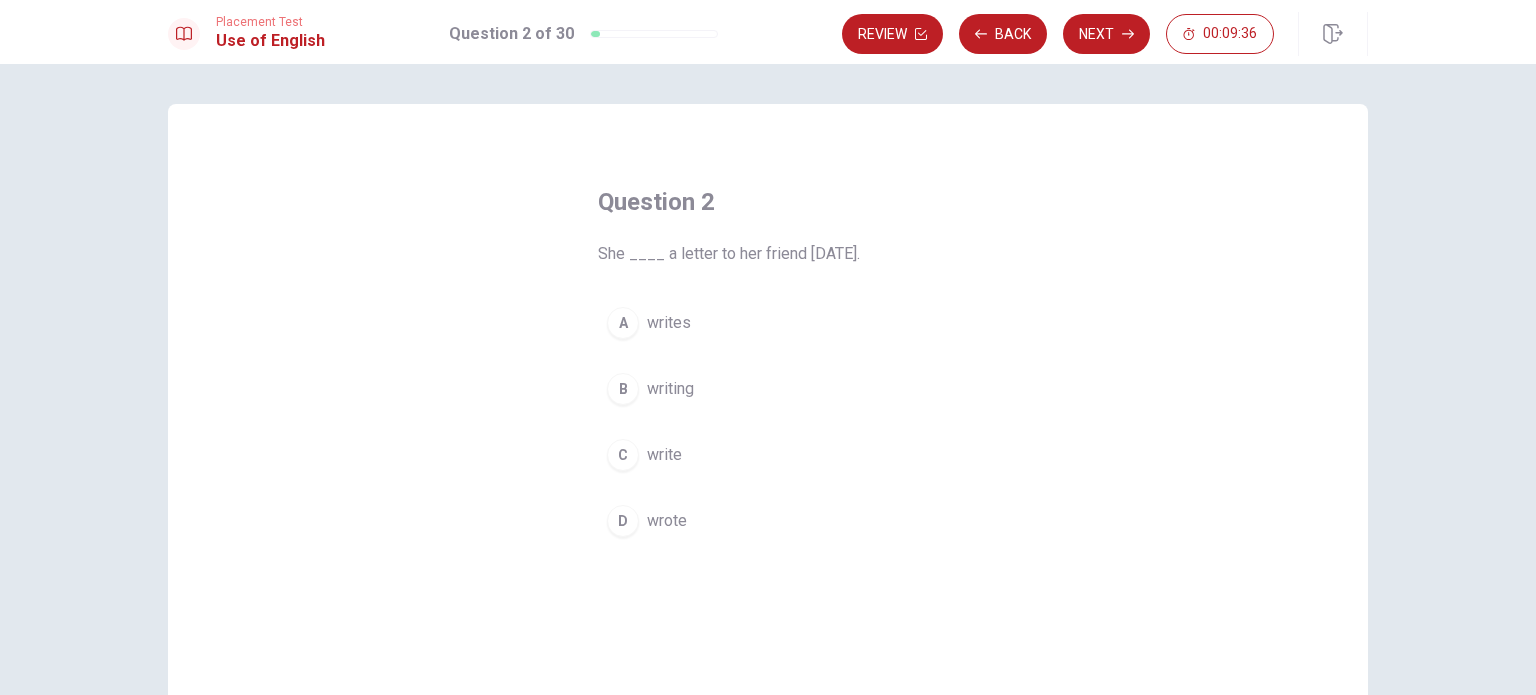 click on "D" at bounding box center [623, 521] 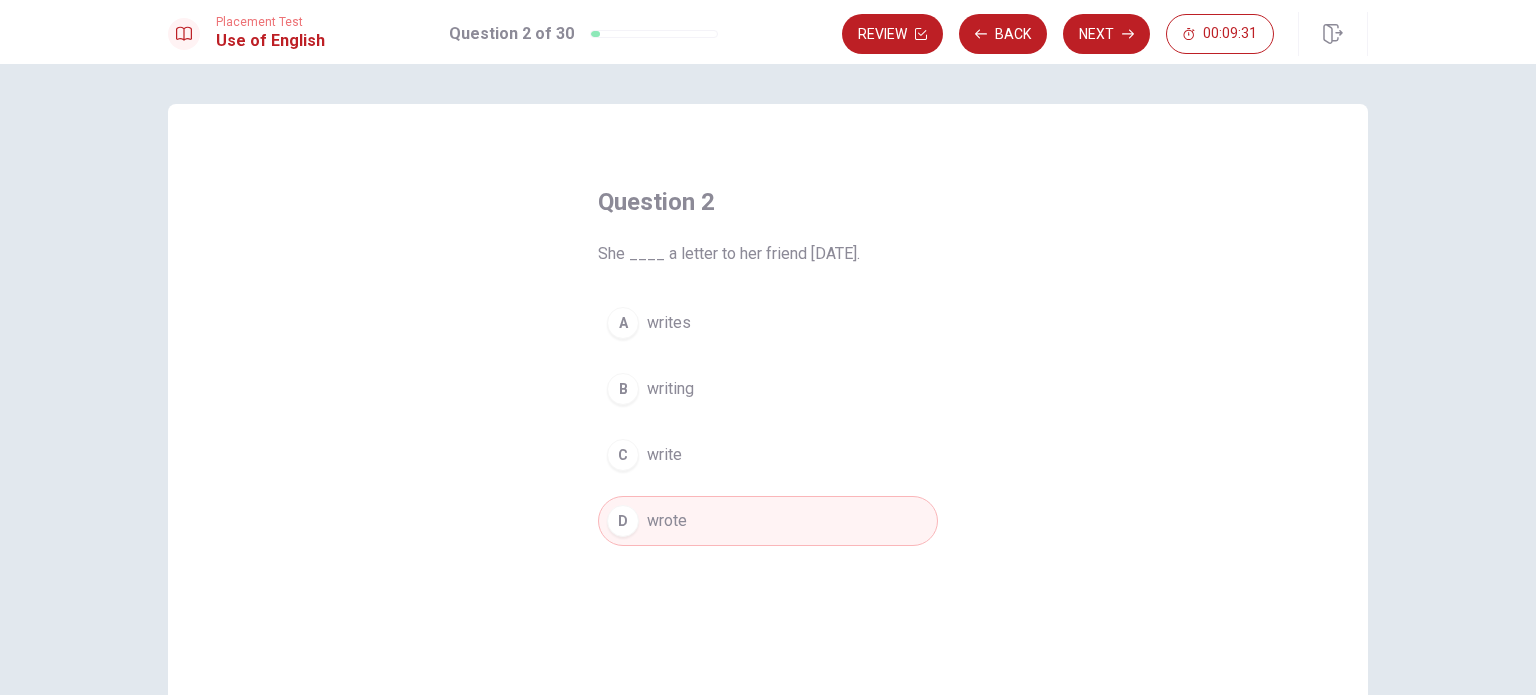 click on "Next" at bounding box center [1106, 34] 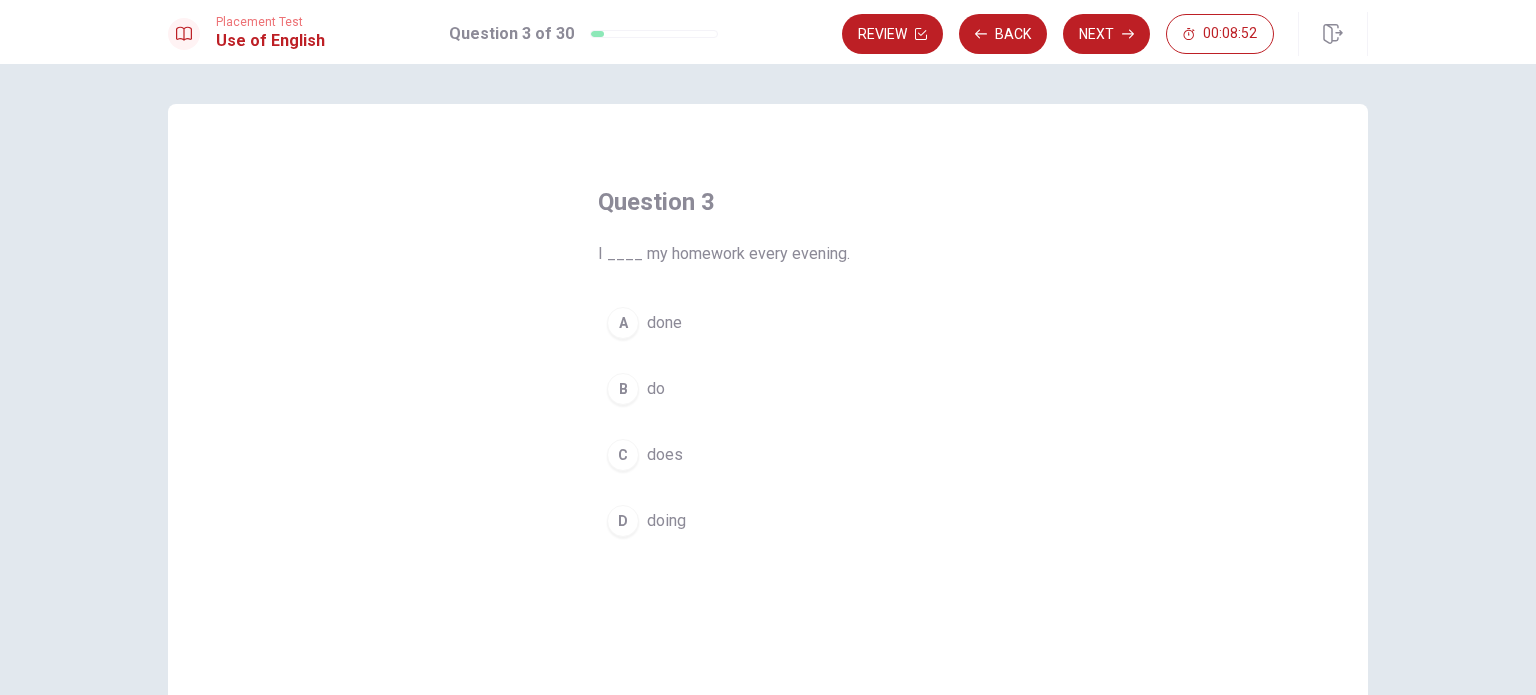 click on "B" at bounding box center [623, 389] 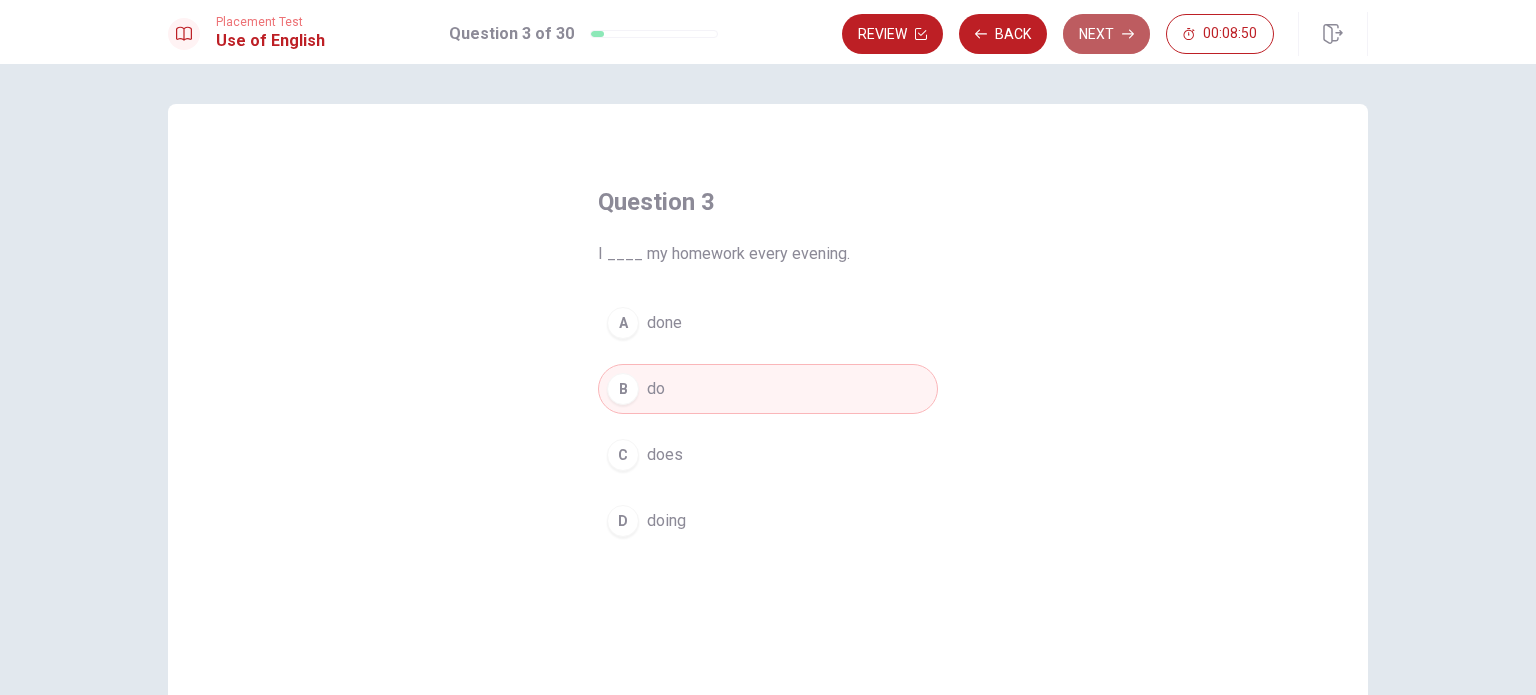 click on "Next" at bounding box center [1106, 34] 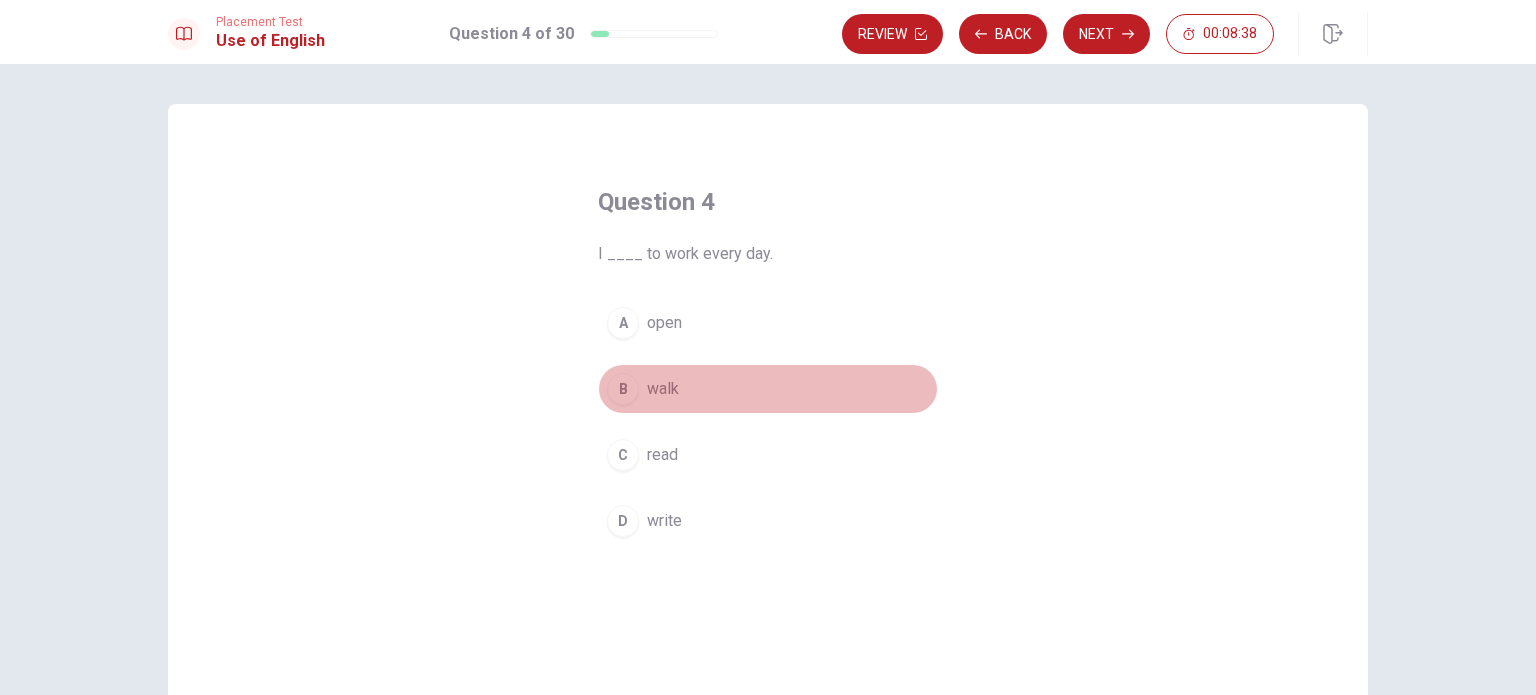 click on "B" at bounding box center [623, 389] 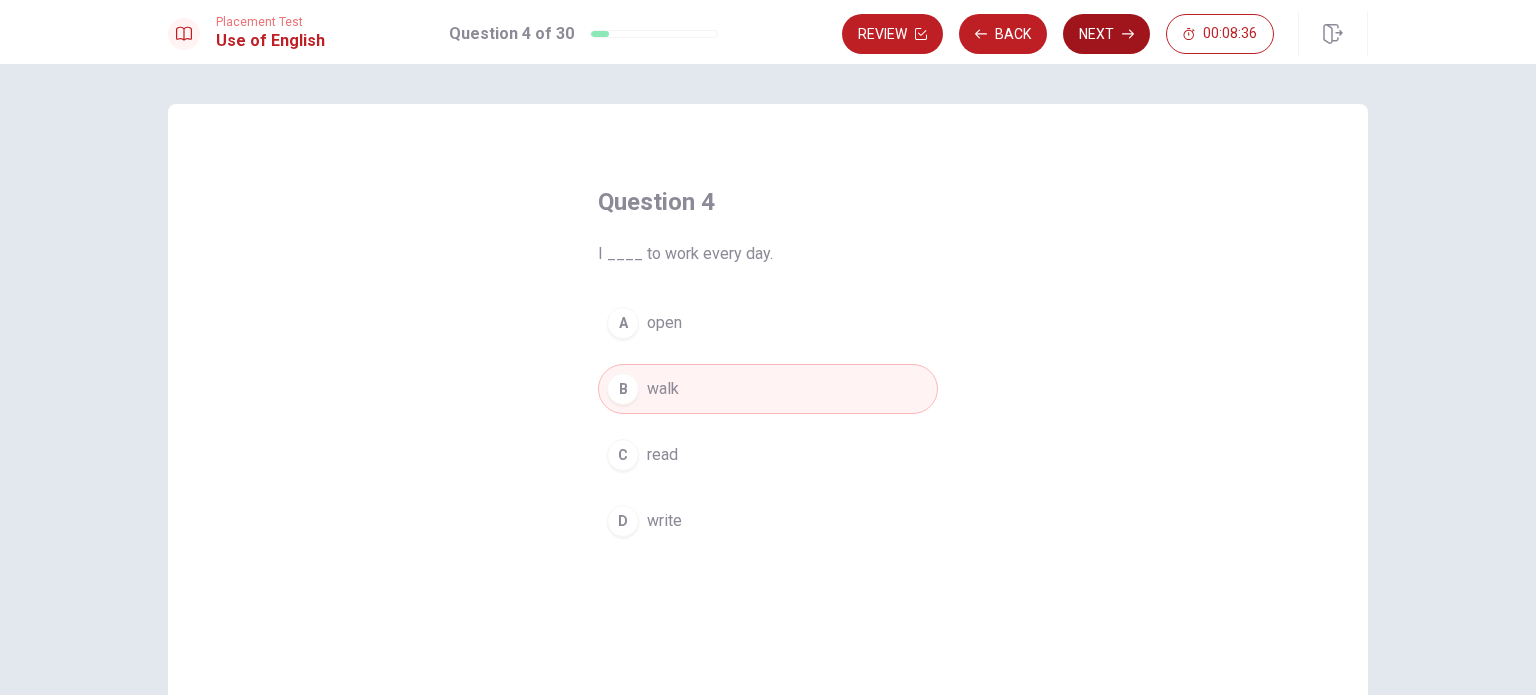 click on "Next" at bounding box center (1106, 34) 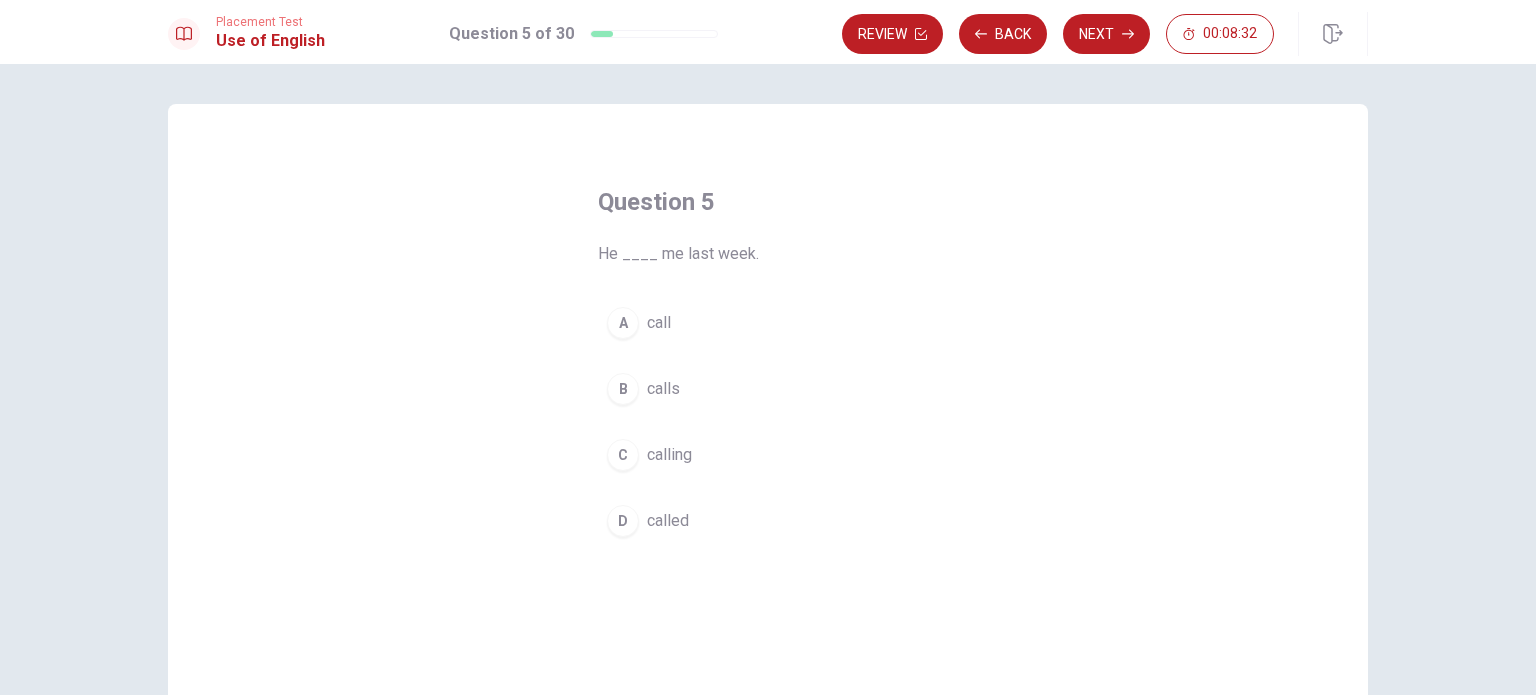 click on "D" at bounding box center [623, 521] 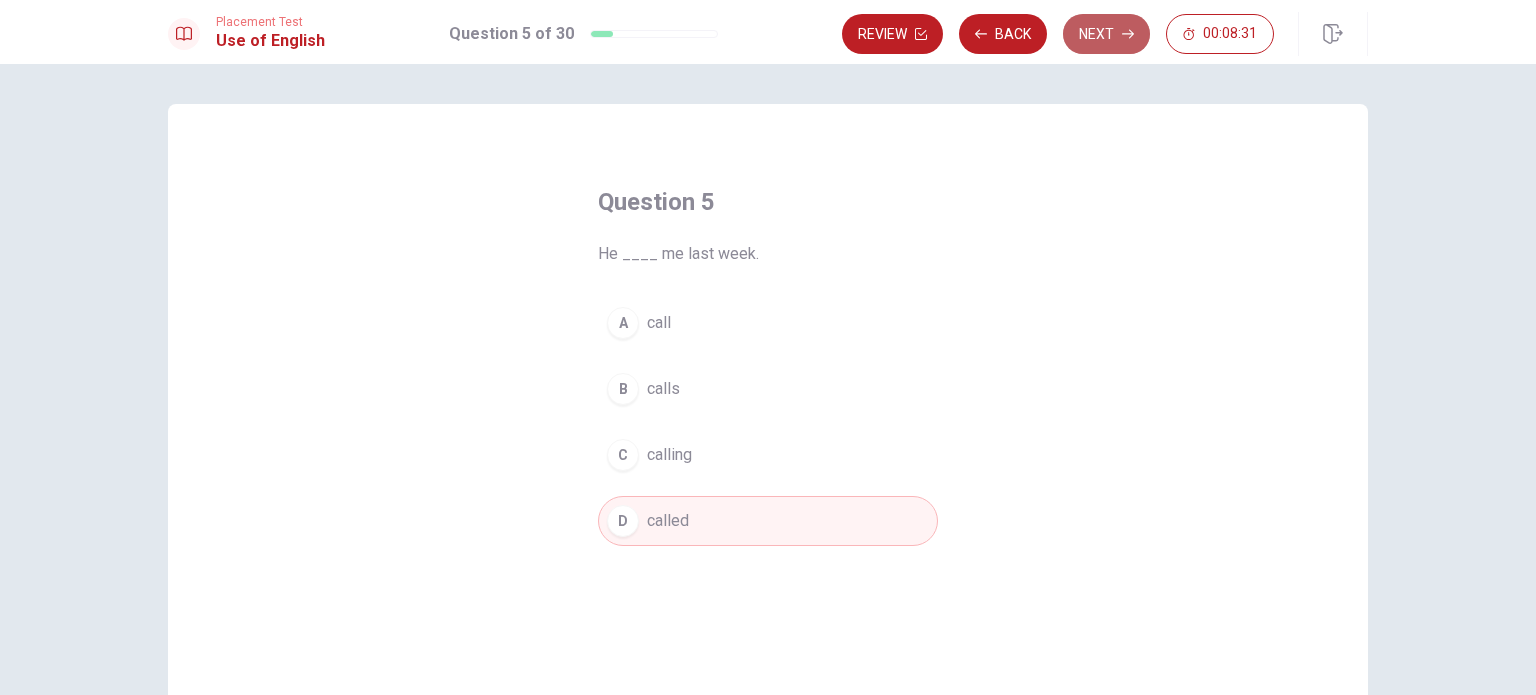 click on "Next" at bounding box center [1106, 34] 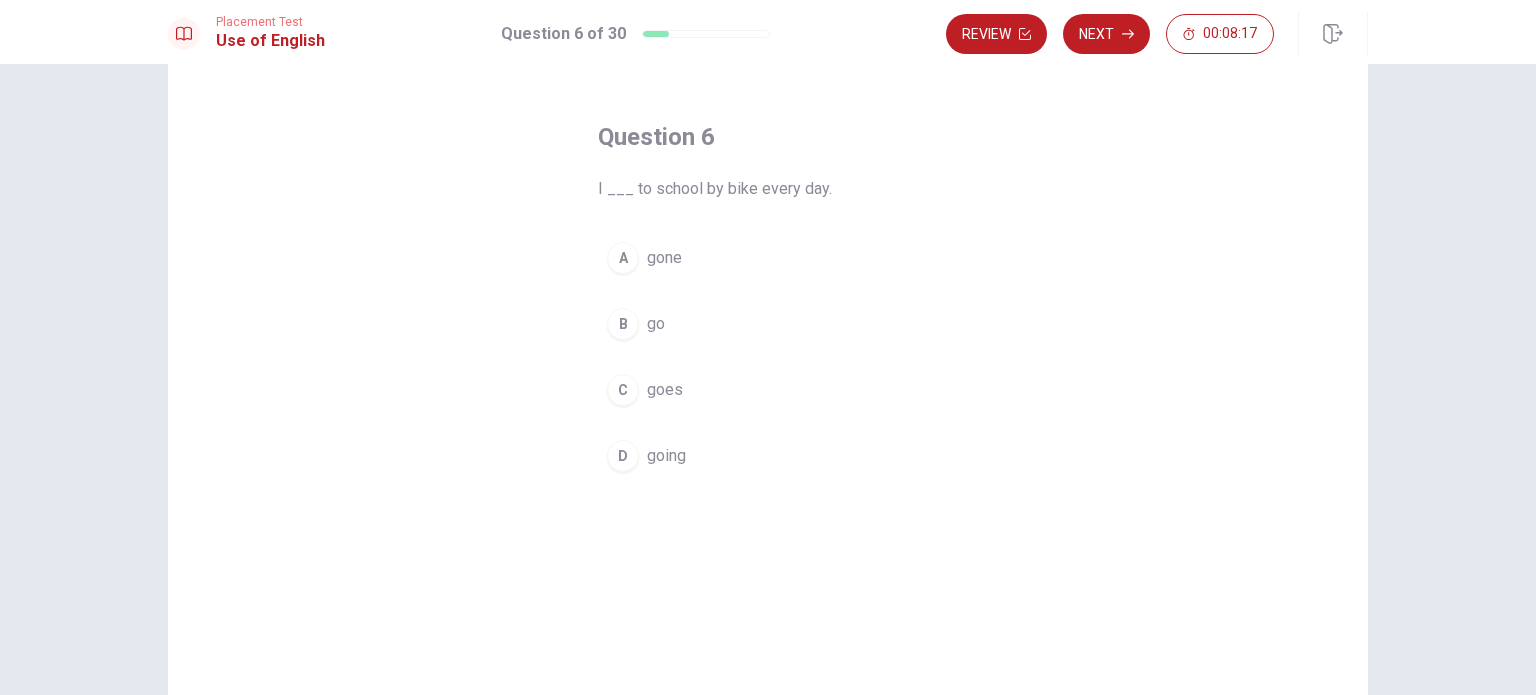 scroll, scrollTop: 100, scrollLeft: 0, axis: vertical 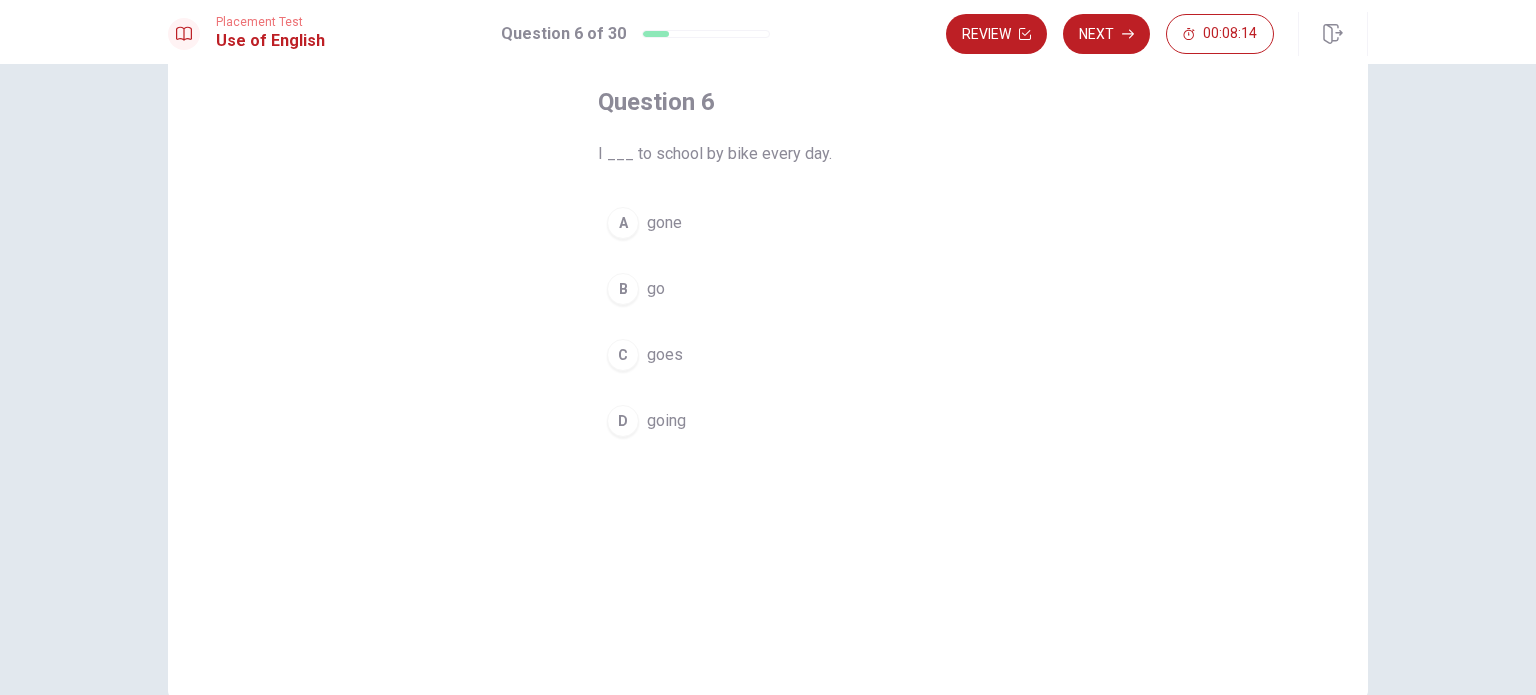 click on "D" at bounding box center (623, 421) 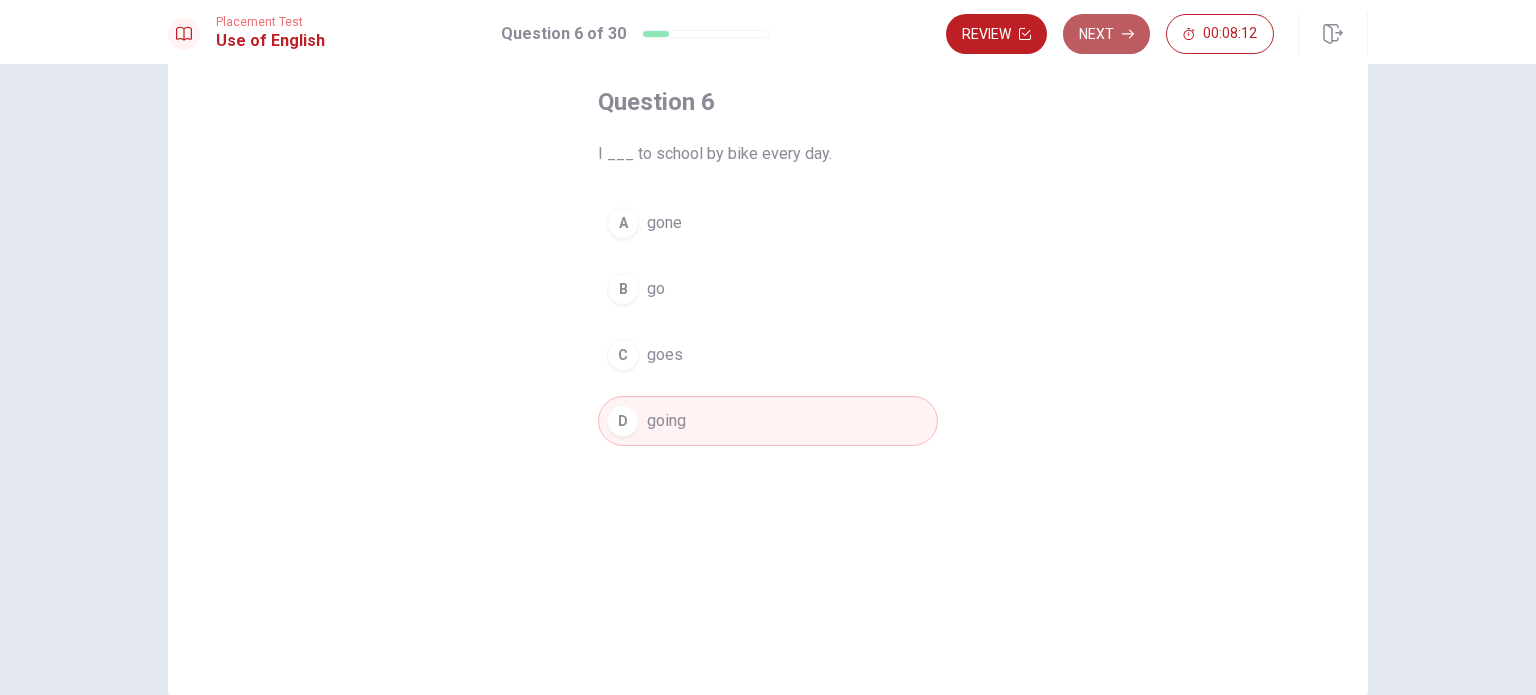 click on "Next" at bounding box center (1106, 34) 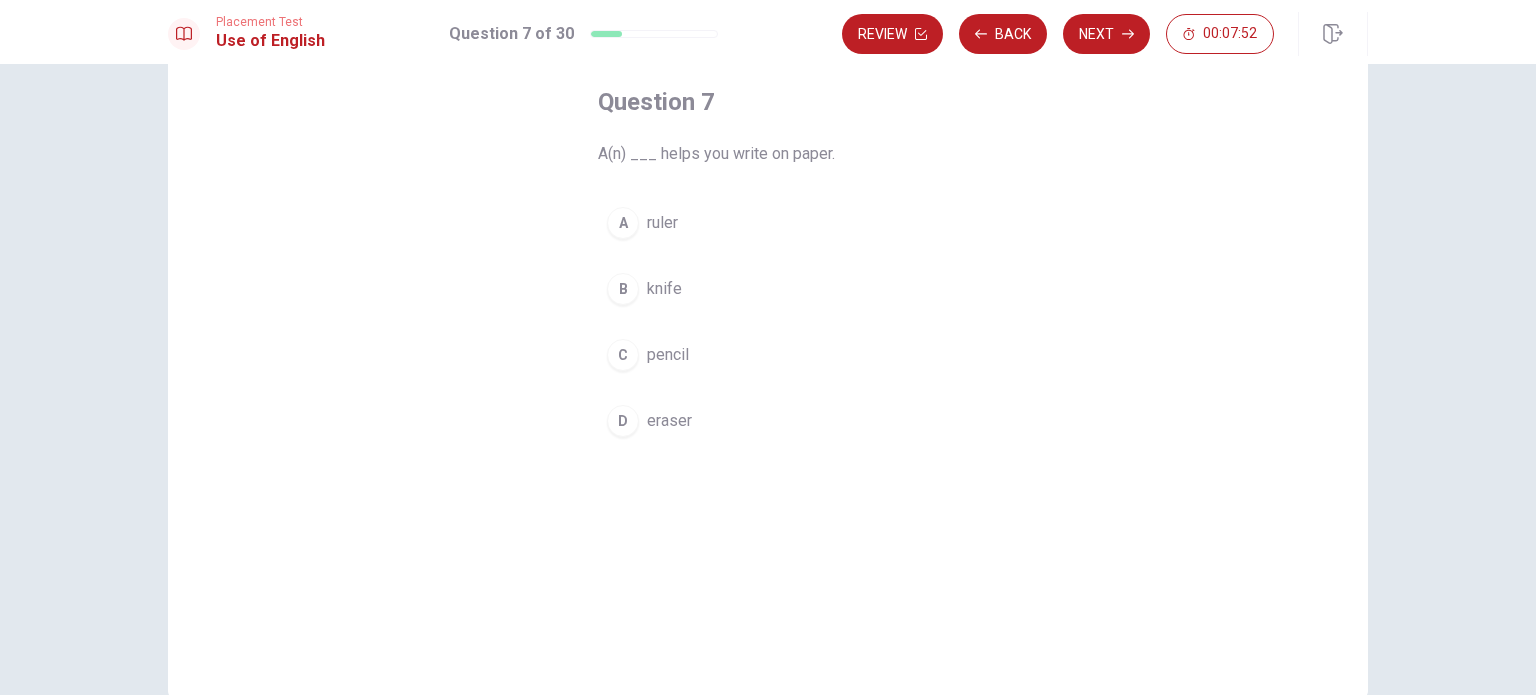 click on "C" at bounding box center (623, 355) 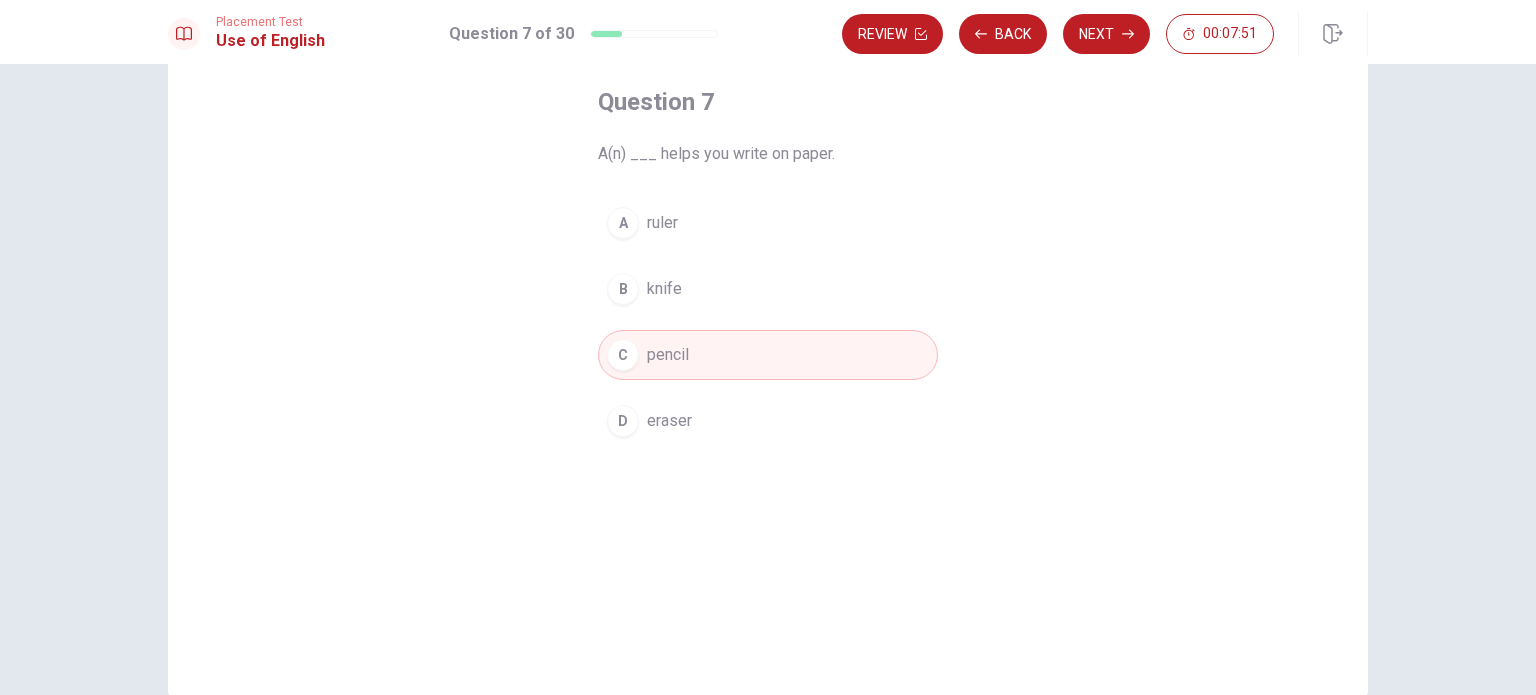 click on "Next" at bounding box center (1106, 34) 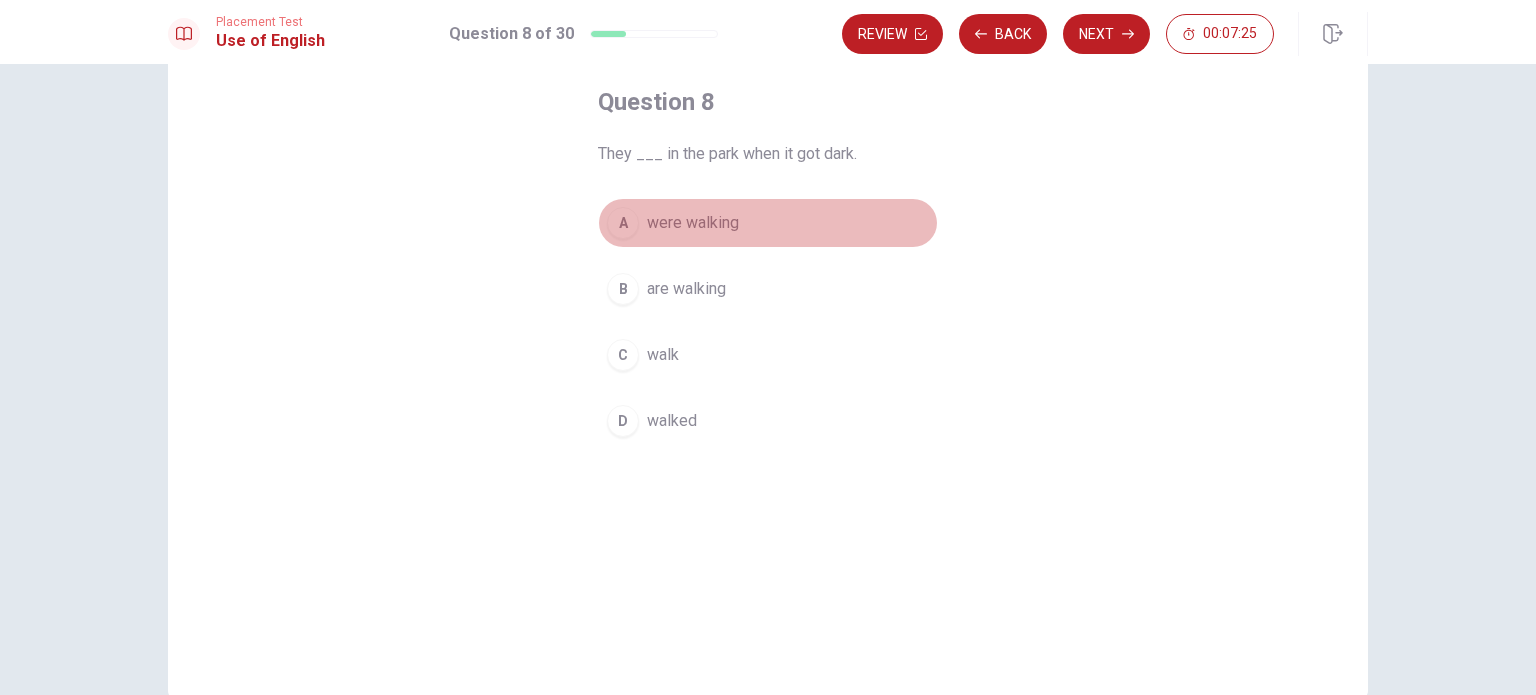 click on "A" at bounding box center [623, 223] 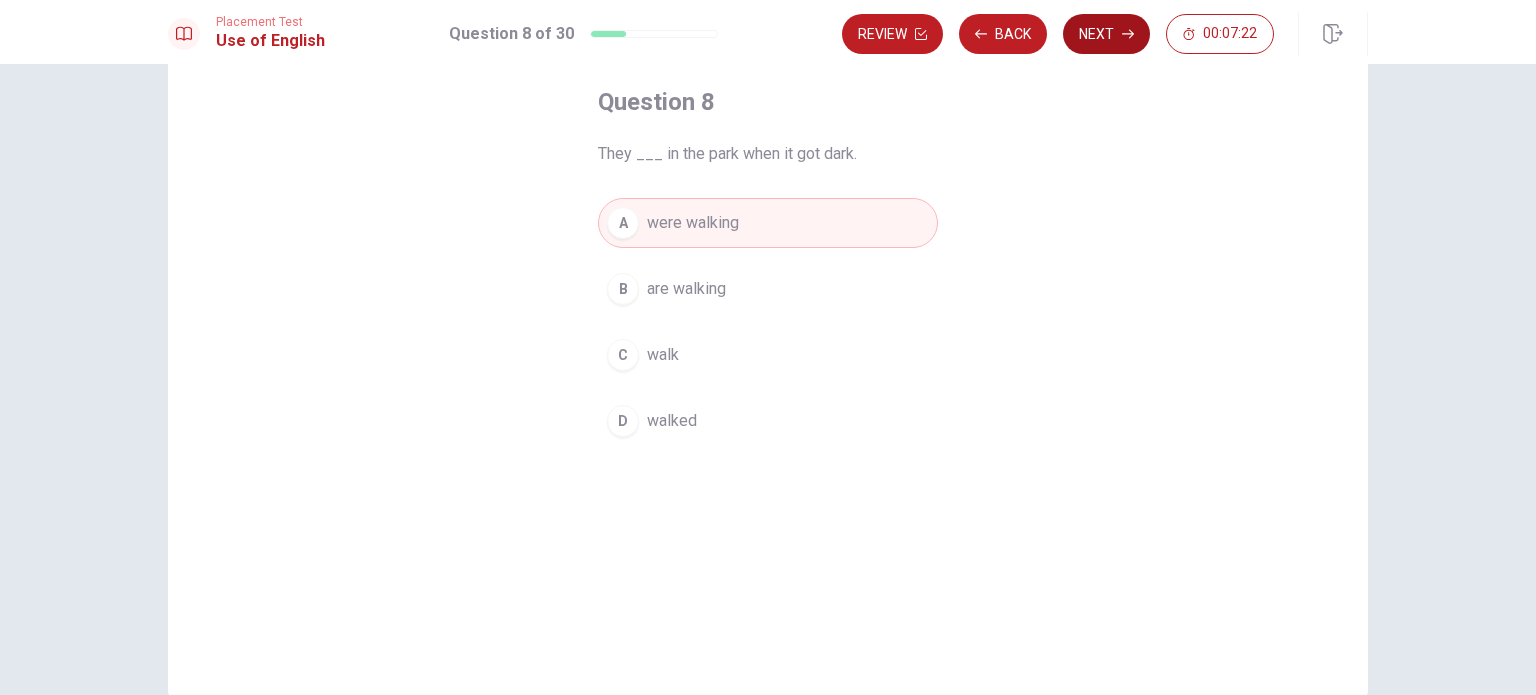 click on "Next" at bounding box center [1106, 34] 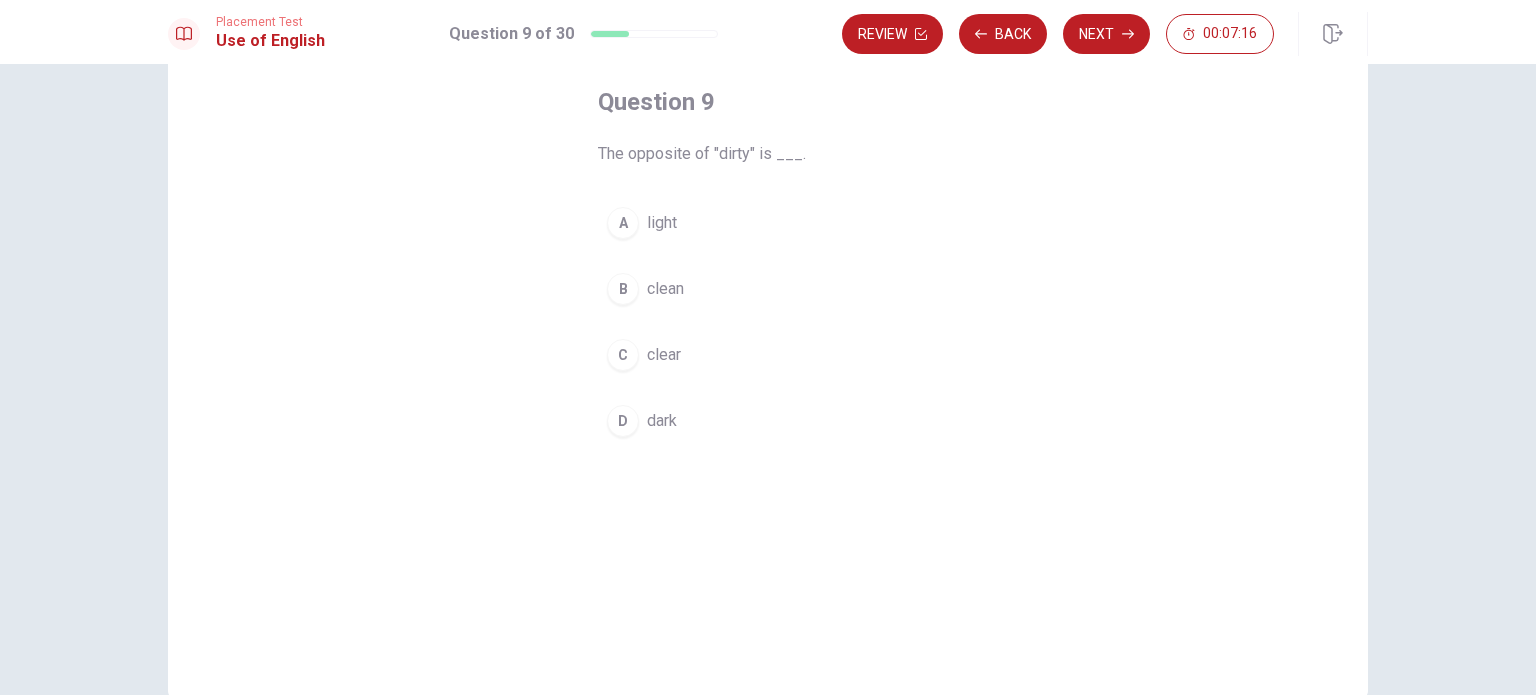 click on "D" at bounding box center [623, 421] 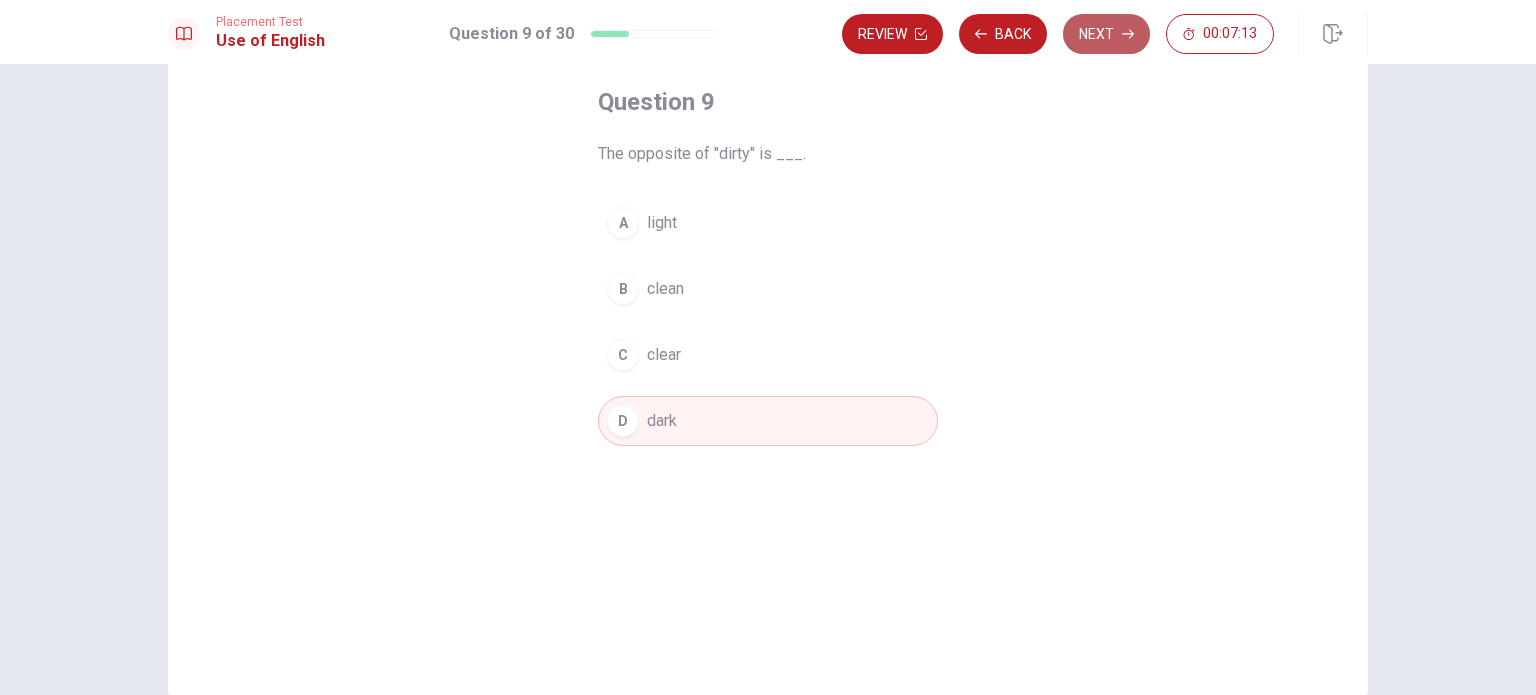 click on "Next" at bounding box center [1106, 34] 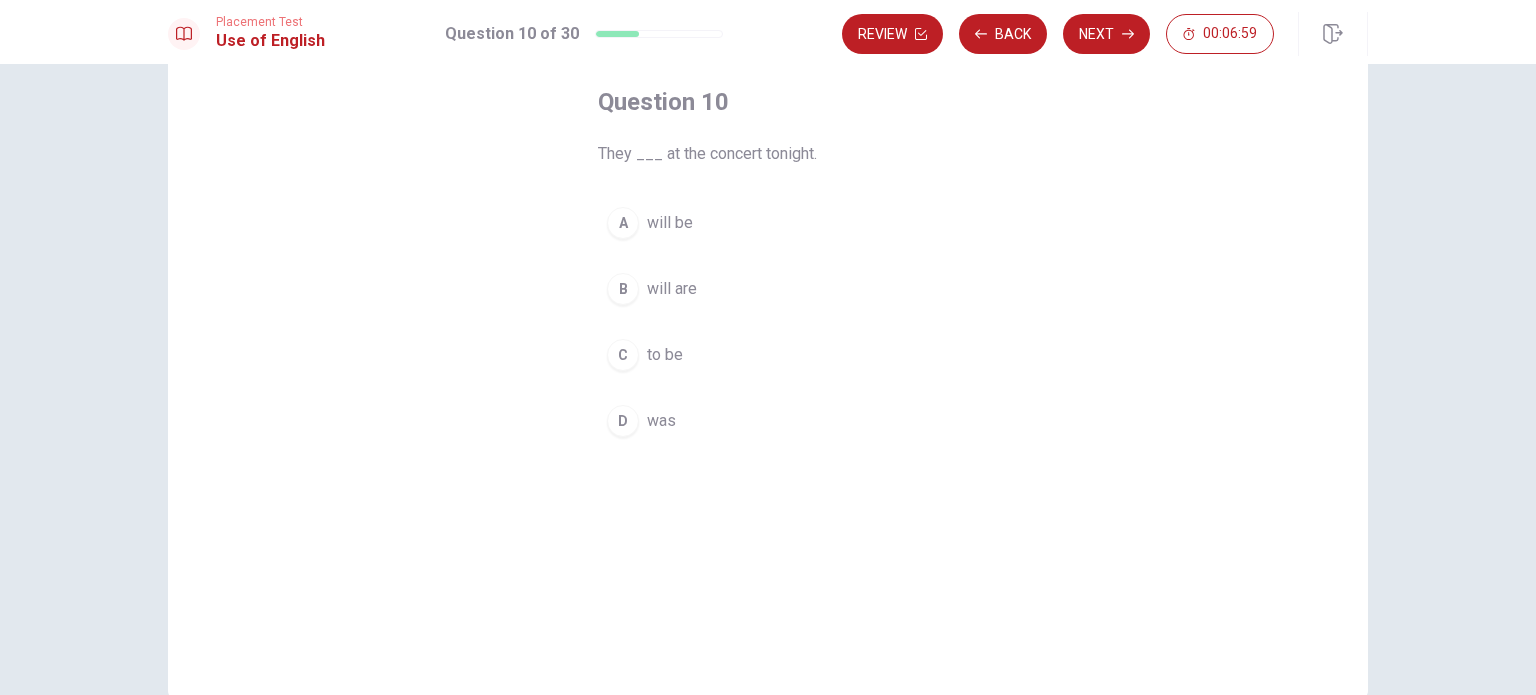 click on "A" at bounding box center [623, 223] 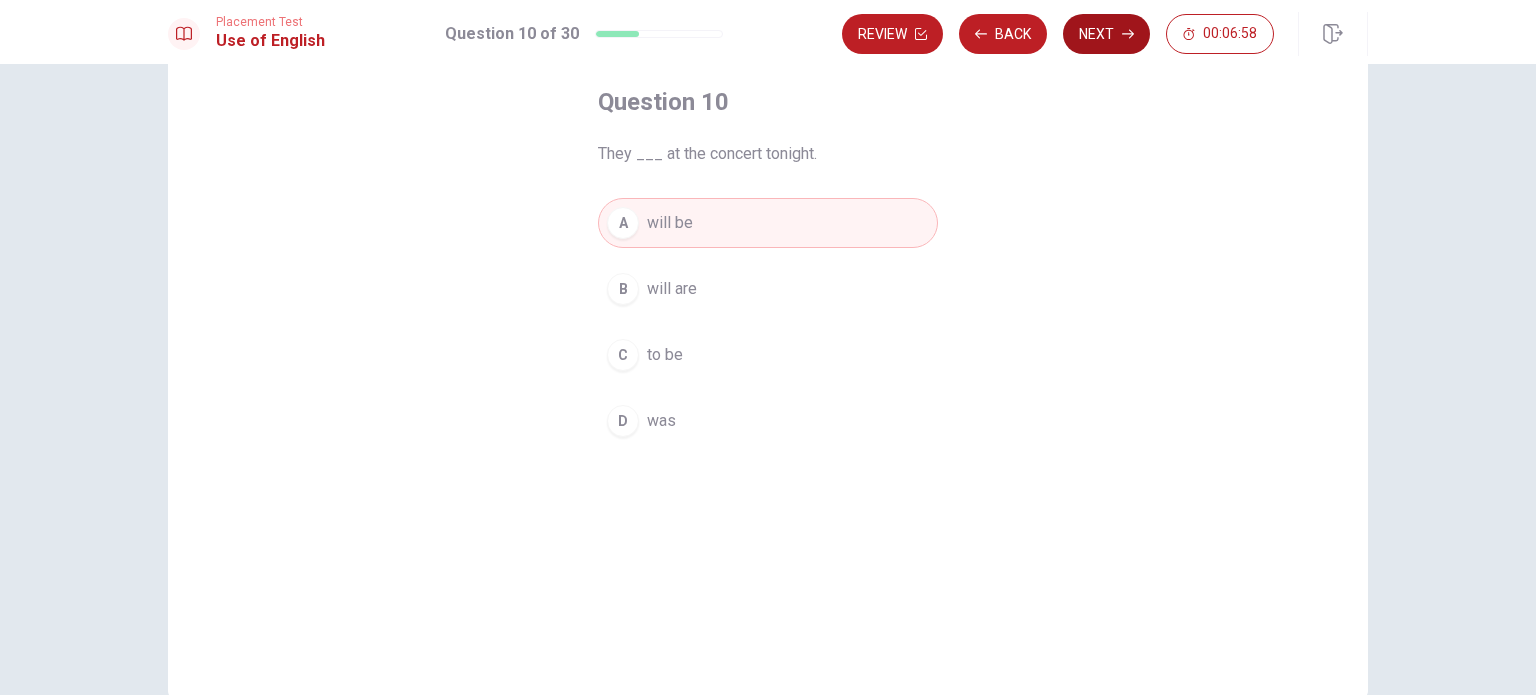 click on "Next" at bounding box center (1106, 34) 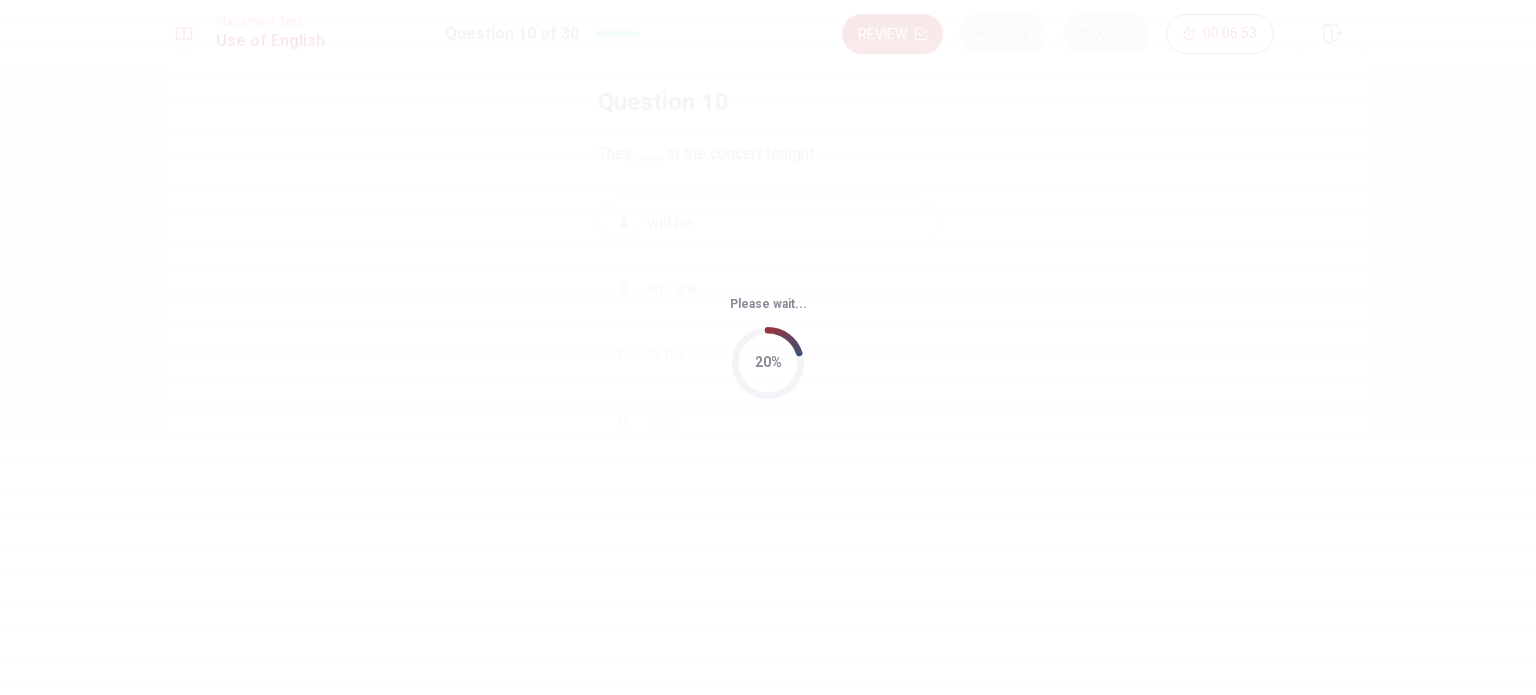 scroll, scrollTop: 0, scrollLeft: 0, axis: both 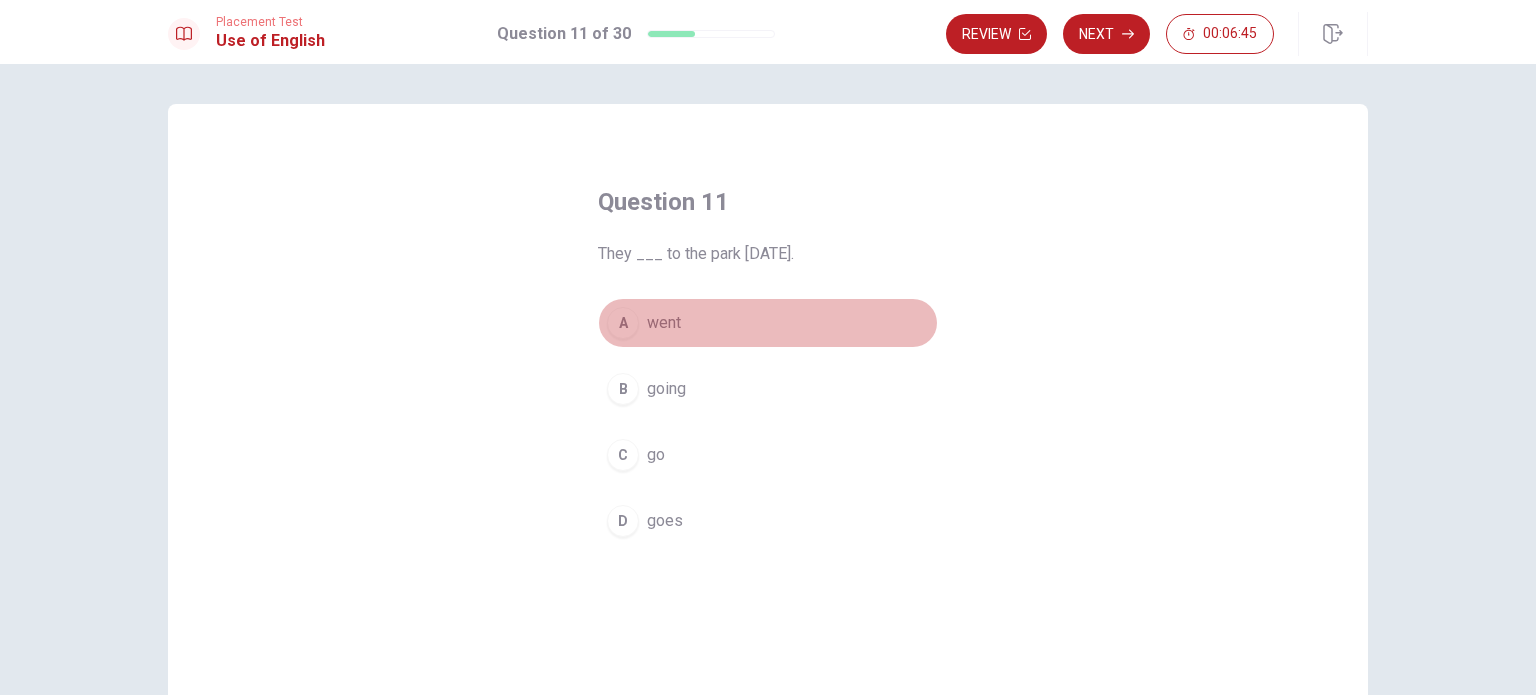 click on "A" at bounding box center (623, 323) 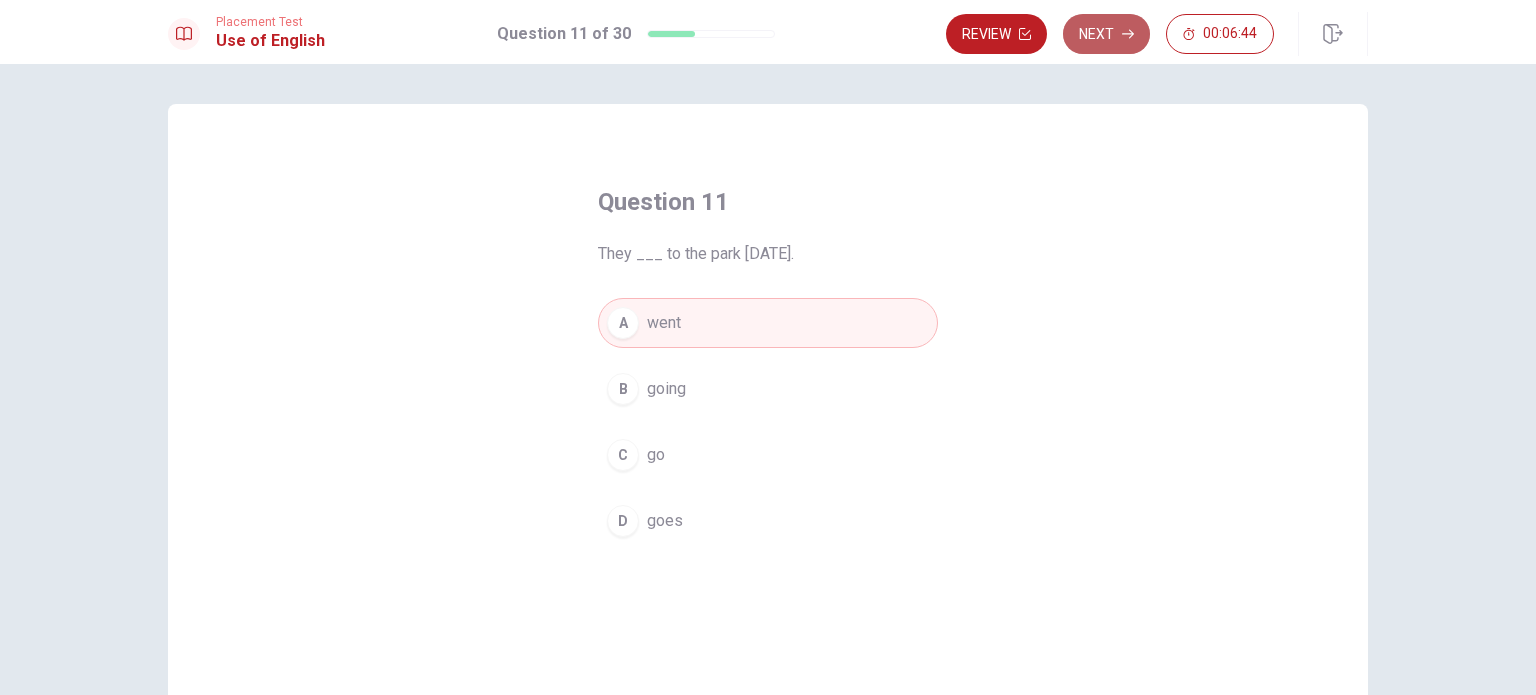 click on "Next" at bounding box center (1106, 34) 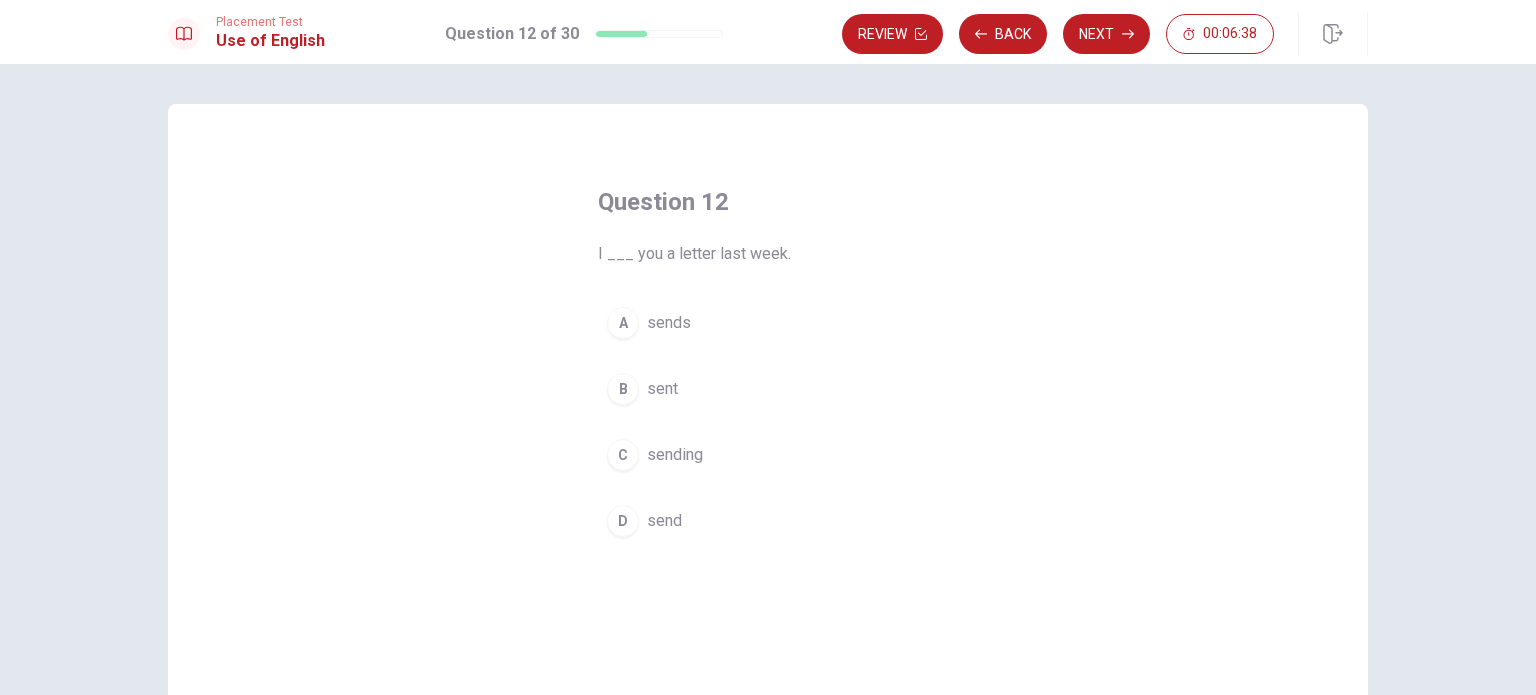 click on "D" at bounding box center [623, 521] 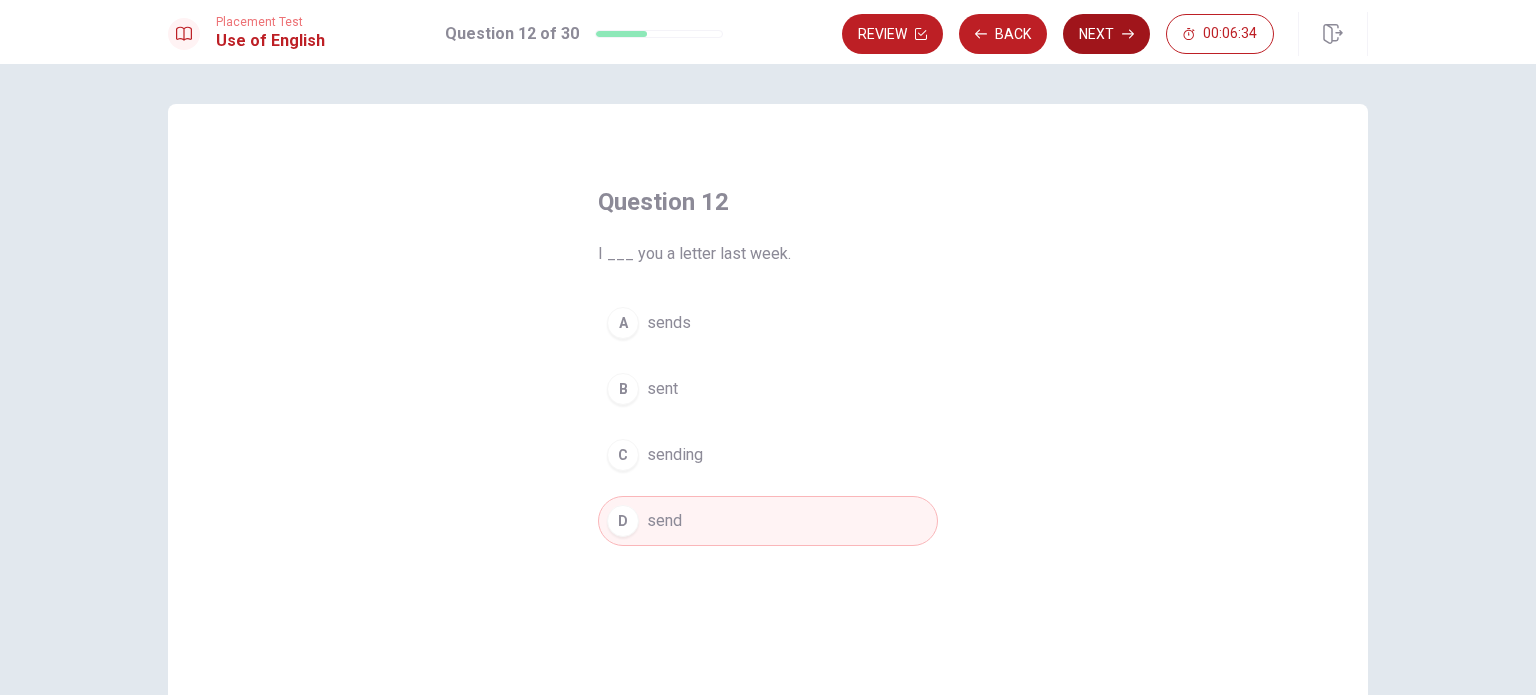 click on "Next" at bounding box center (1106, 34) 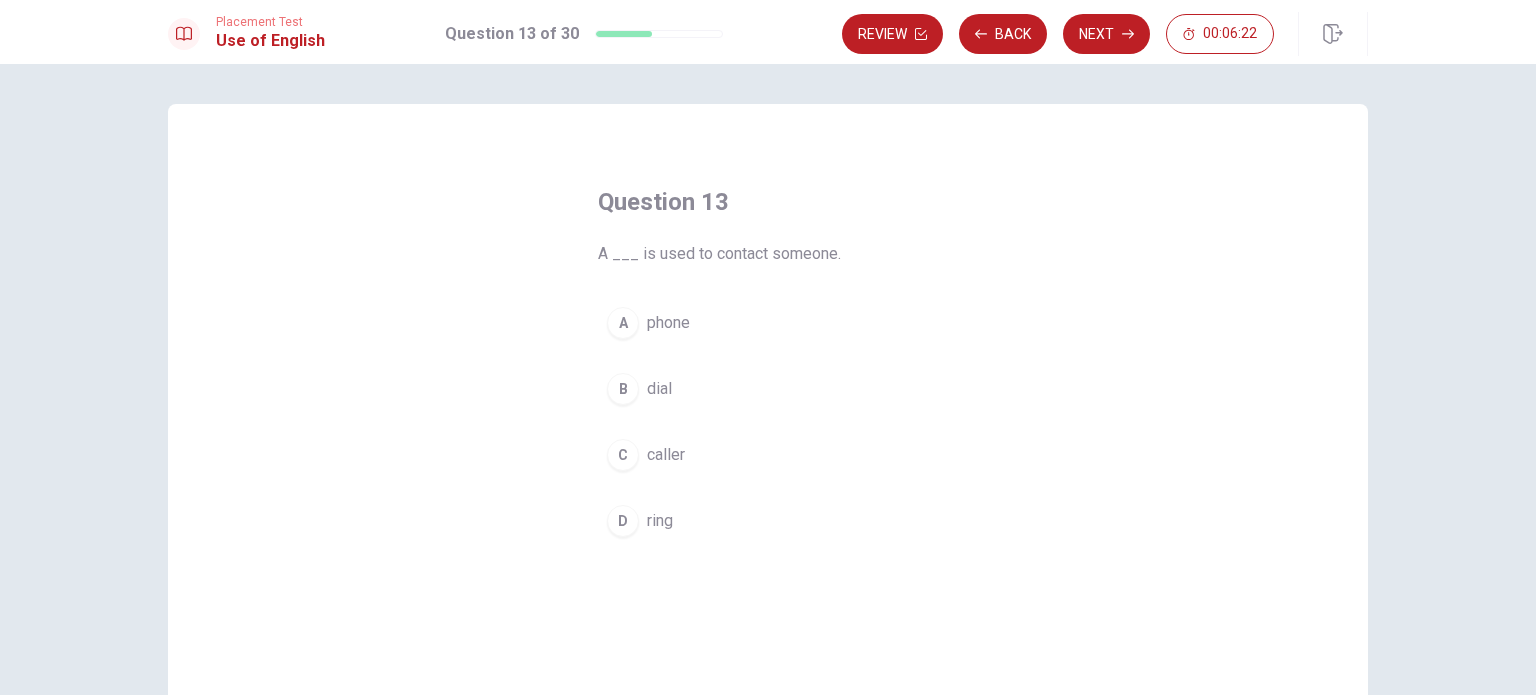 click on "A" at bounding box center [623, 323] 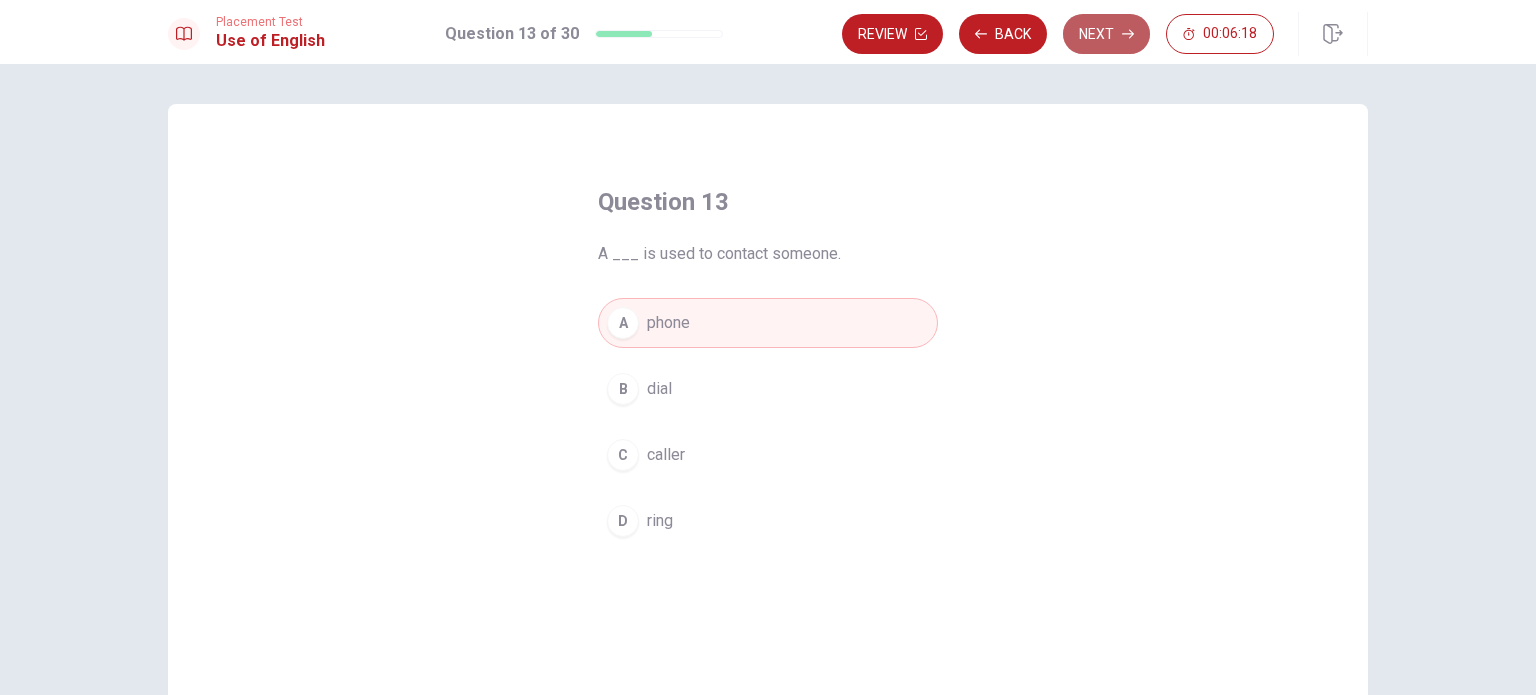 click on "Next" at bounding box center [1106, 34] 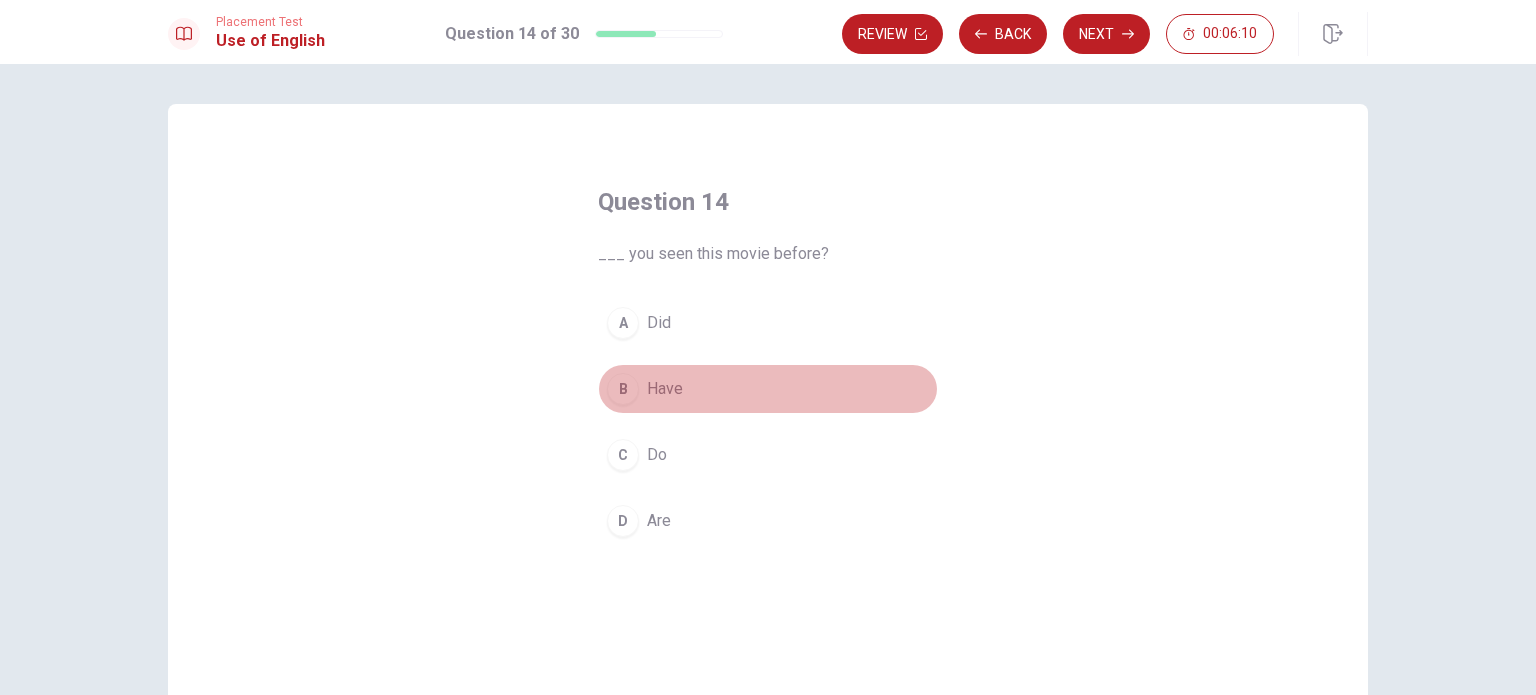 click on "B" at bounding box center [623, 389] 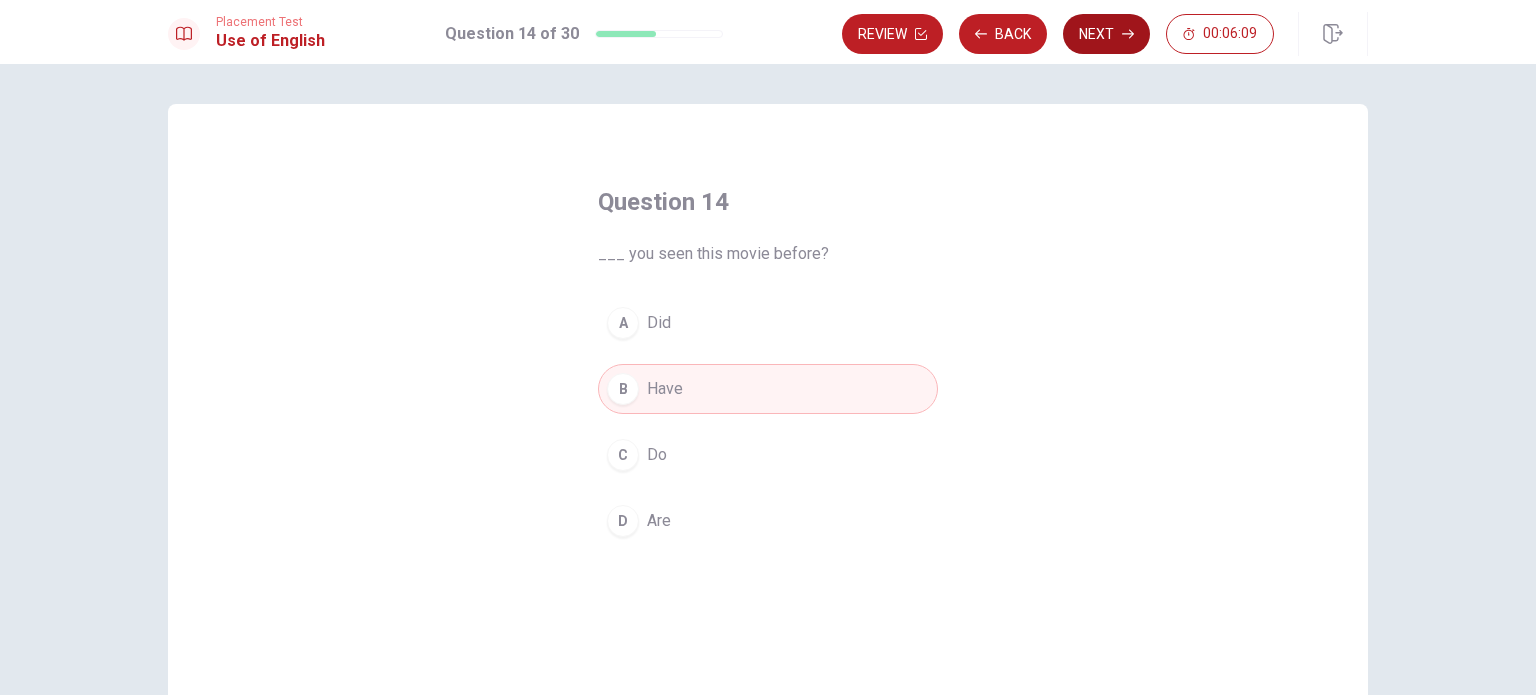 click on "Next" at bounding box center [1106, 34] 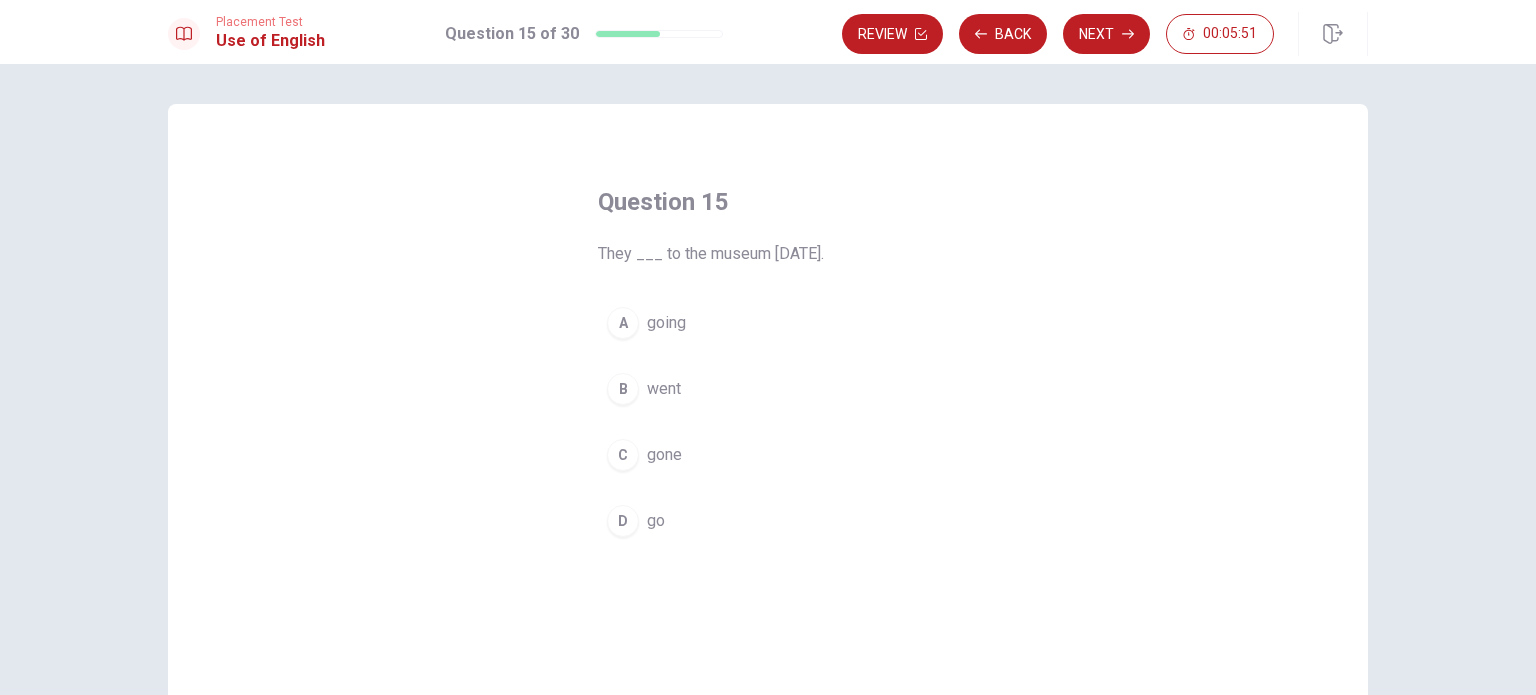 click on "B" at bounding box center (623, 389) 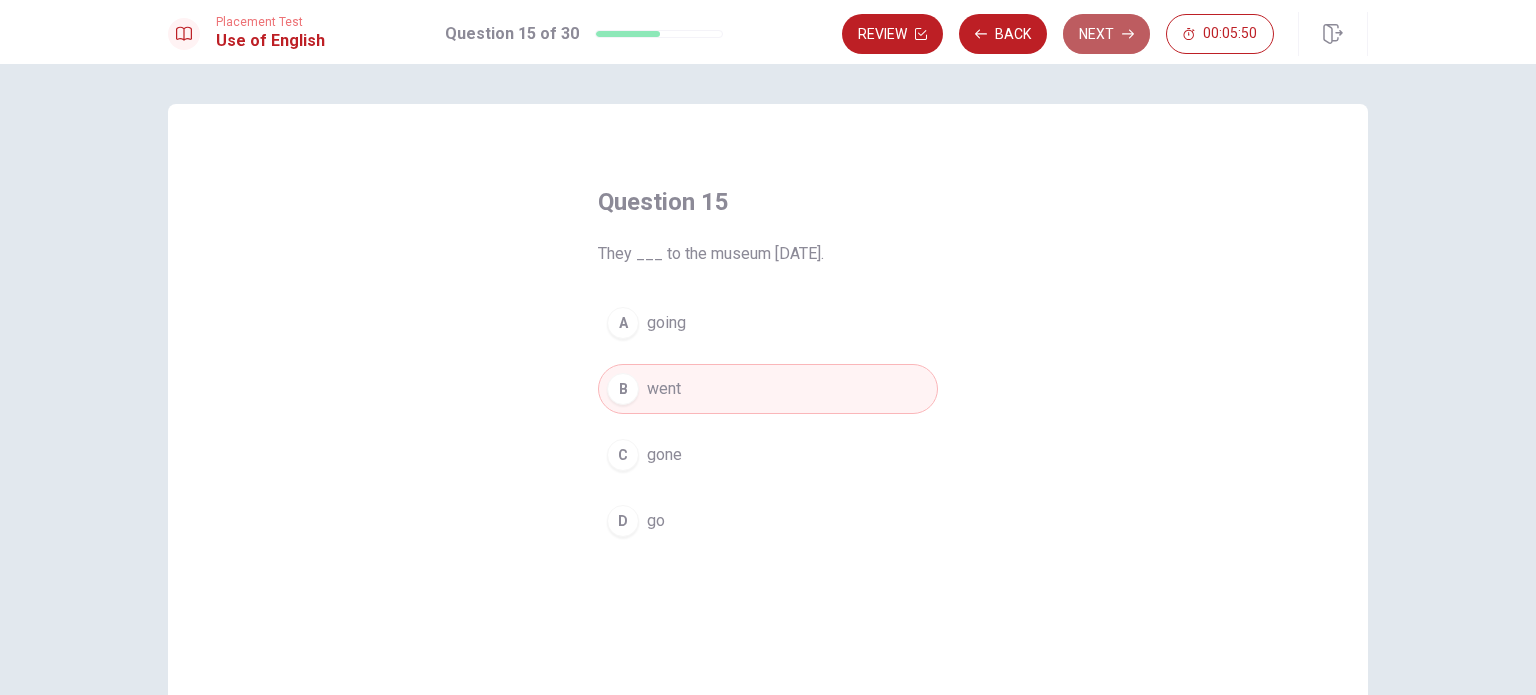 click on "Next" at bounding box center (1106, 34) 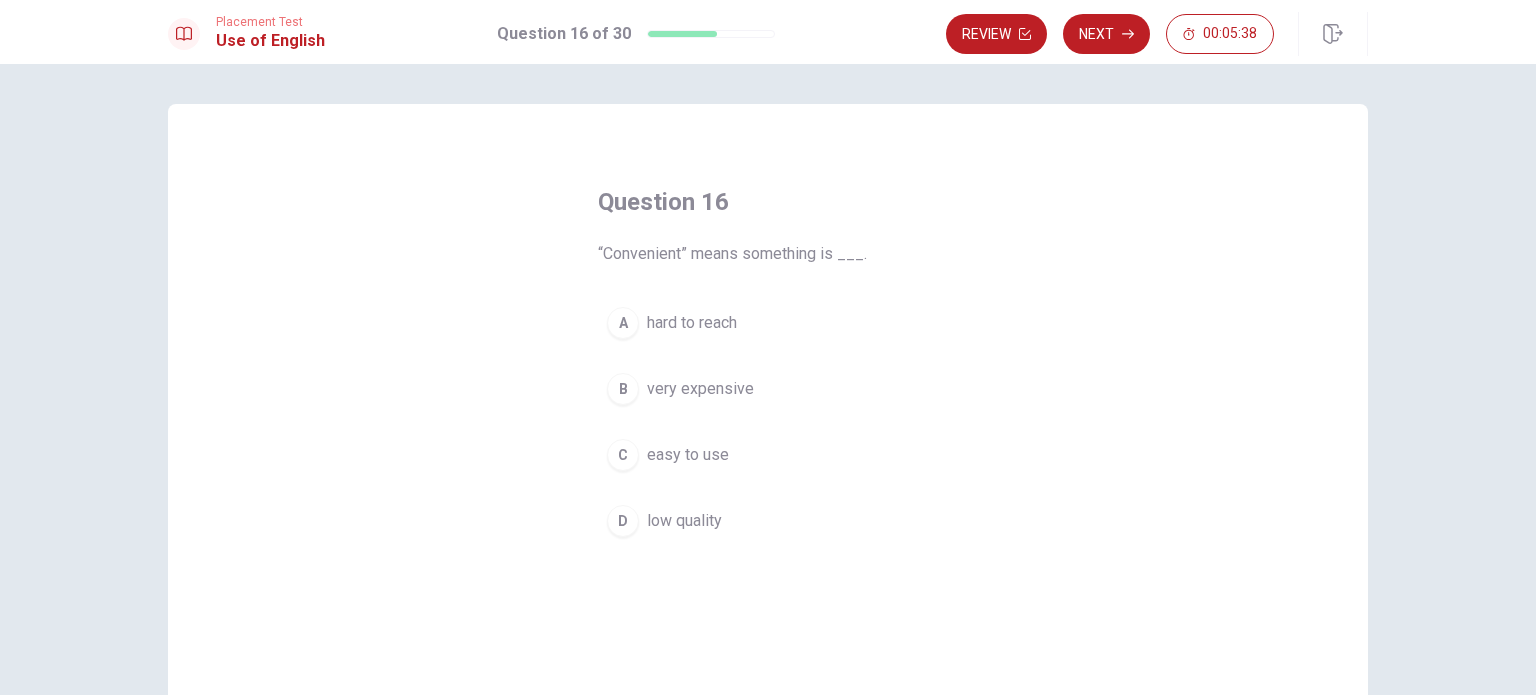 click on "C" at bounding box center [623, 455] 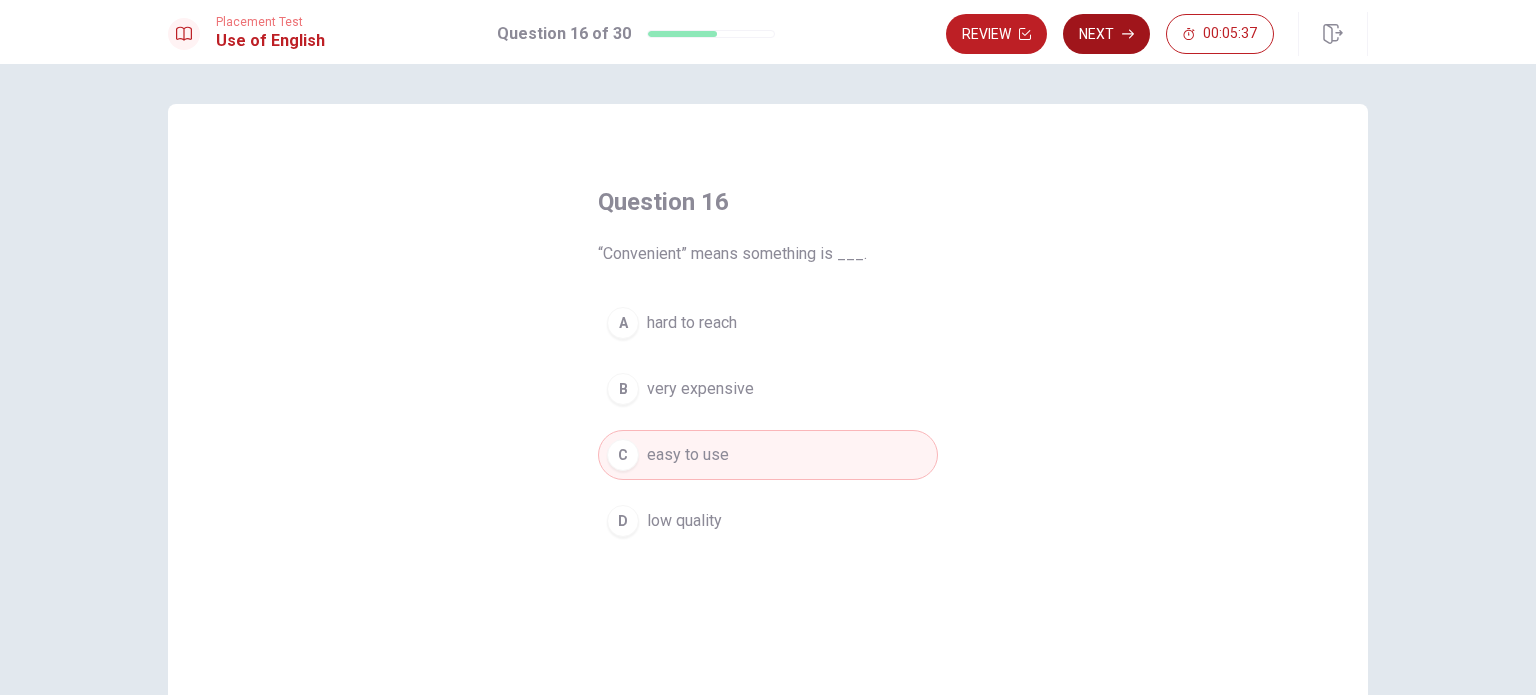 click on "Next" at bounding box center [1106, 34] 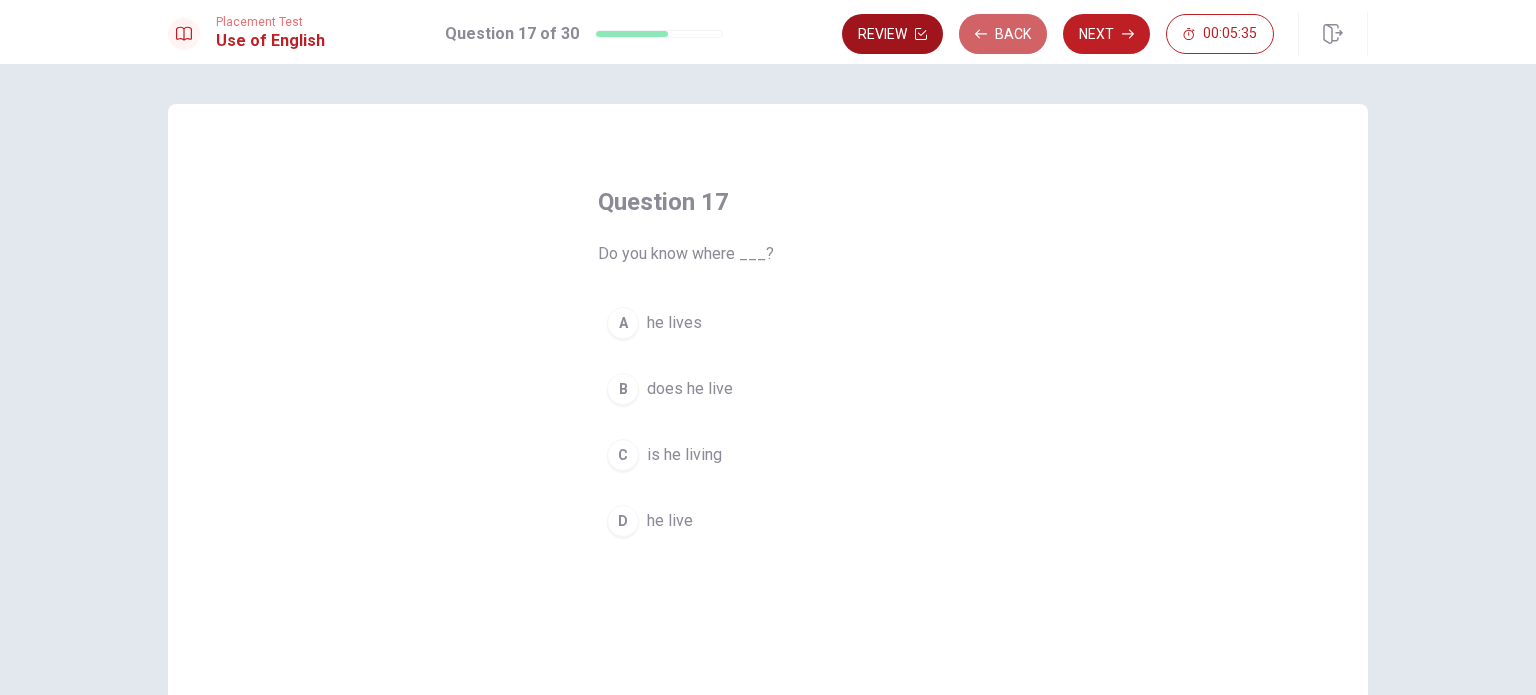 click on "Back" at bounding box center [1003, 34] 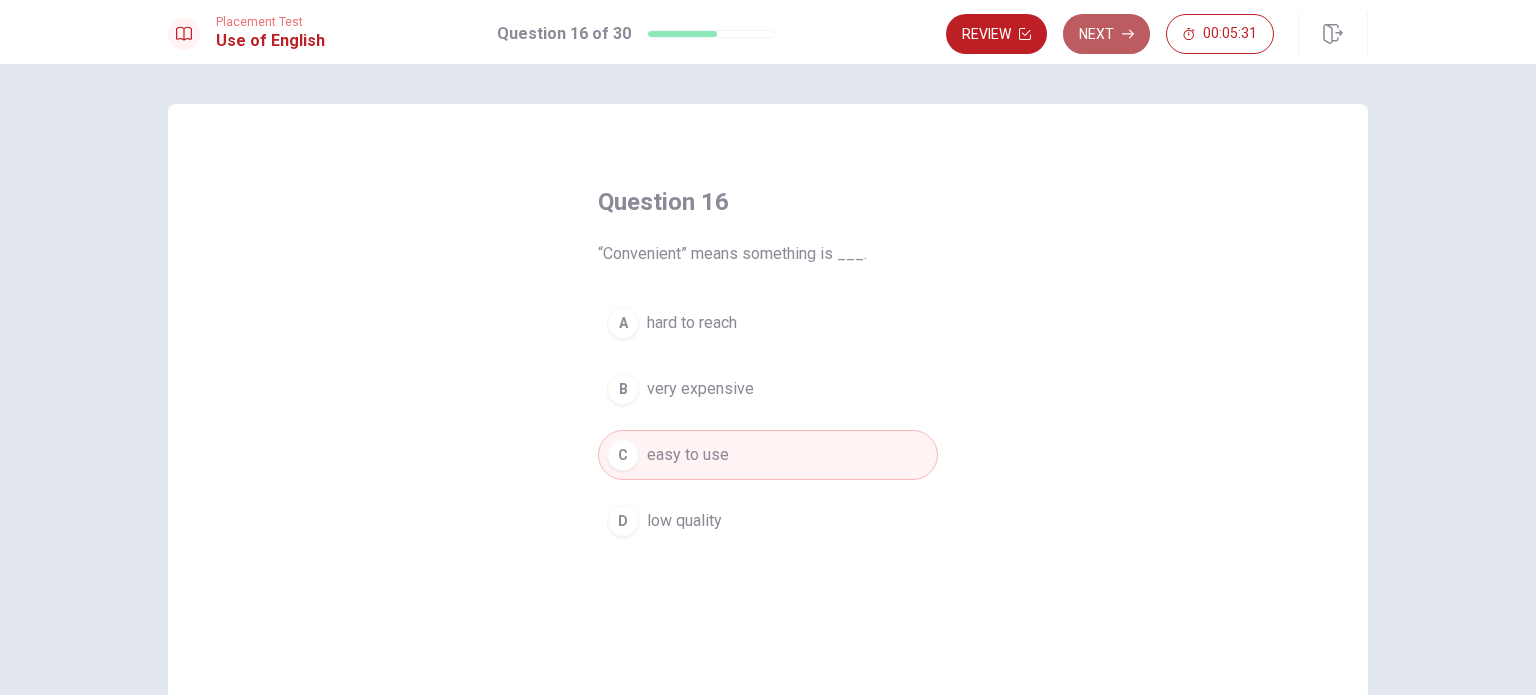 click on "Next" at bounding box center (1106, 34) 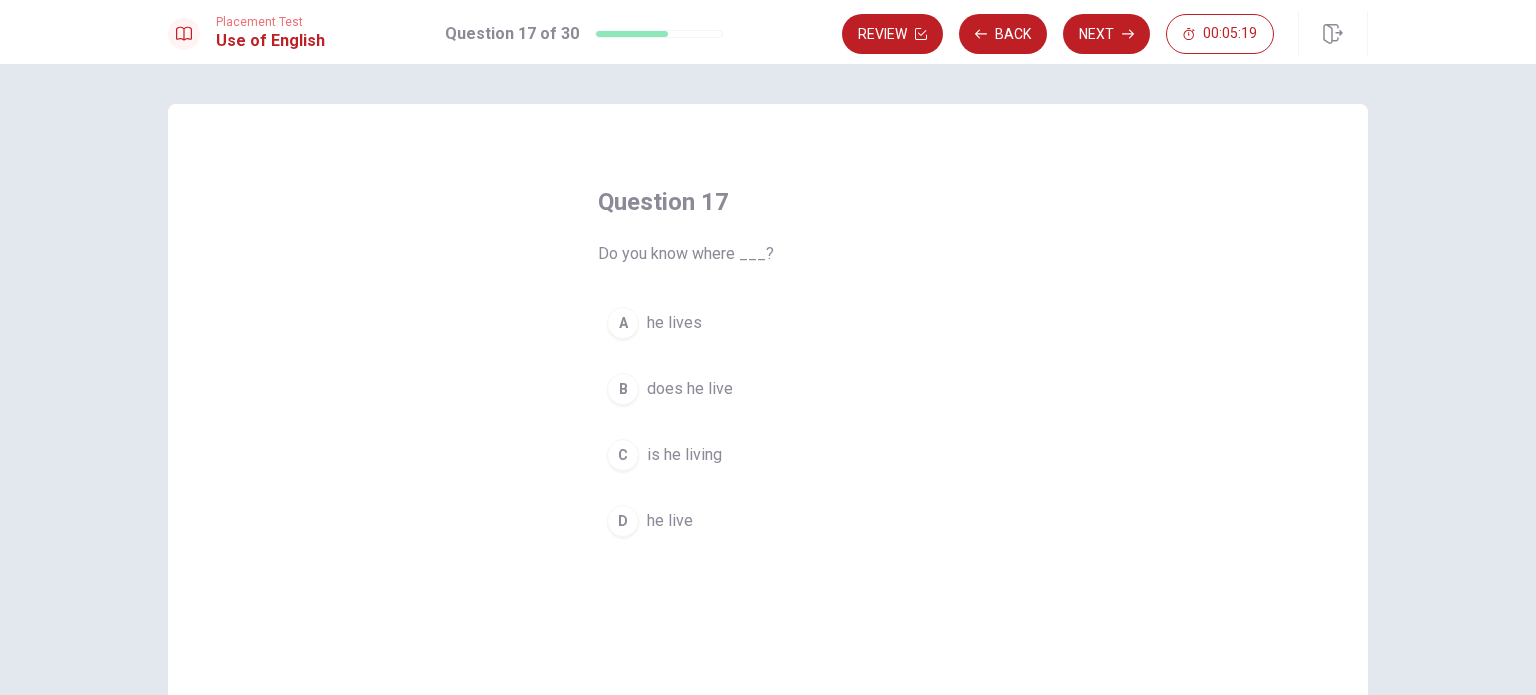 click on "does he live" at bounding box center (690, 389) 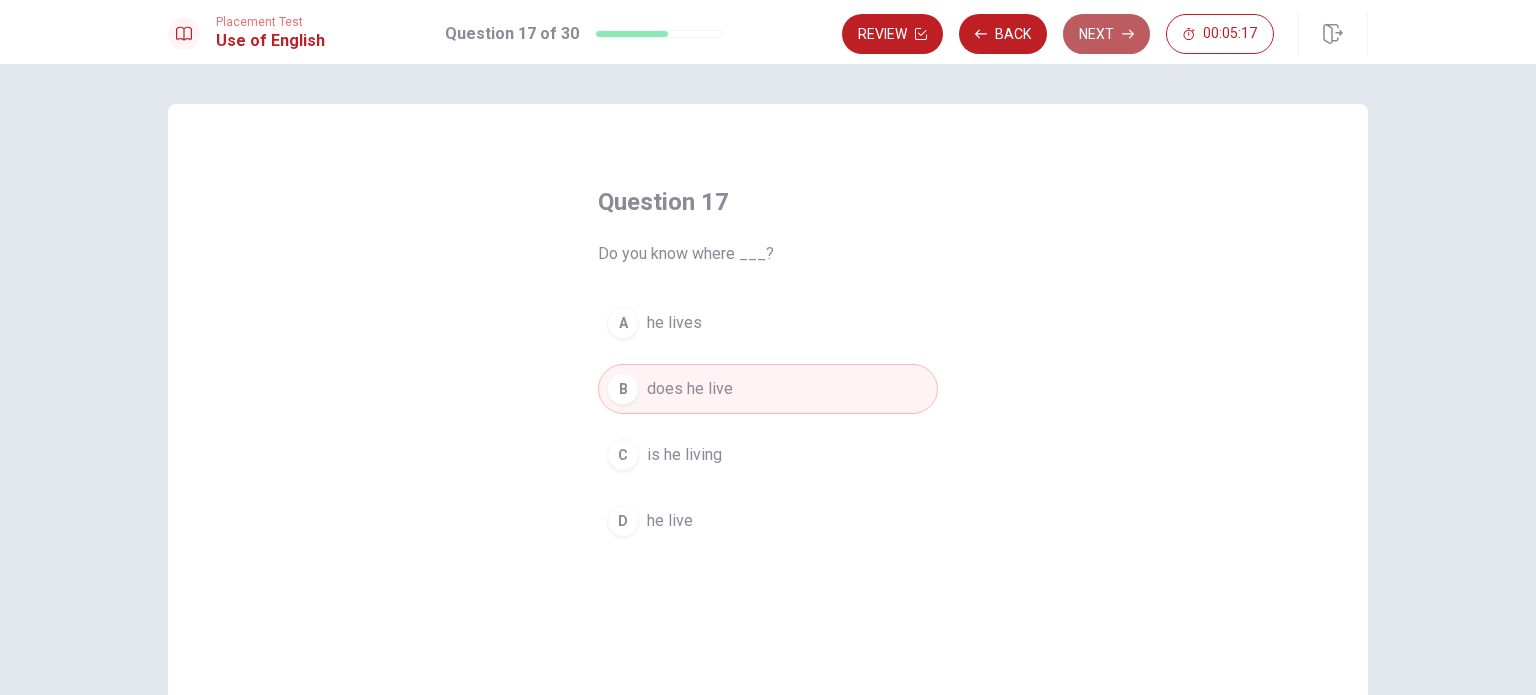 click on "Next" at bounding box center (1106, 34) 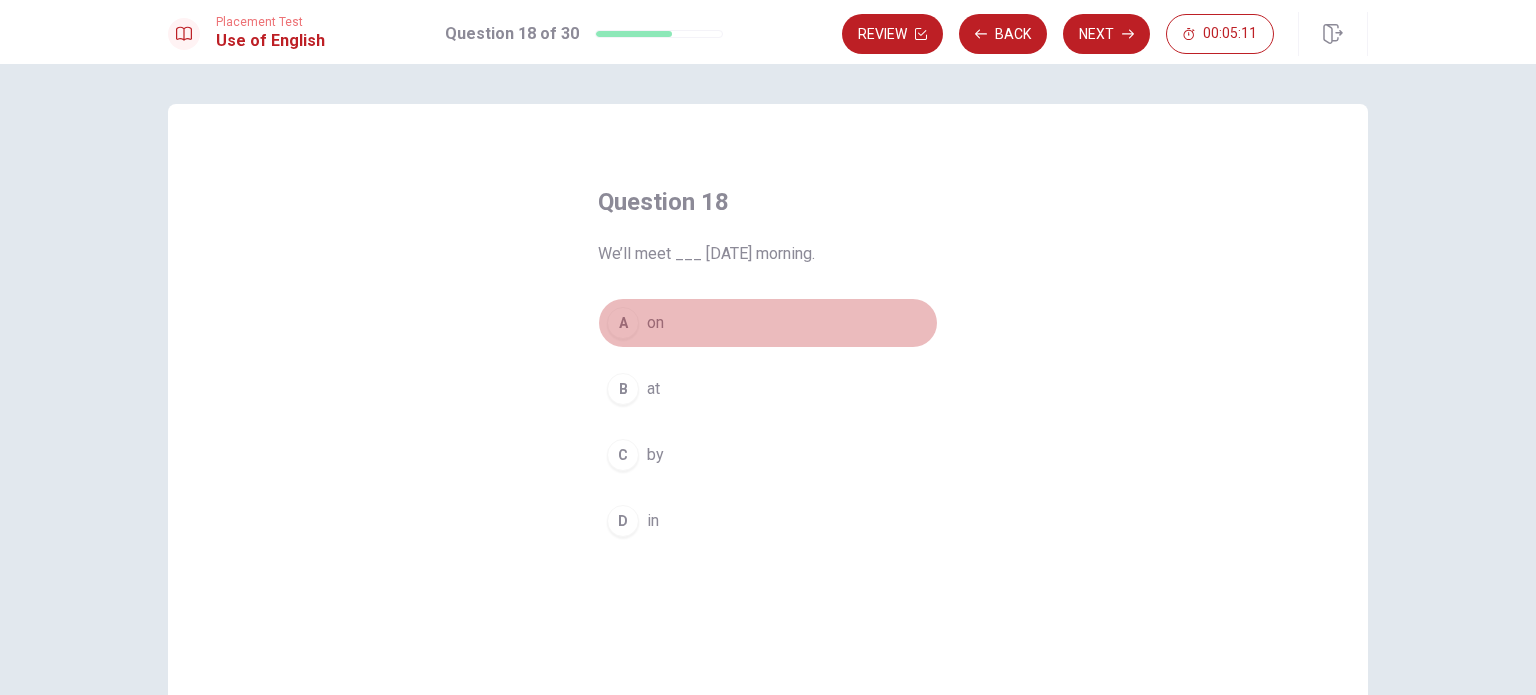click on "A on" at bounding box center (768, 323) 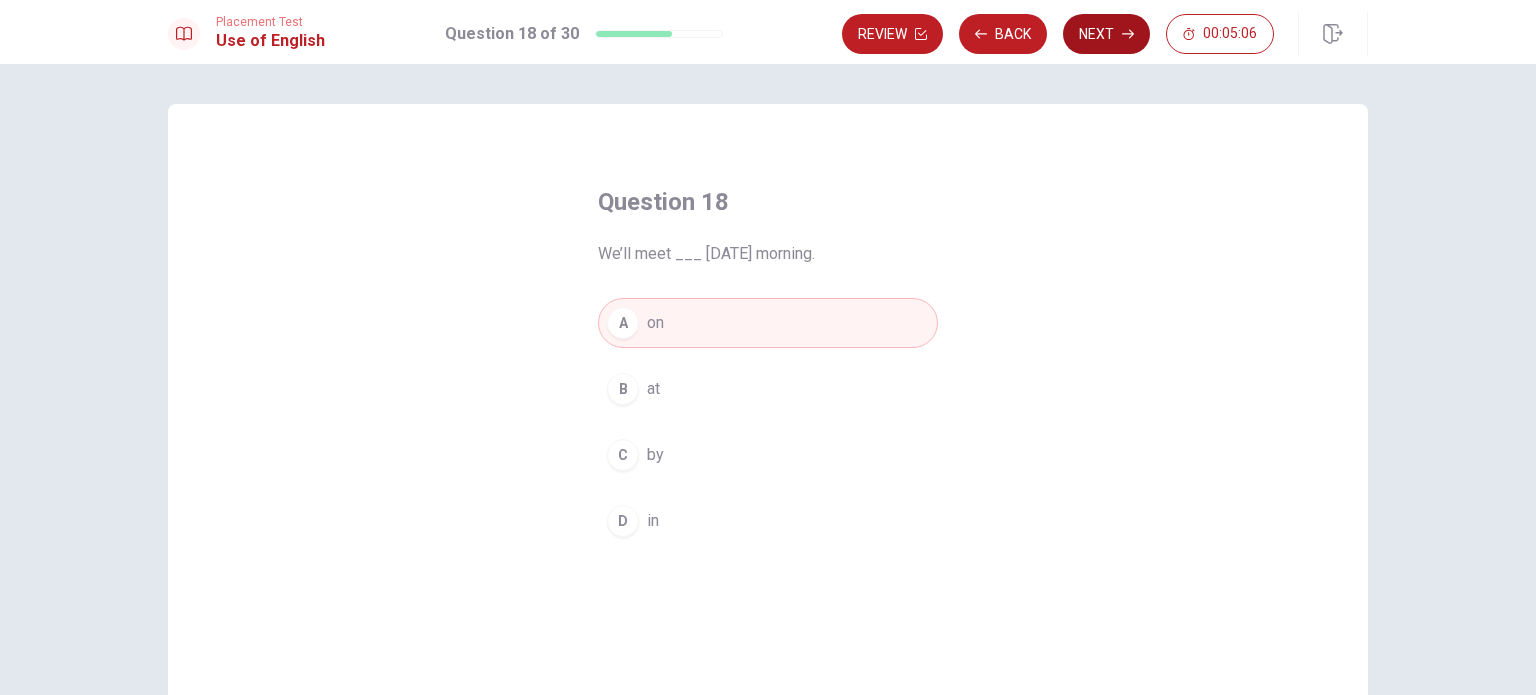 click on "Next" at bounding box center (1106, 34) 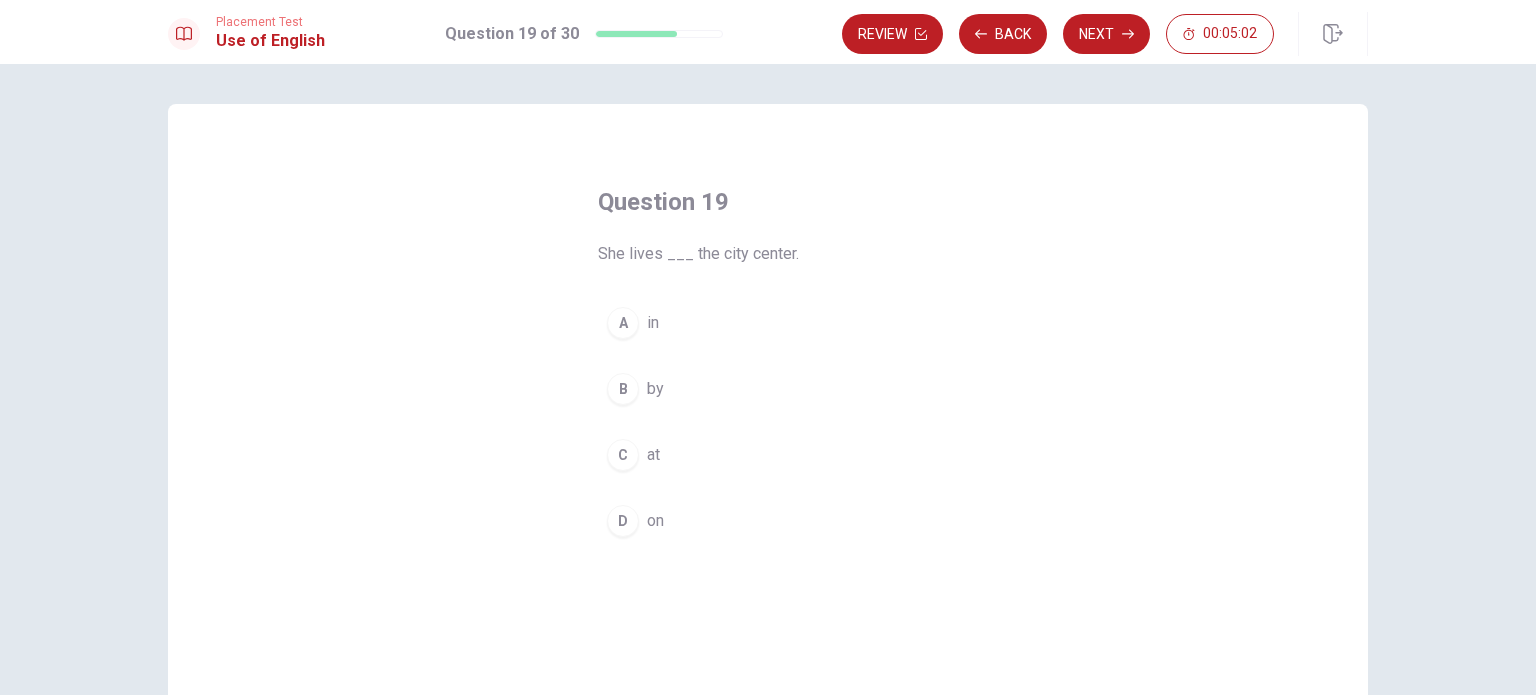 click on "in" at bounding box center [653, 323] 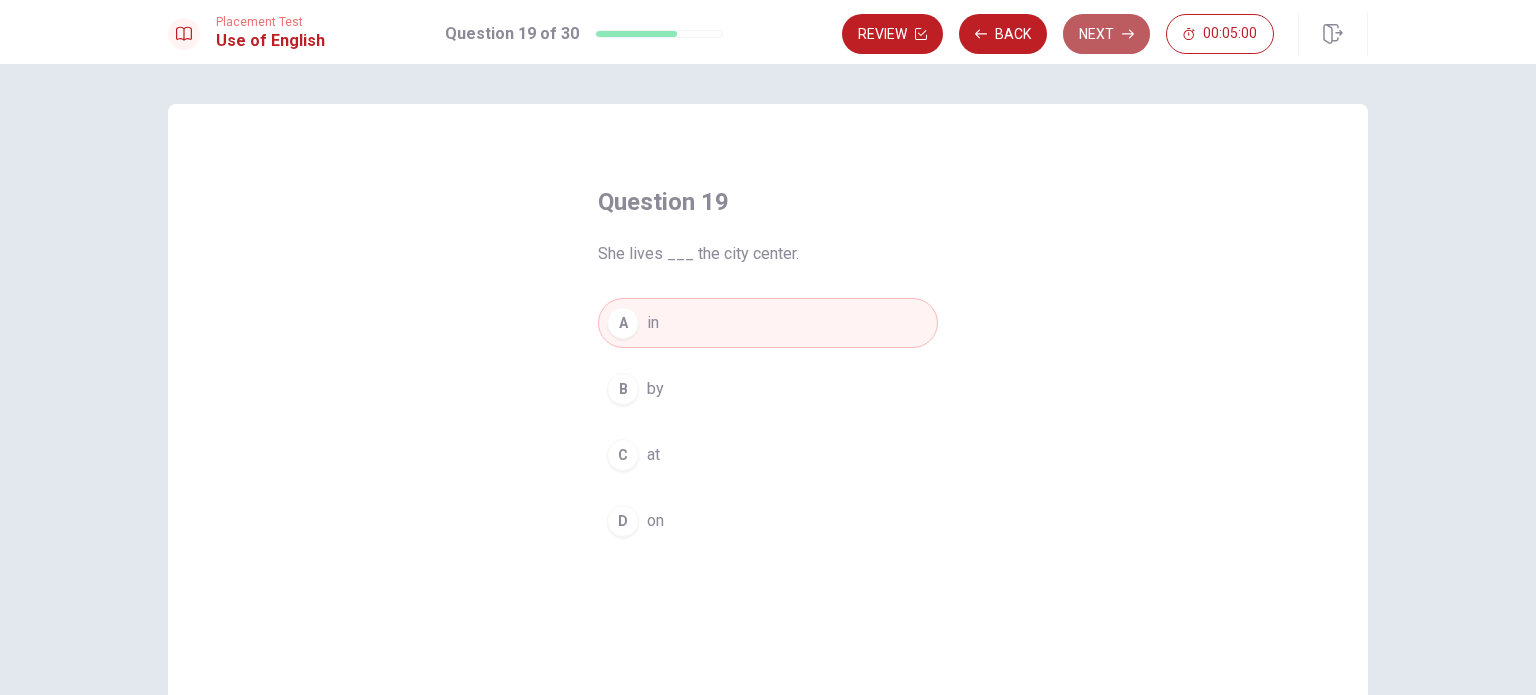 click on "Next" at bounding box center [1106, 34] 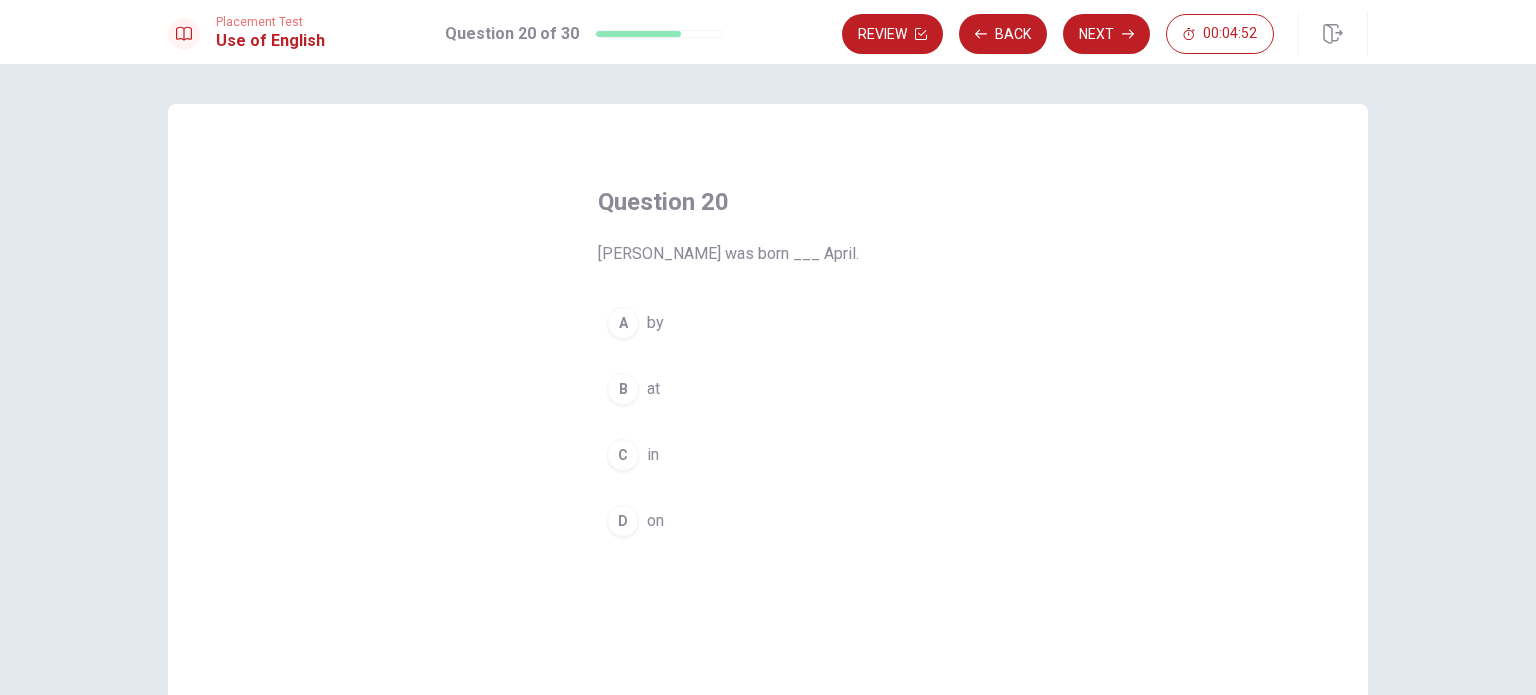 click on "B at" at bounding box center (768, 389) 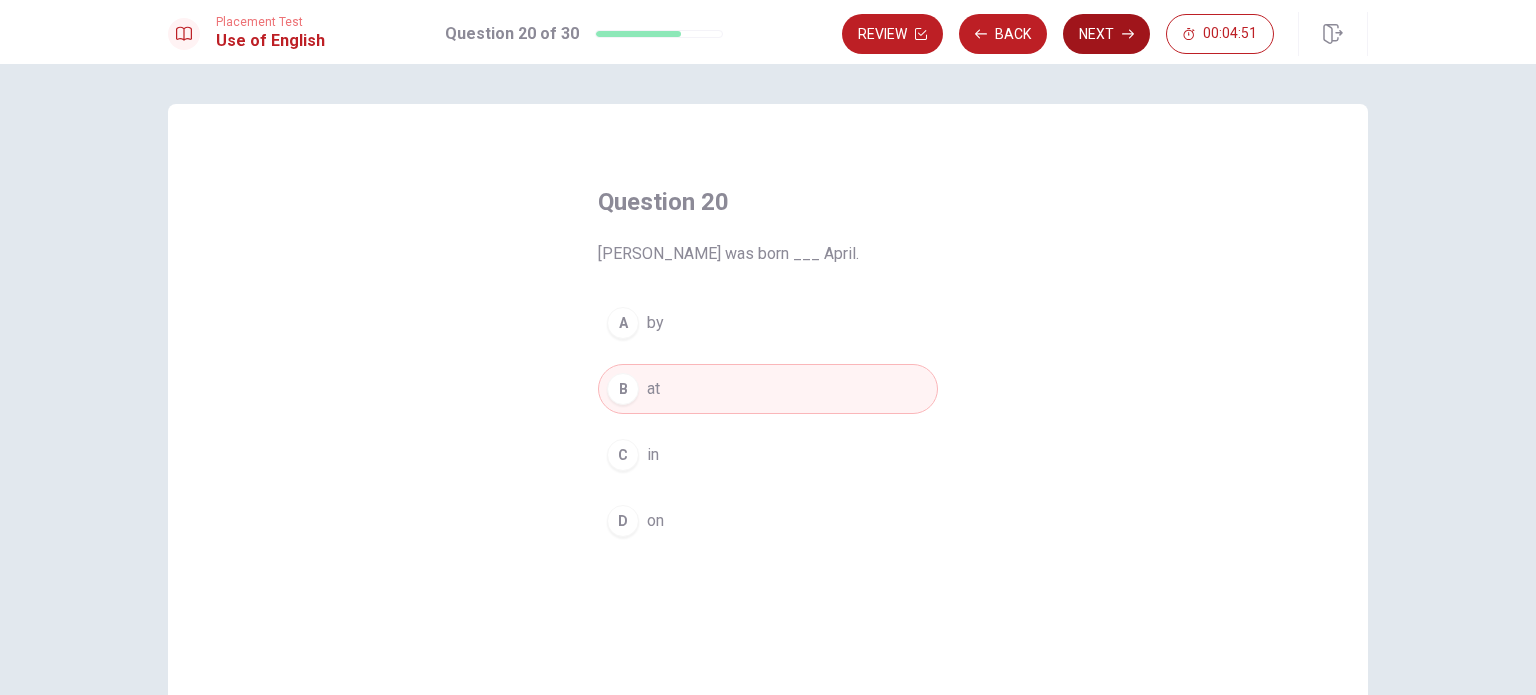 click on "Next" at bounding box center [1106, 34] 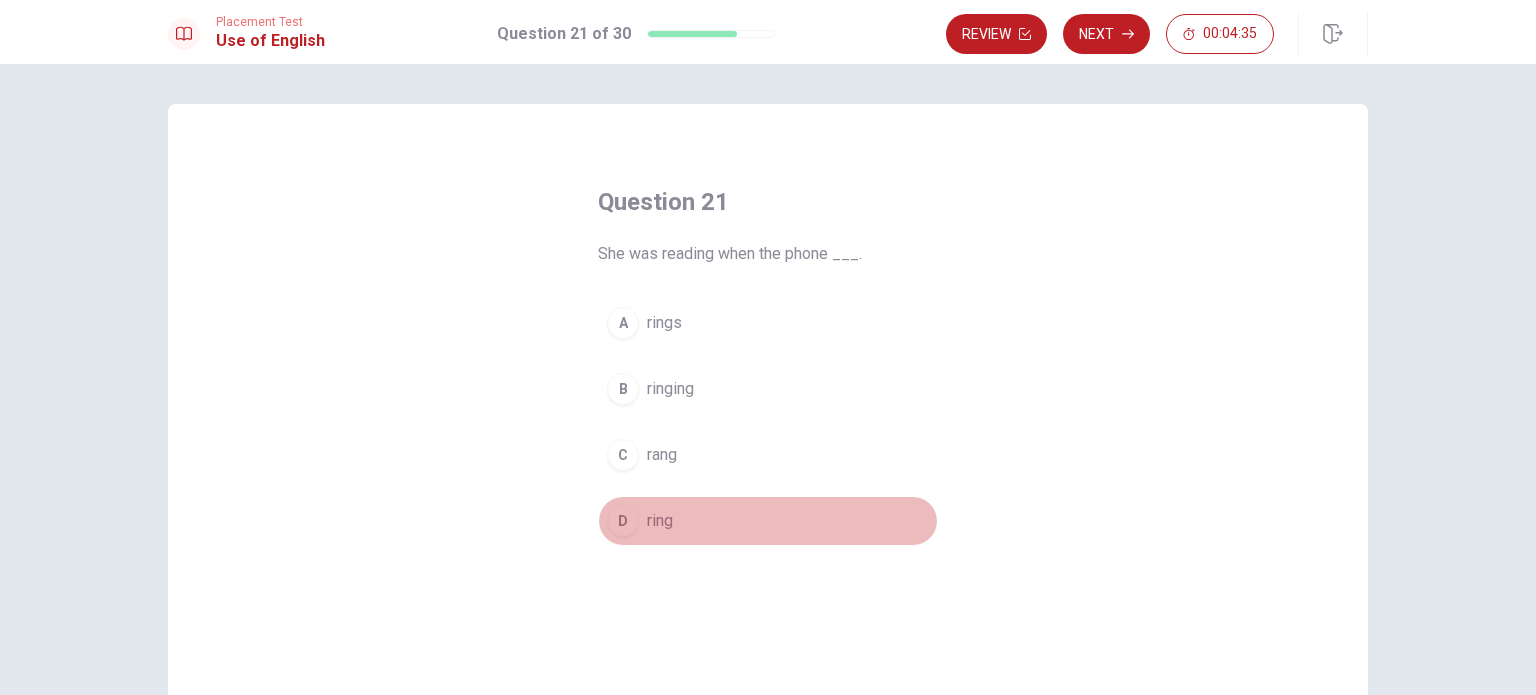 drag, startPoint x: 650, startPoint y: 515, endPoint x: 696, endPoint y: 458, distance: 73.24616 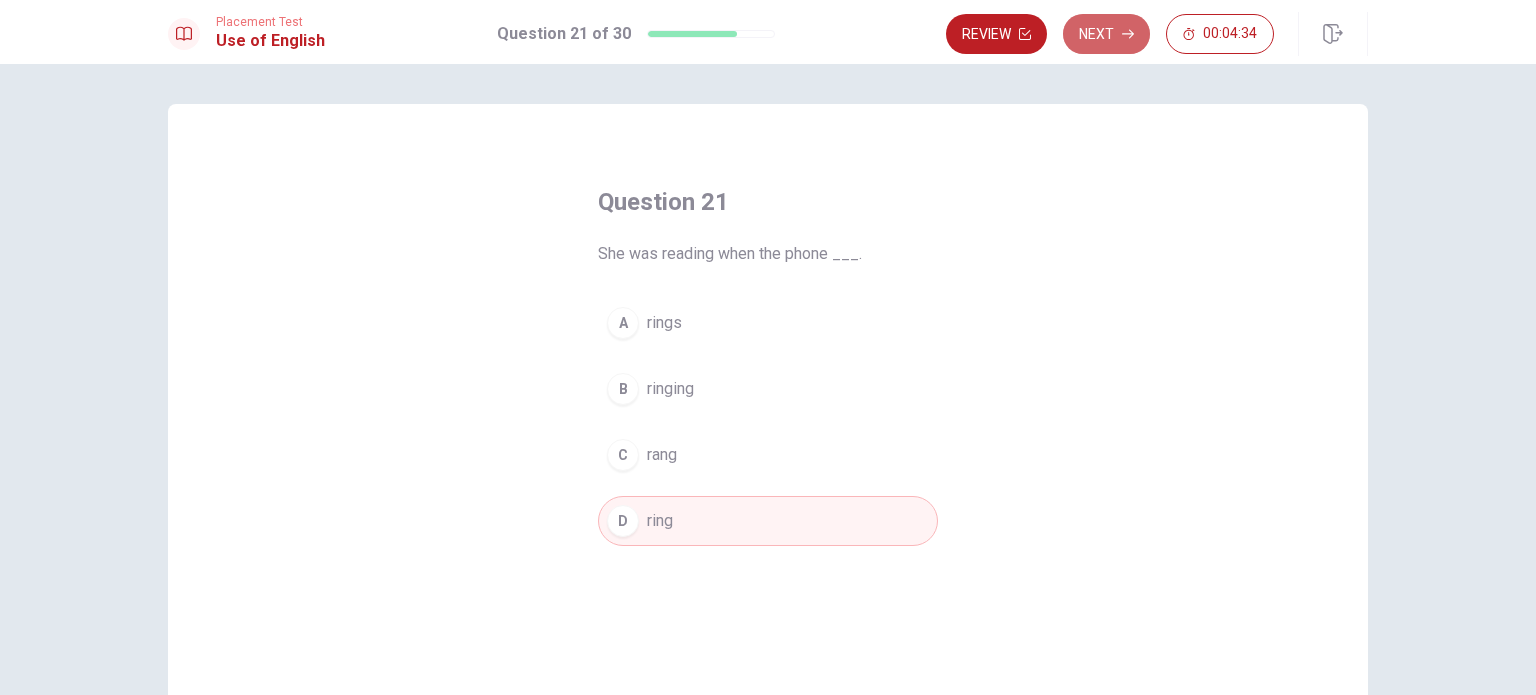 click on "Next" at bounding box center (1106, 34) 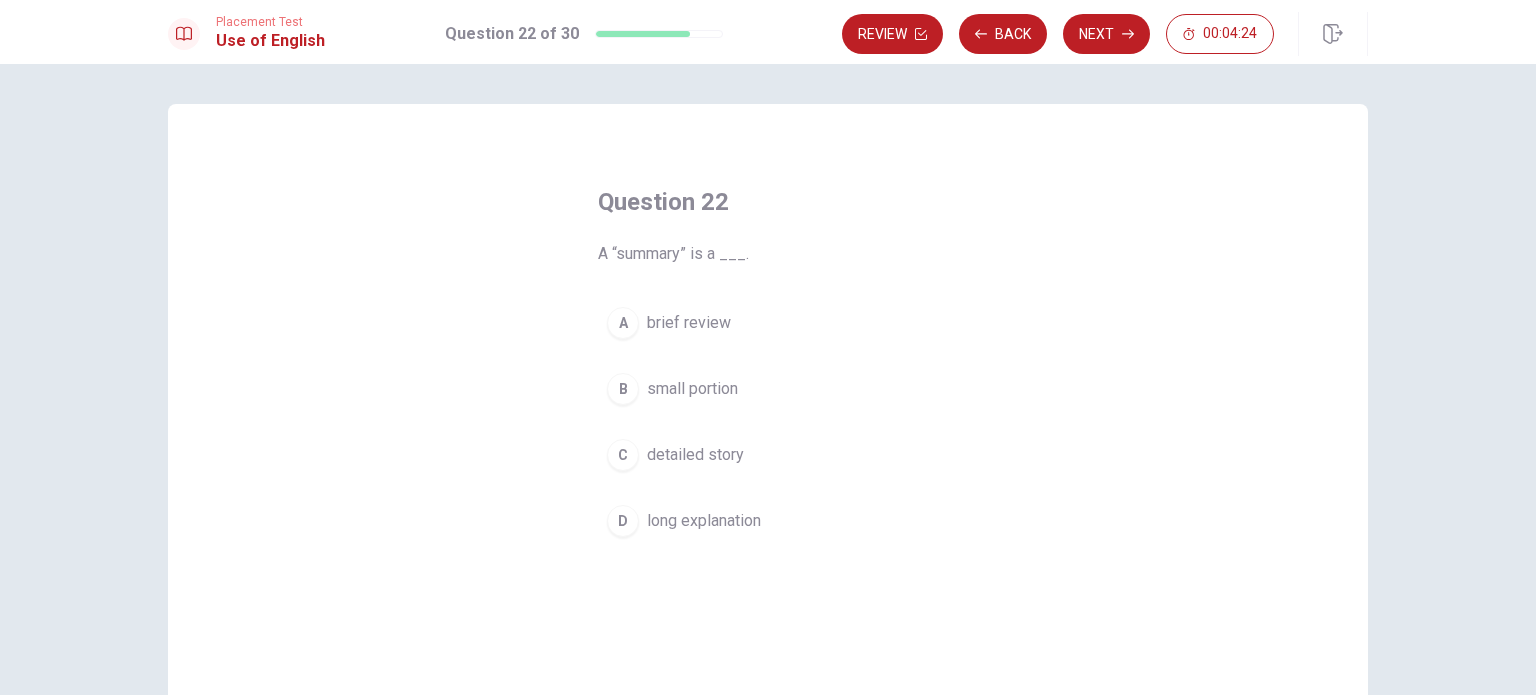 click on "A" at bounding box center (623, 323) 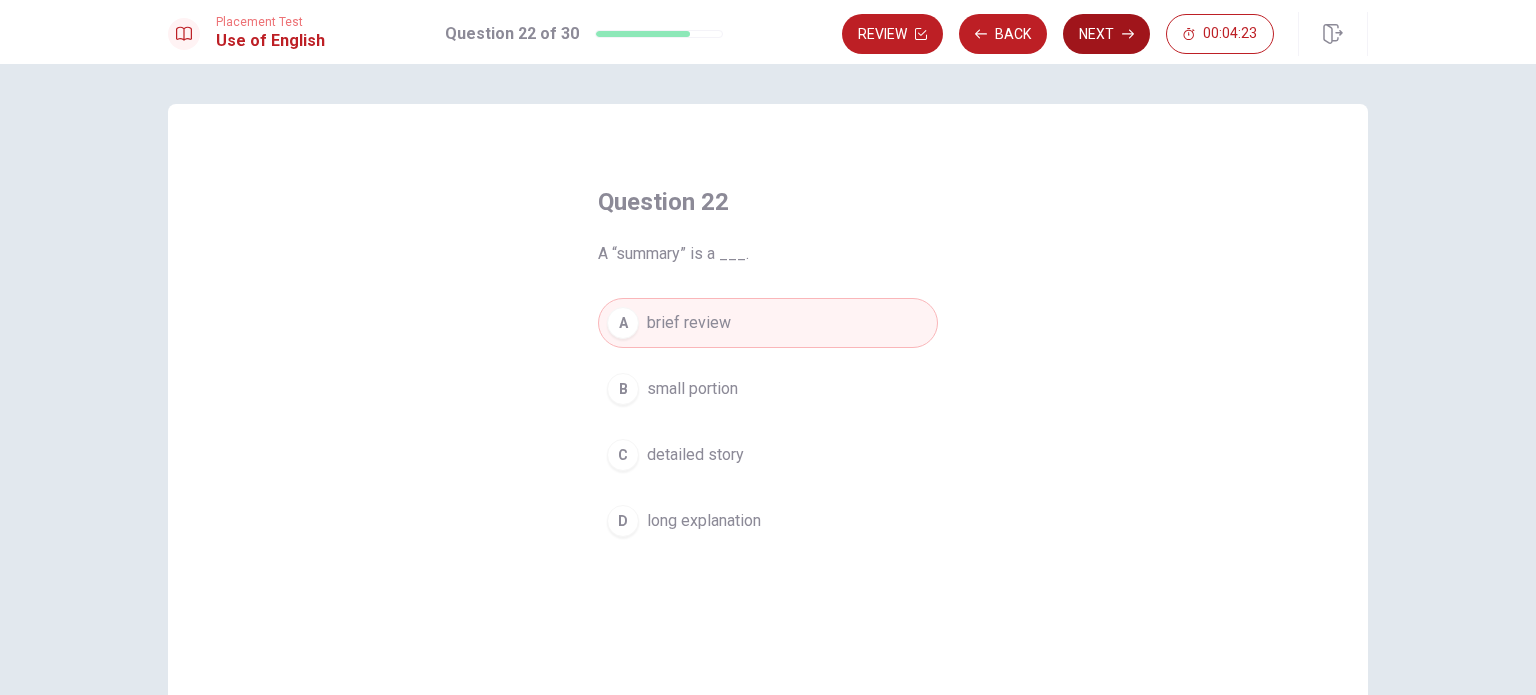 click on "Next" at bounding box center [1106, 34] 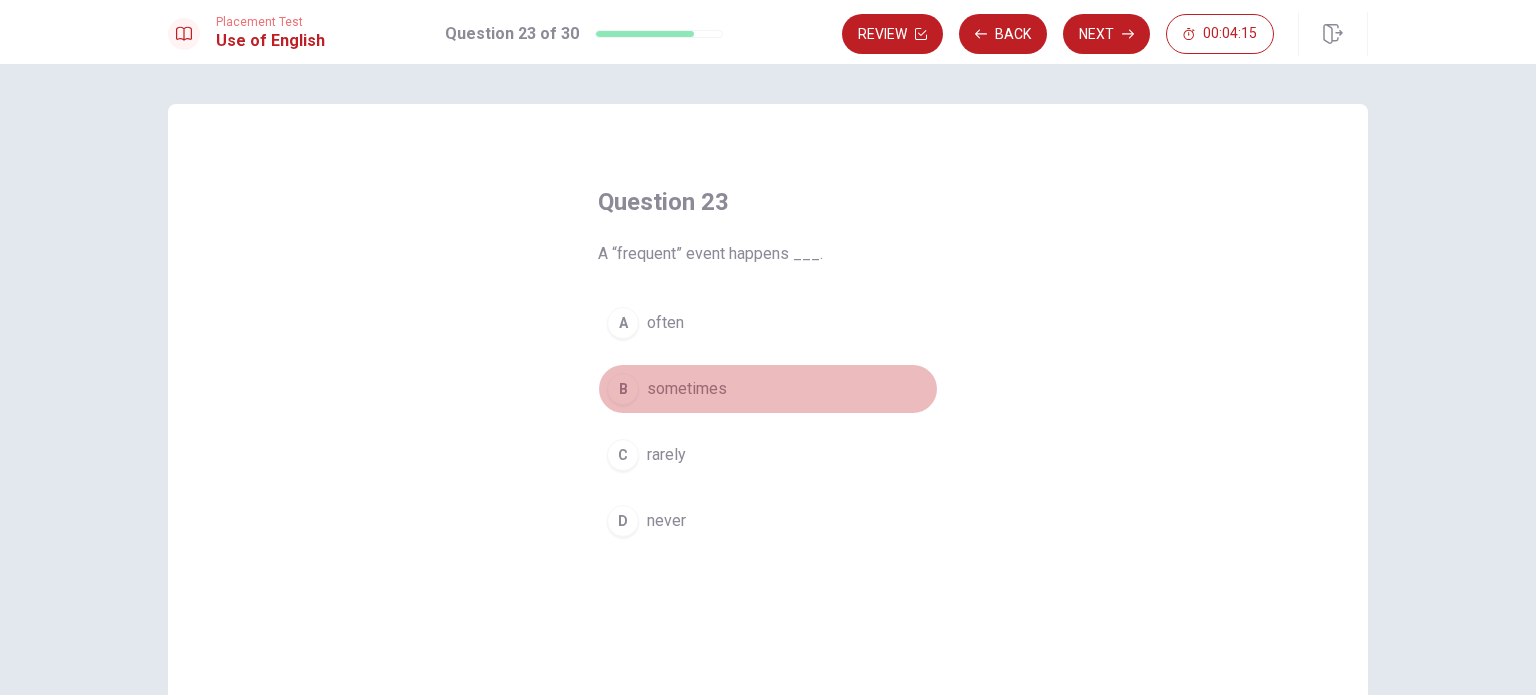 click on "sometimes" at bounding box center [687, 389] 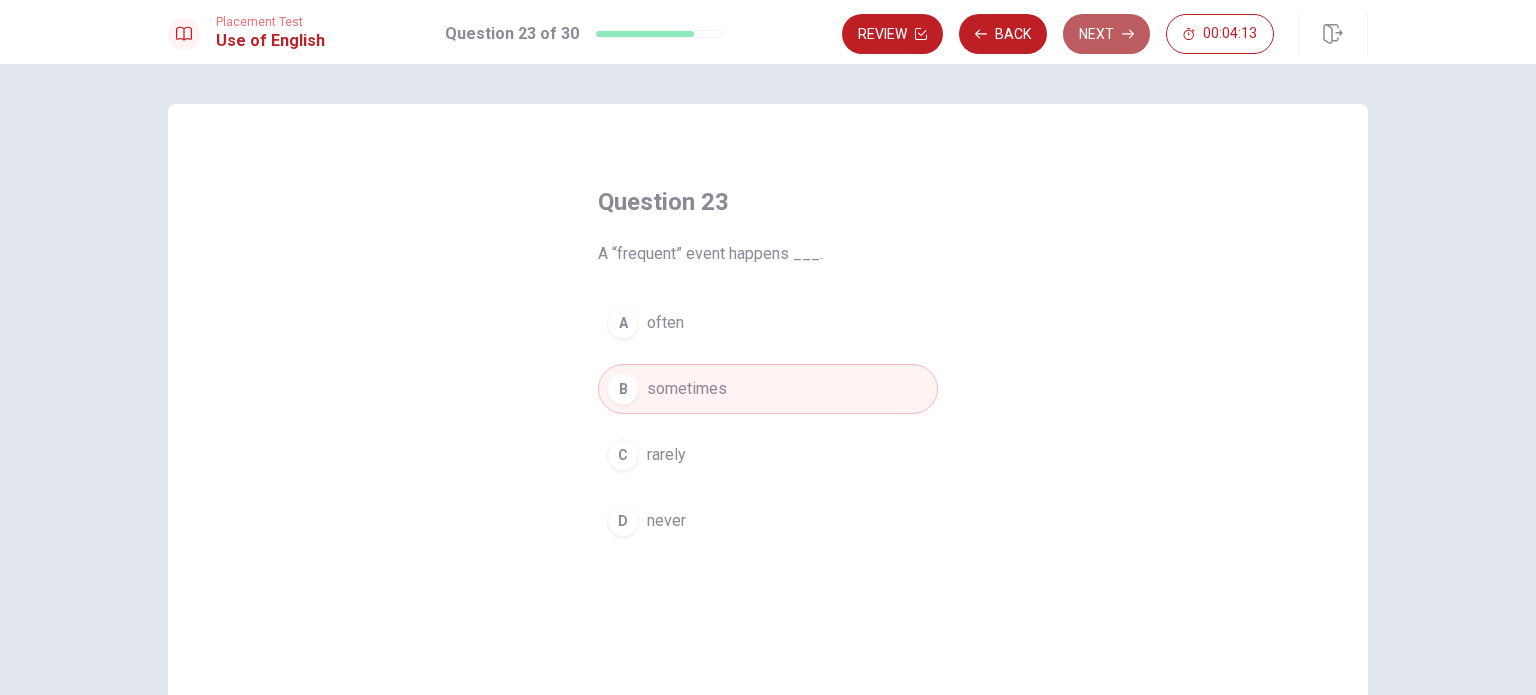 click on "Next" at bounding box center (1106, 34) 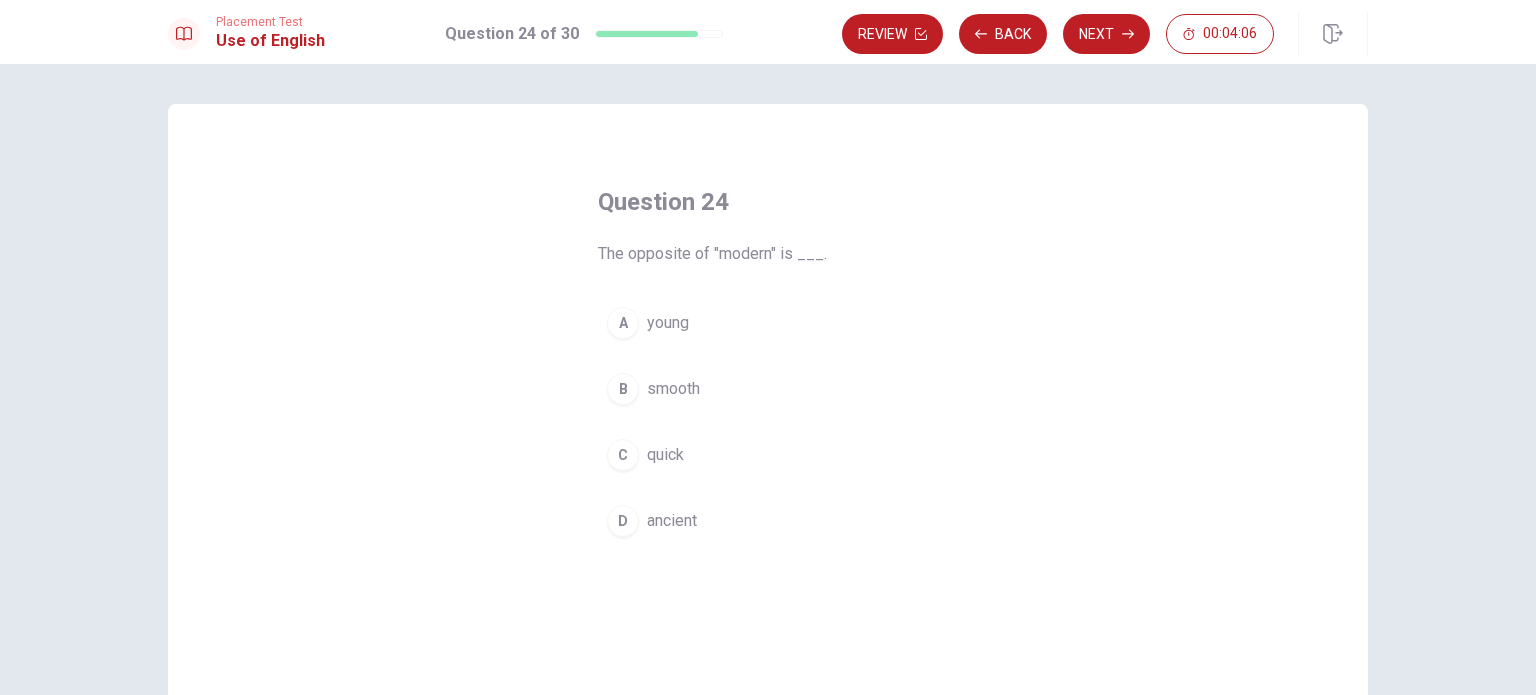 drag, startPoint x: 661, startPoint y: 310, endPoint x: 661, endPoint y: 298, distance: 12 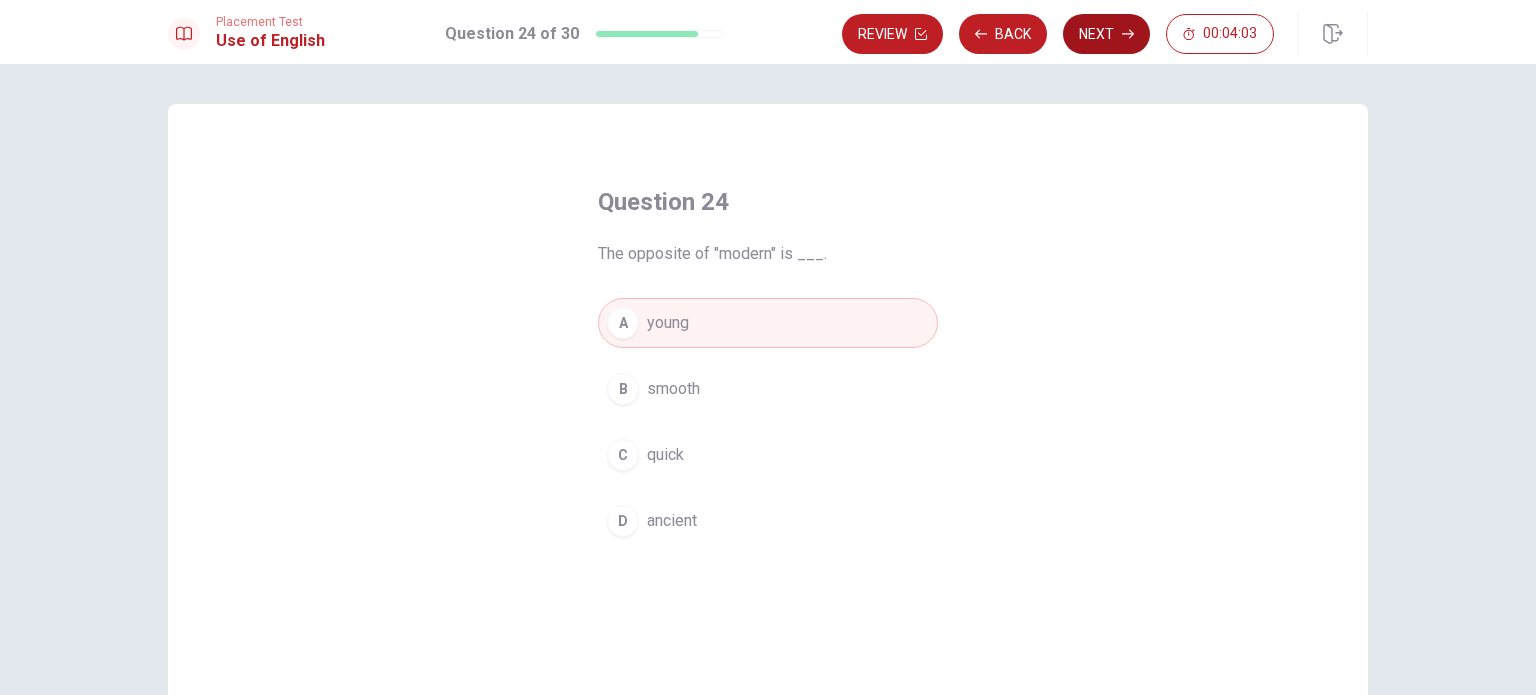 click on "Next" at bounding box center [1106, 34] 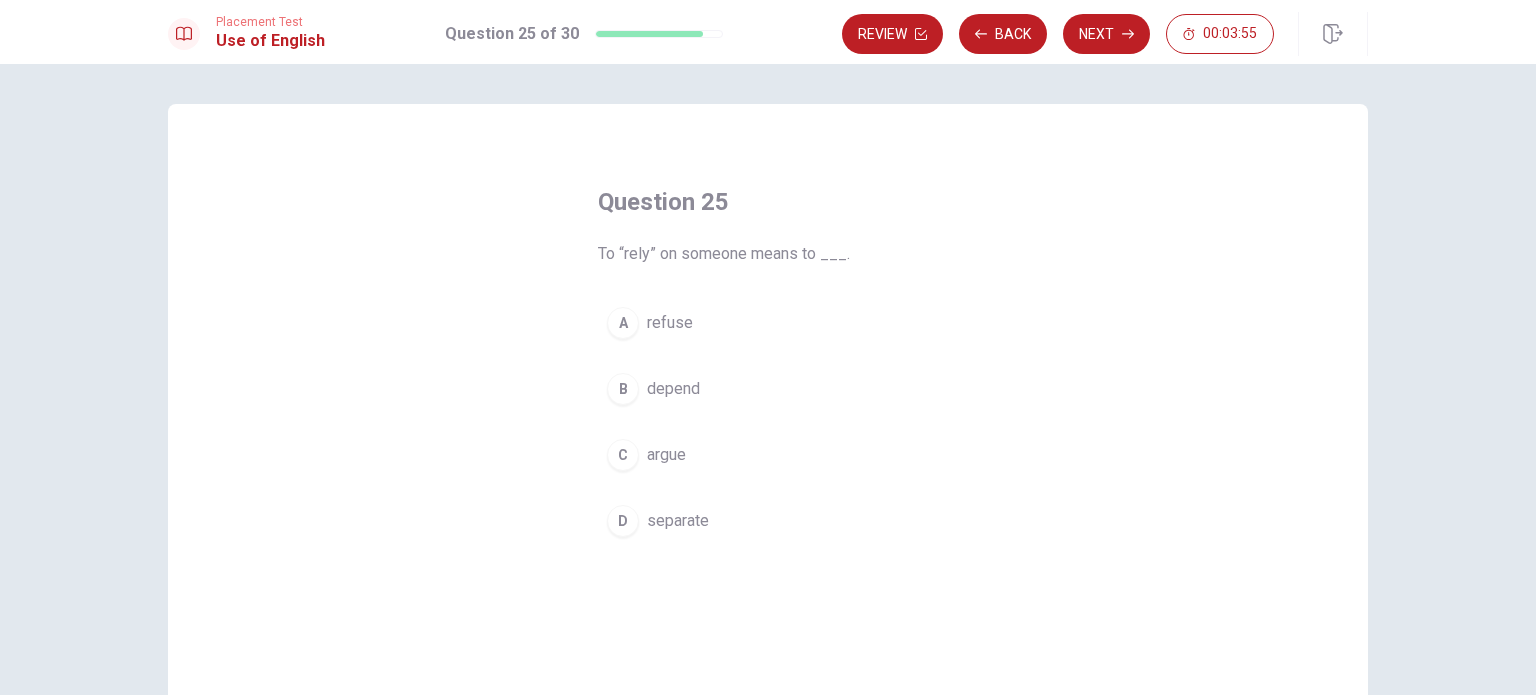 click on "argue" at bounding box center (666, 455) 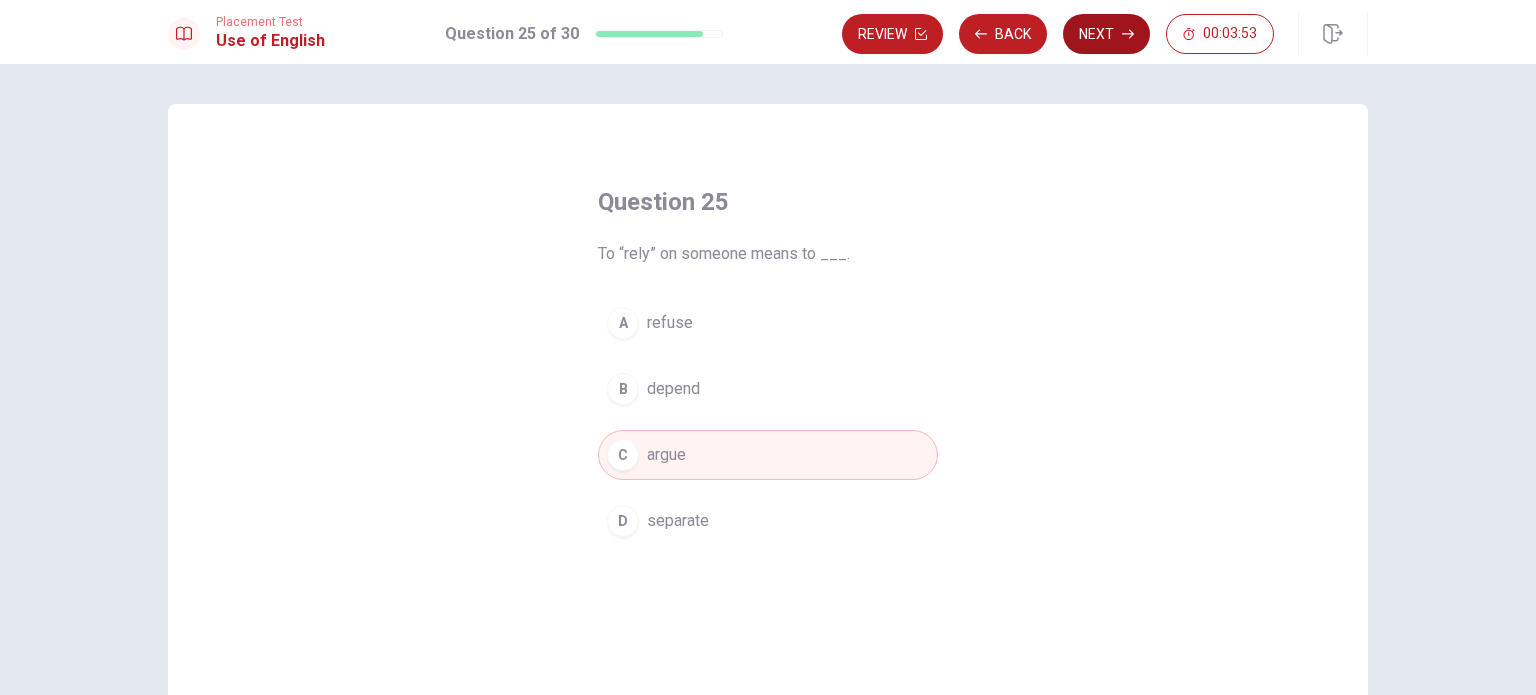 click on "Next" at bounding box center (1106, 34) 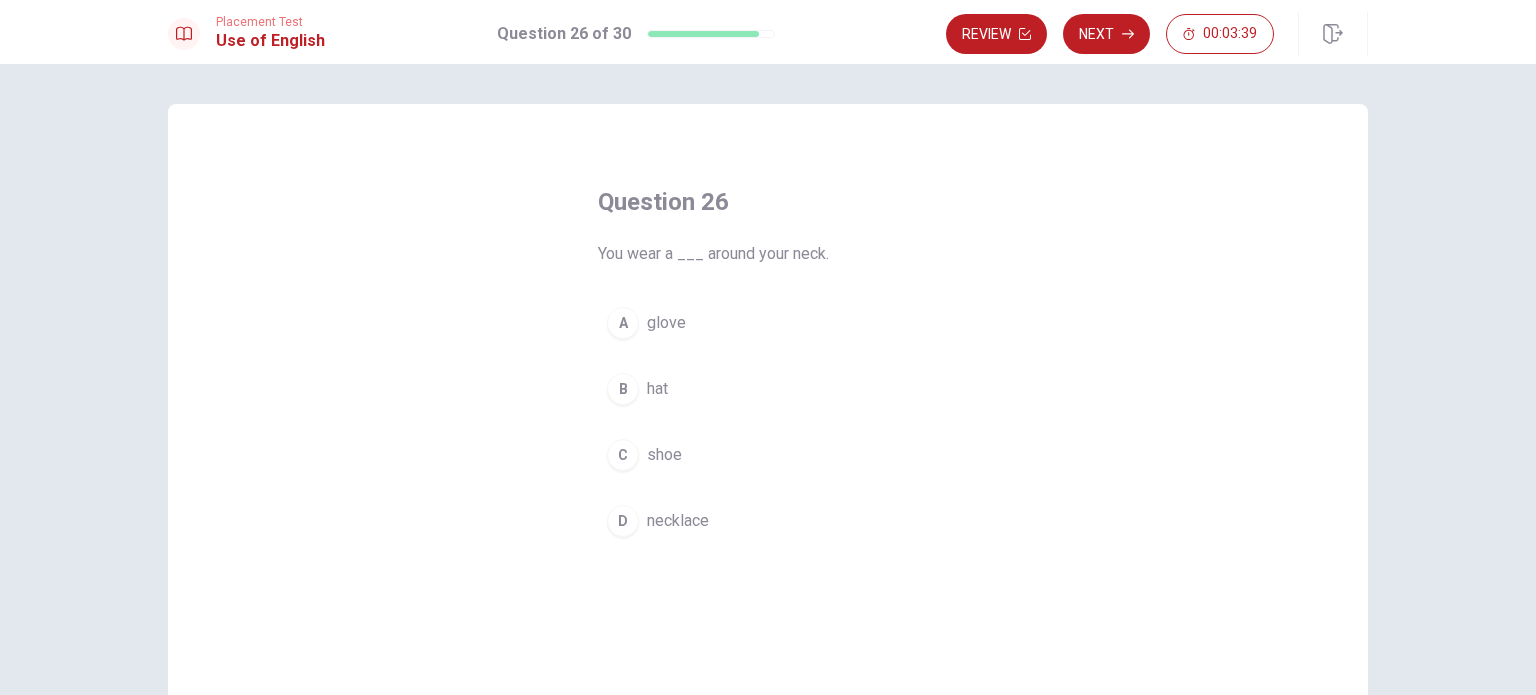 click on "D" at bounding box center (623, 521) 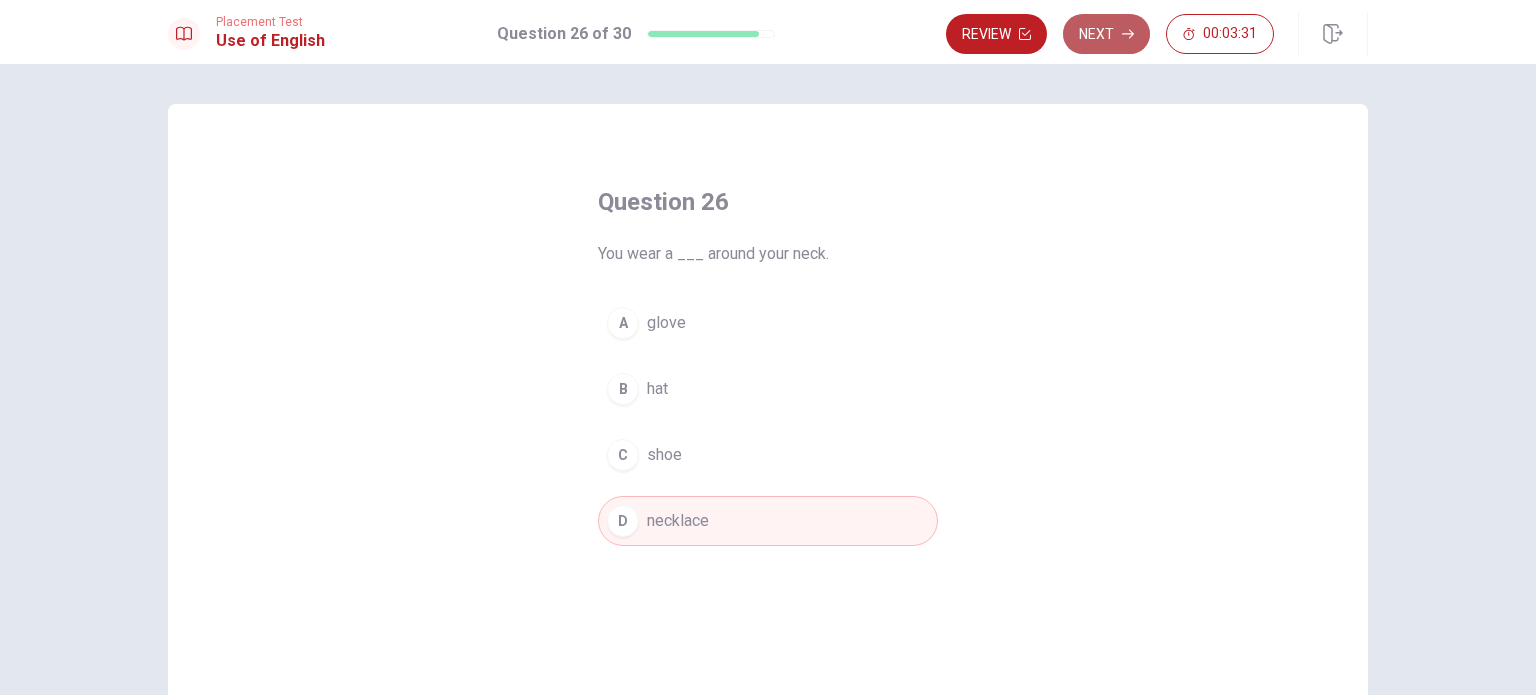 click on "Next" at bounding box center [1106, 34] 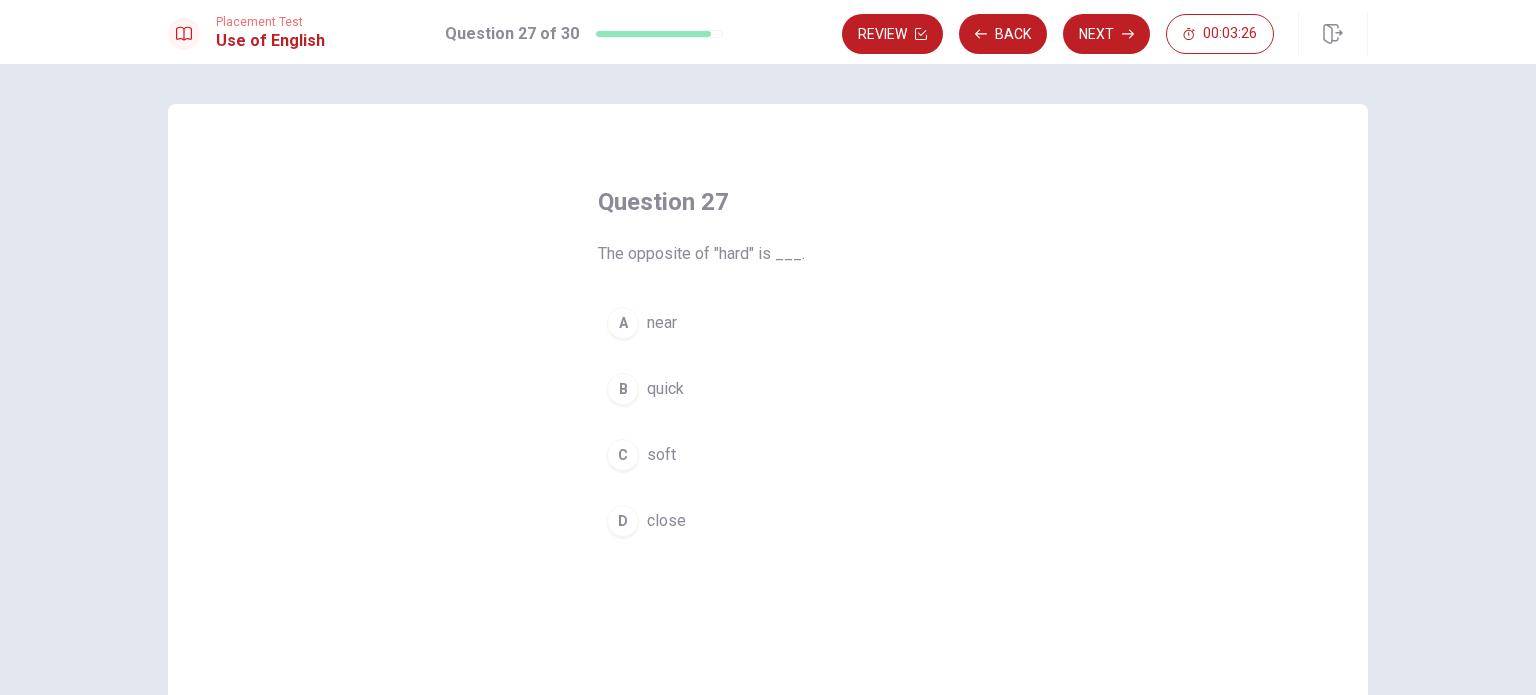 click on "soft" at bounding box center (661, 455) 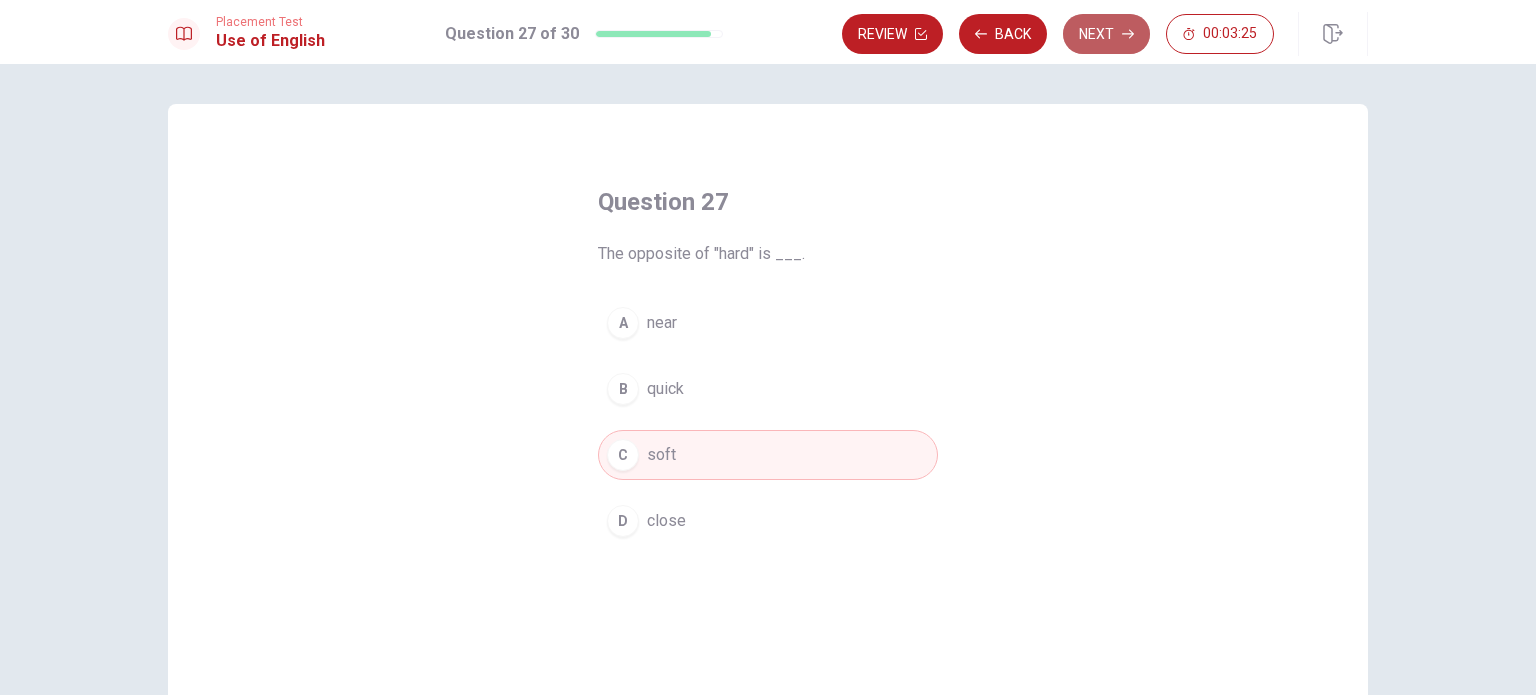 click on "Next" at bounding box center [1106, 34] 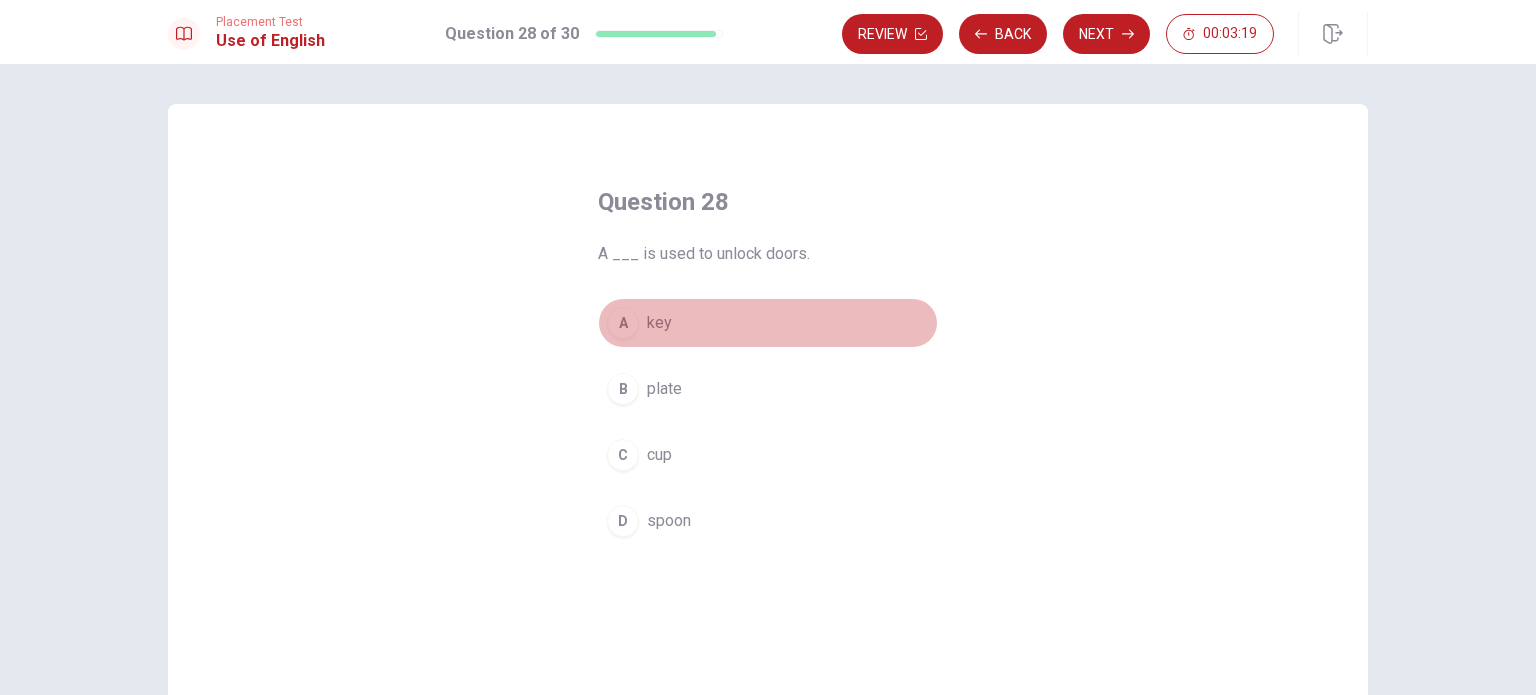 click on "A" at bounding box center [623, 323] 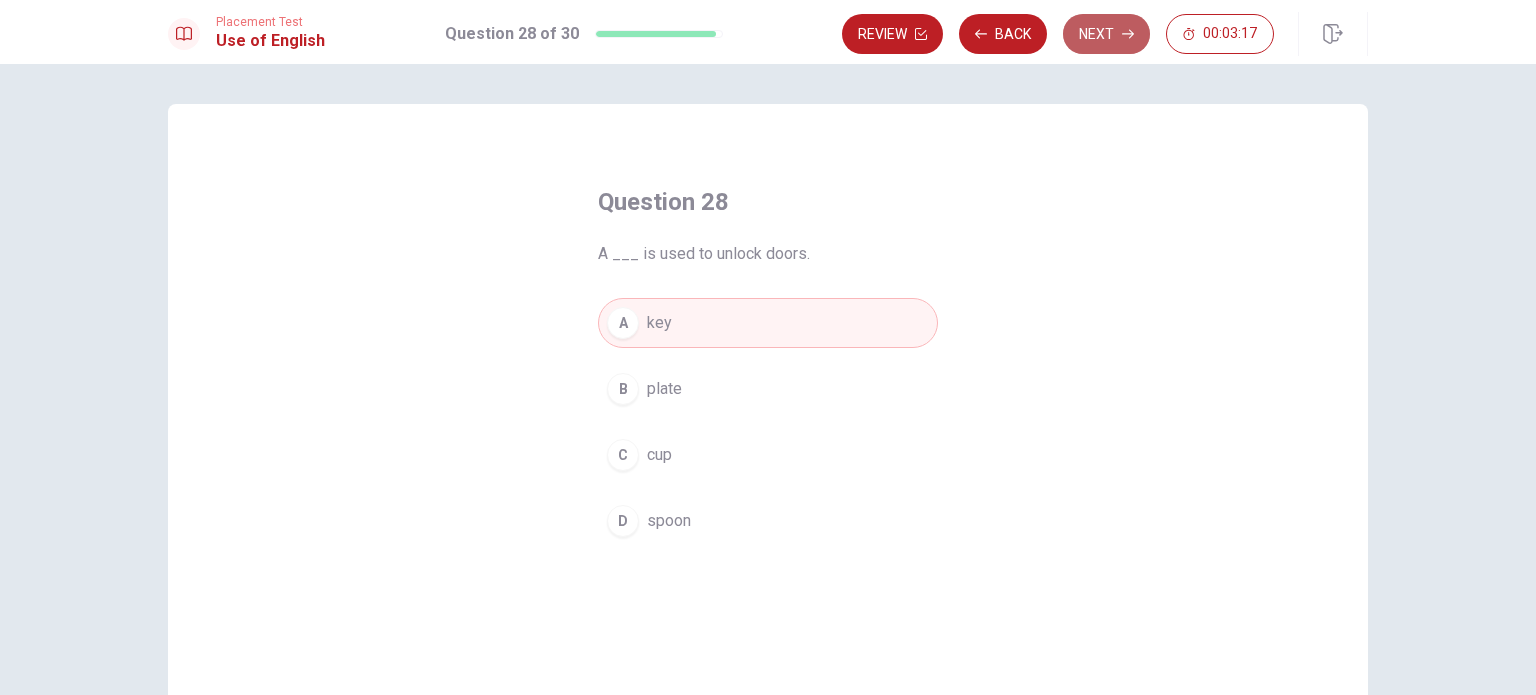 click on "Next" at bounding box center [1106, 34] 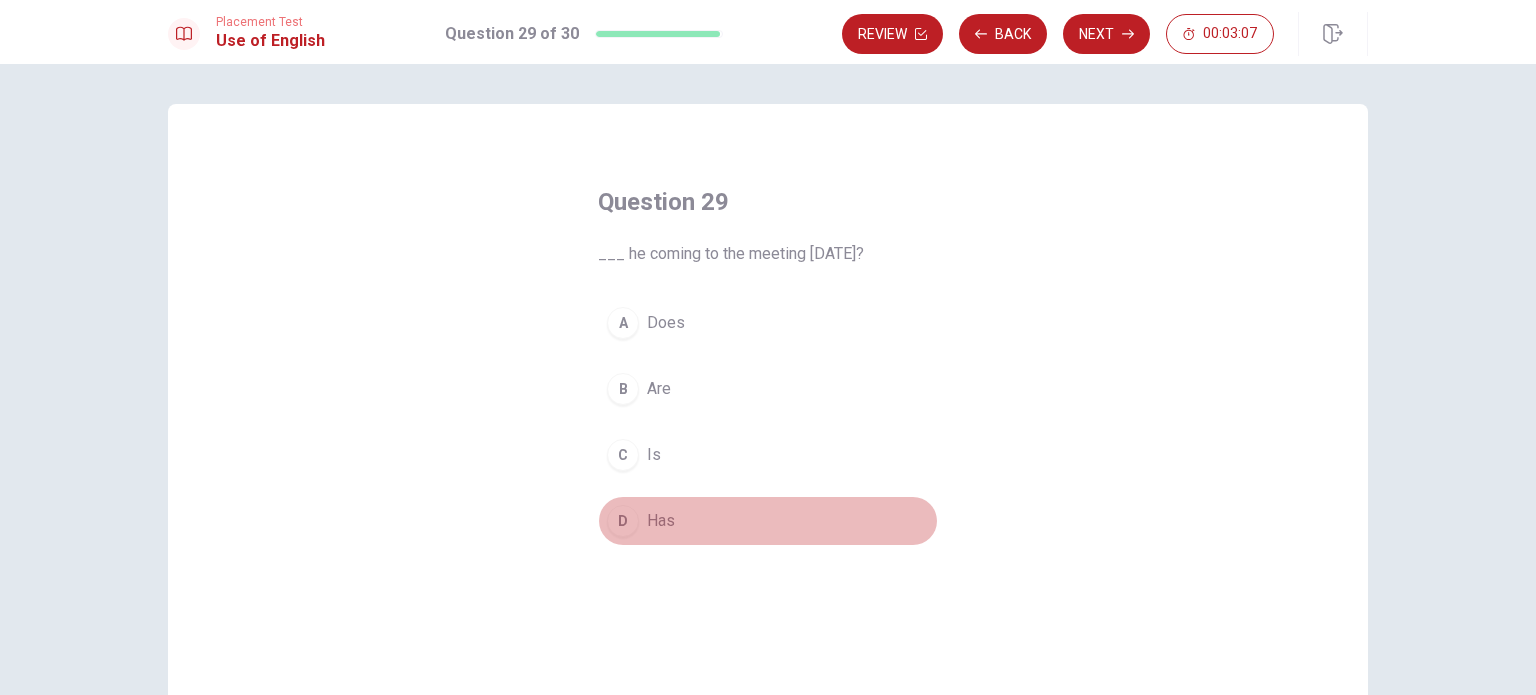 click on "D" at bounding box center (623, 521) 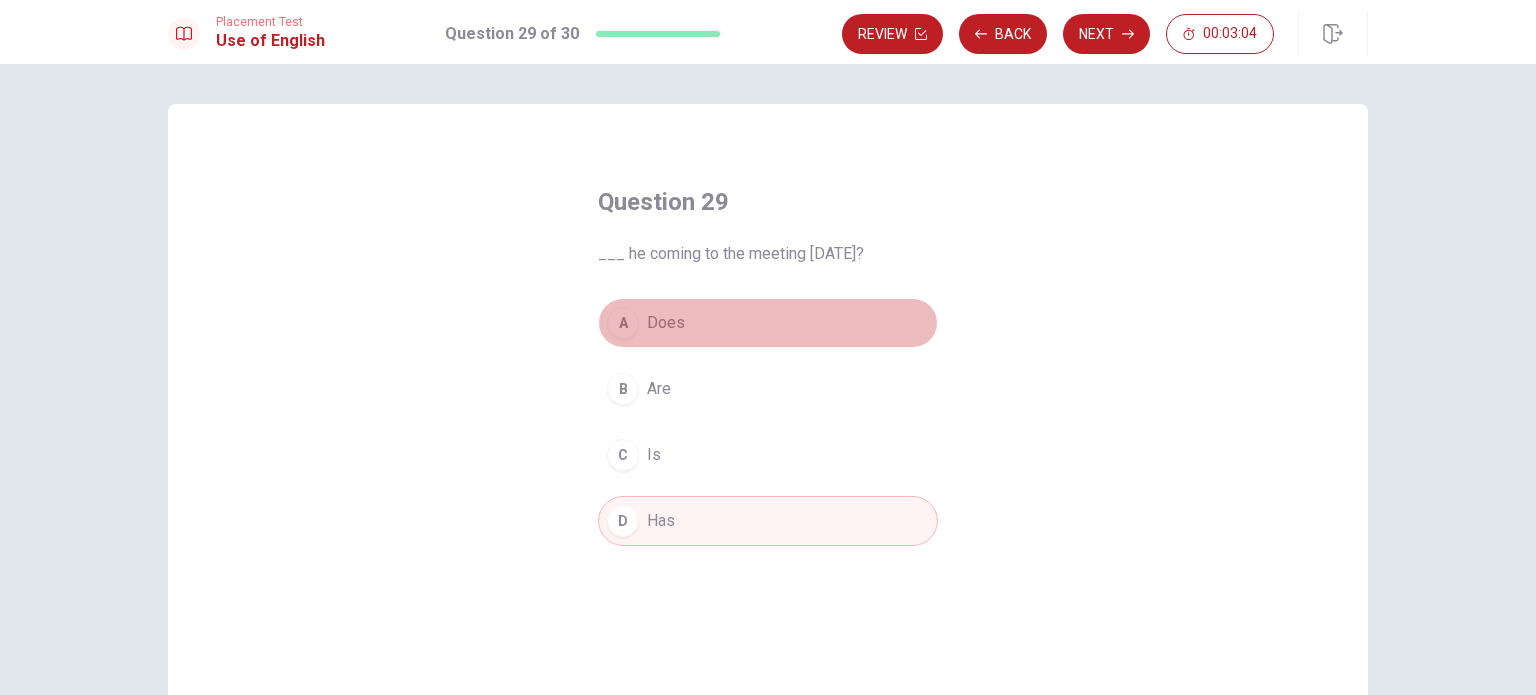 drag, startPoint x: 623, startPoint y: 318, endPoint x: 644, endPoint y: 304, distance: 25.23886 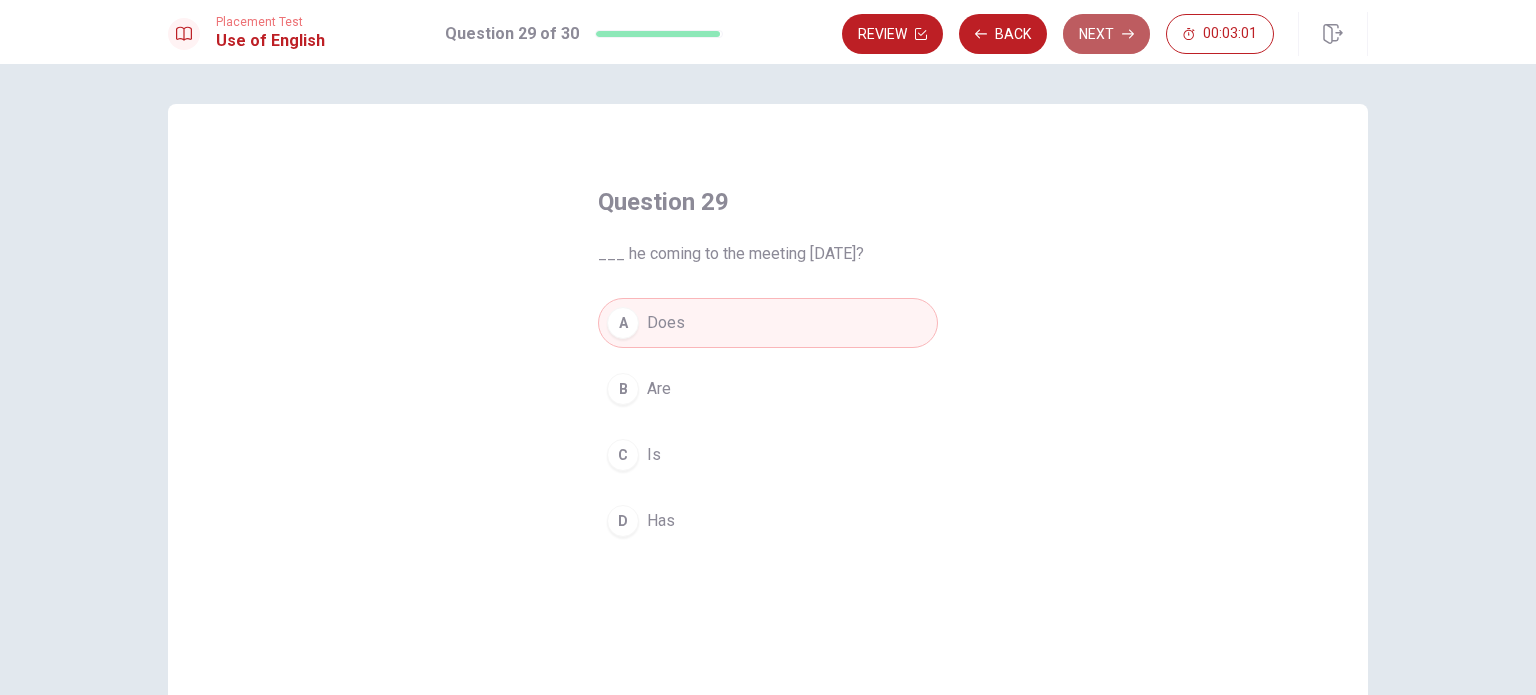 click on "Next" at bounding box center [1106, 34] 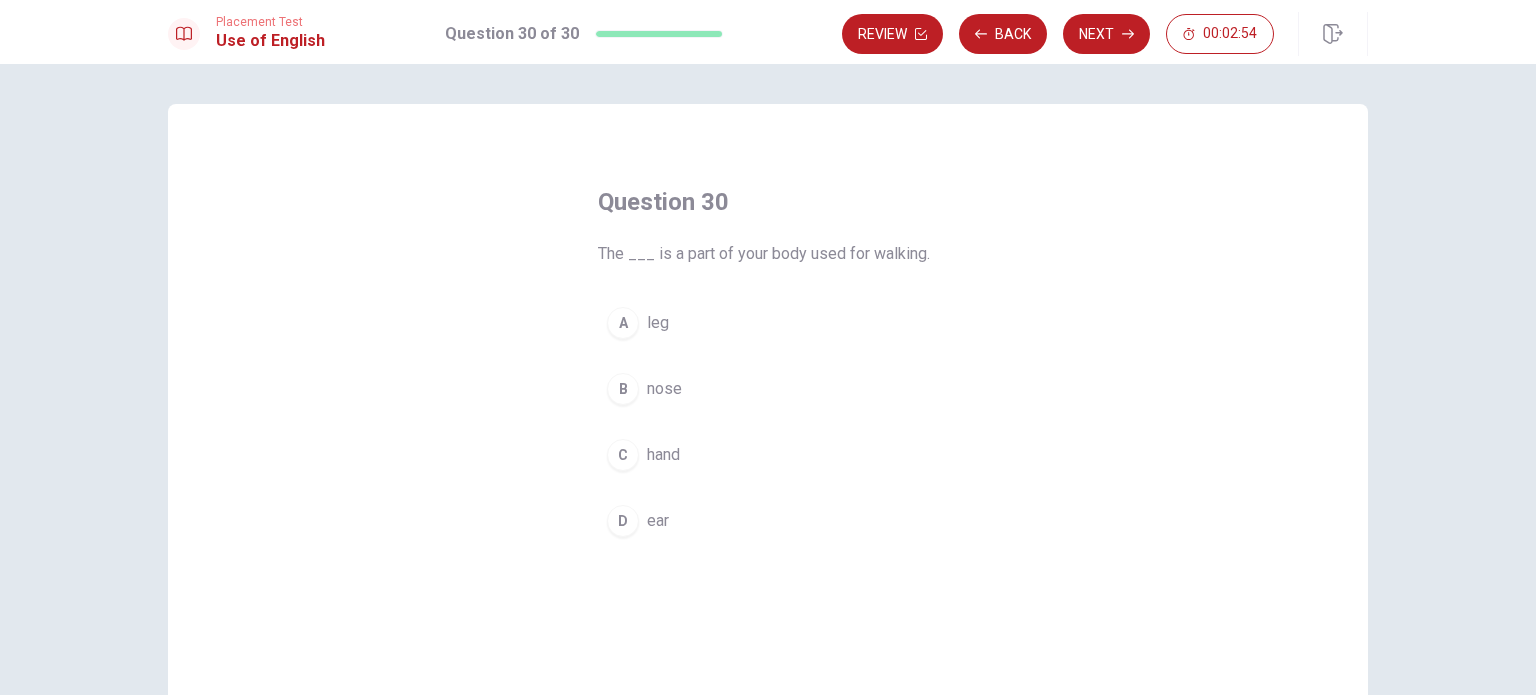 click on "A" at bounding box center (623, 323) 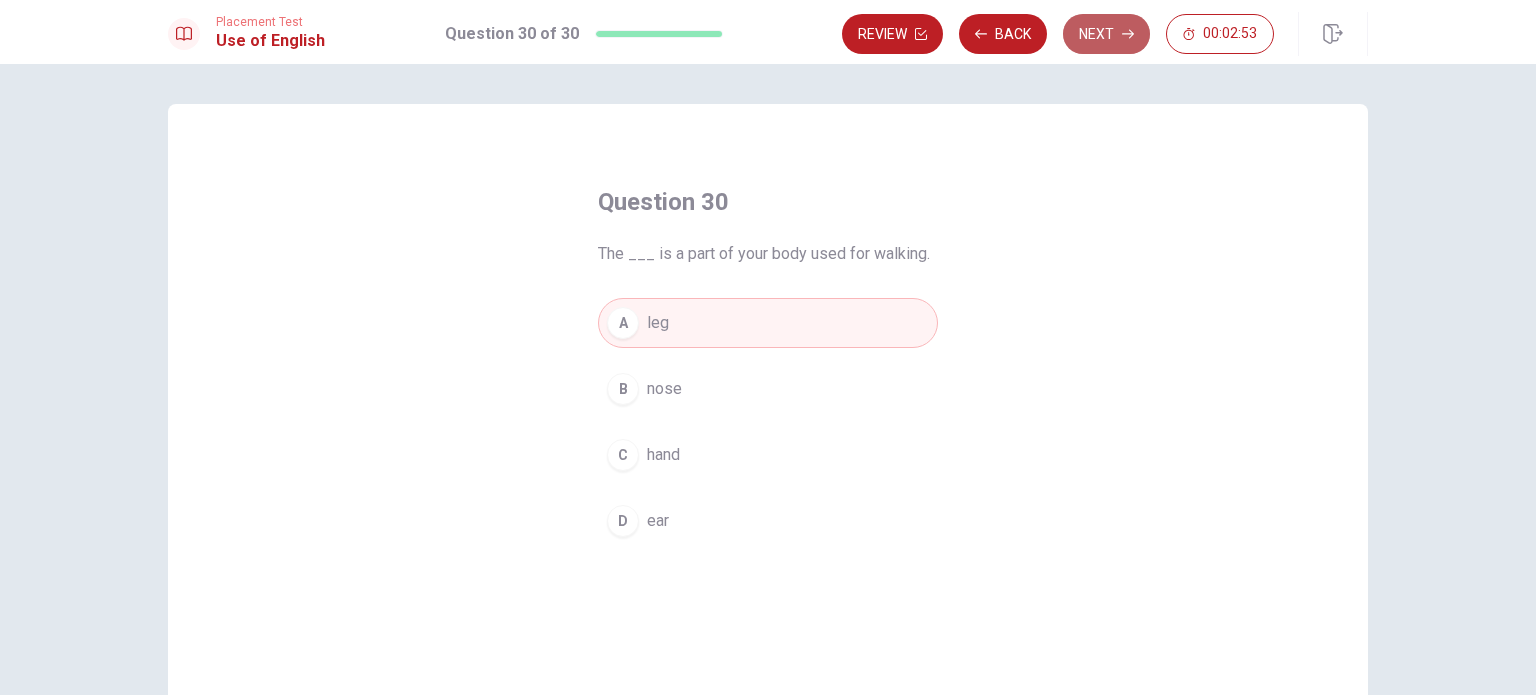 click on "Next" at bounding box center [1106, 34] 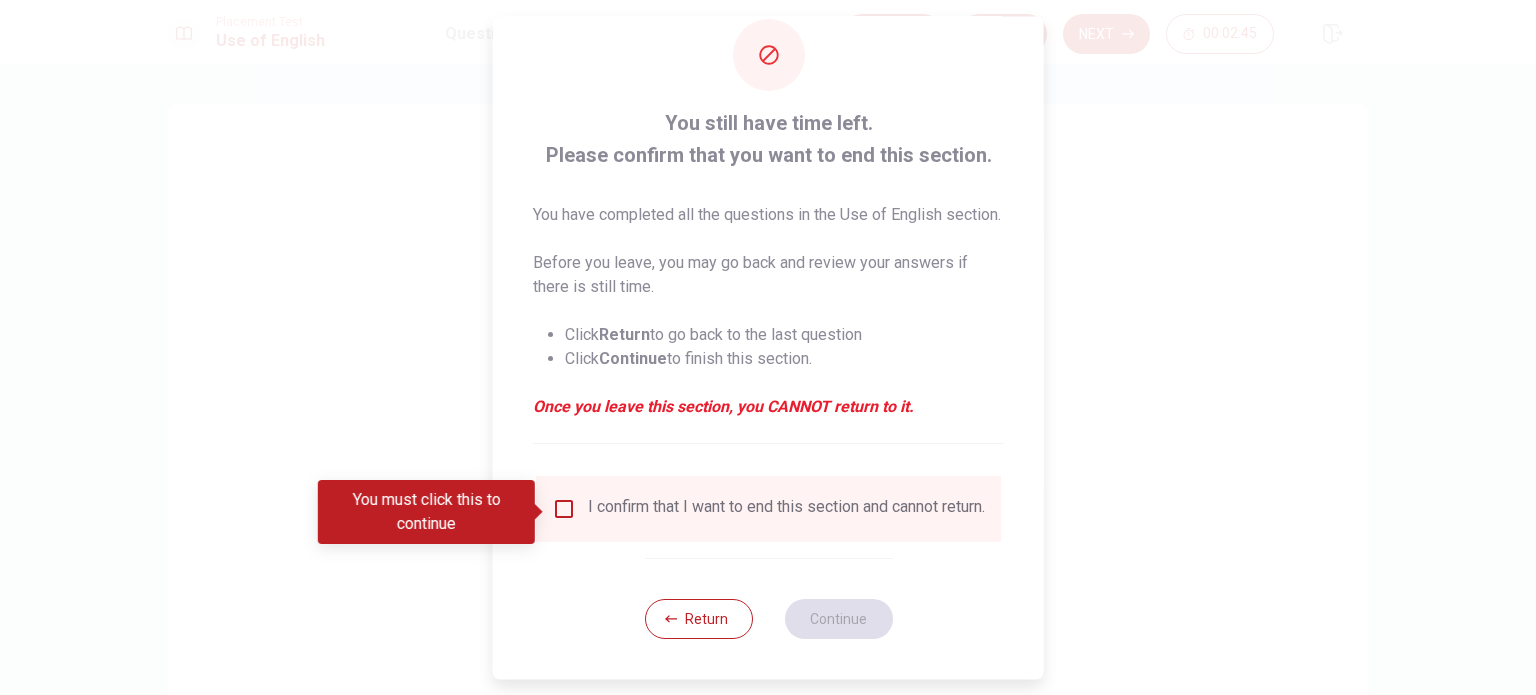 scroll, scrollTop: 74, scrollLeft: 0, axis: vertical 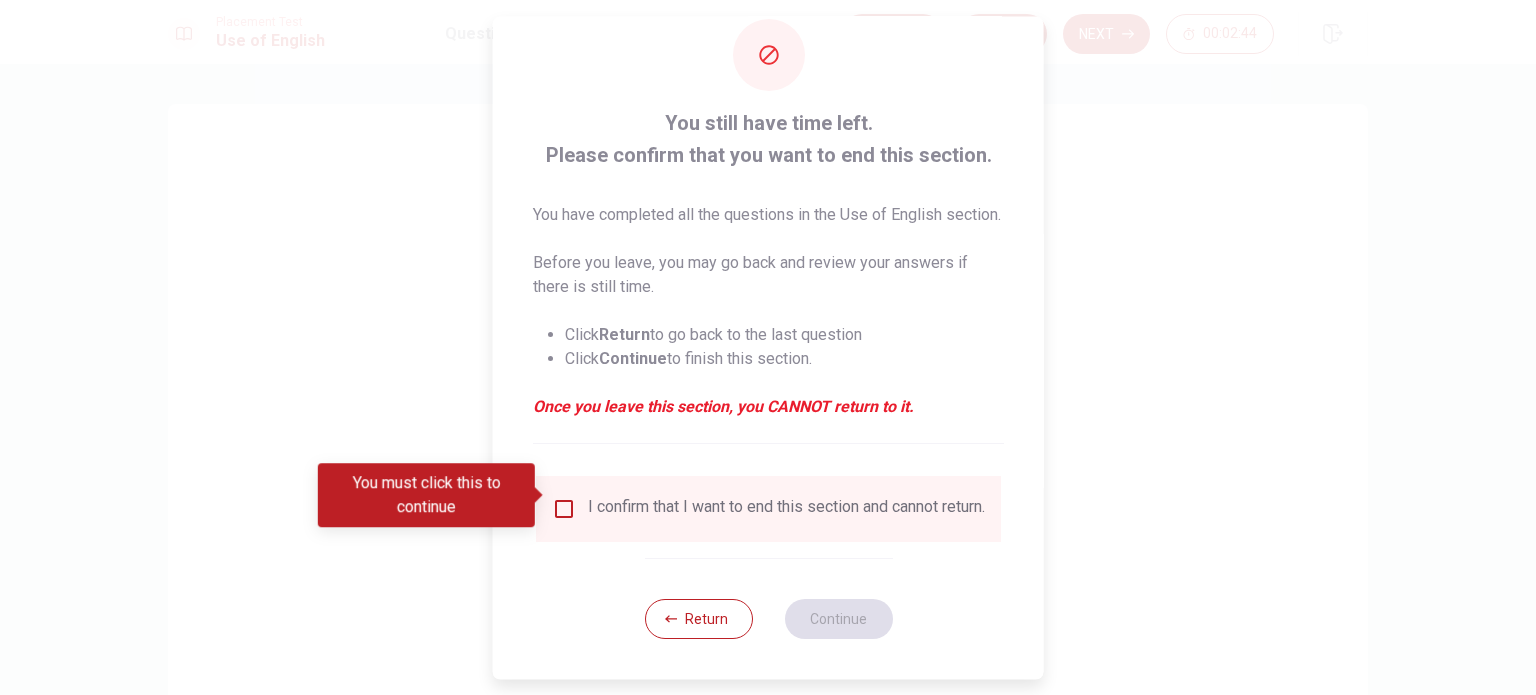 click at bounding box center [564, 509] 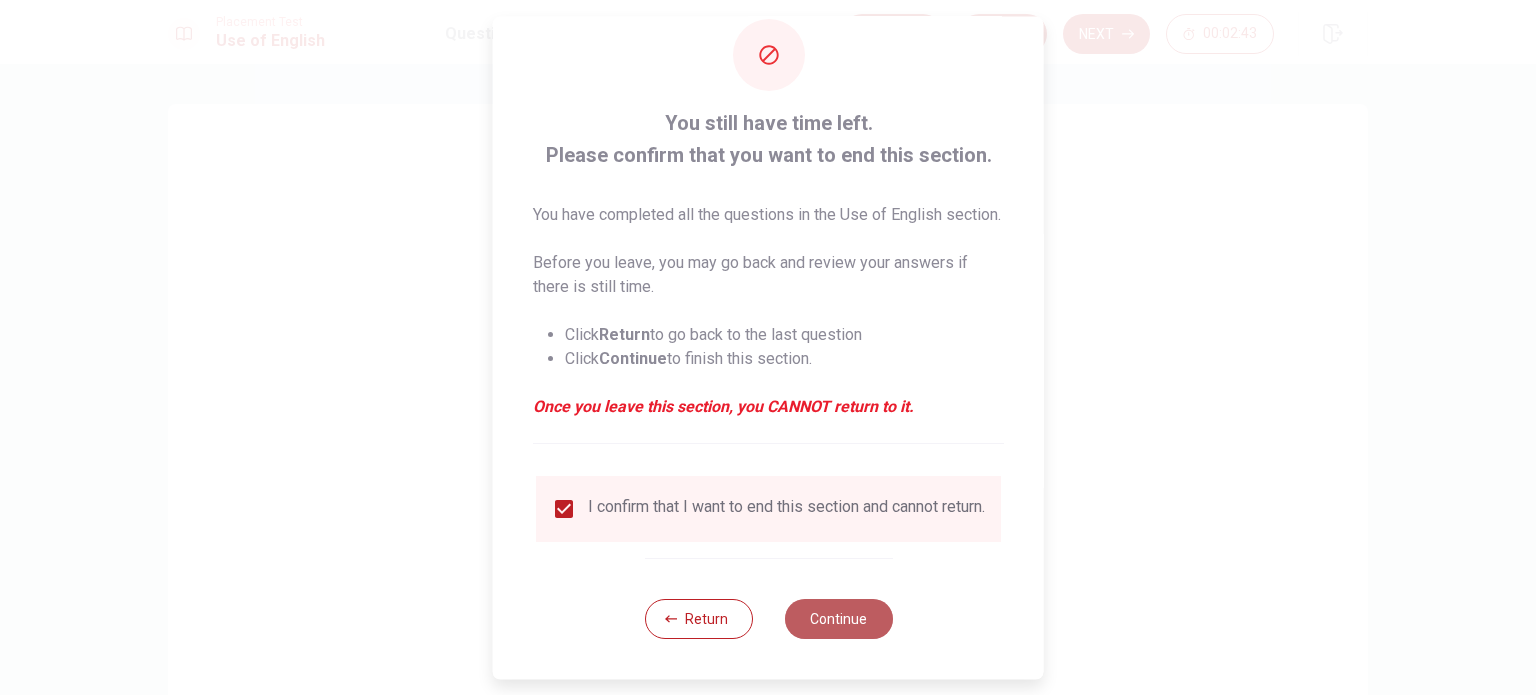 click on "Continue" at bounding box center (838, 619) 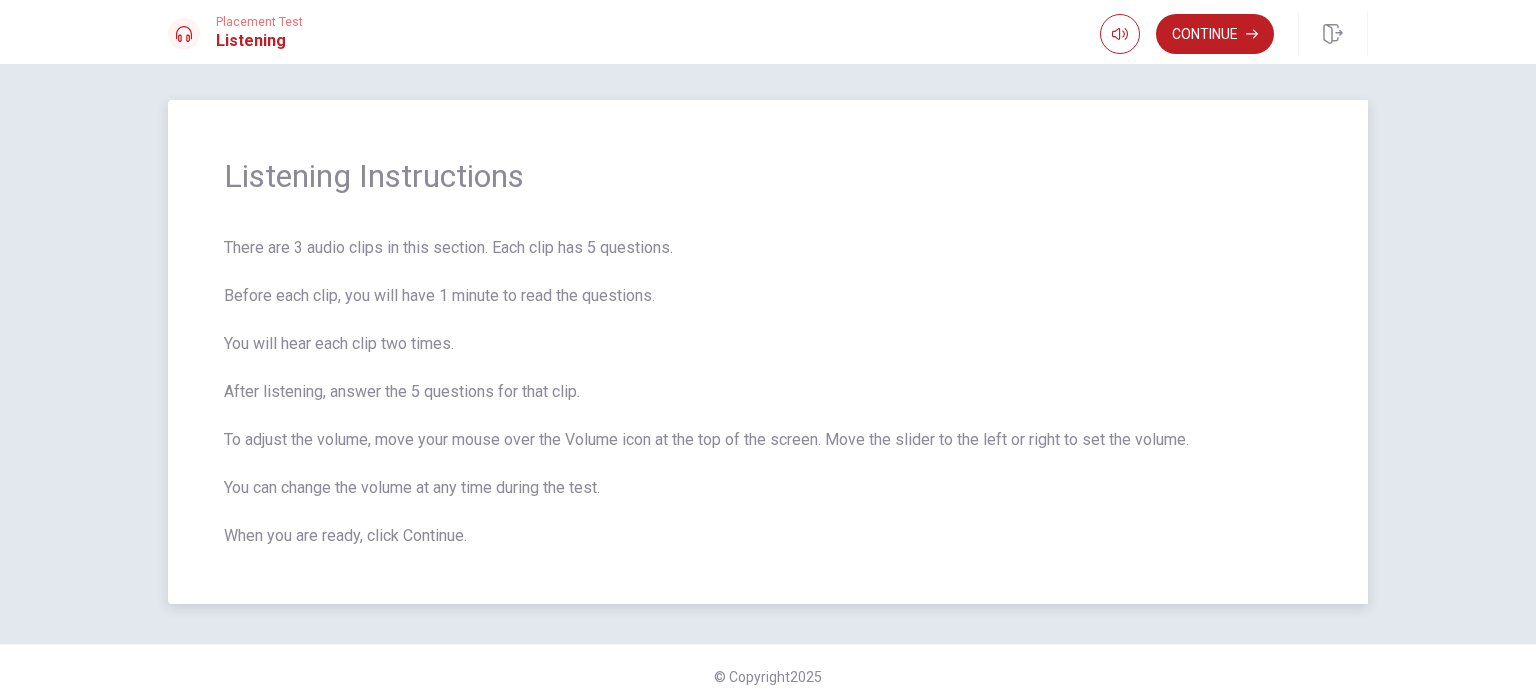 scroll, scrollTop: 0, scrollLeft: 0, axis: both 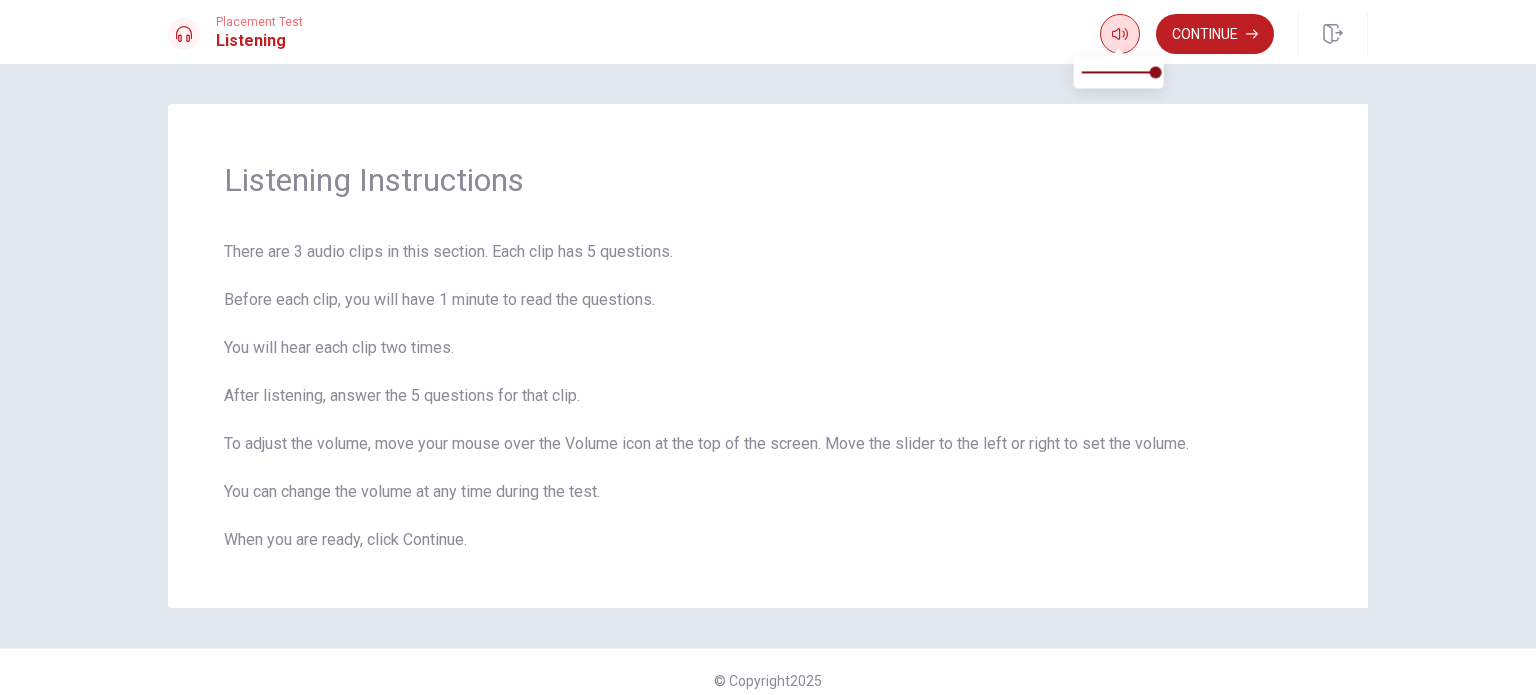 click 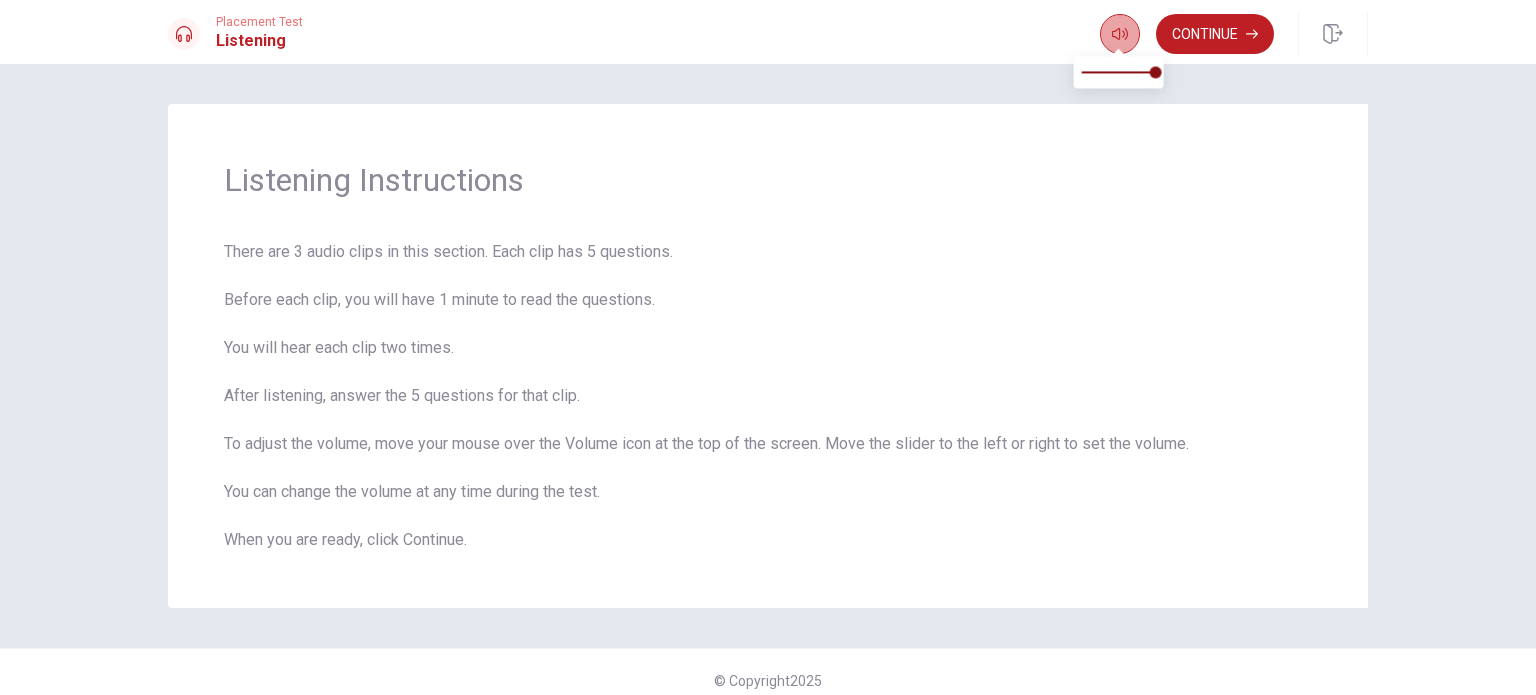 click 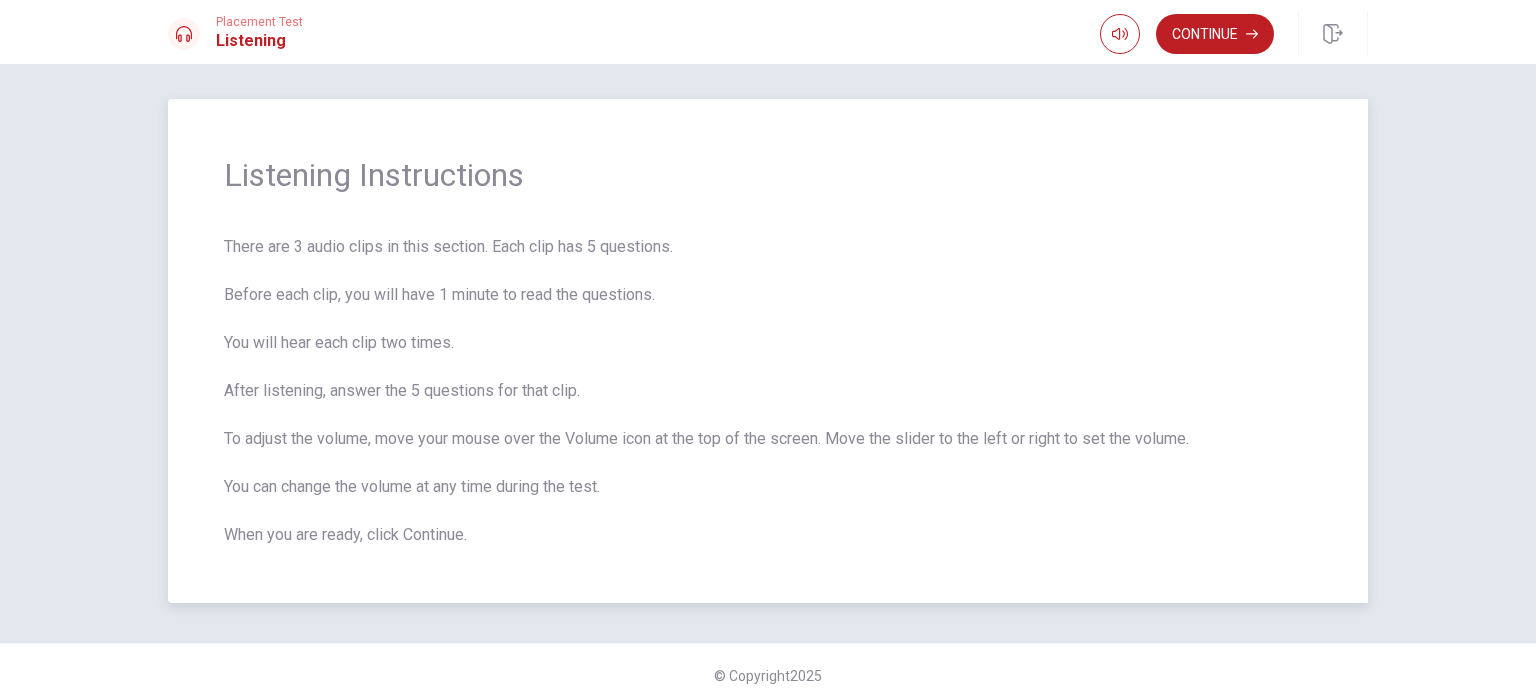 scroll, scrollTop: 0, scrollLeft: 0, axis: both 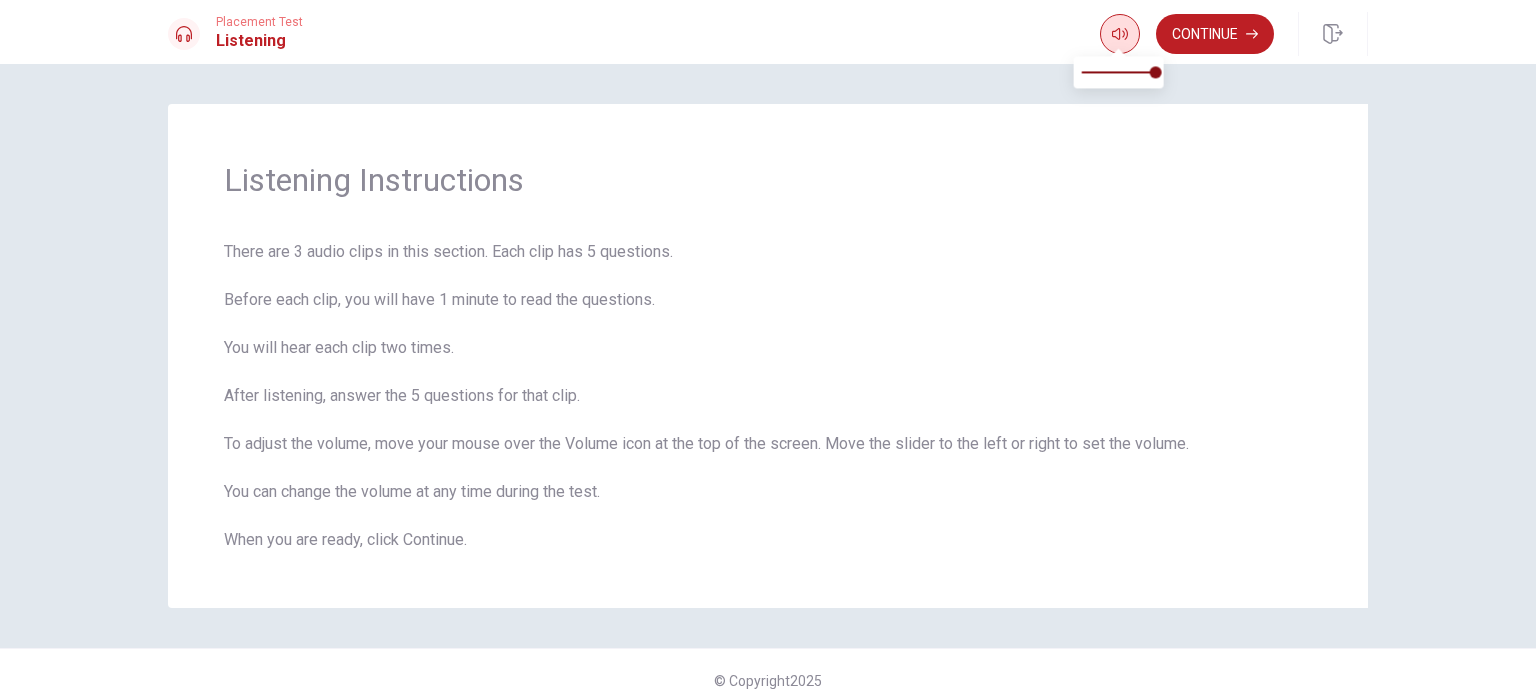 click at bounding box center [1120, 34] 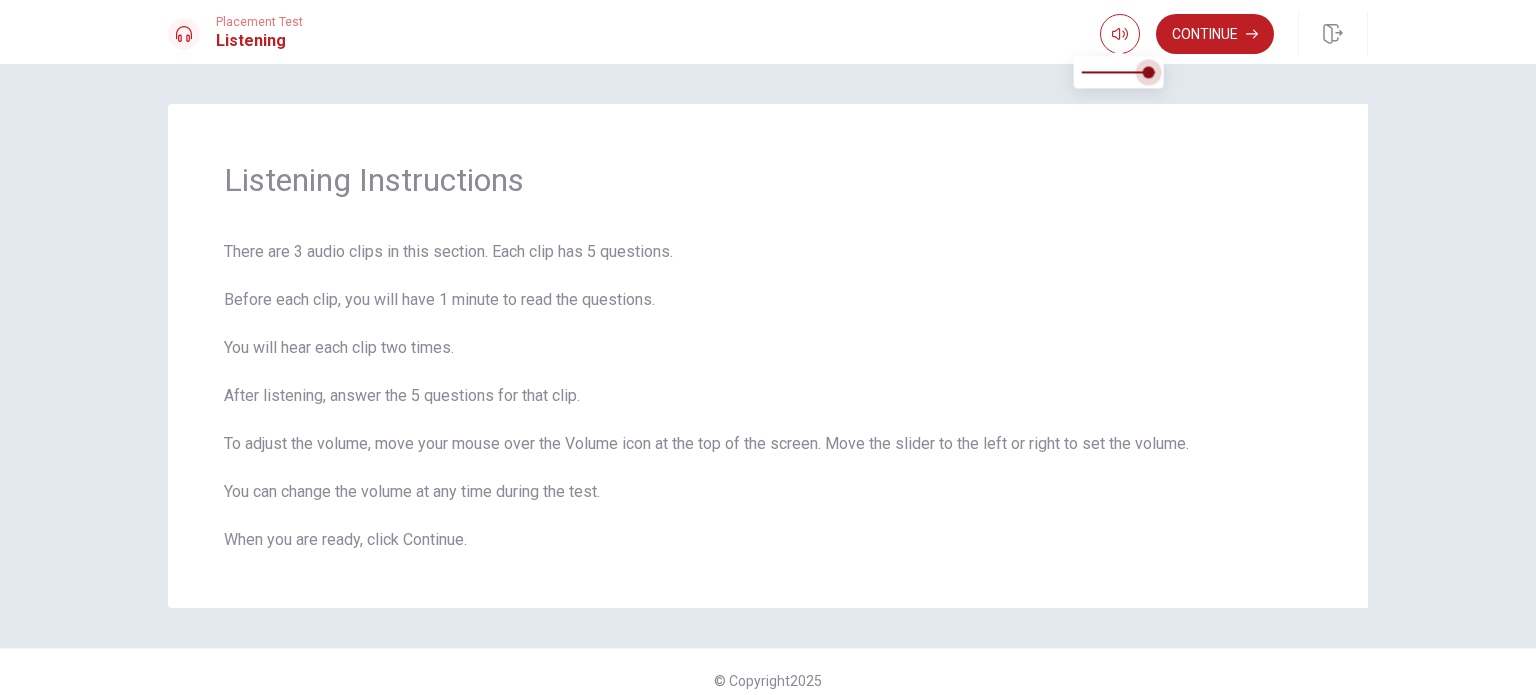 type on "1" 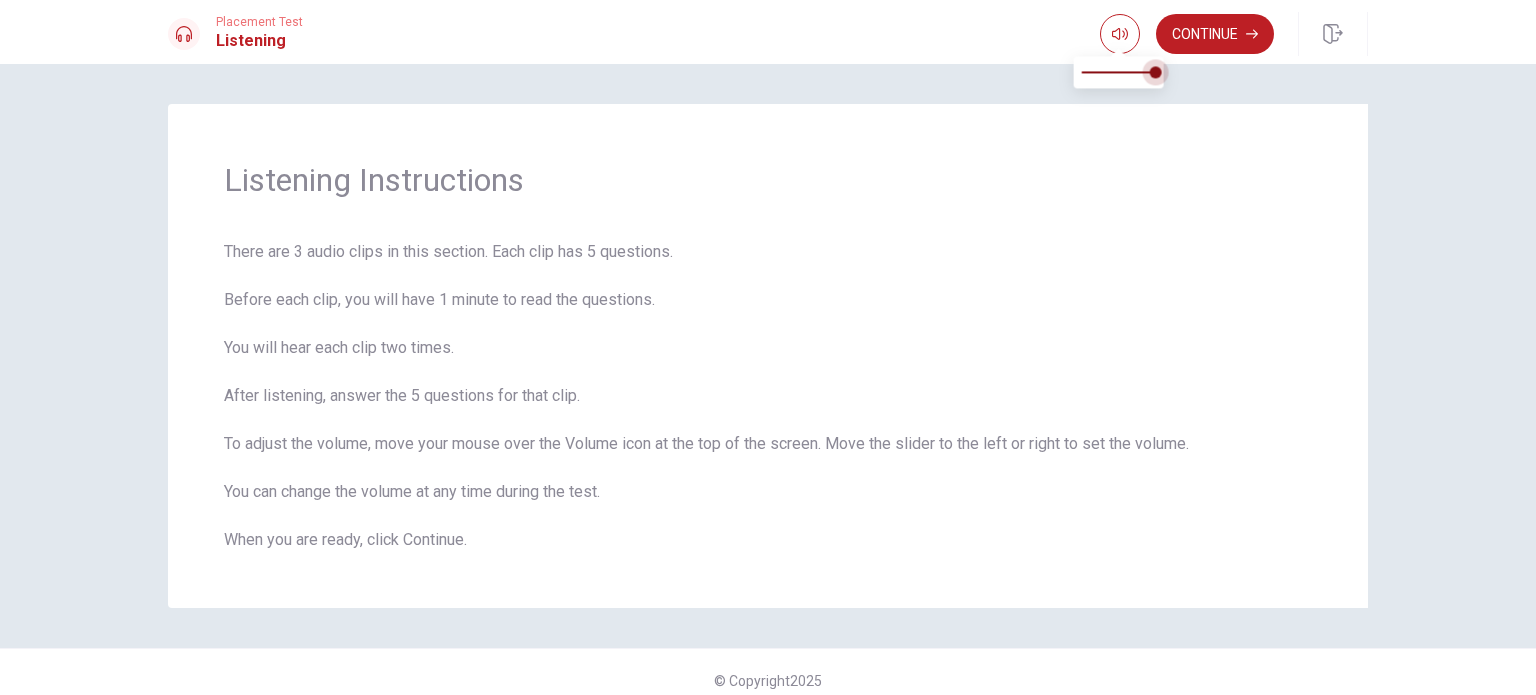drag, startPoint x: 1147, startPoint y: 71, endPoint x: 1163, endPoint y: 79, distance: 17.888544 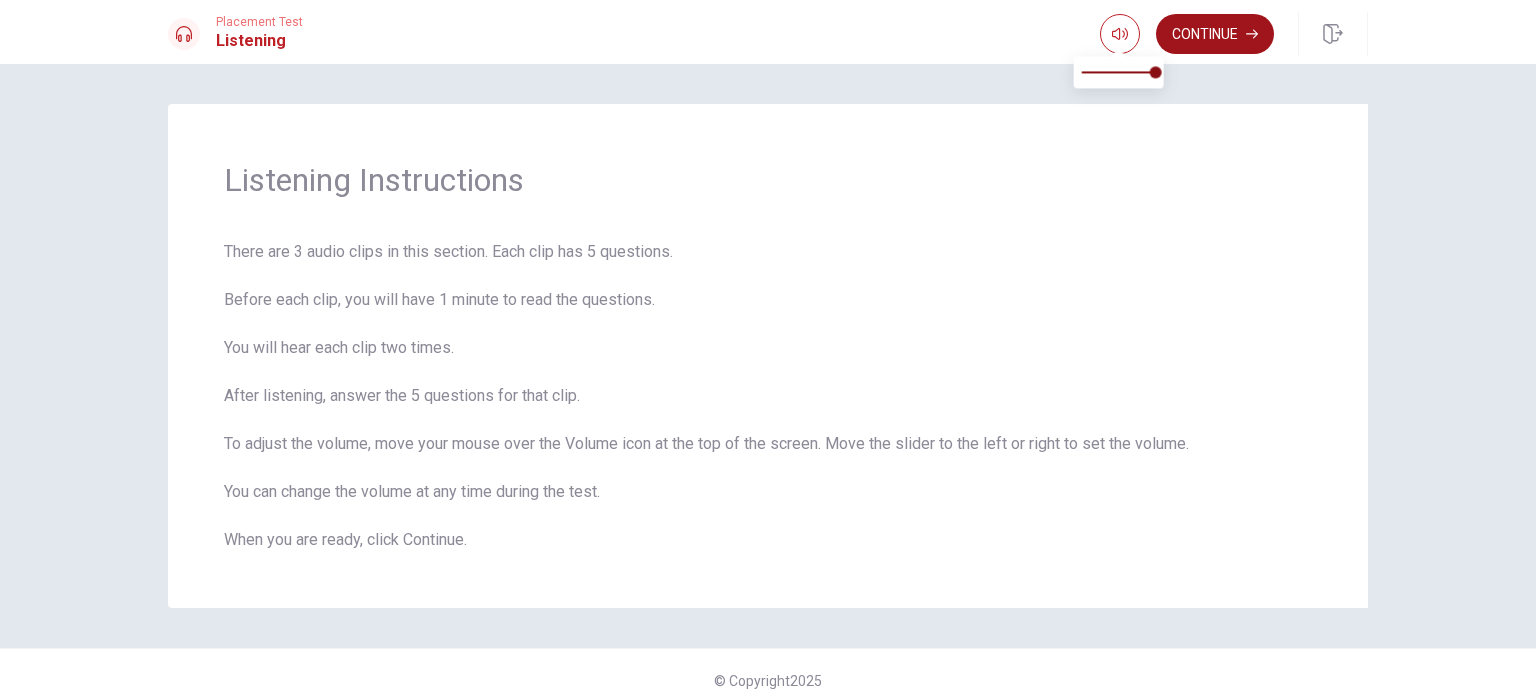 click on "Continue" at bounding box center [1215, 34] 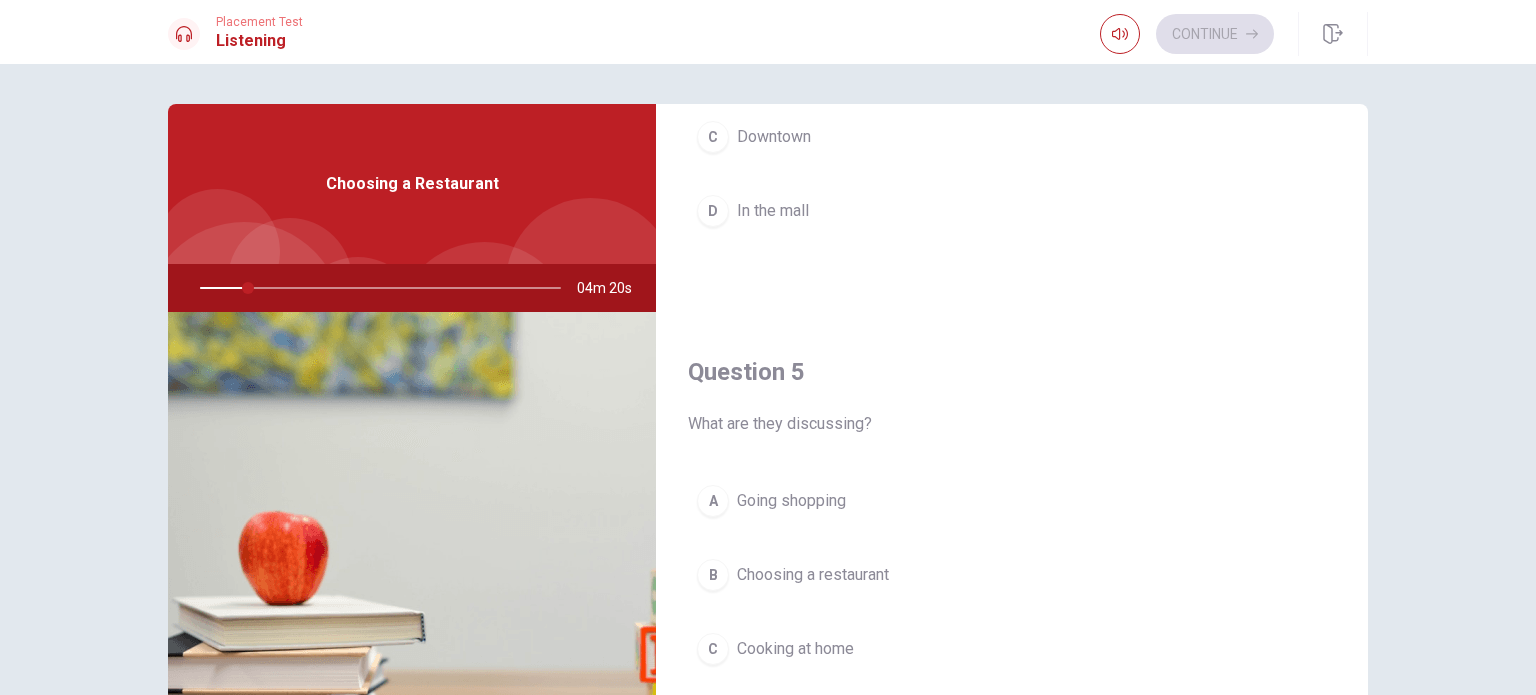 scroll, scrollTop: 1856, scrollLeft: 0, axis: vertical 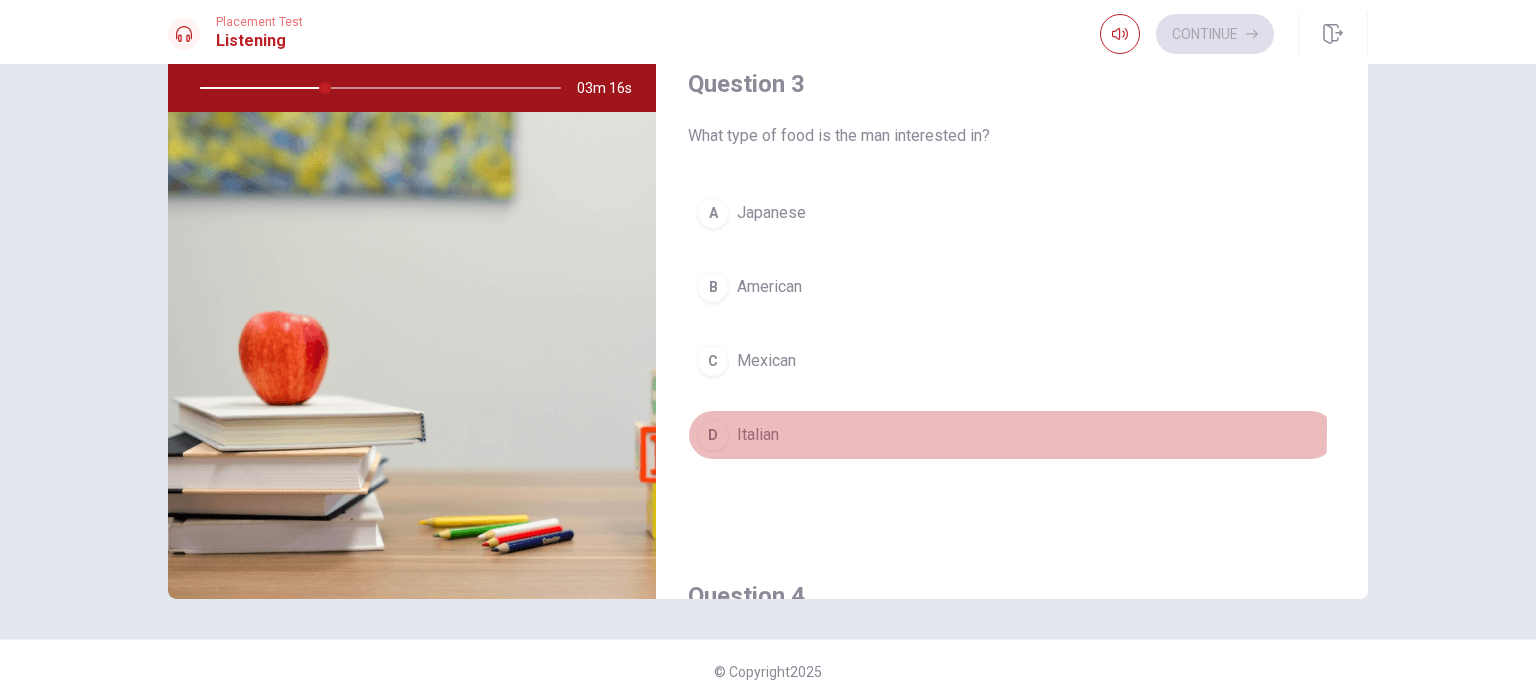 click on "Italian" at bounding box center (758, 435) 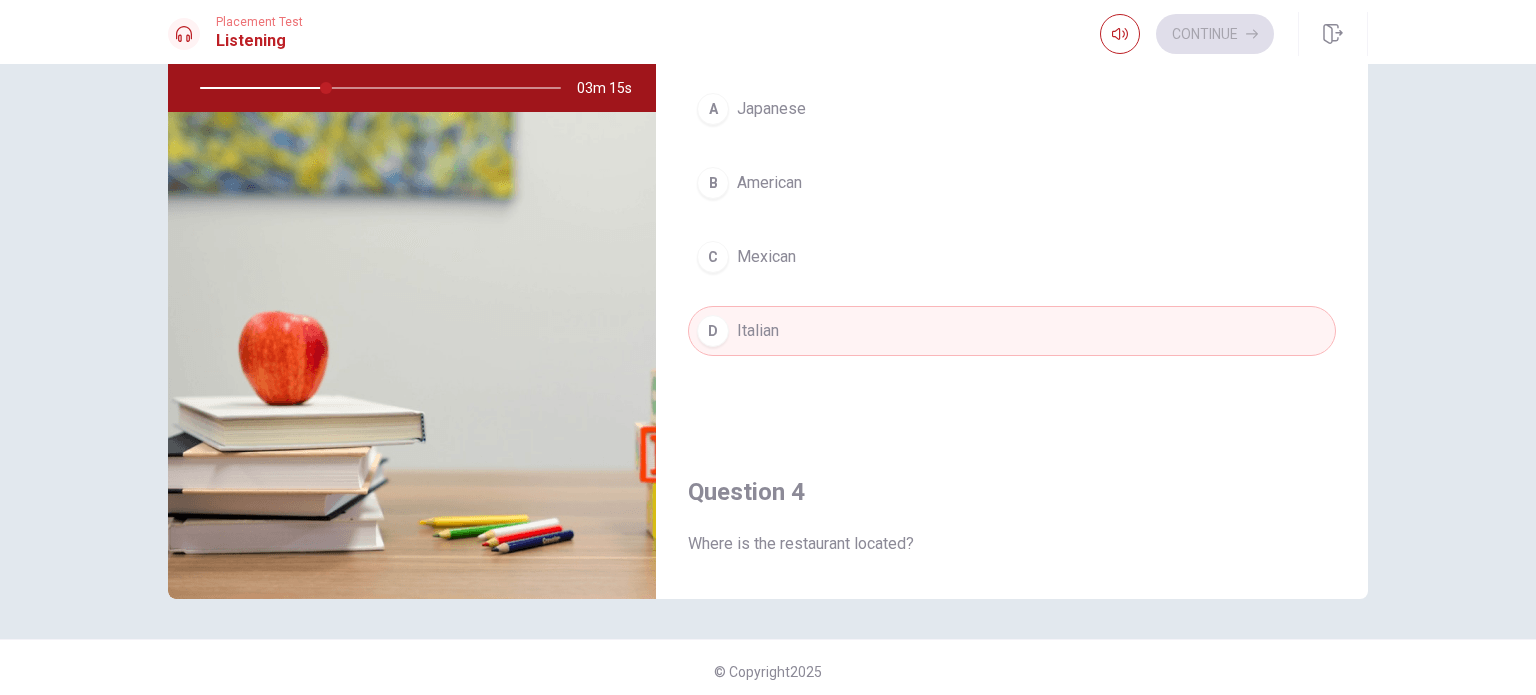 scroll, scrollTop: 1100, scrollLeft: 0, axis: vertical 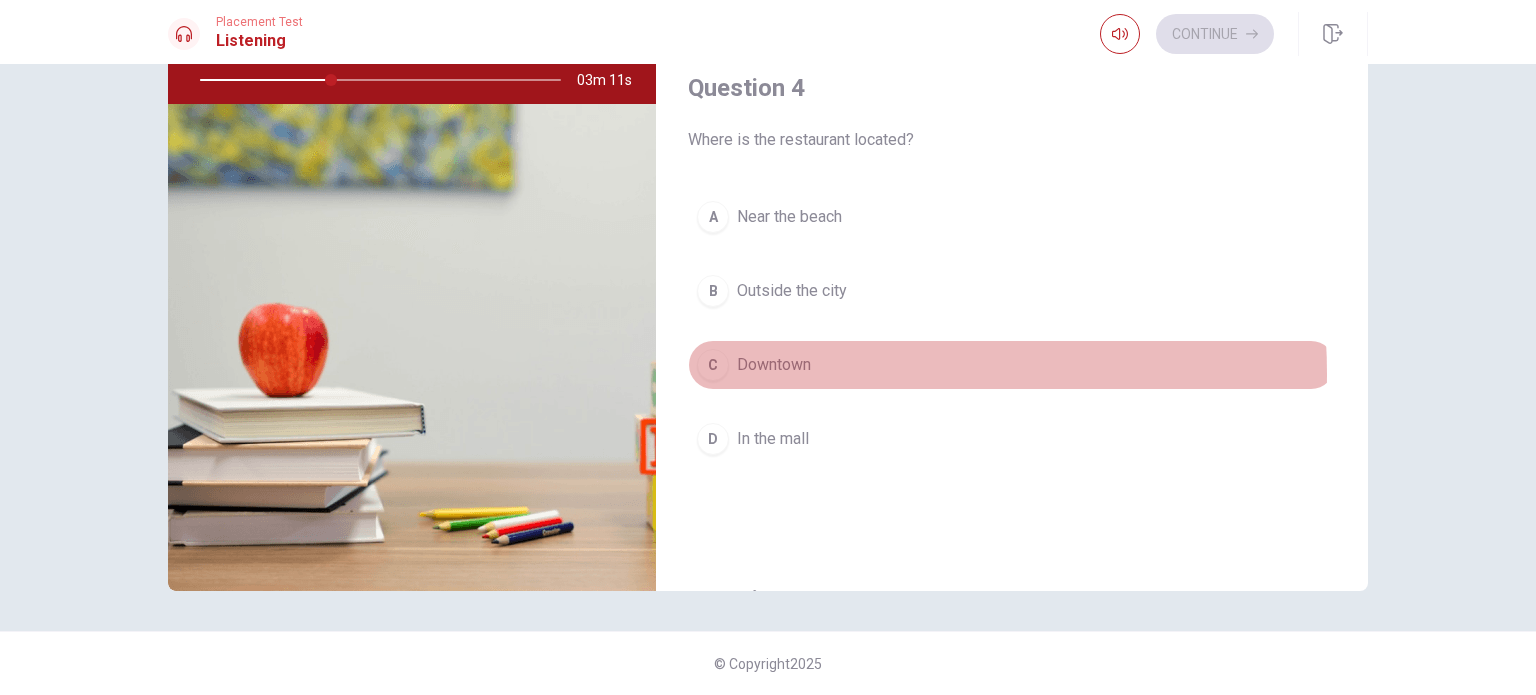 click on "Downtown" at bounding box center (774, 365) 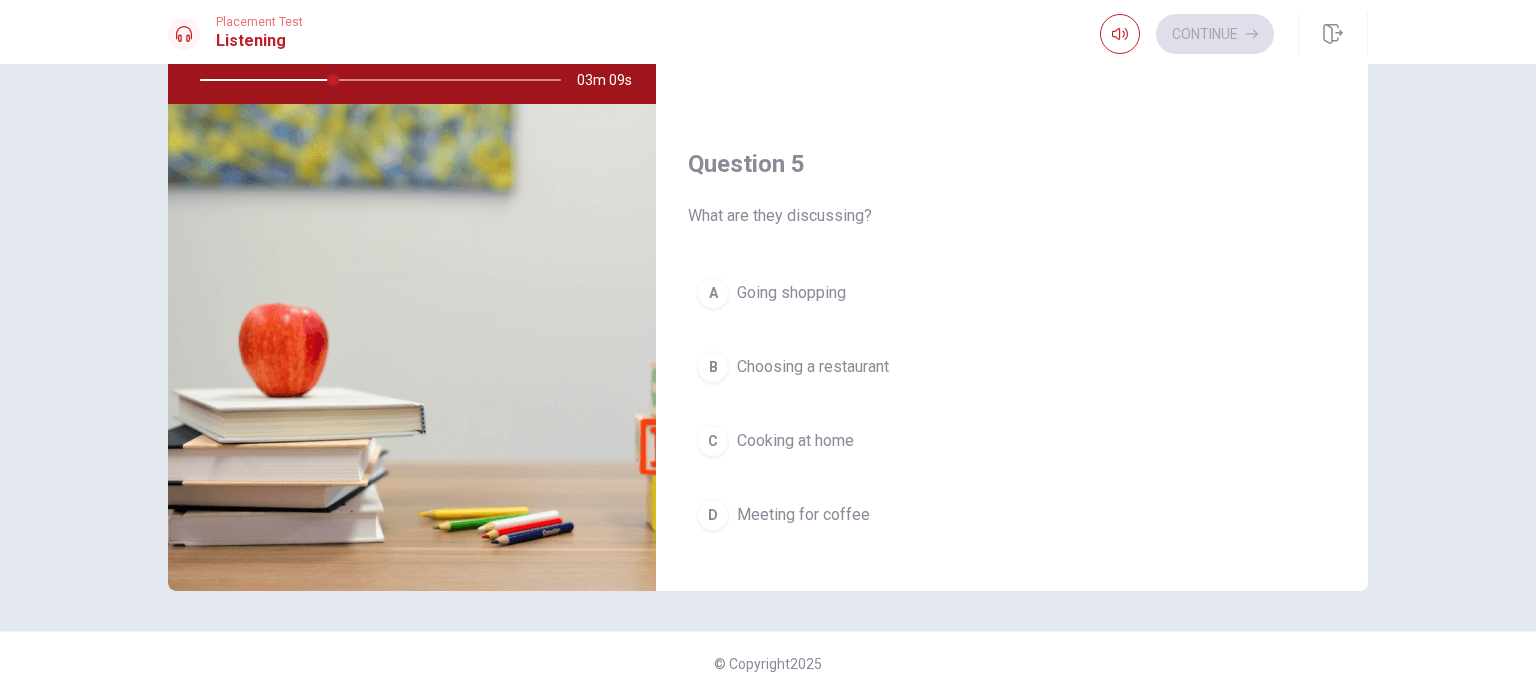 scroll, scrollTop: 1856, scrollLeft: 0, axis: vertical 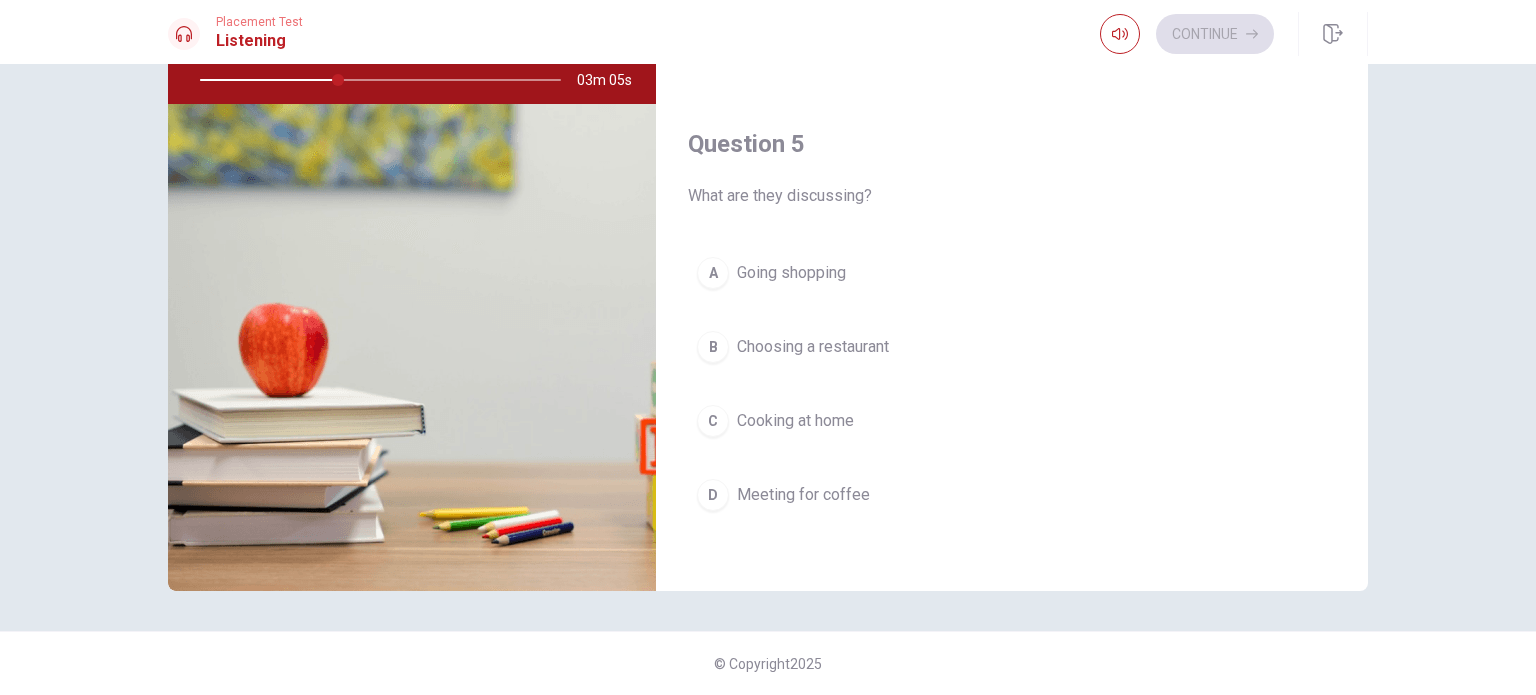 click on "Choosing a restaurant" at bounding box center (813, 347) 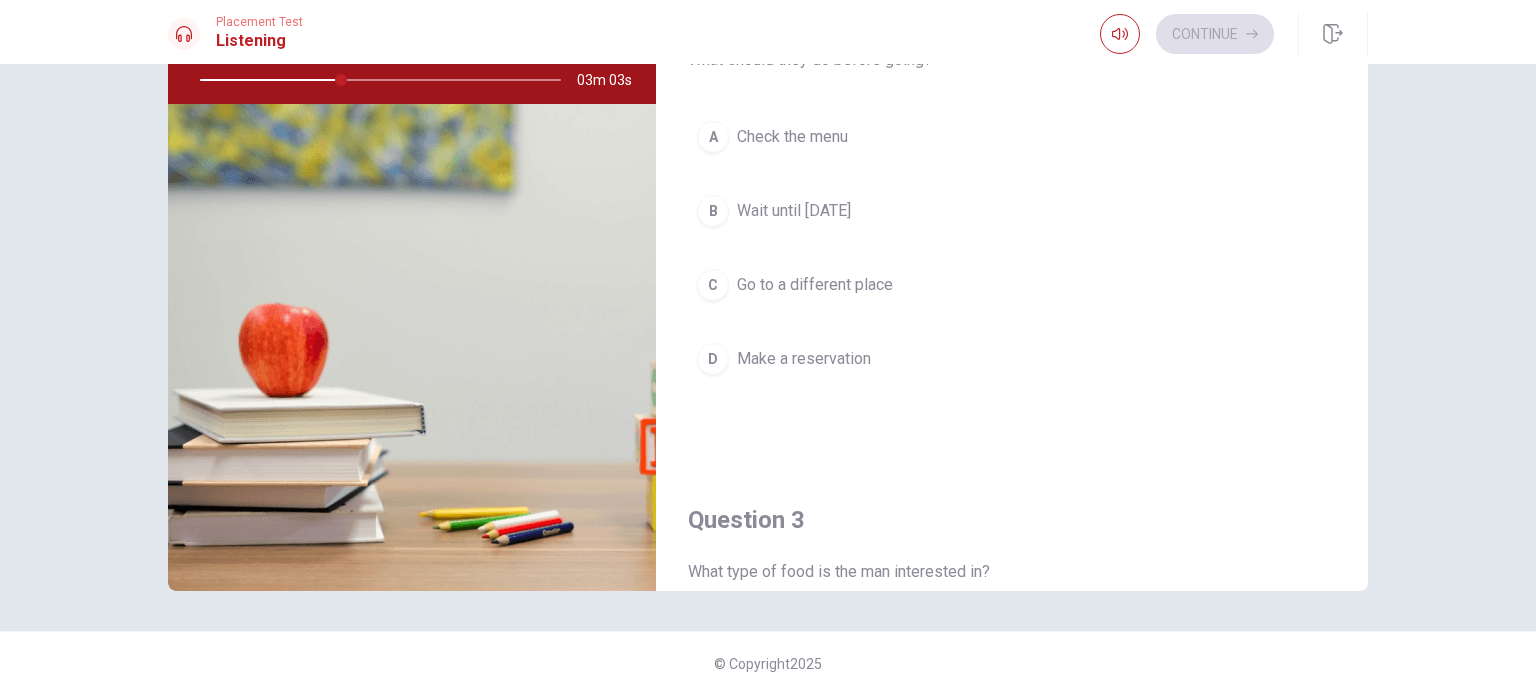 scroll, scrollTop: 356, scrollLeft: 0, axis: vertical 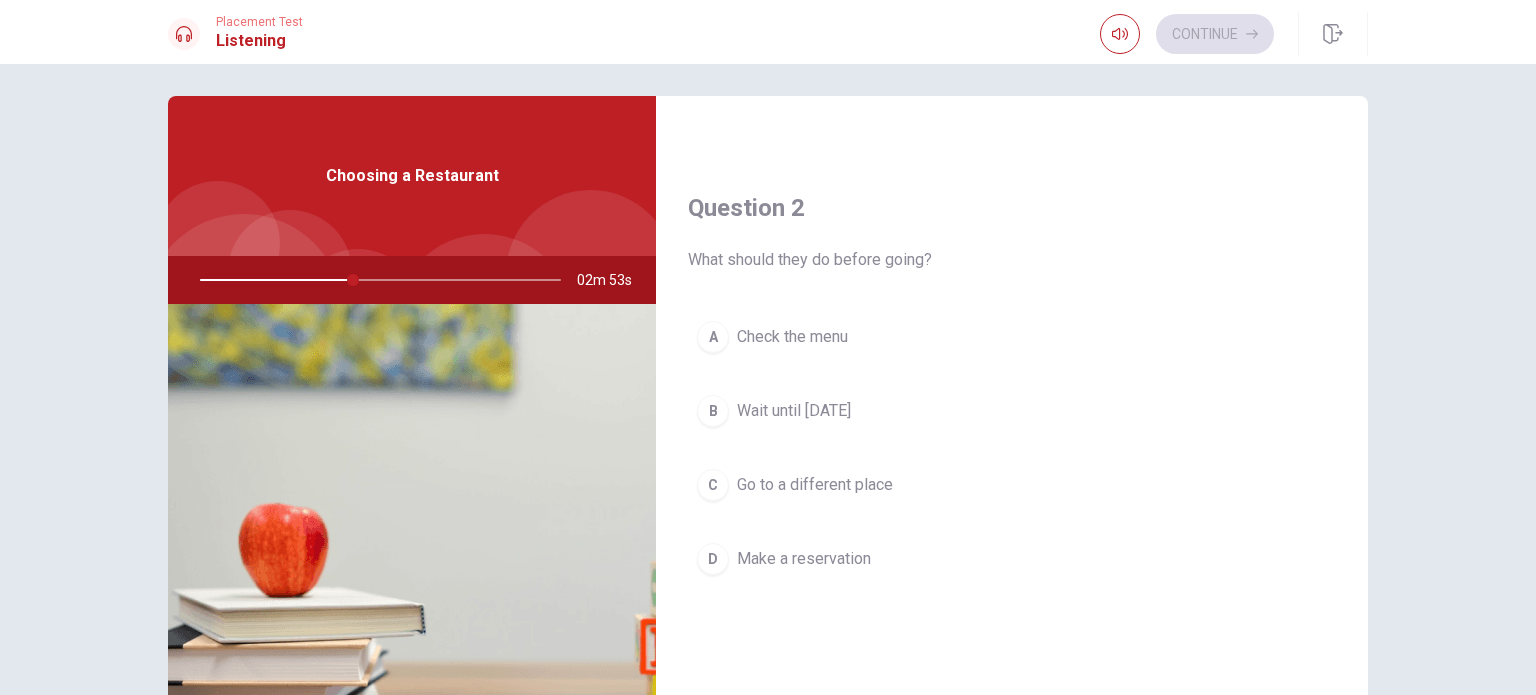 click on "Make a reservation" at bounding box center [804, 559] 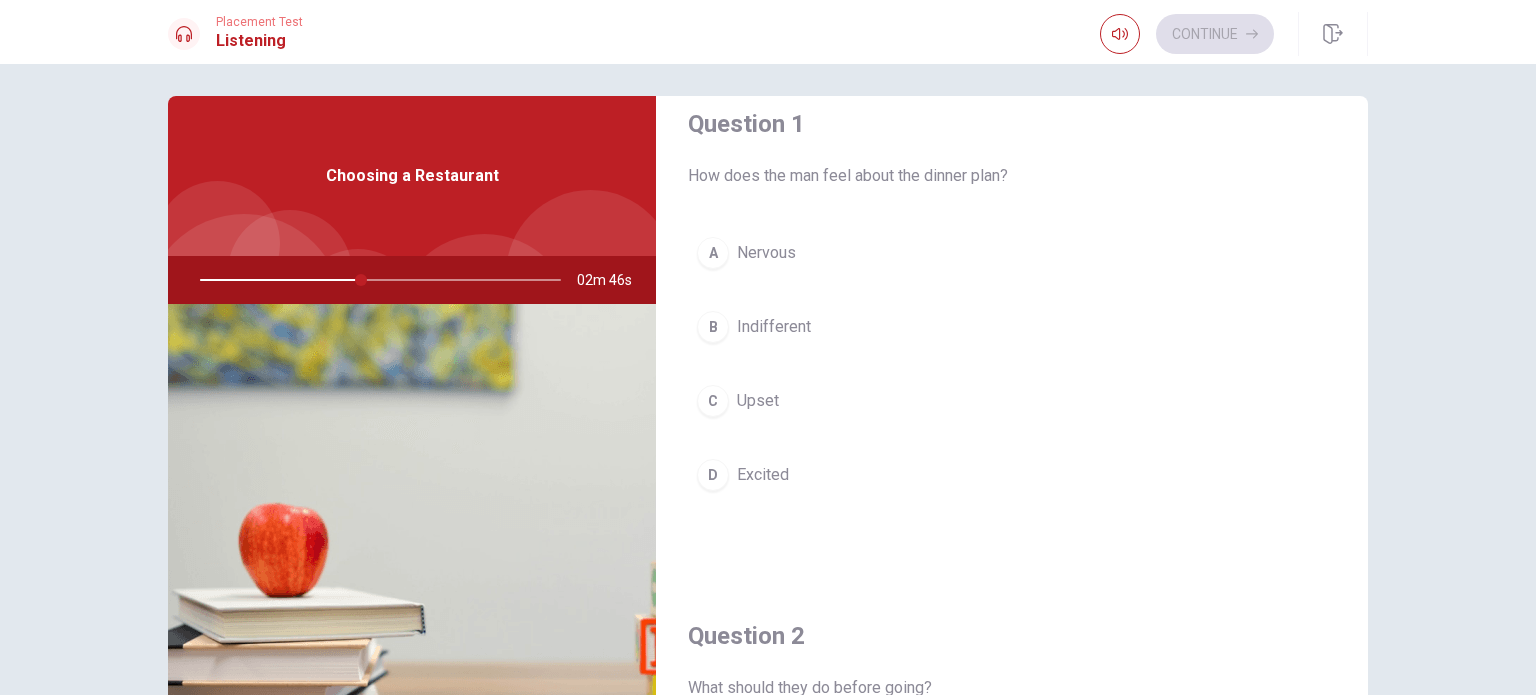 scroll, scrollTop: 0, scrollLeft: 0, axis: both 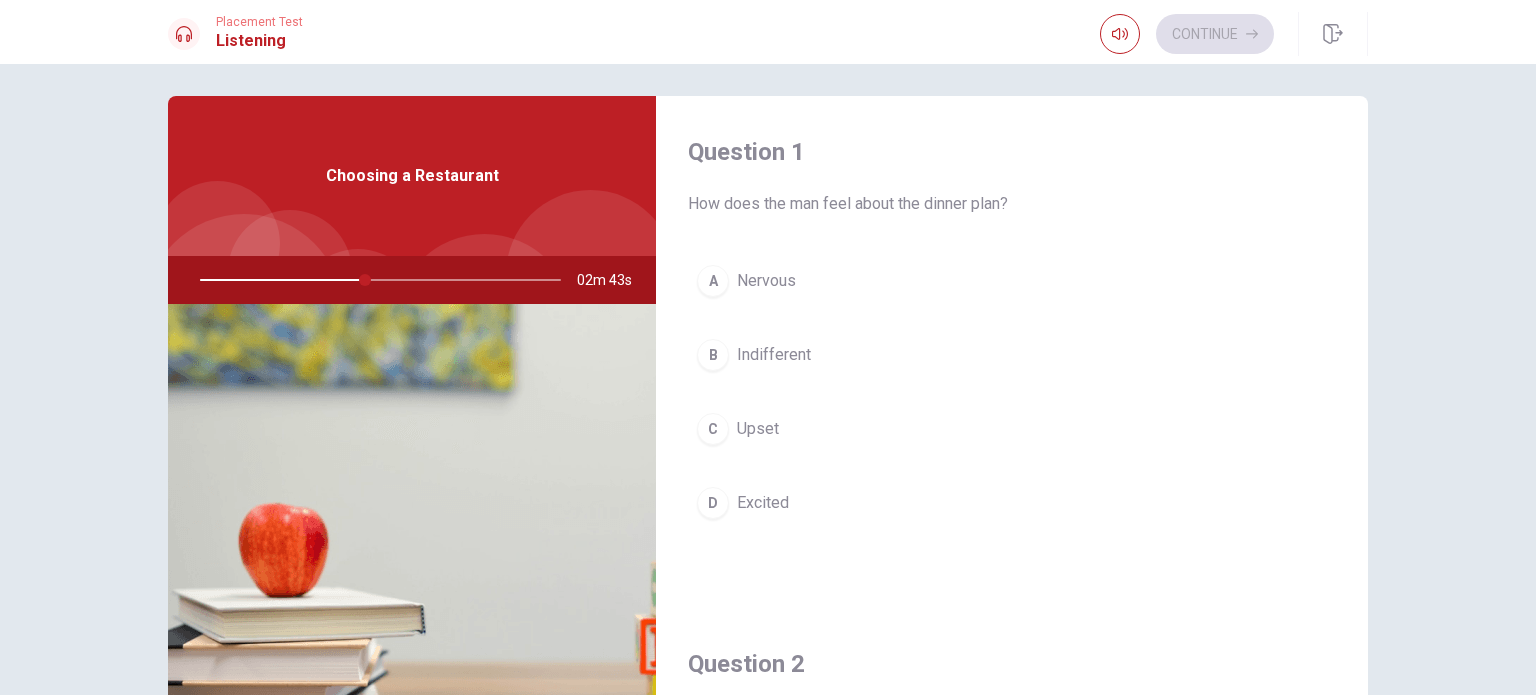 click on "Indifferent" at bounding box center (774, 355) 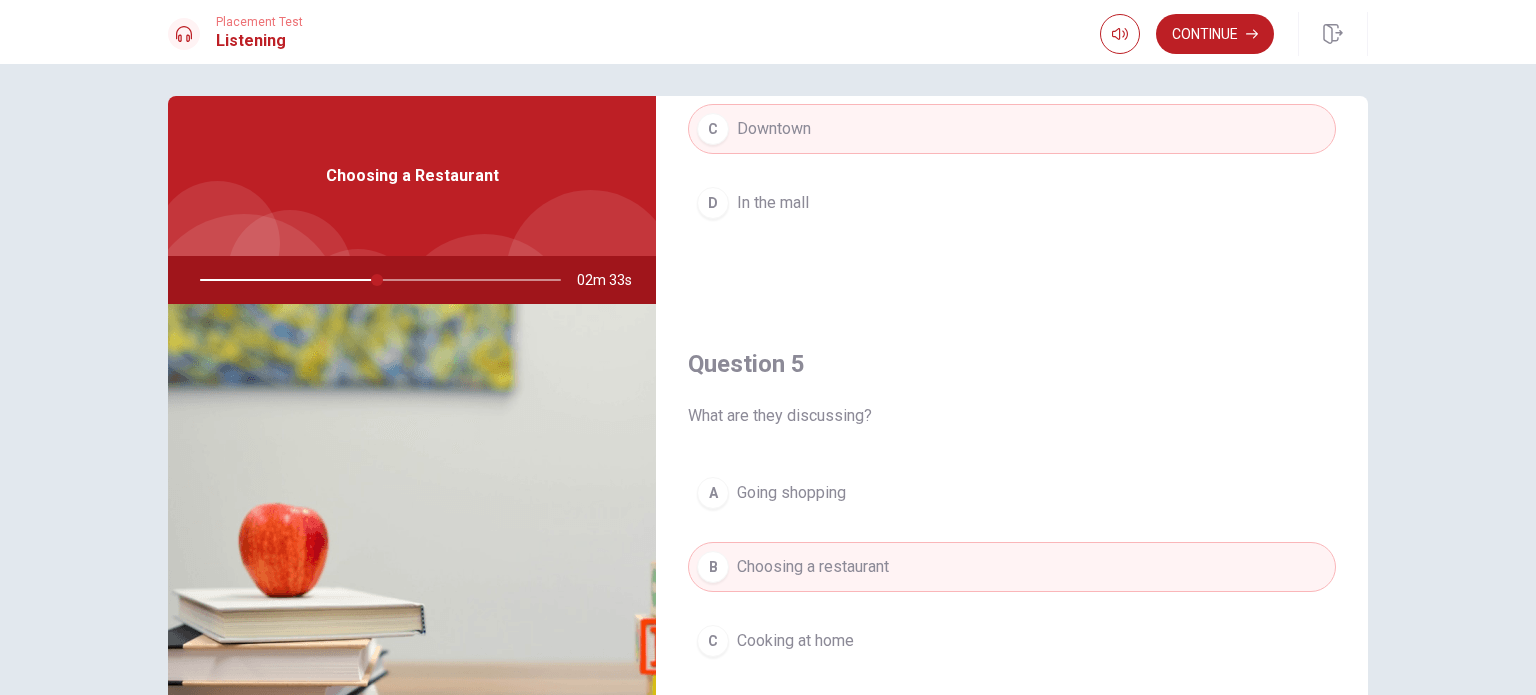 scroll, scrollTop: 1856, scrollLeft: 0, axis: vertical 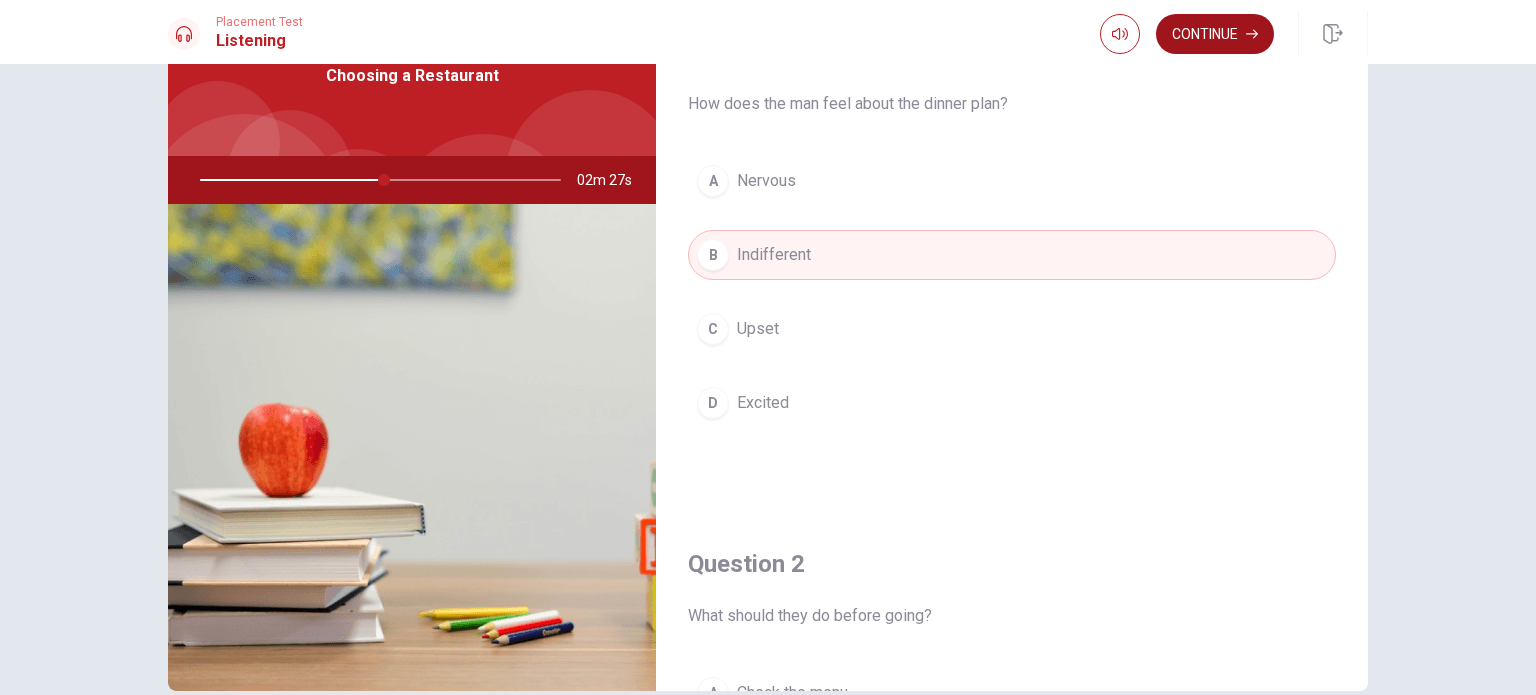 click on "Continue" at bounding box center (1215, 34) 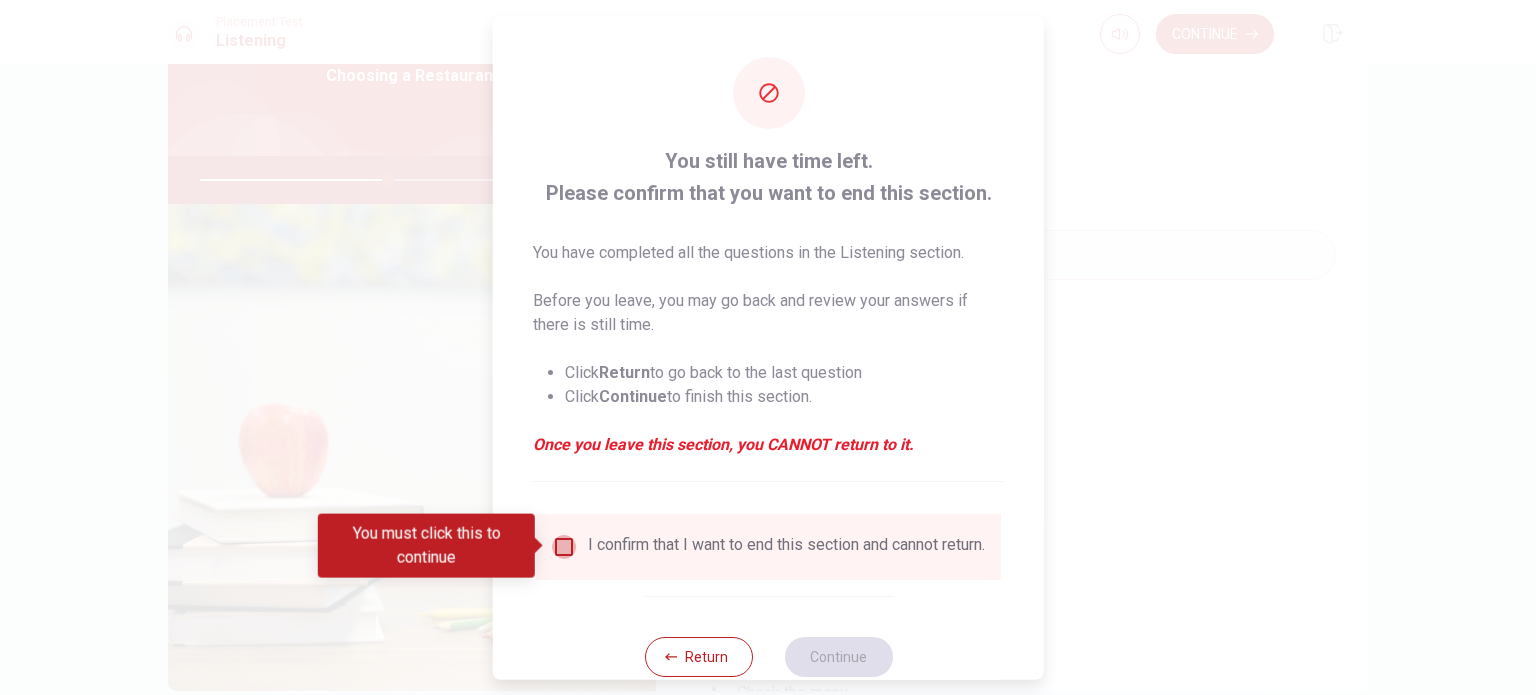 click at bounding box center (564, 546) 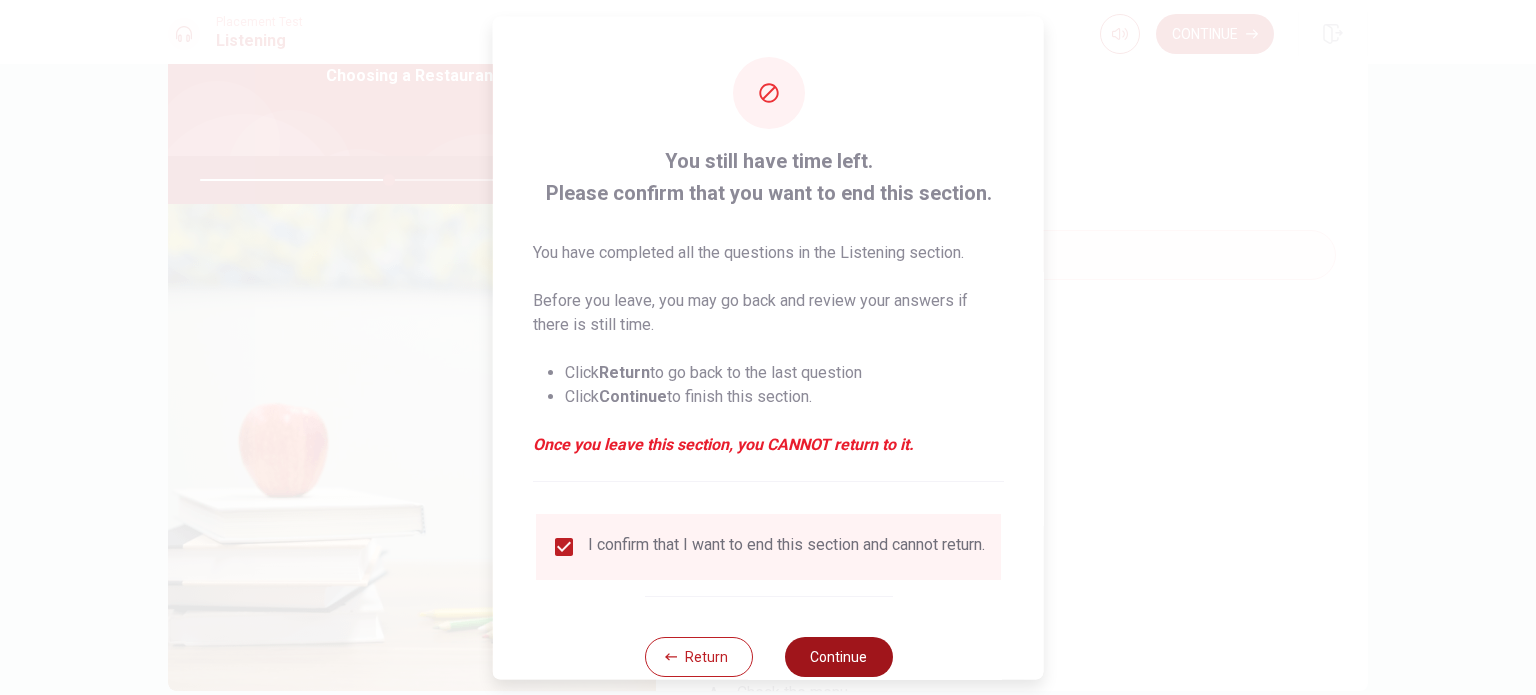 click on "Continue" at bounding box center (838, 656) 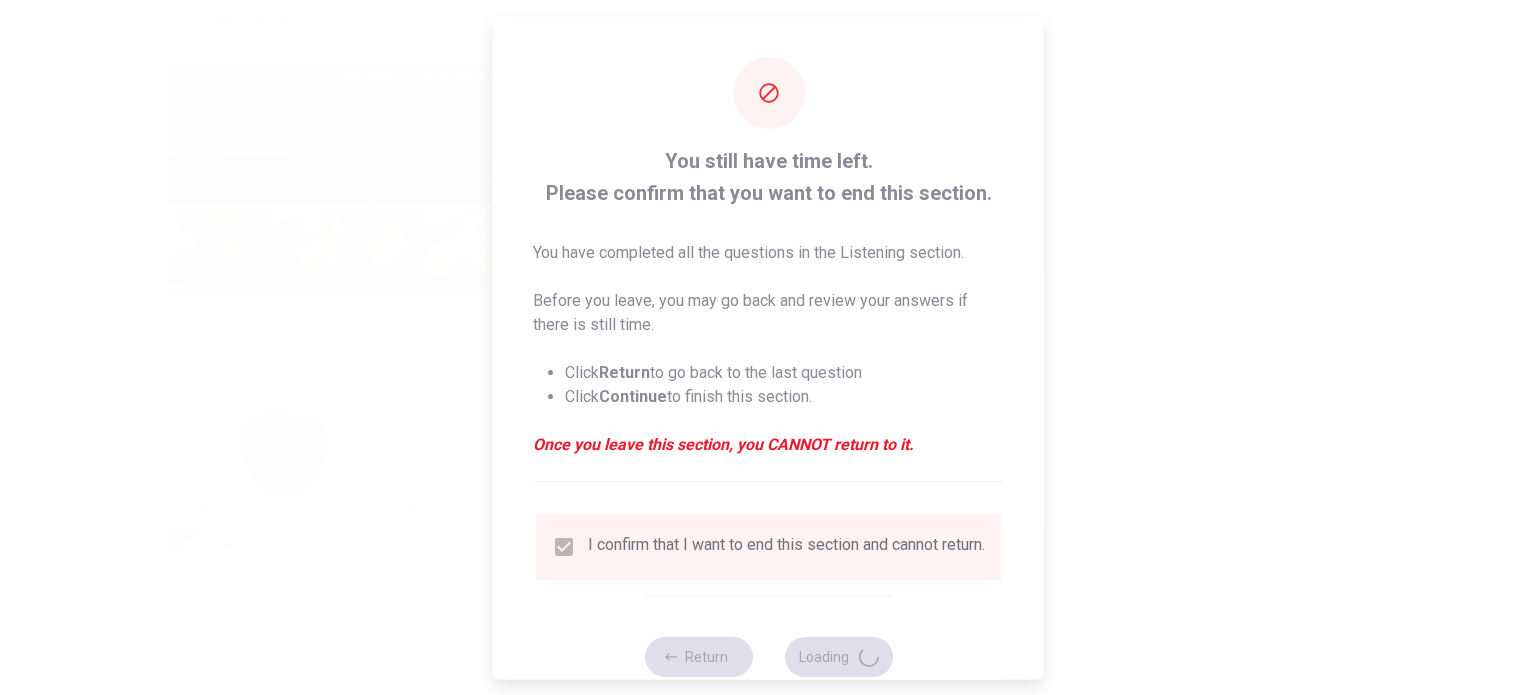 type on "53" 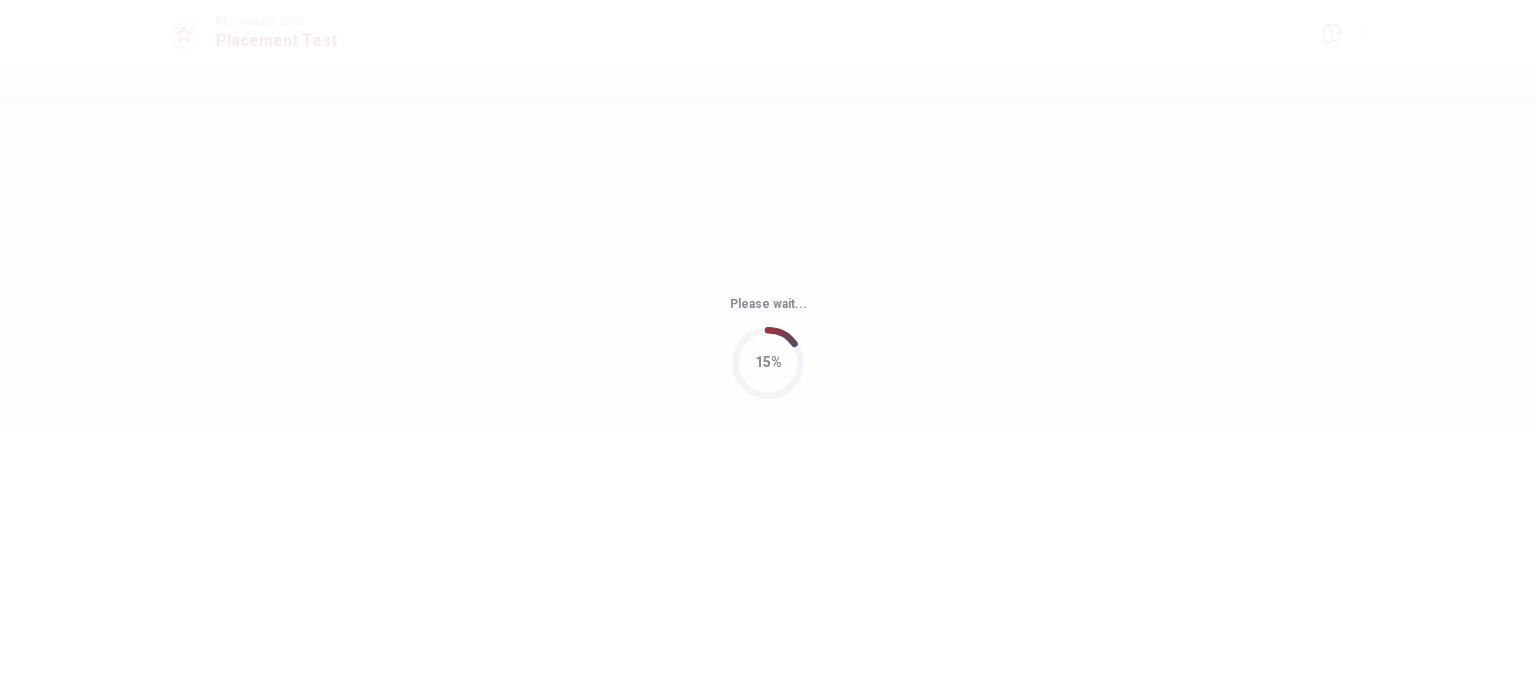 scroll, scrollTop: 0, scrollLeft: 0, axis: both 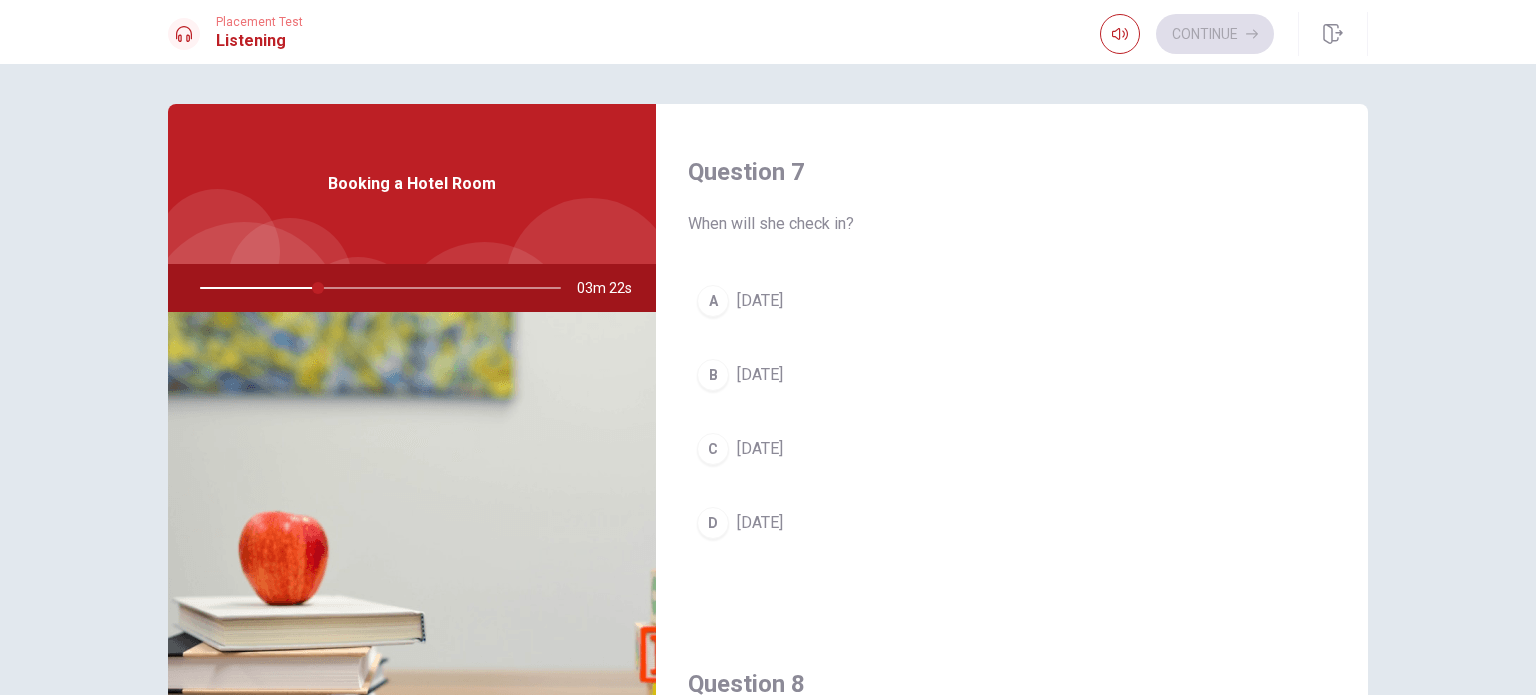 click on "[DATE]" at bounding box center [760, 449] 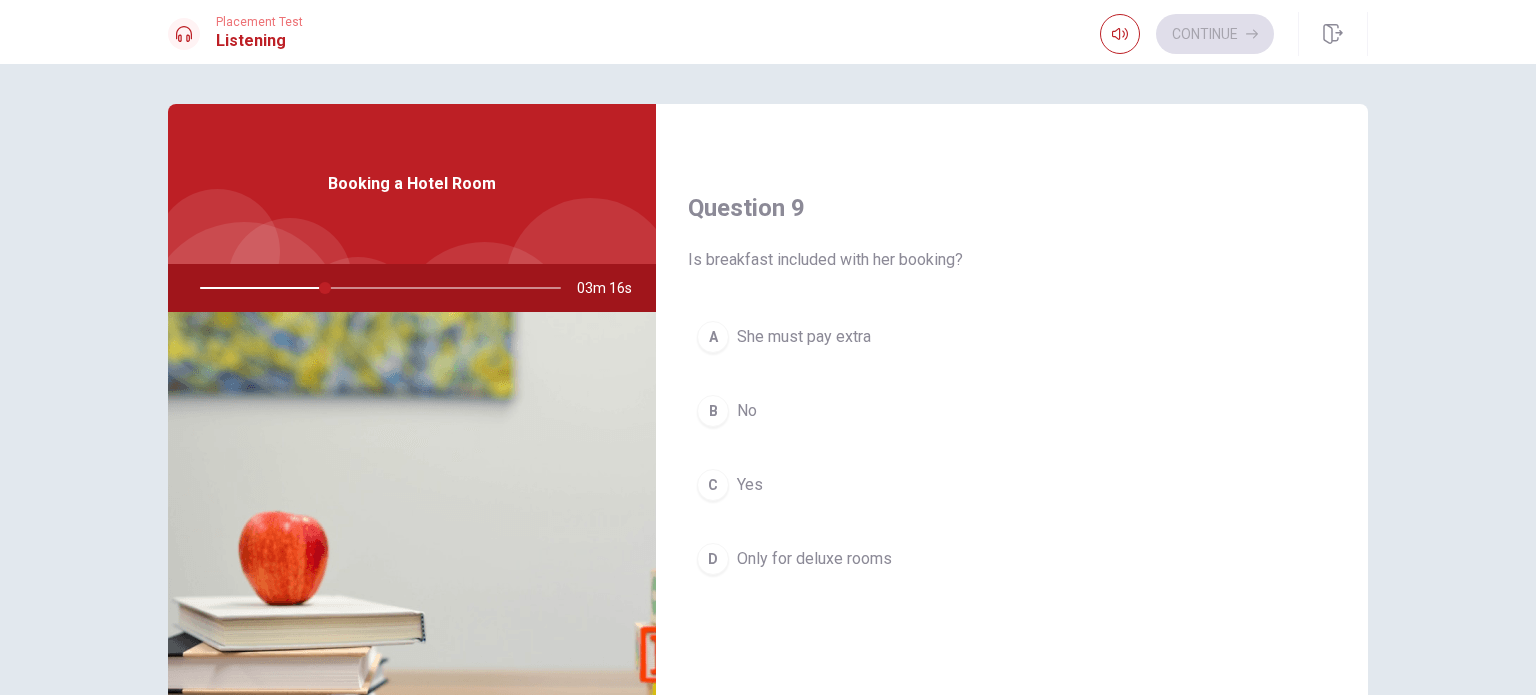 scroll, scrollTop: 1500, scrollLeft: 0, axis: vertical 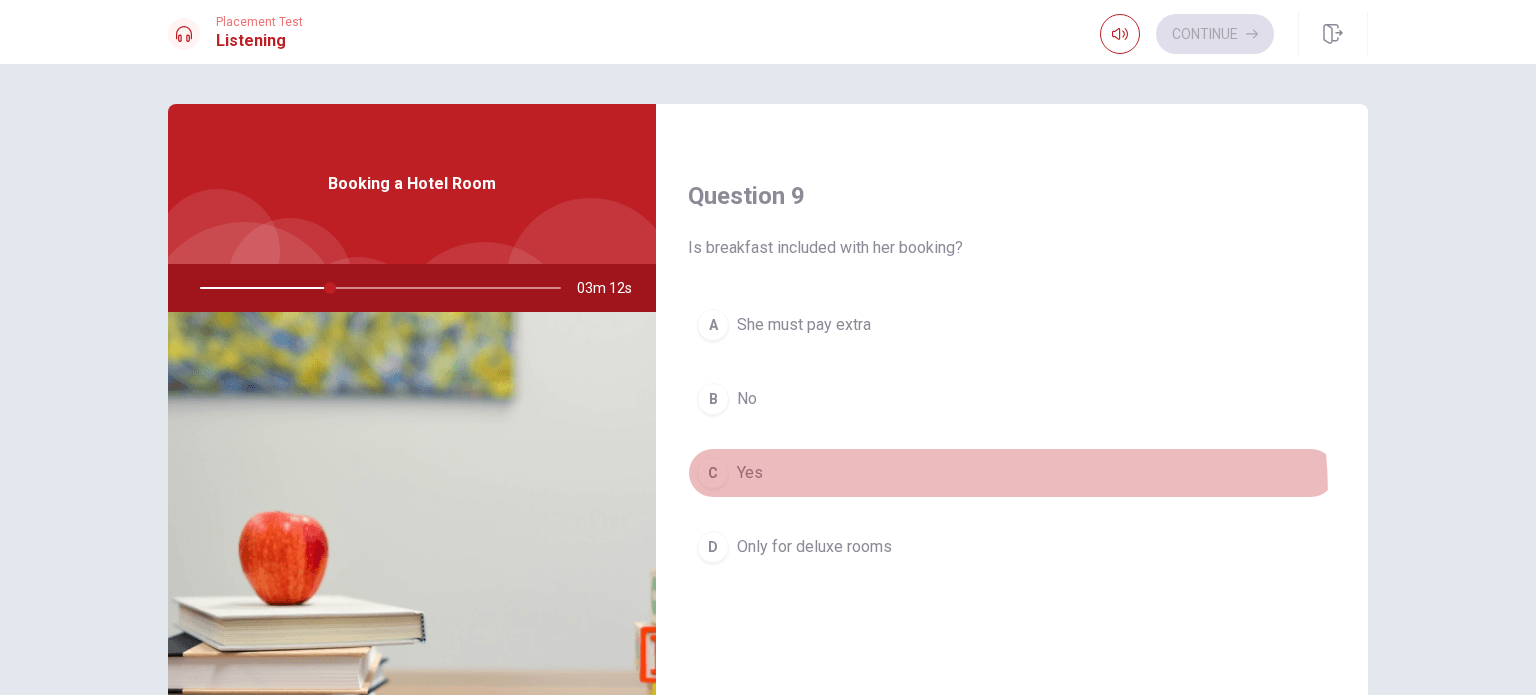 click on "C Yes" at bounding box center (1012, 473) 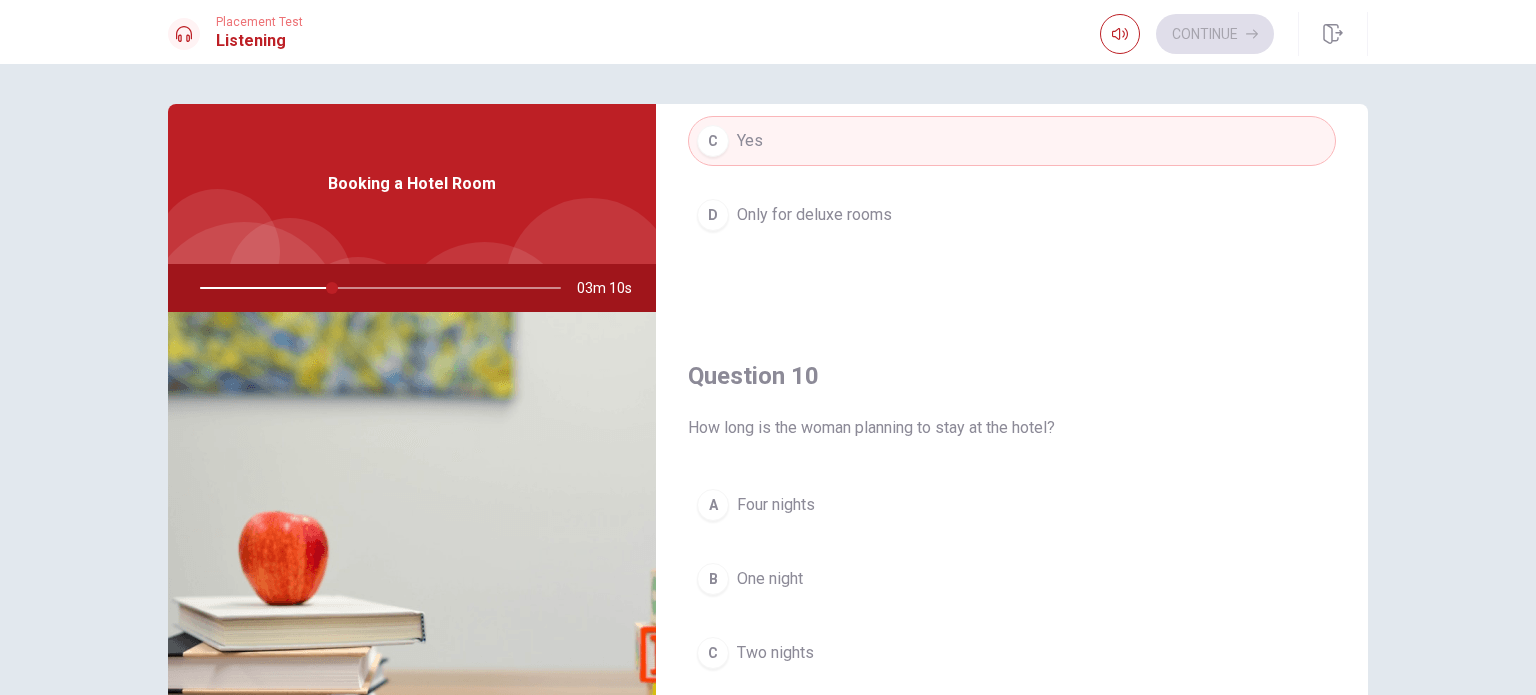 scroll, scrollTop: 1856, scrollLeft: 0, axis: vertical 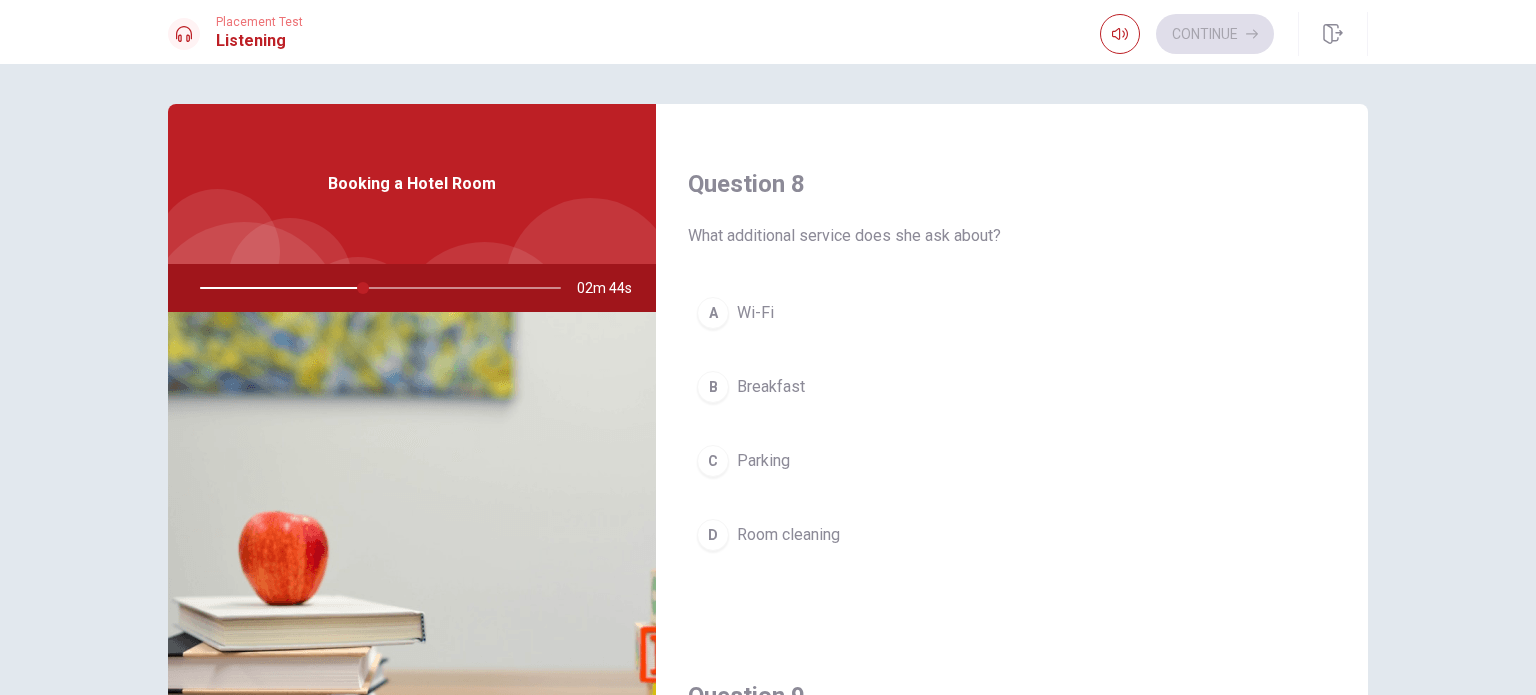 click on "B Breakfast" at bounding box center (1012, 387) 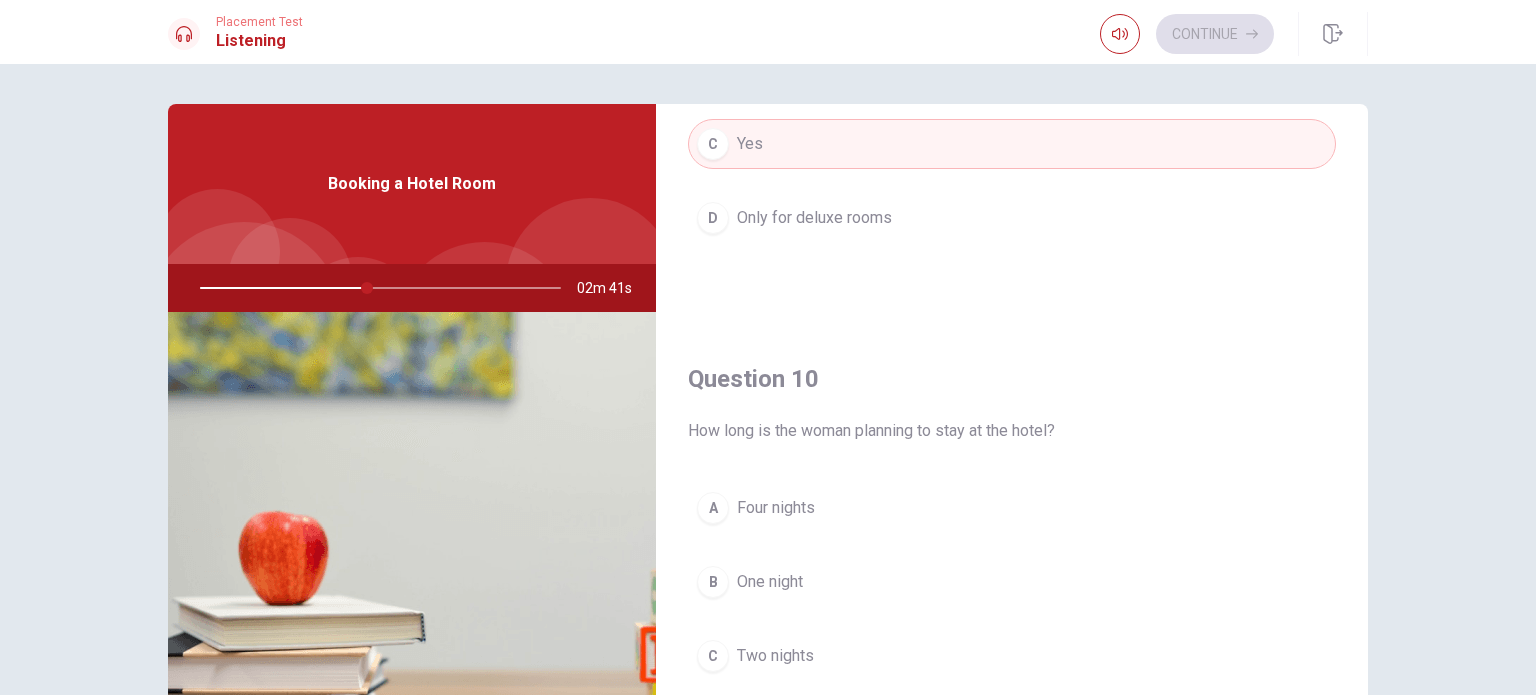 scroll, scrollTop: 1856, scrollLeft: 0, axis: vertical 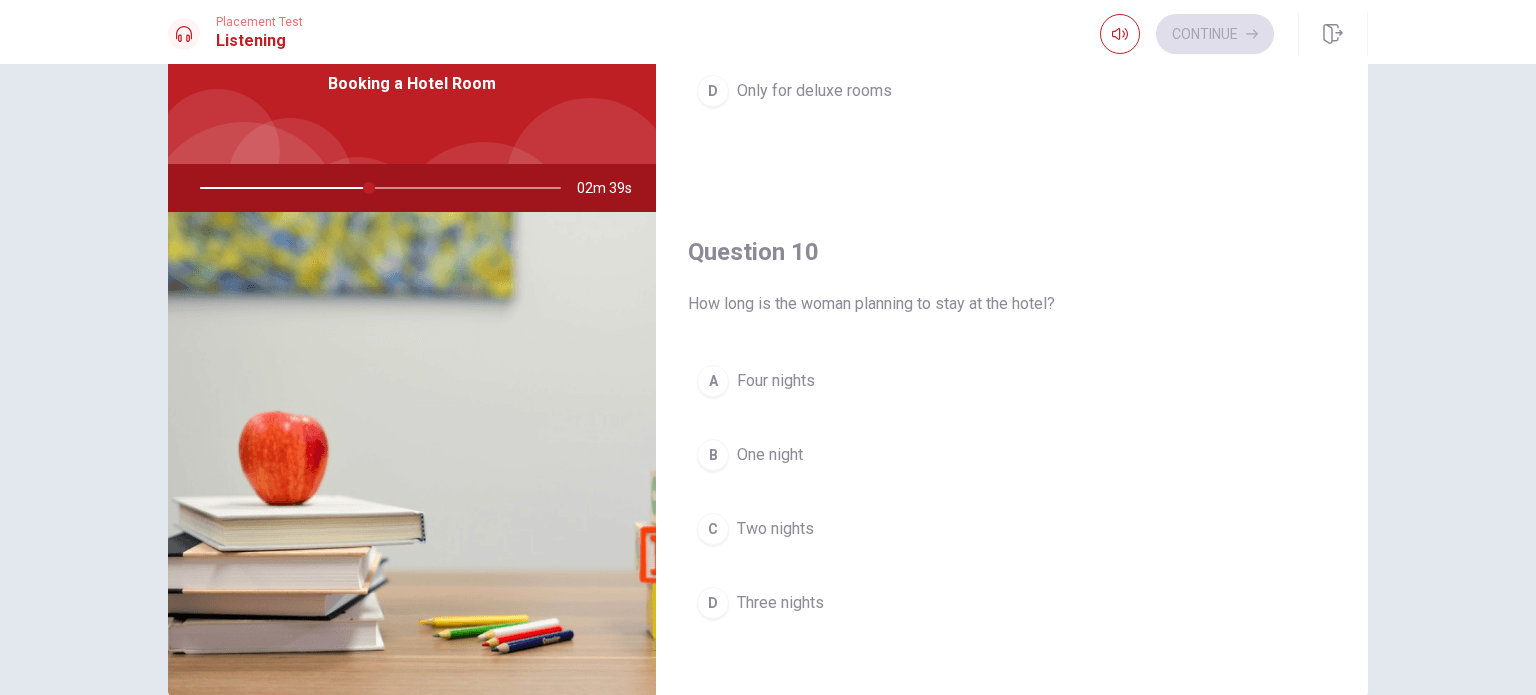 click on "A Four nights" at bounding box center (1012, 381) 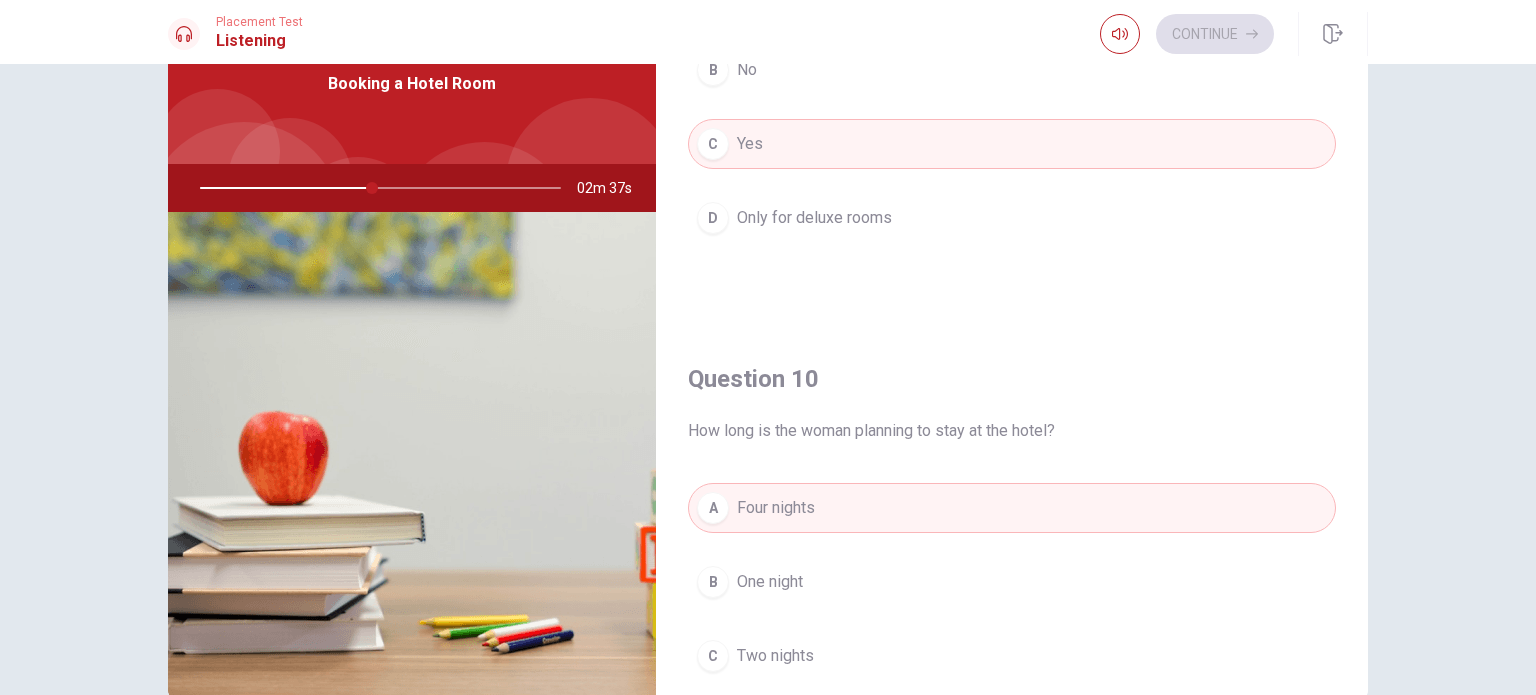 scroll, scrollTop: 1856, scrollLeft: 0, axis: vertical 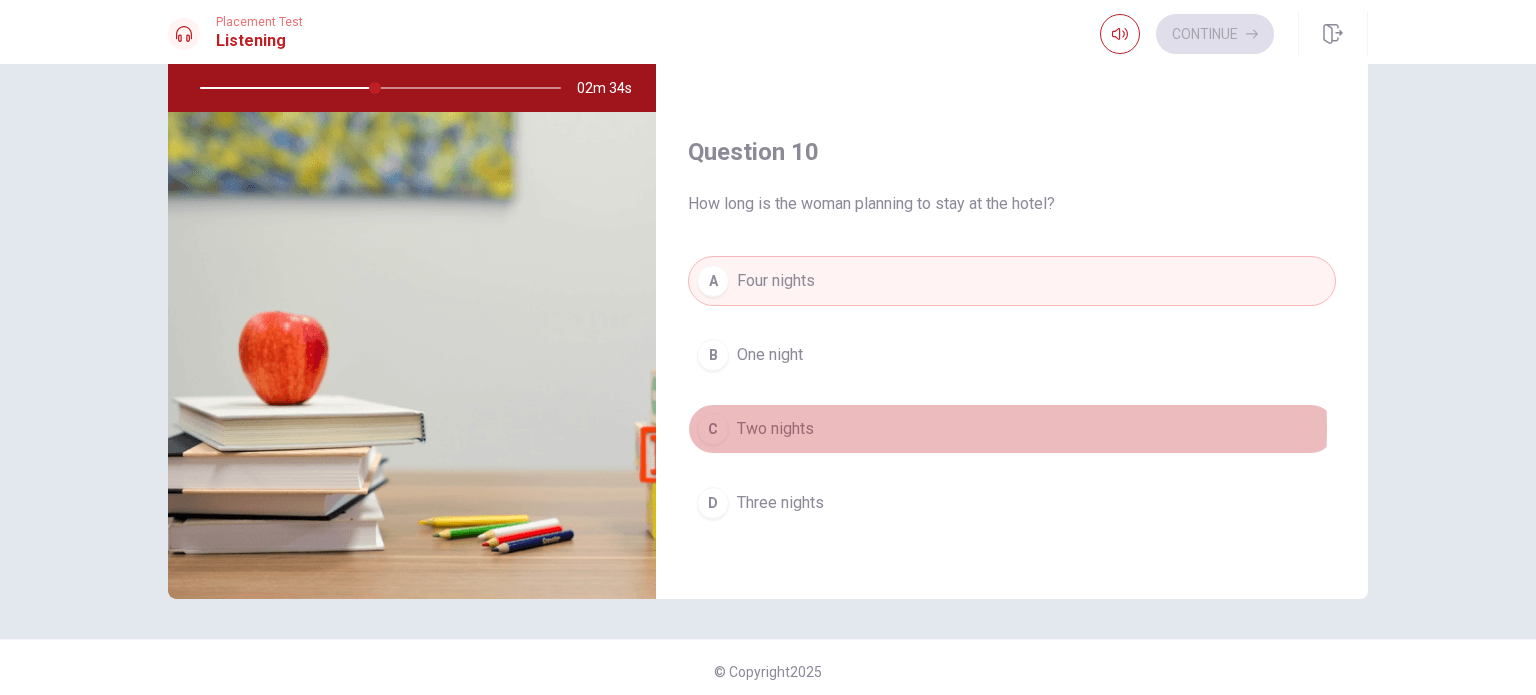 click on "C Two nights" at bounding box center [1012, 429] 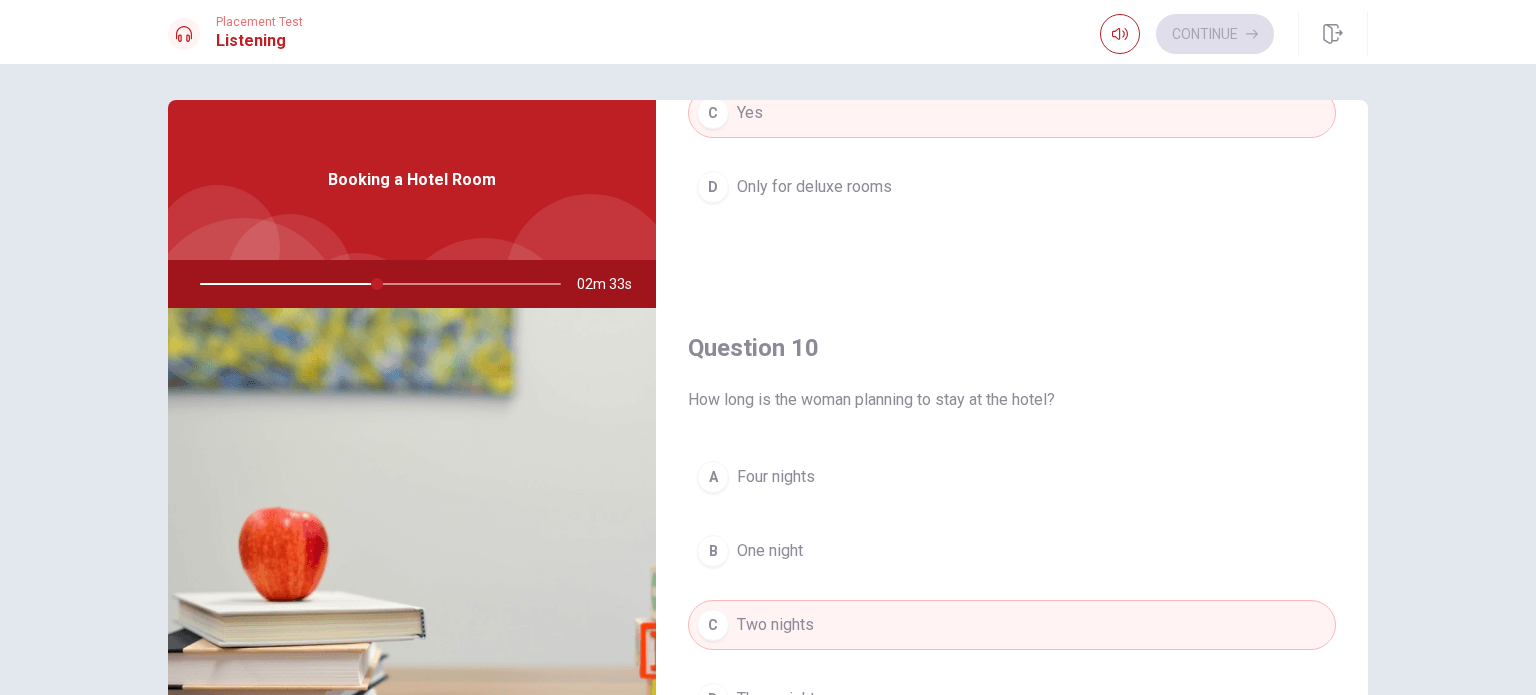 scroll, scrollTop: 0, scrollLeft: 0, axis: both 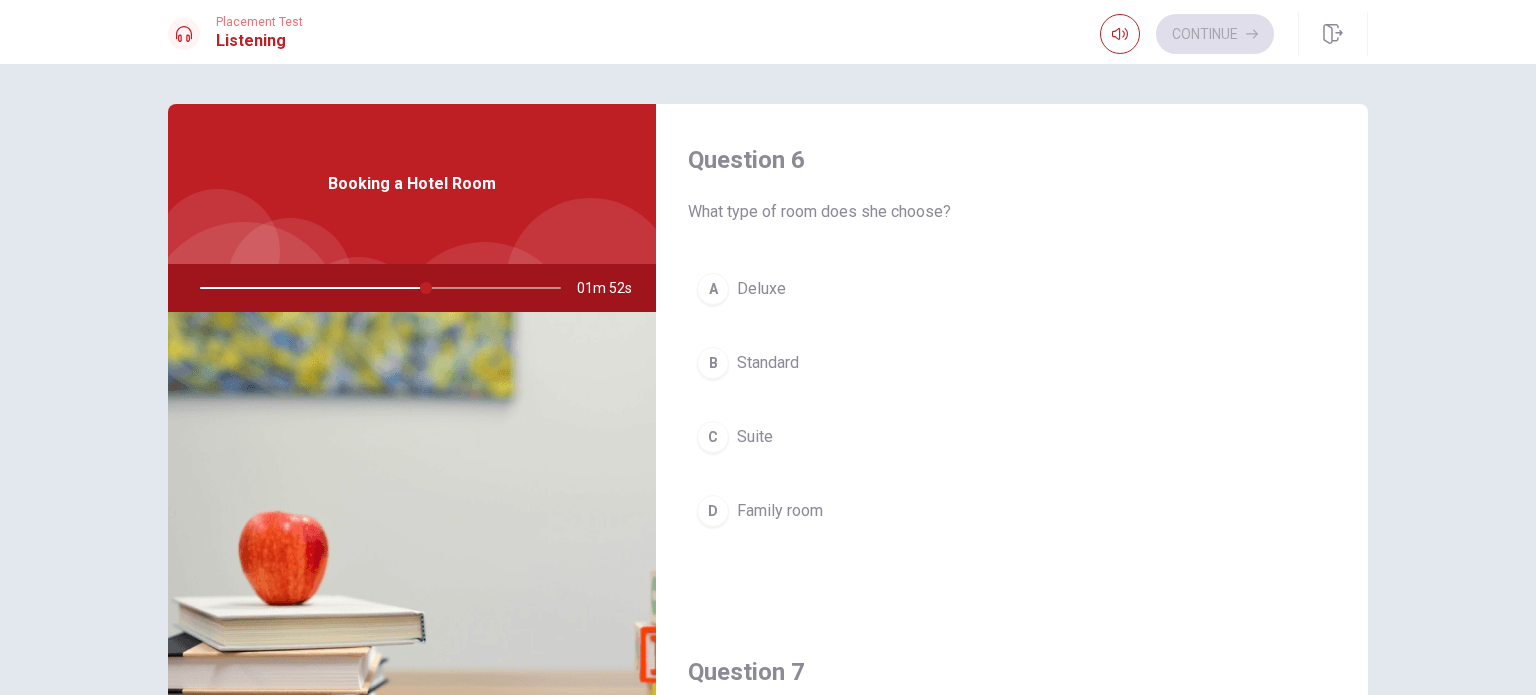 click on "A Deluxe" at bounding box center (1012, 289) 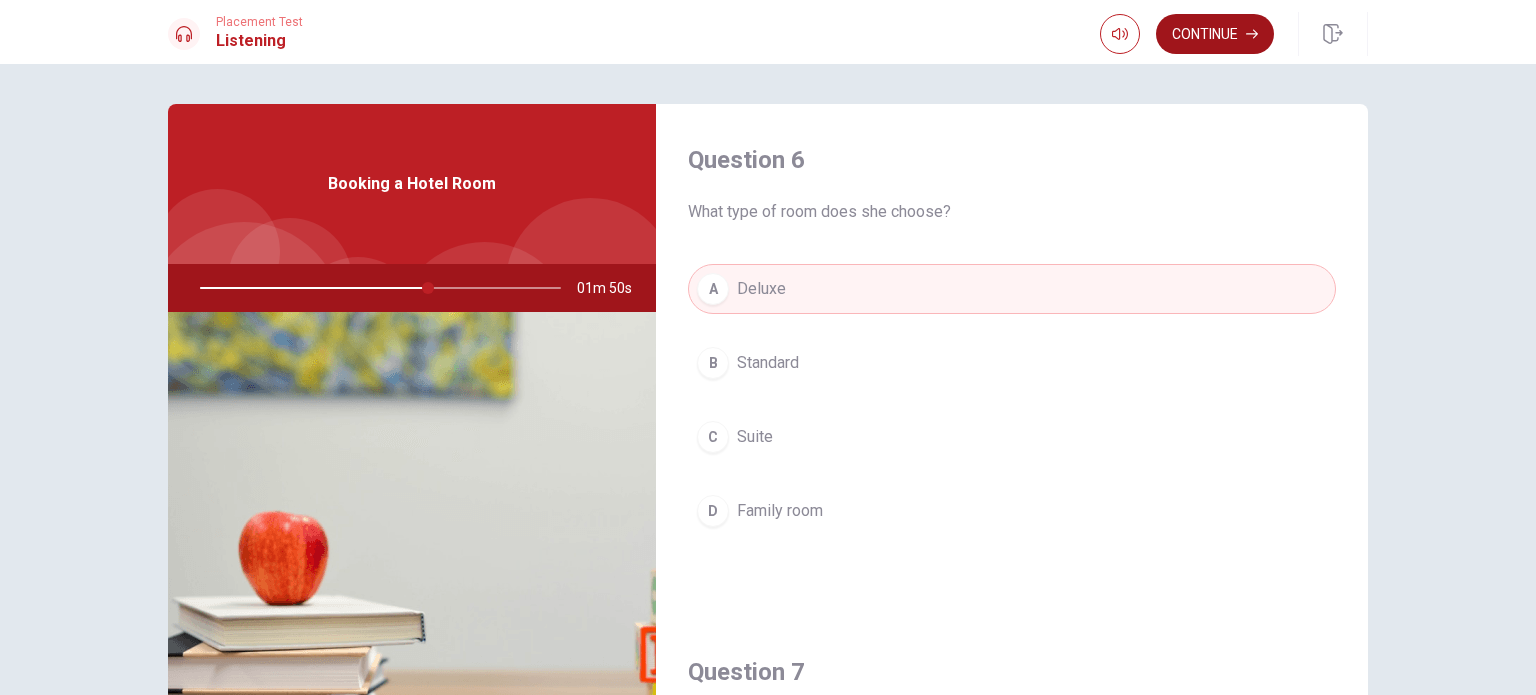 click on "Continue" at bounding box center (1215, 34) 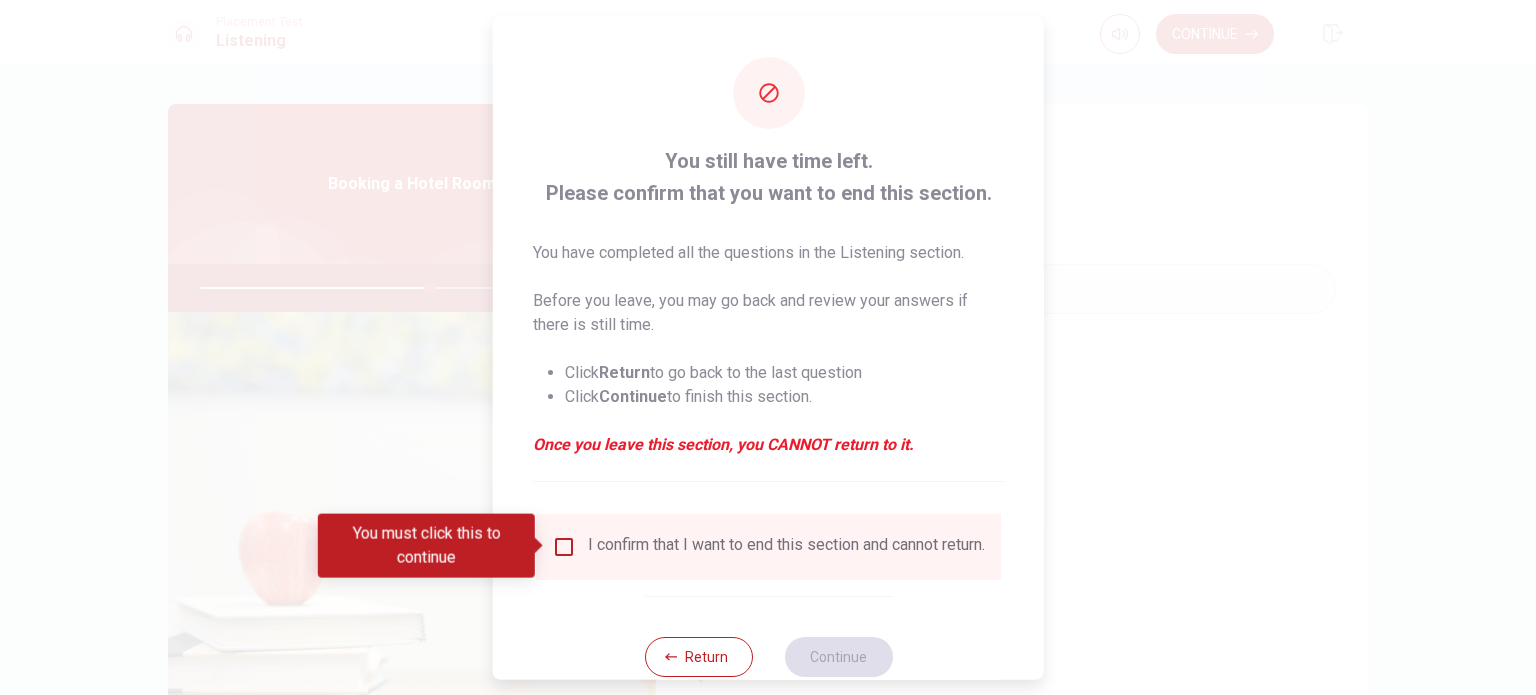 click at bounding box center [564, 546] 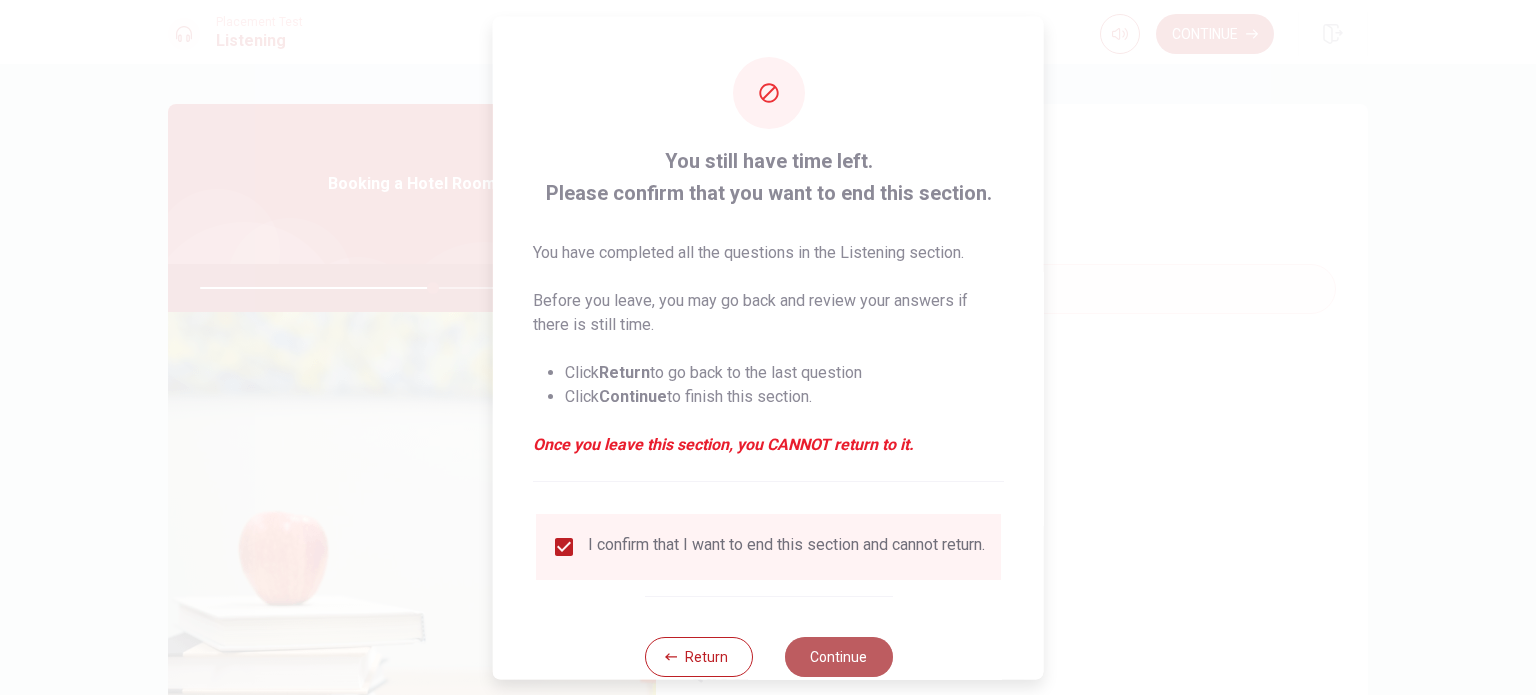 click on "Continue" at bounding box center [838, 656] 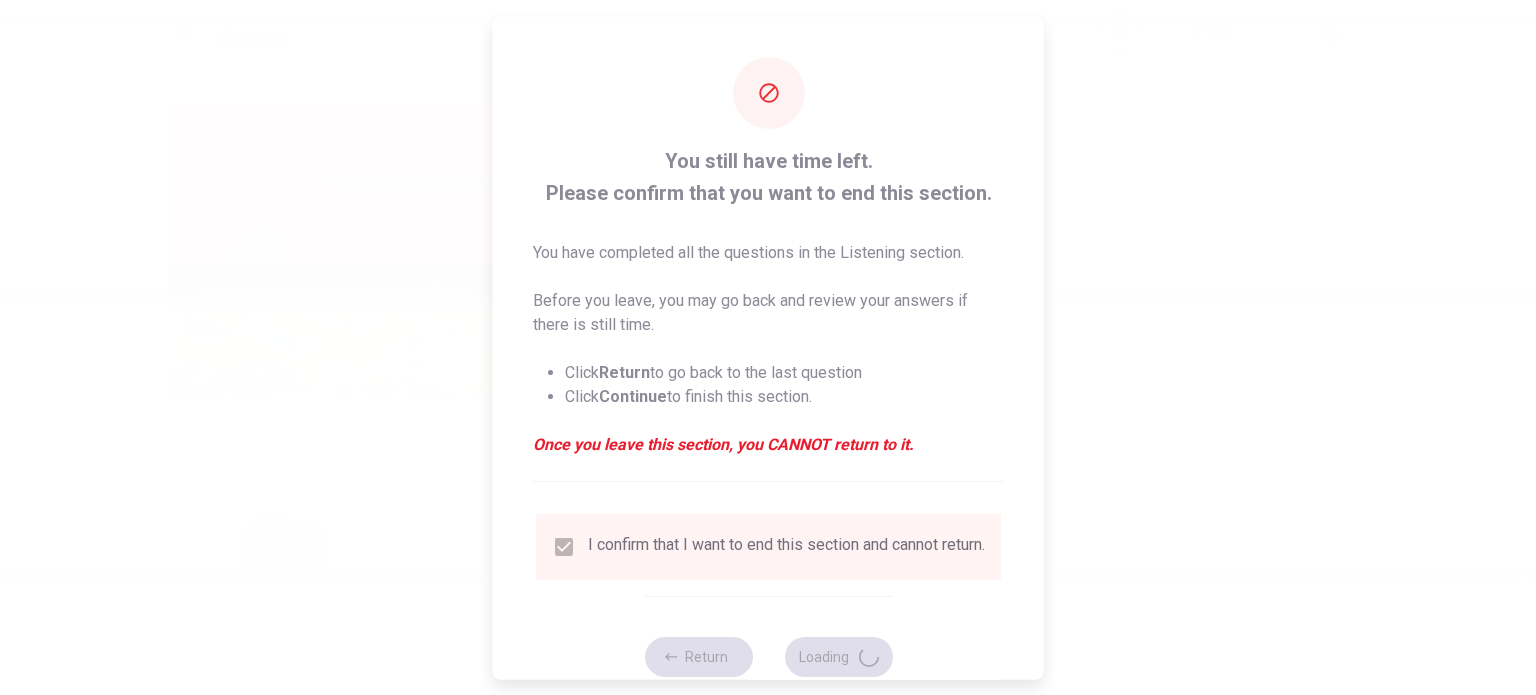 type on "66" 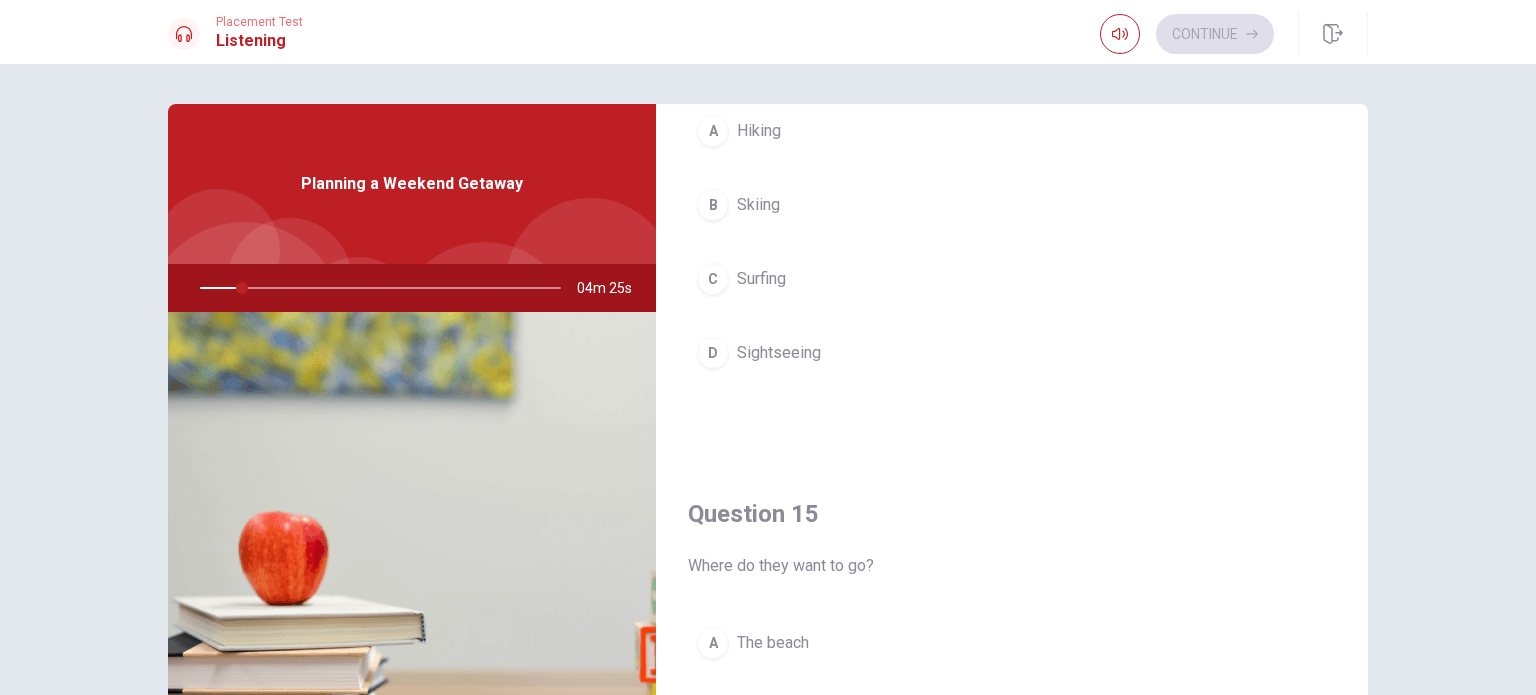 scroll, scrollTop: 1856, scrollLeft: 0, axis: vertical 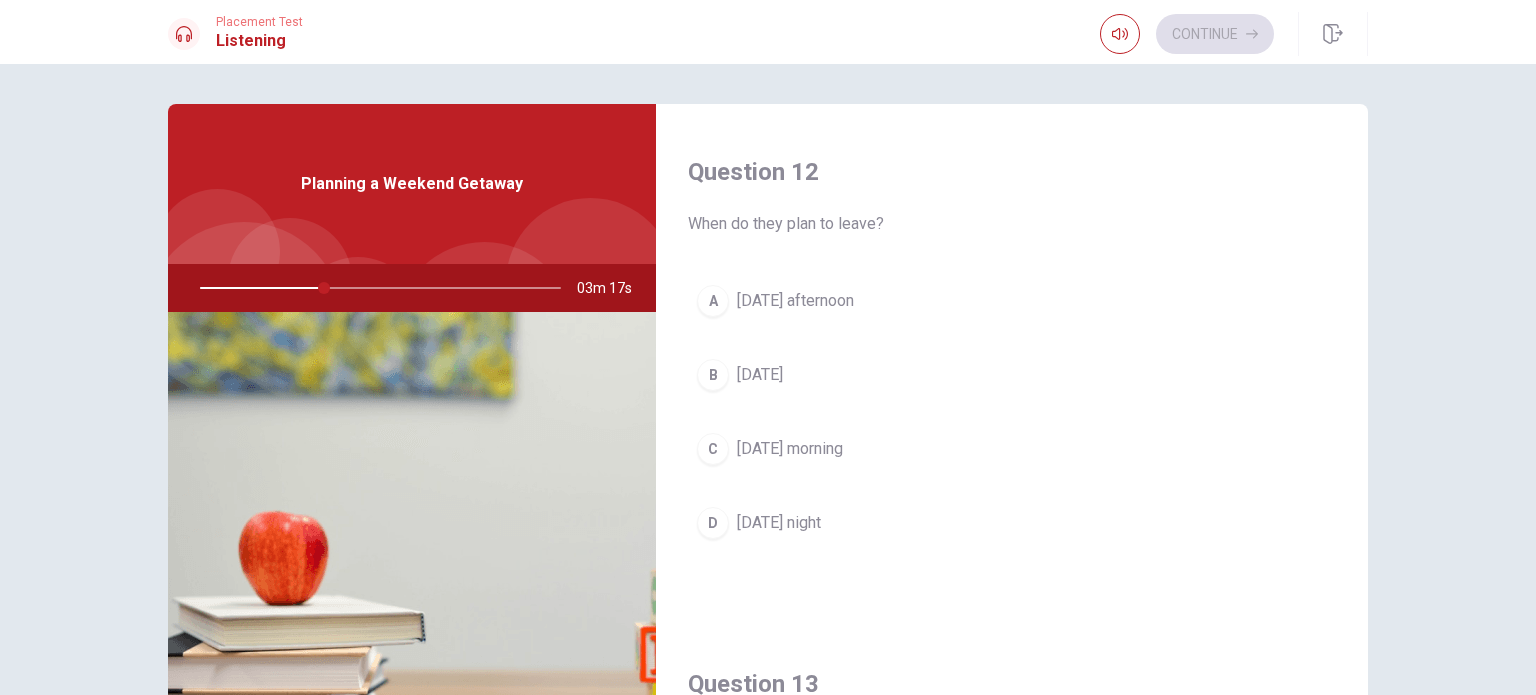 click on "D [DATE] night" at bounding box center [1012, 523] 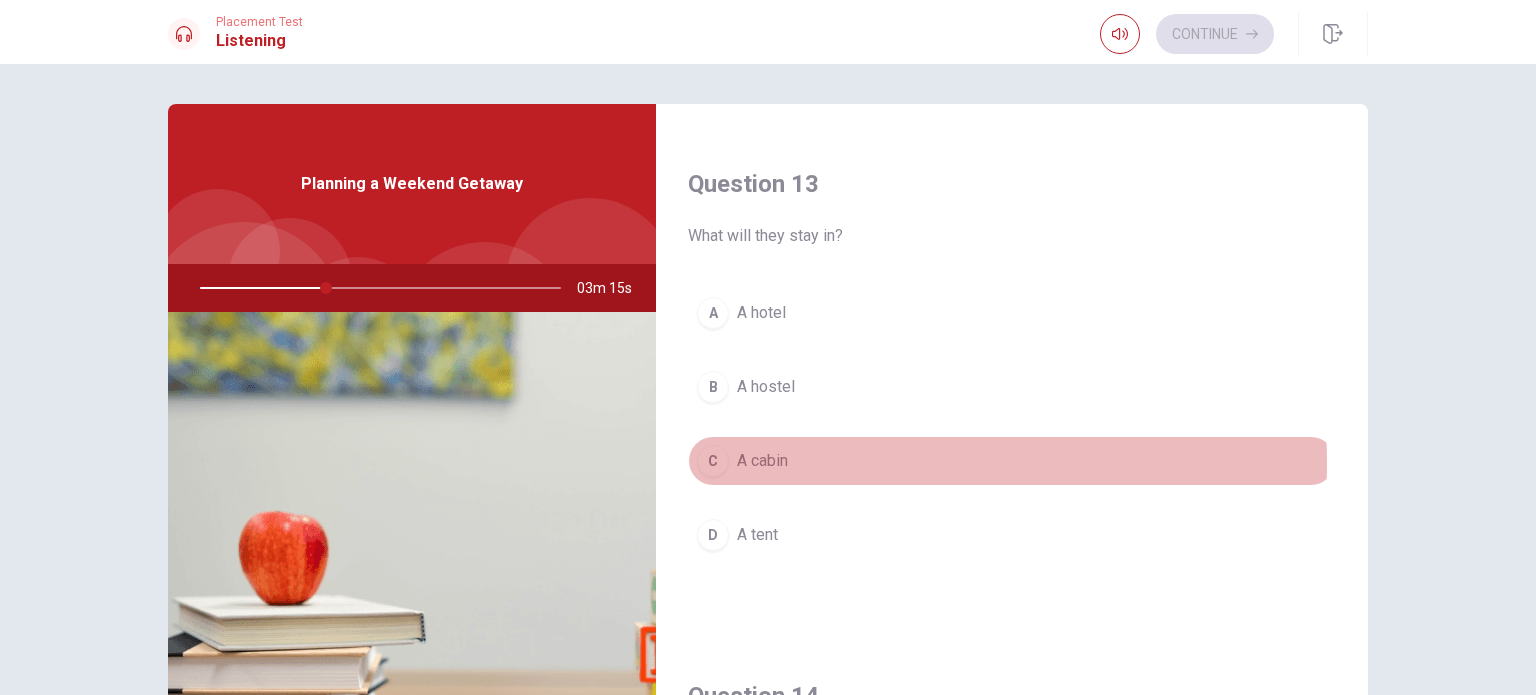 click on "C A cabin" at bounding box center (1012, 461) 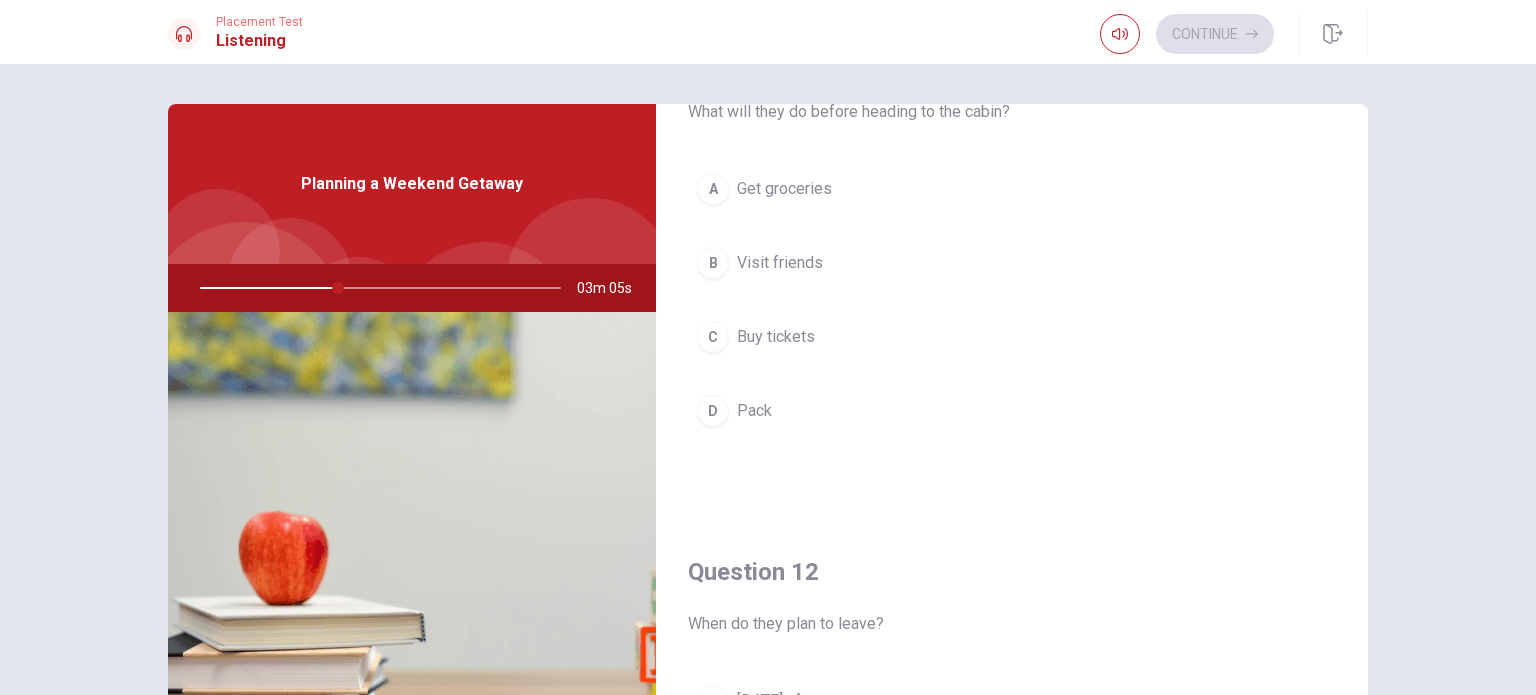 scroll, scrollTop: 0, scrollLeft: 0, axis: both 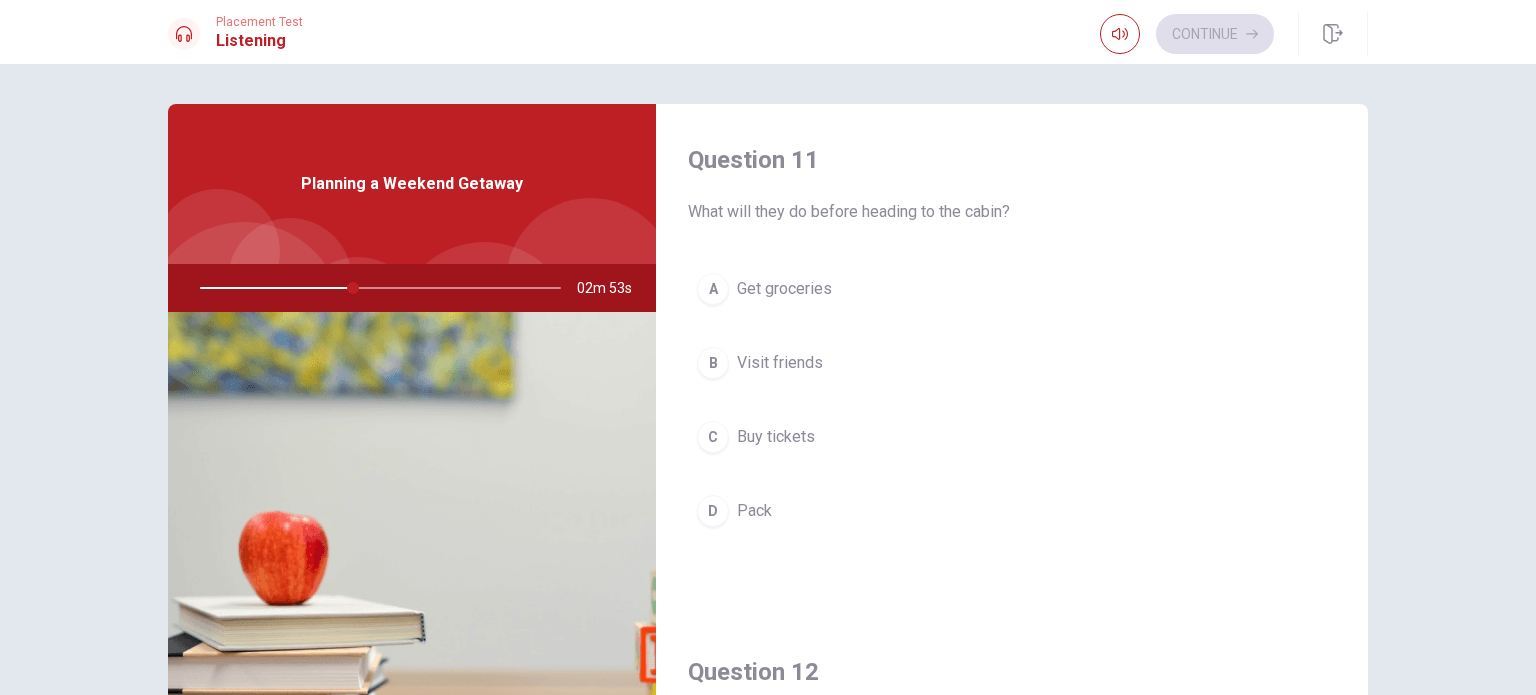 click on "A Get groceries" at bounding box center (1012, 289) 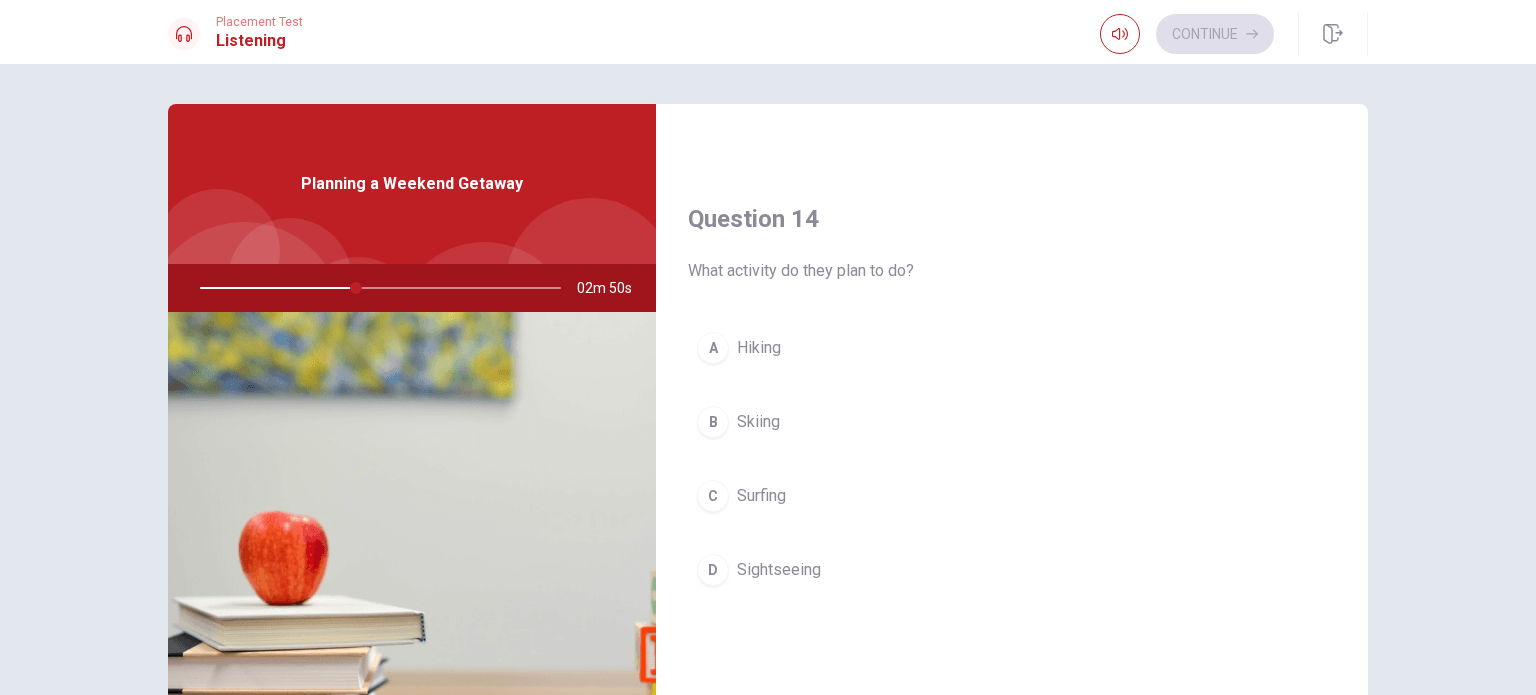 scroll, scrollTop: 1500, scrollLeft: 0, axis: vertical 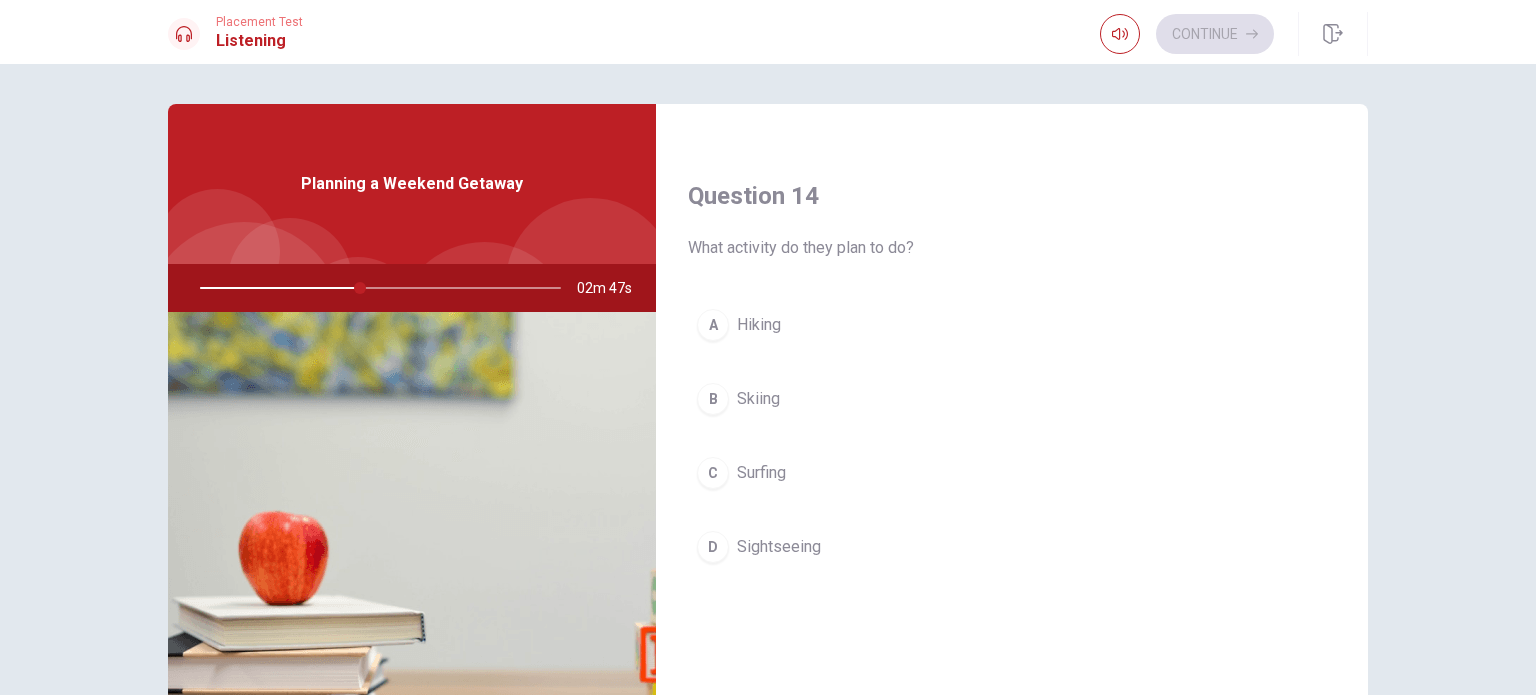 click on "A Hiking" at bounding box center (1012, 325) 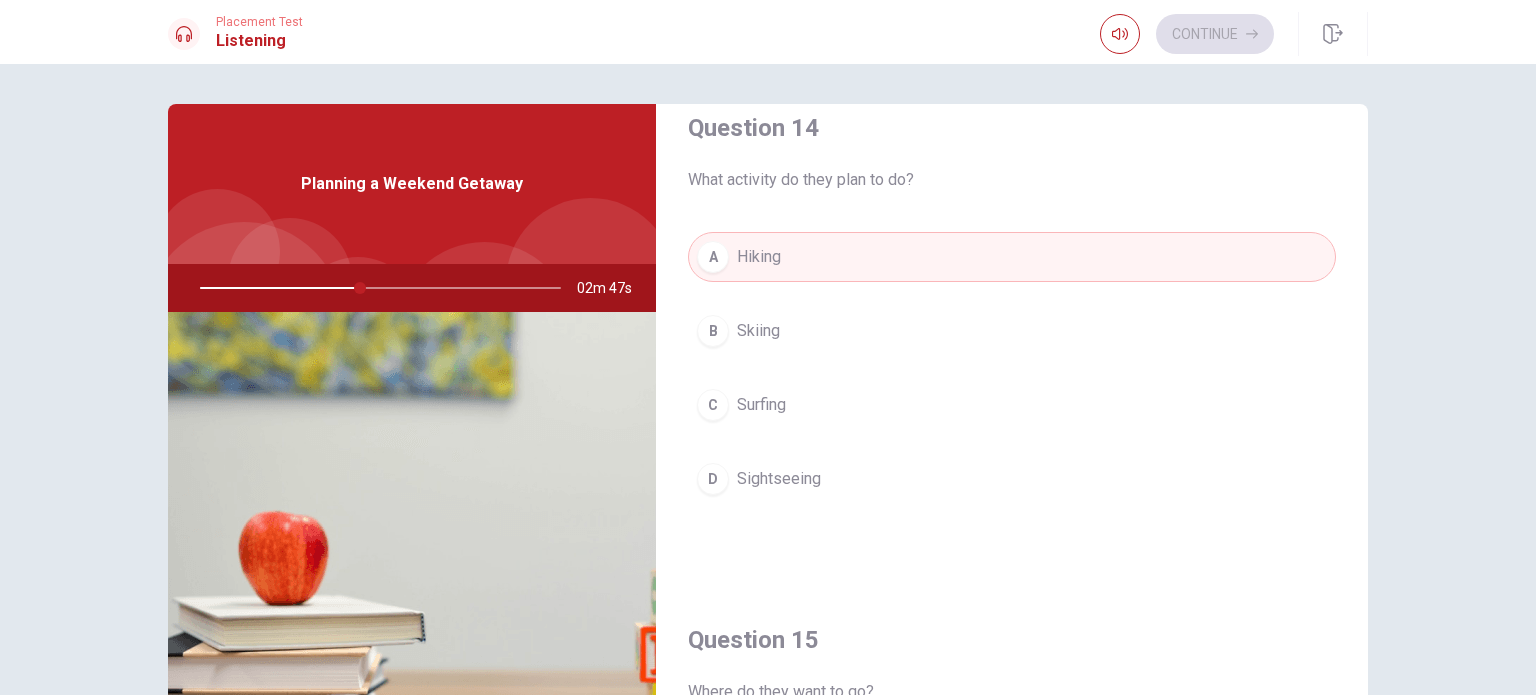 scroll, scrollTop: 1856, scrollLeft: 0, axis: vertical 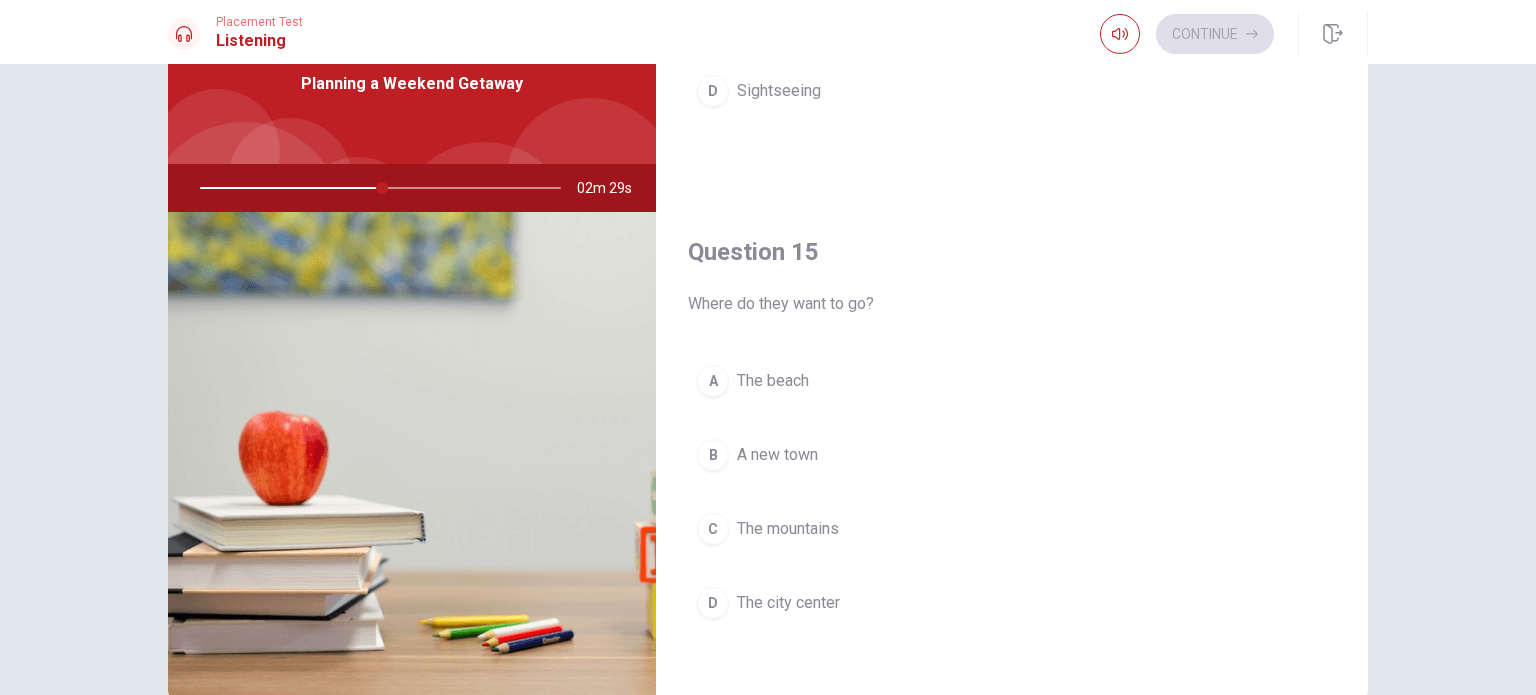 click on "C The mountains" at bounding box center (1012, 529) 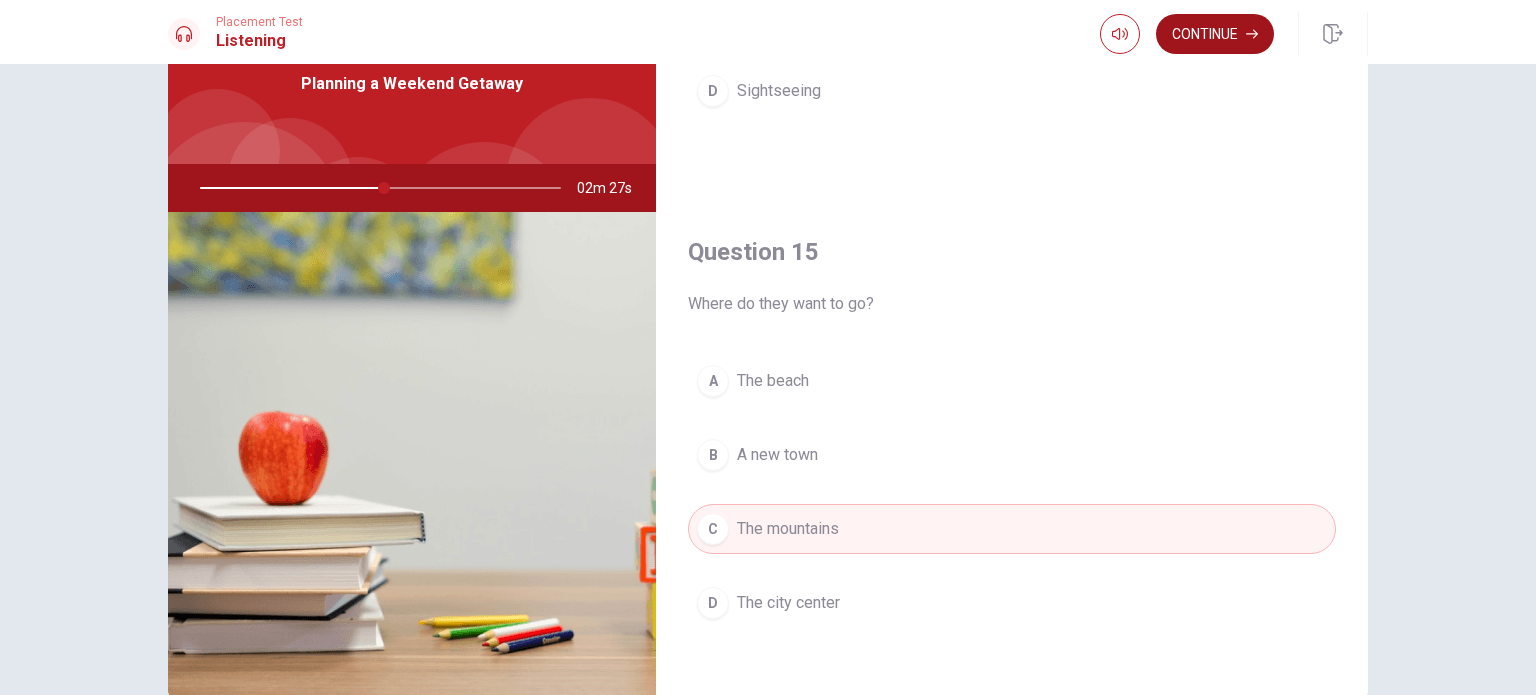 click on "Continue" at bounding box center [1215, 34] 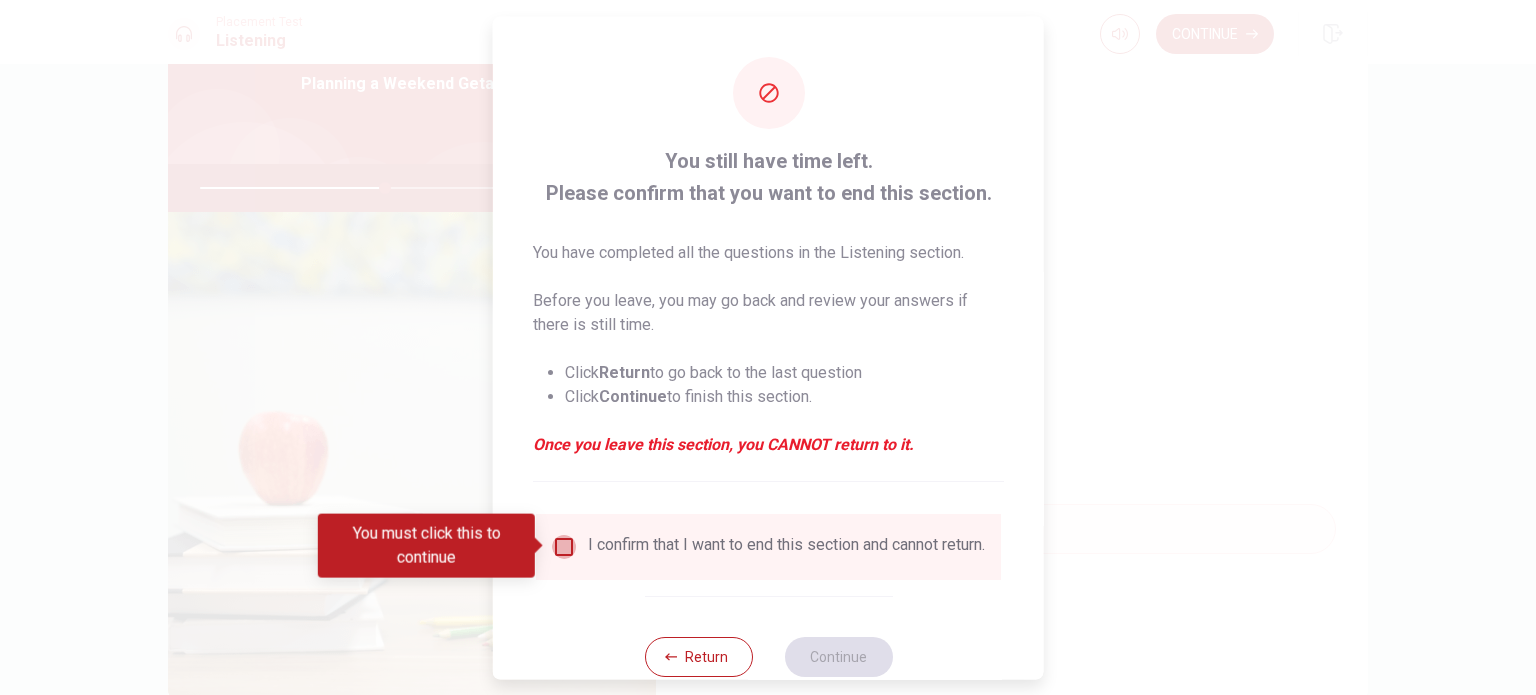 click at bounding box center (564, 546) 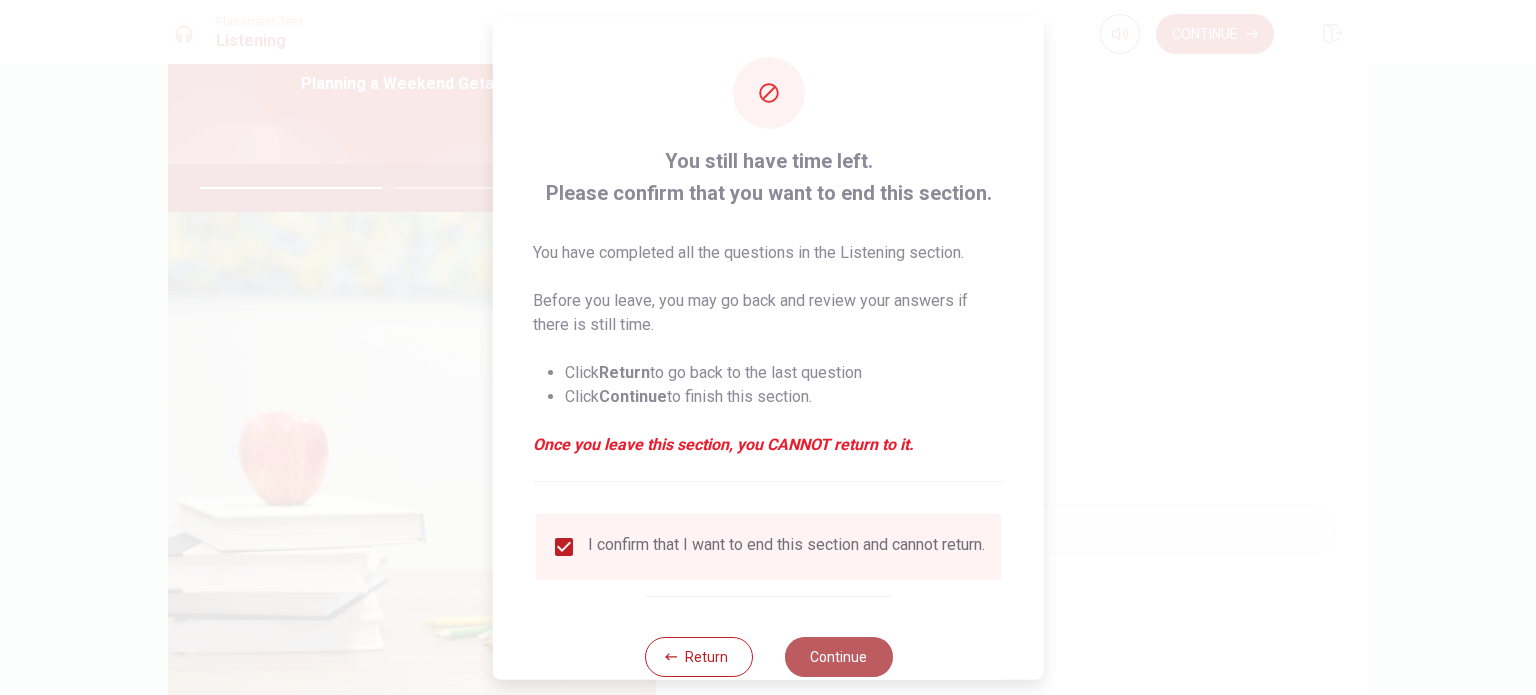 click on "Continue" at bounding box center [838, 656] 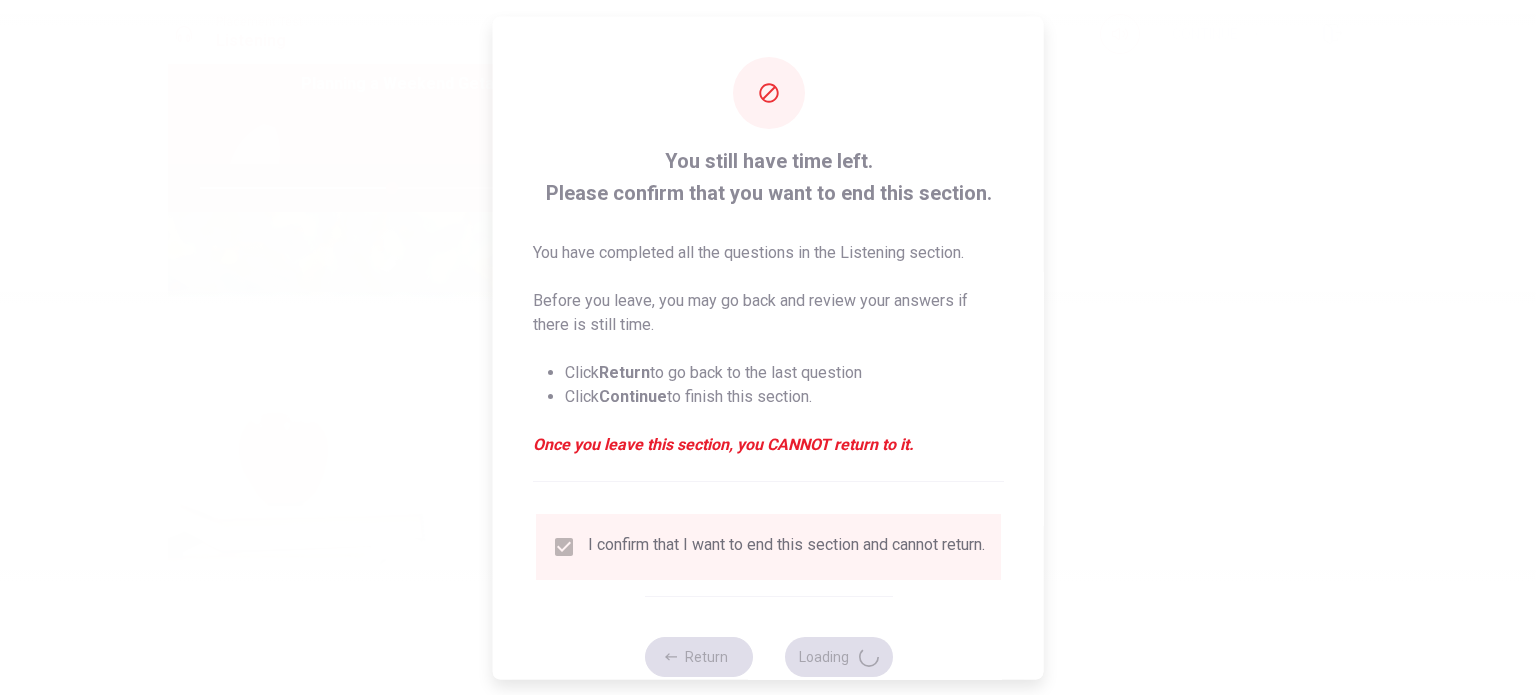 type on "54" 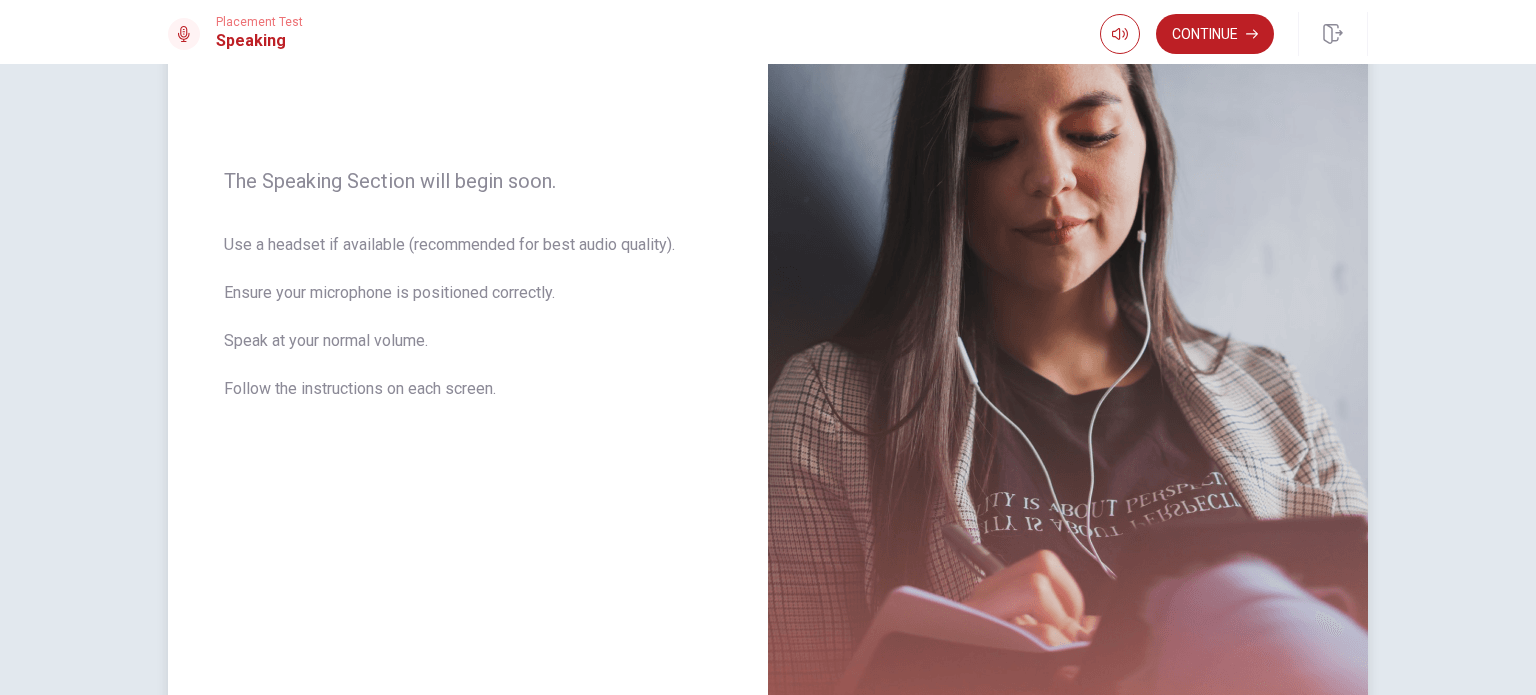 scroll, scrollTop: 0, scrollLeft: 0, axis: both 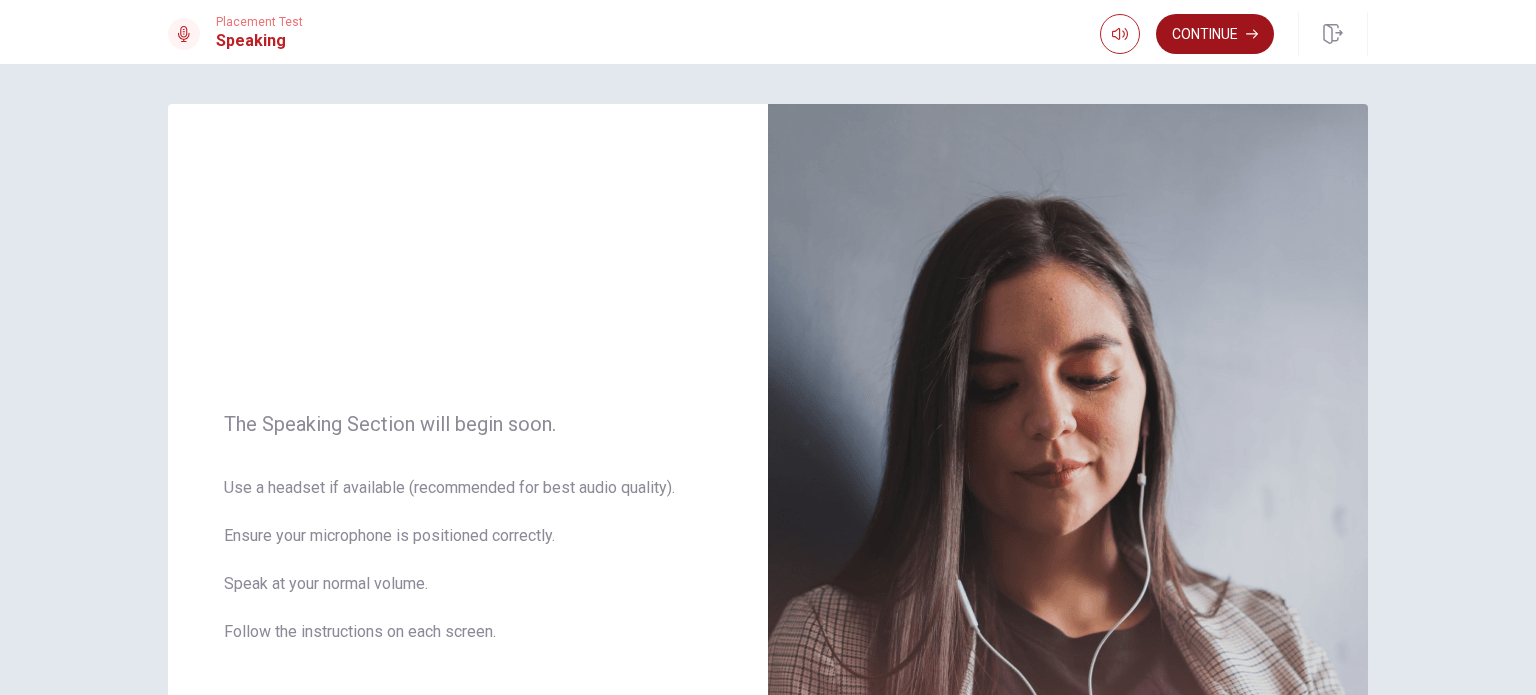 click on "Continue" at bounding box center (1215, 34) 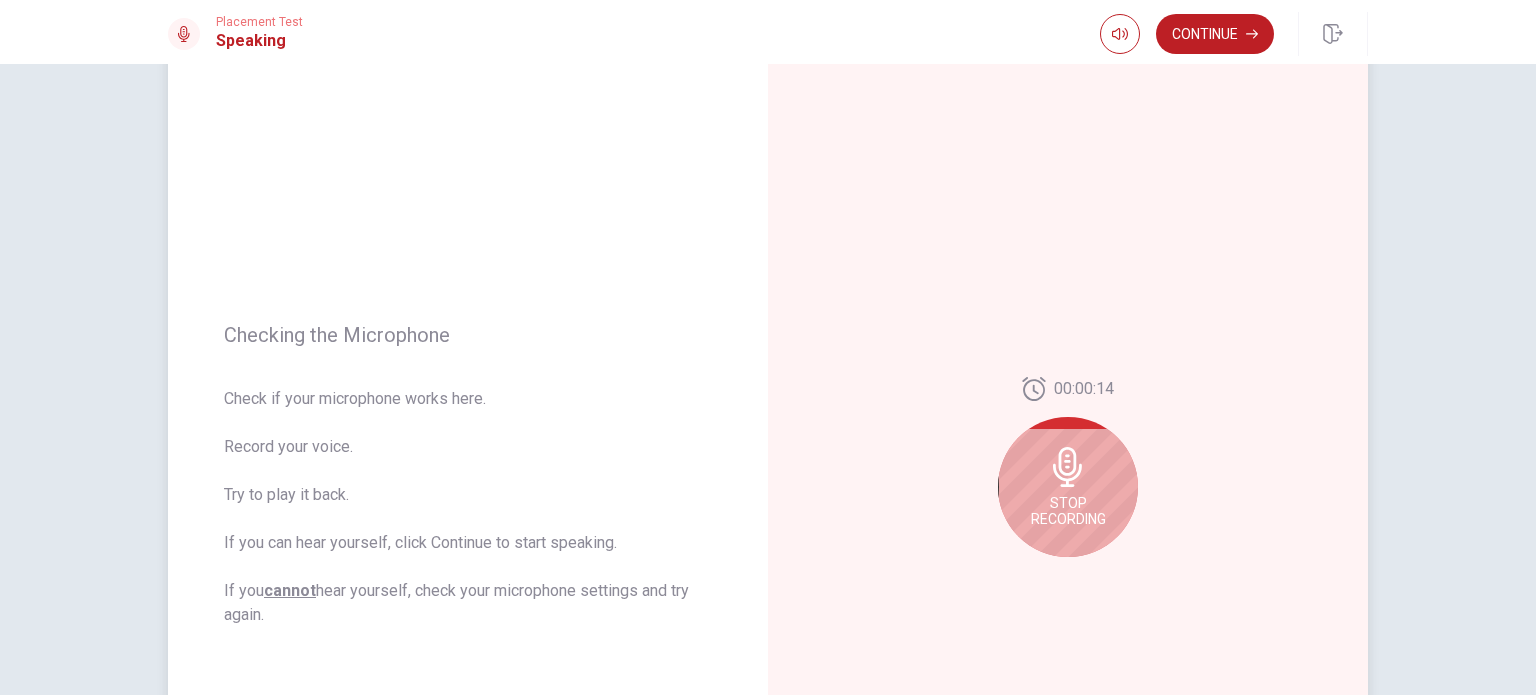 scroll, scrollTop: 100, scrollLeft: 0, axis: vertical 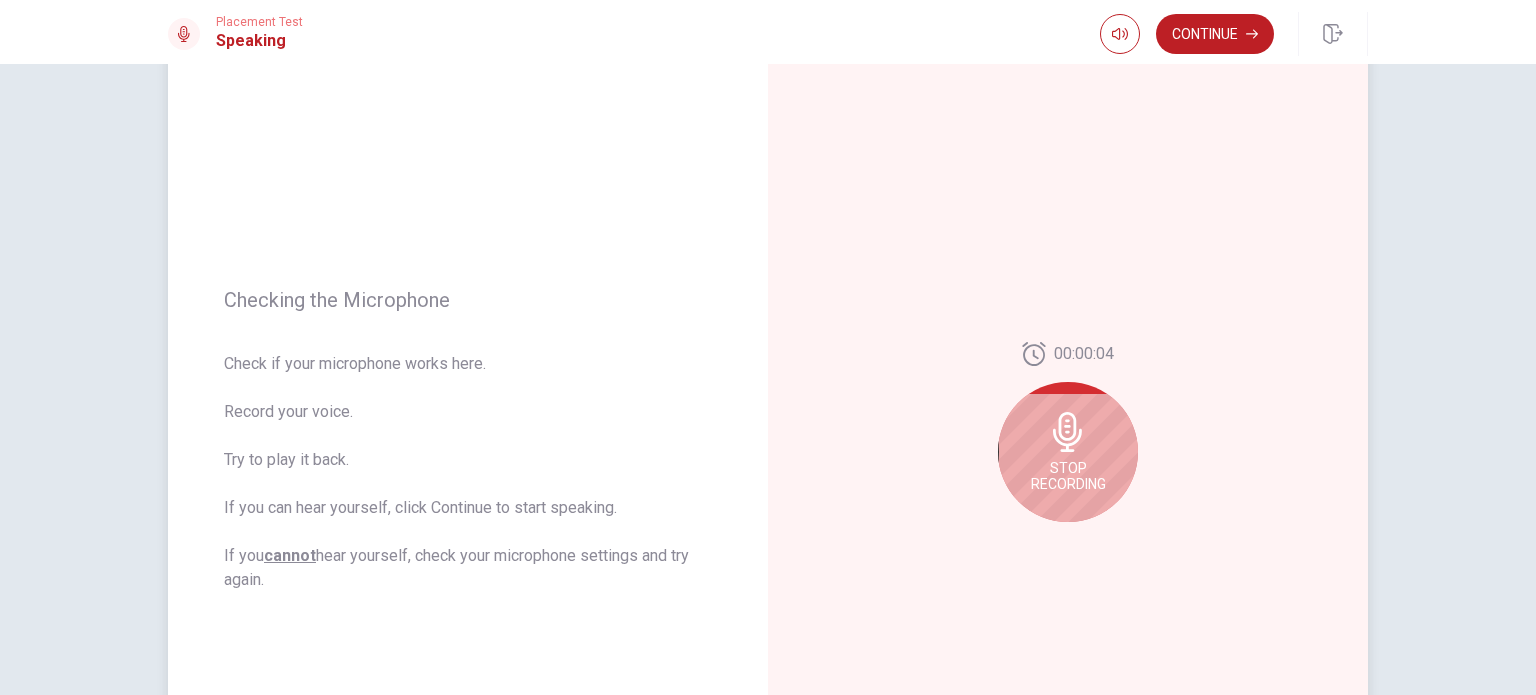 click on "Stop   Recording" at bounding box center [1068, 452] 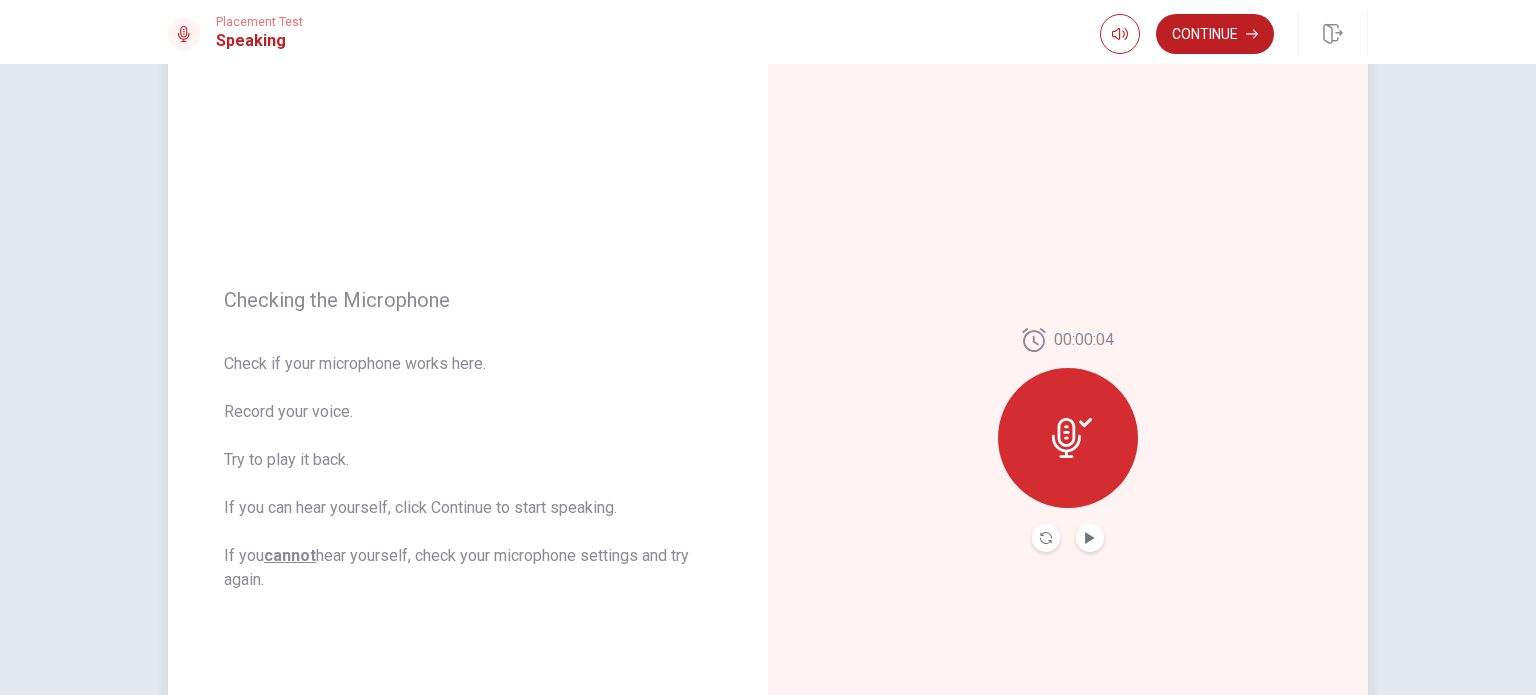 click at bounding box center (1090, 538) 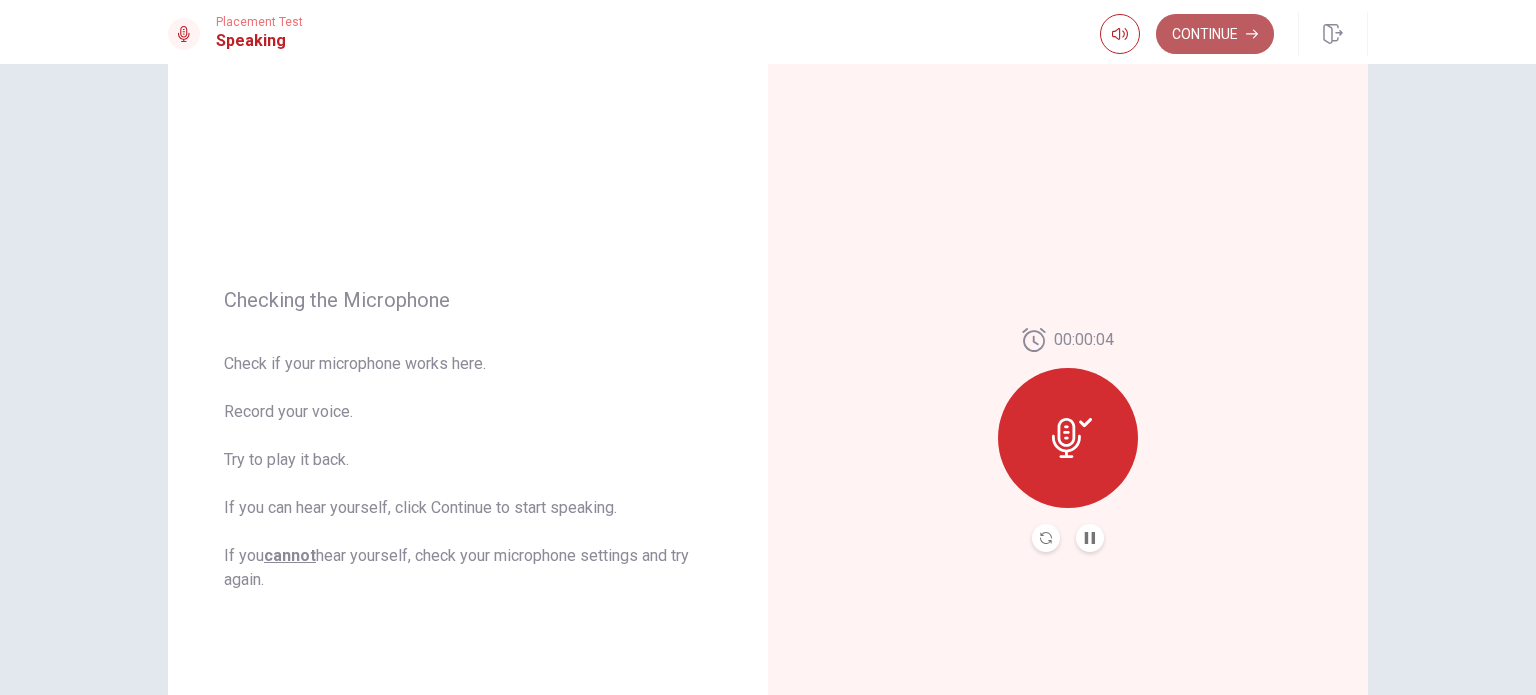 click on "Continue" at bounding box center (1215, 34) 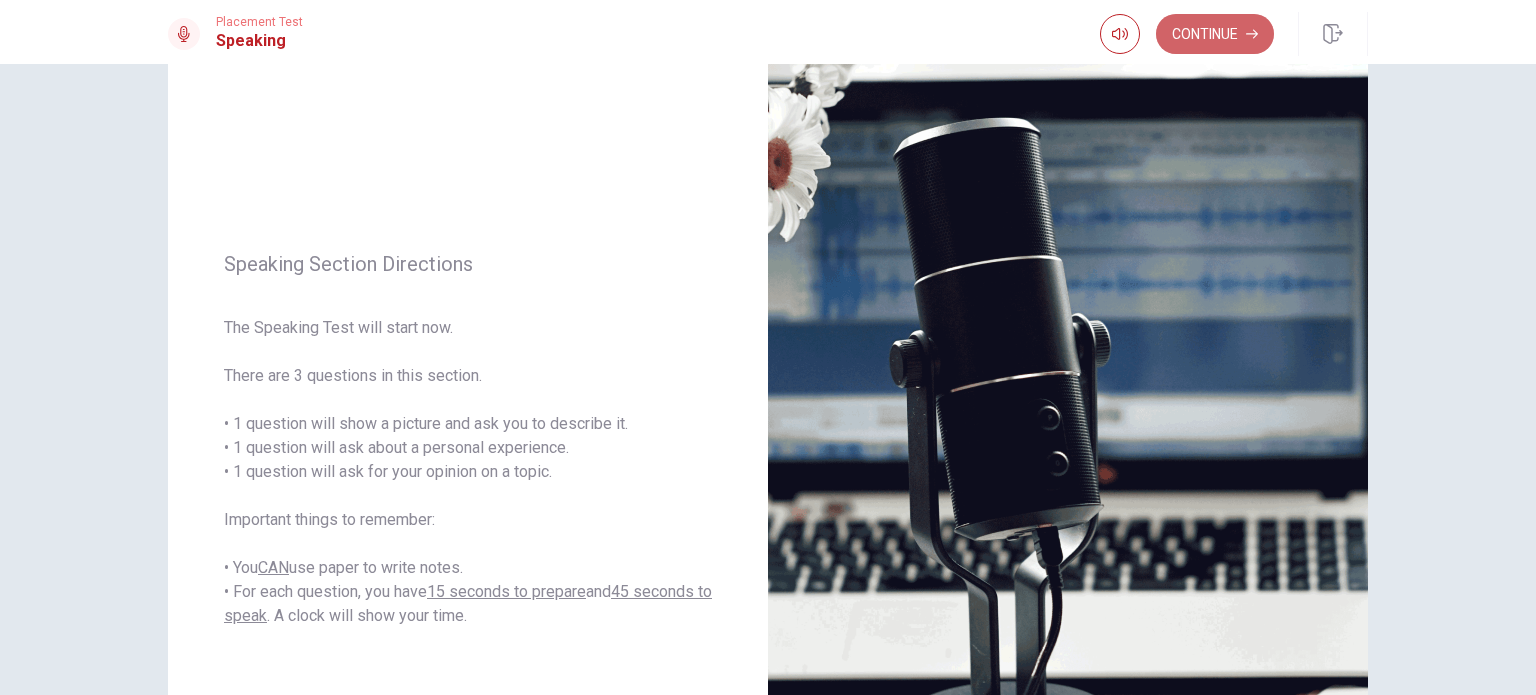 click on "Continue" at bounding box center (1215, 34) 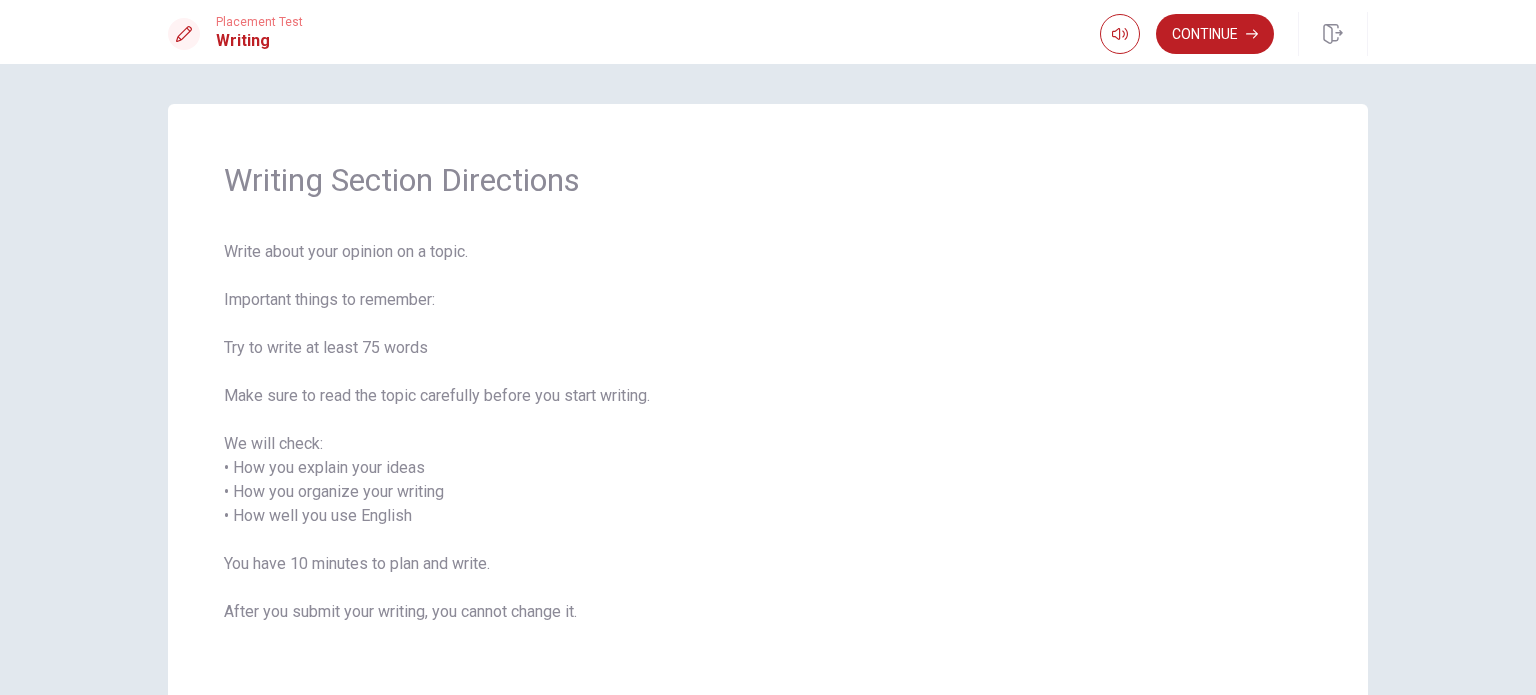scroll, scrollTop: 0, scrollLeft: 0, axis: both 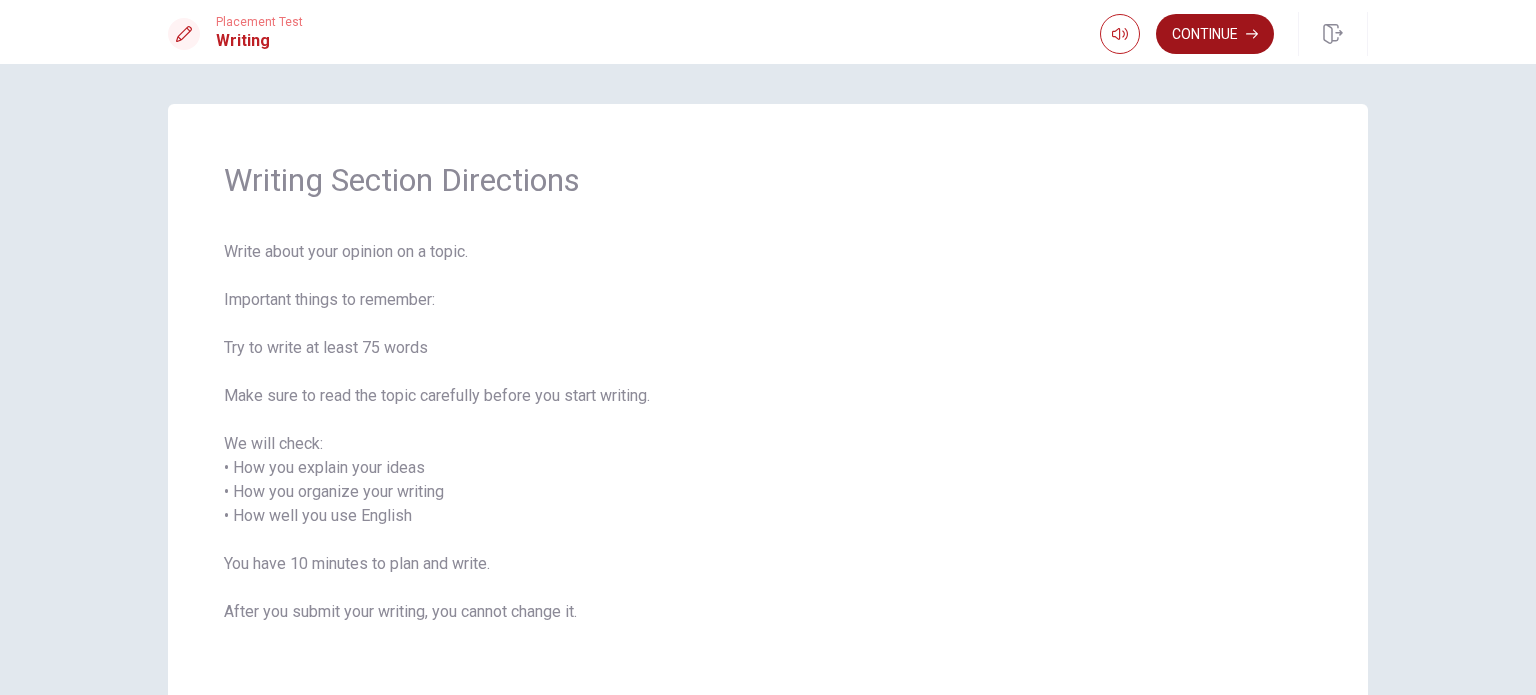 click on "Continue" at bounding box center [1215, 34] 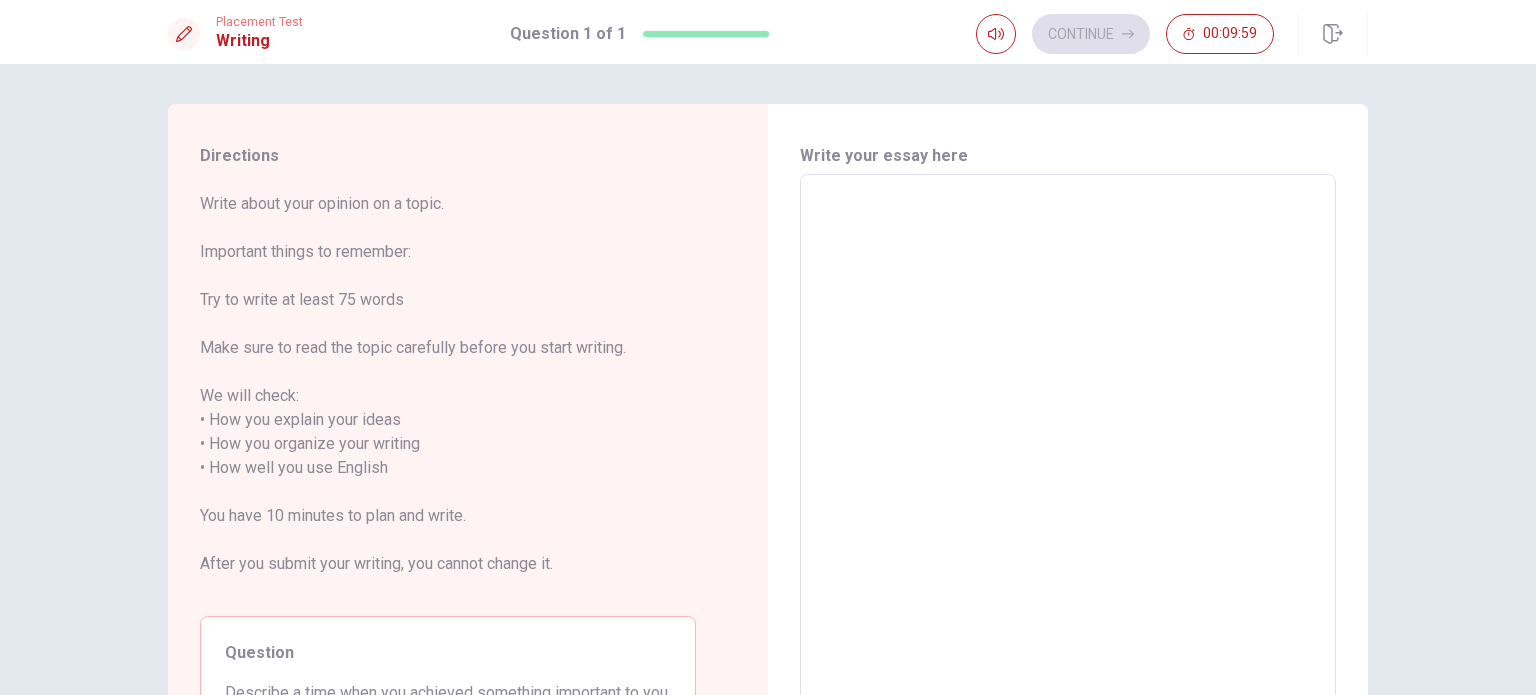 click at bounding box center (1068, 456) 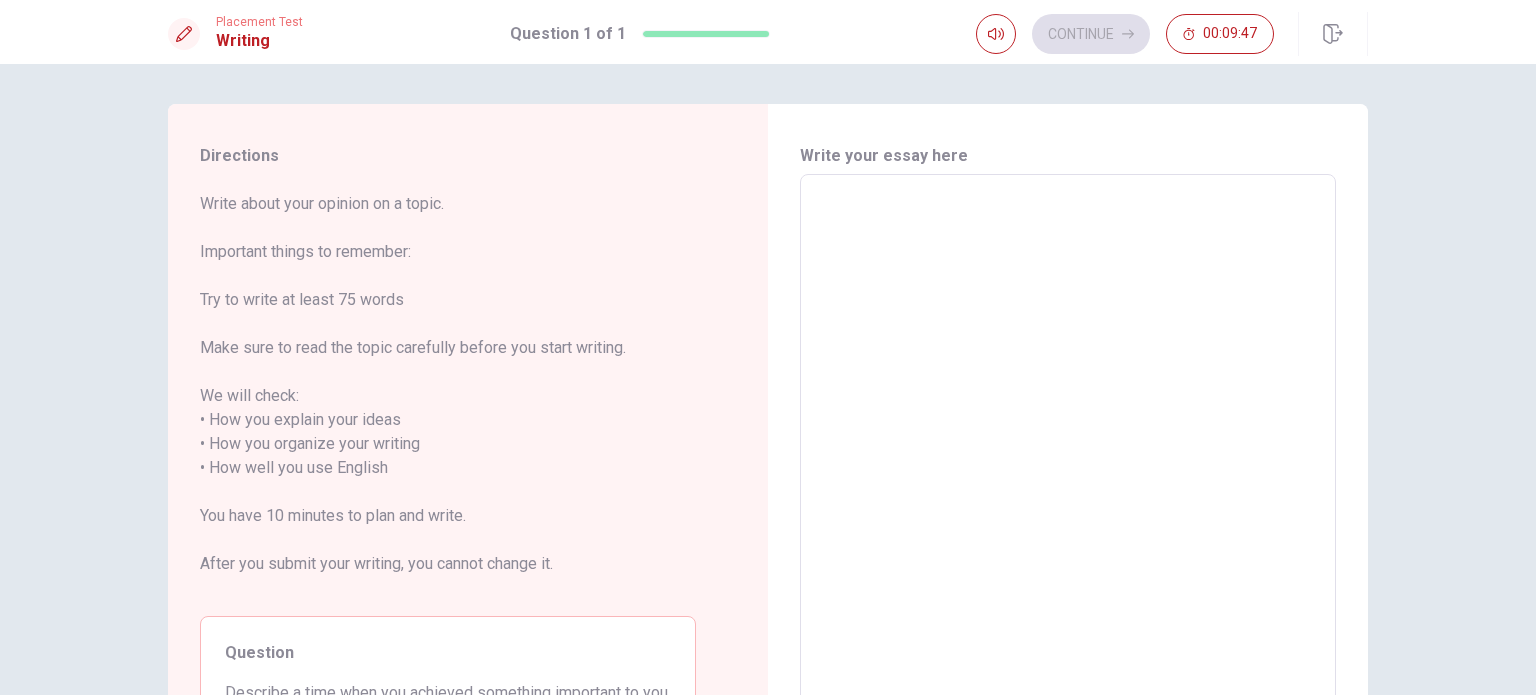 type on "i" 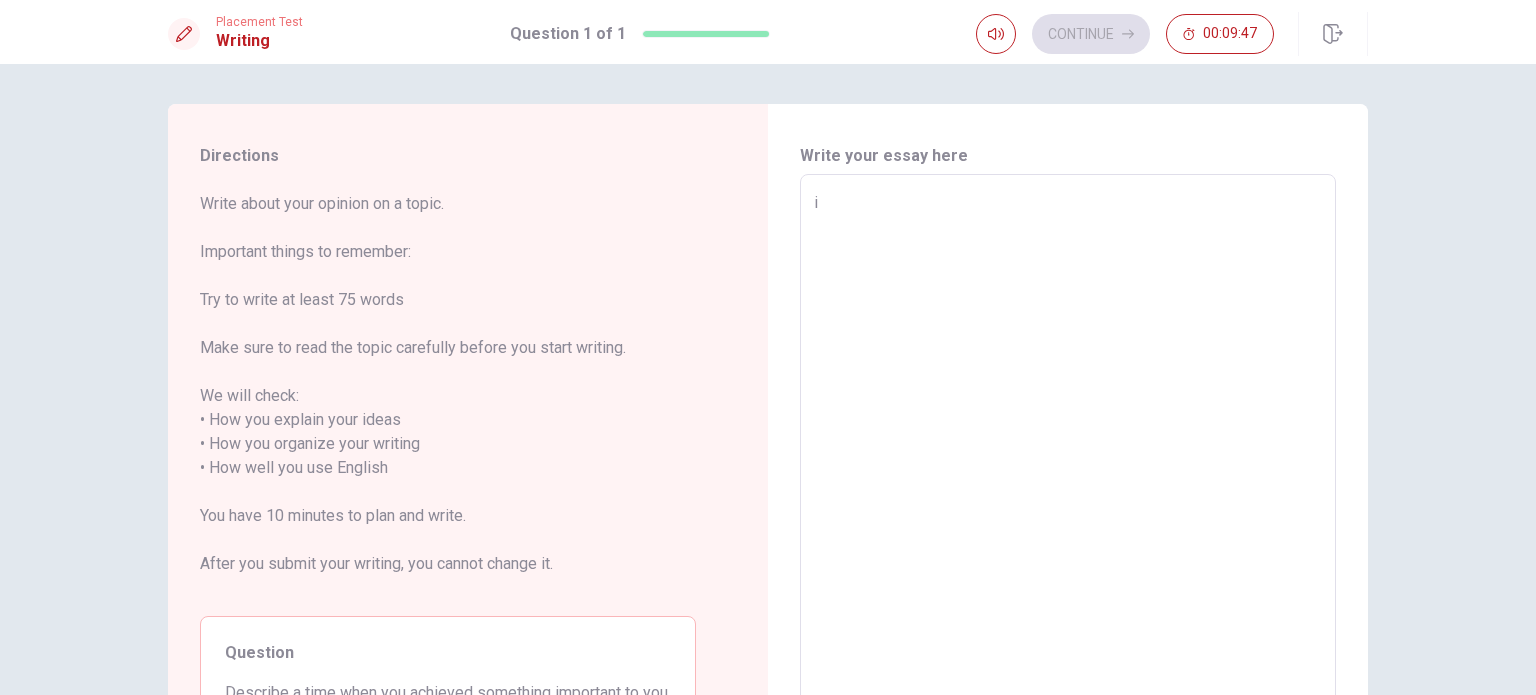 type on "x" 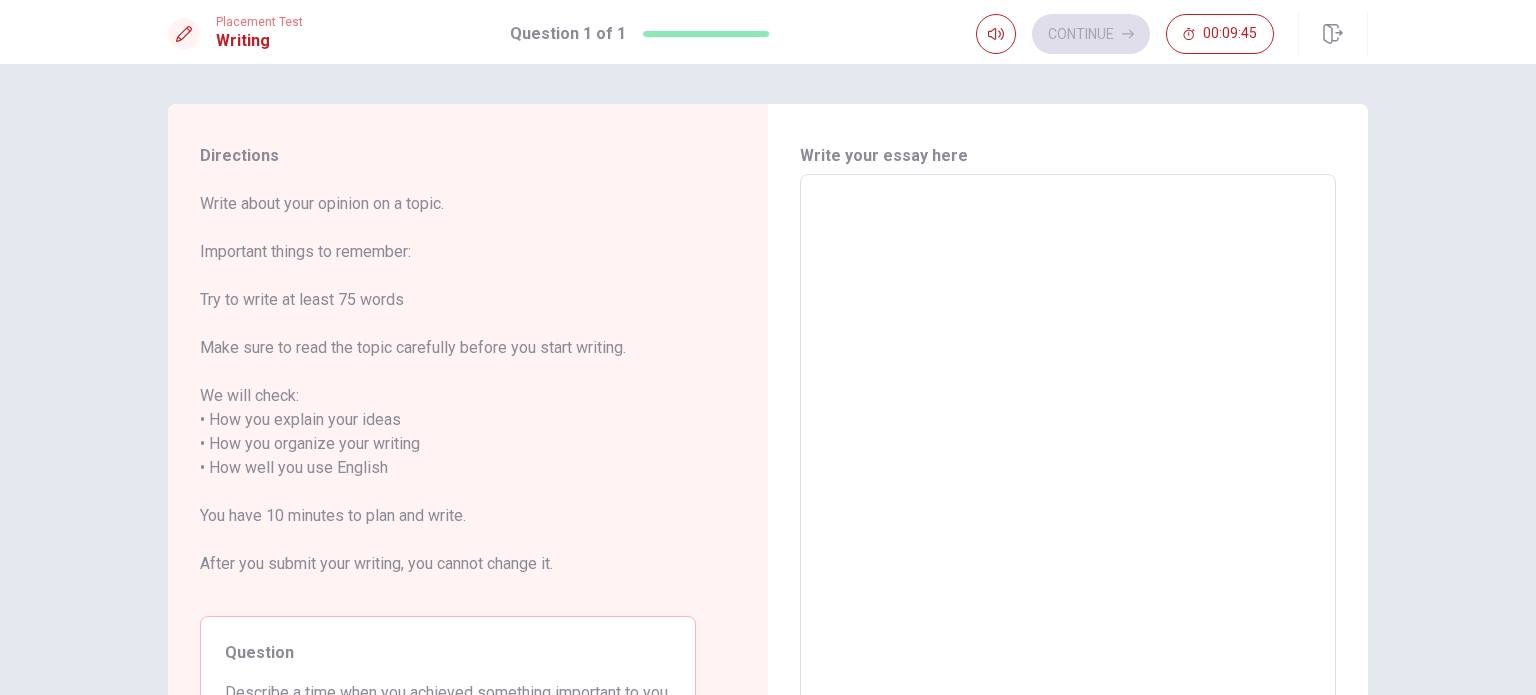 type on "I" 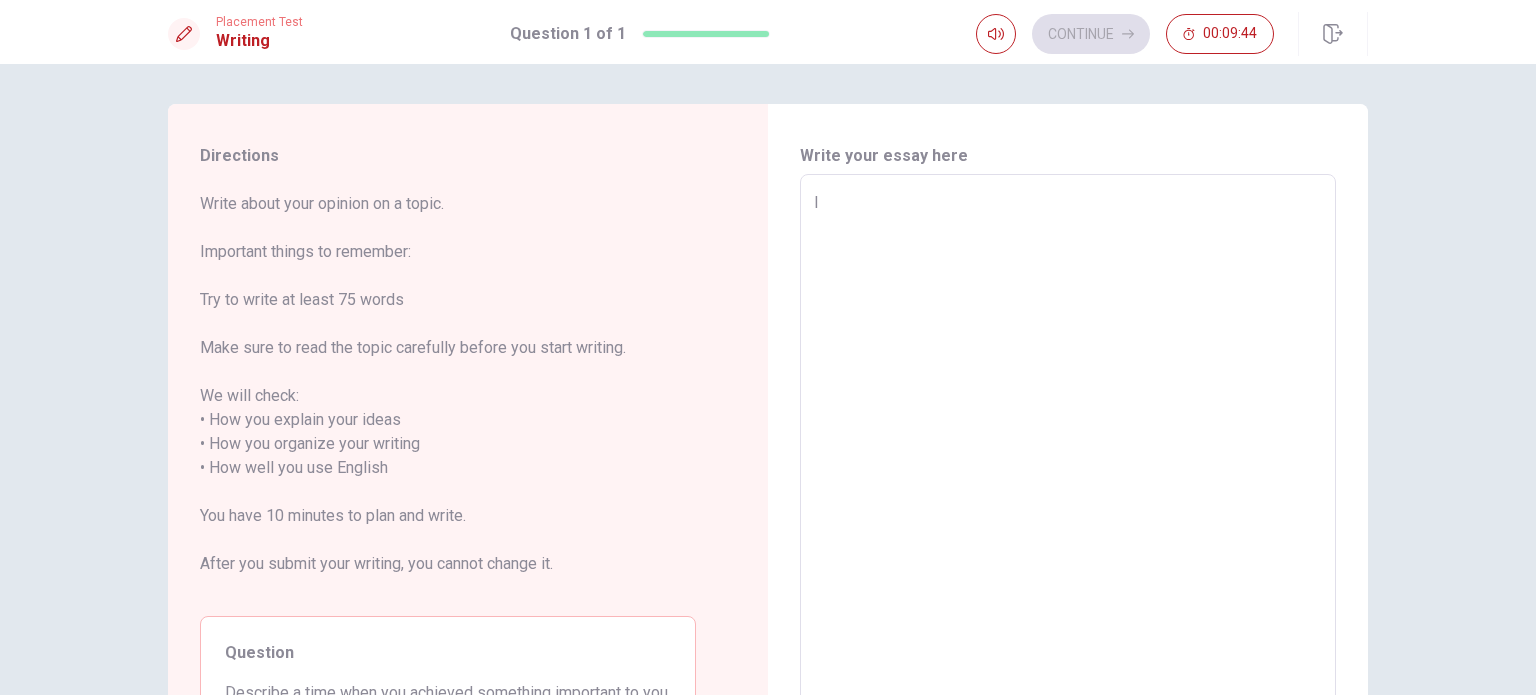 type on "x" 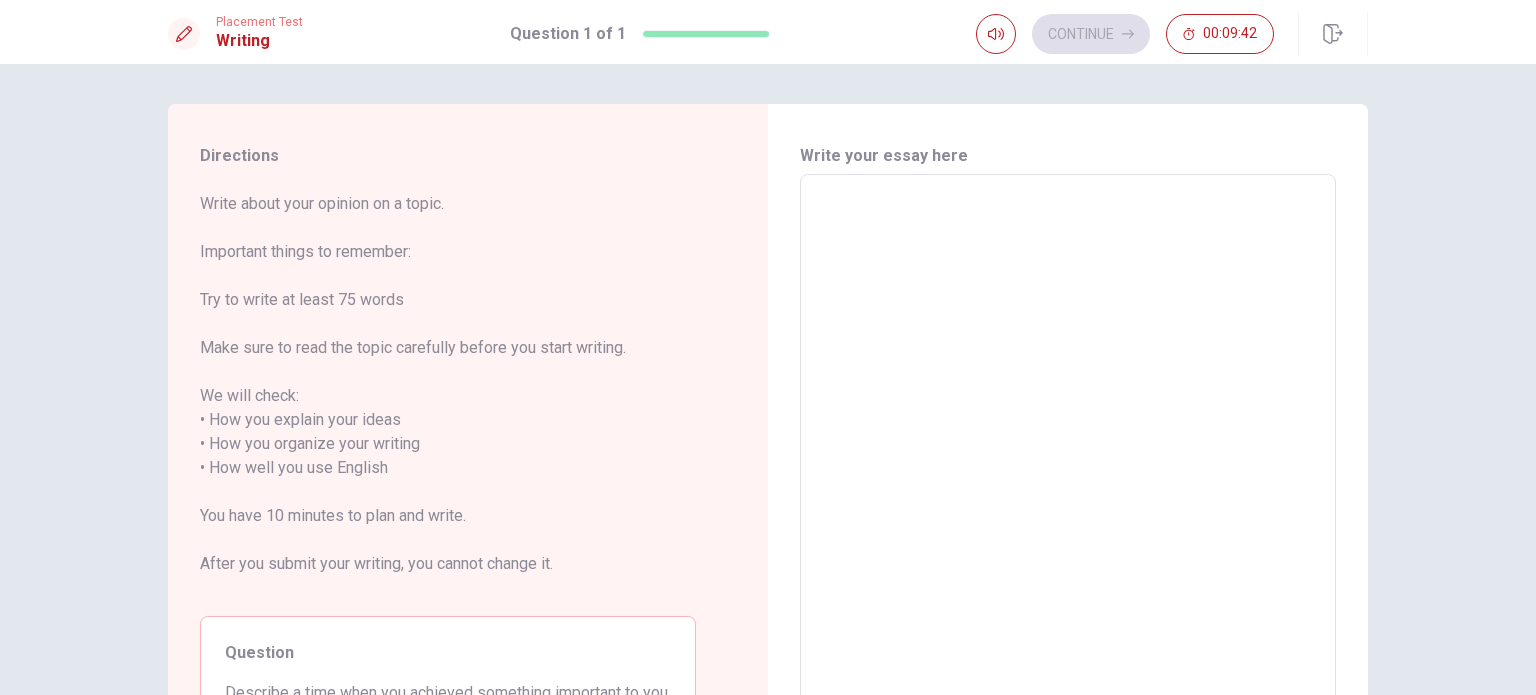 type on "S" 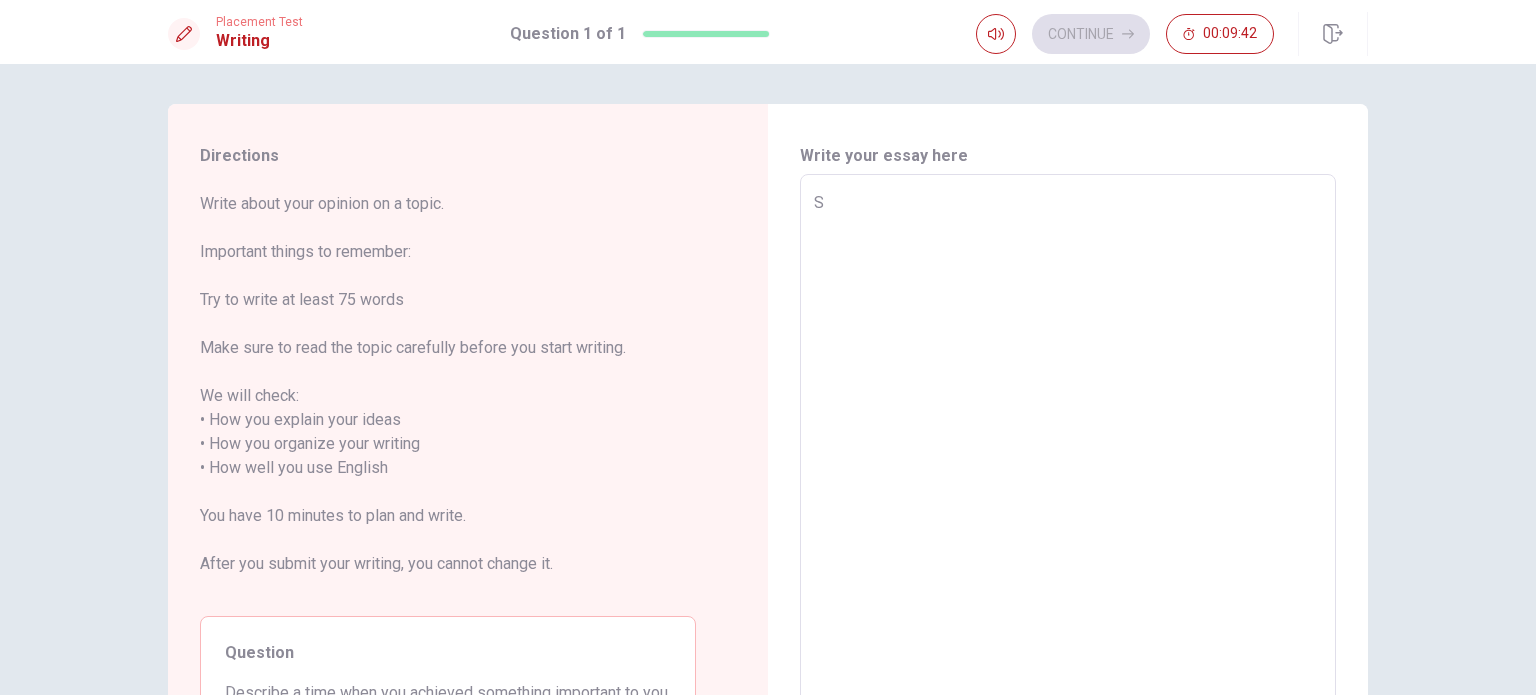 type on "x" 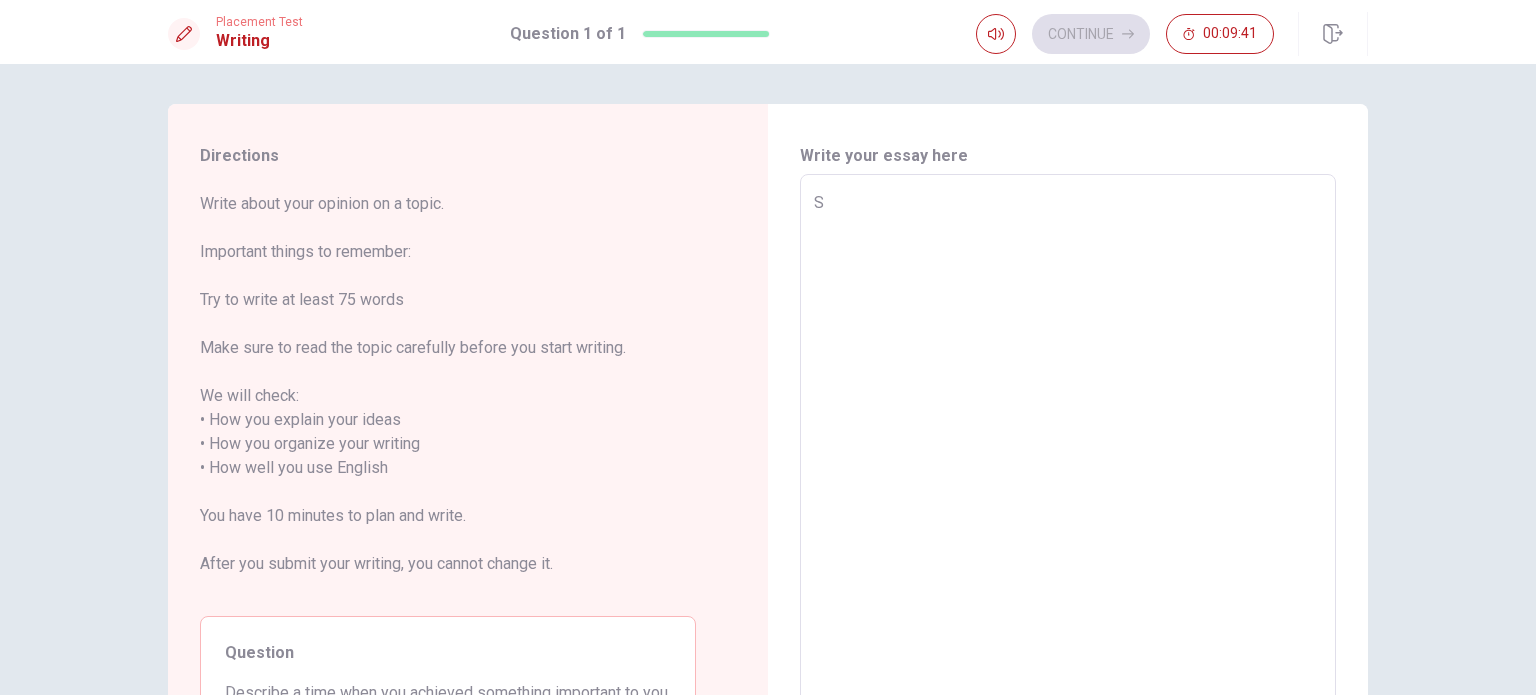 type on "So" 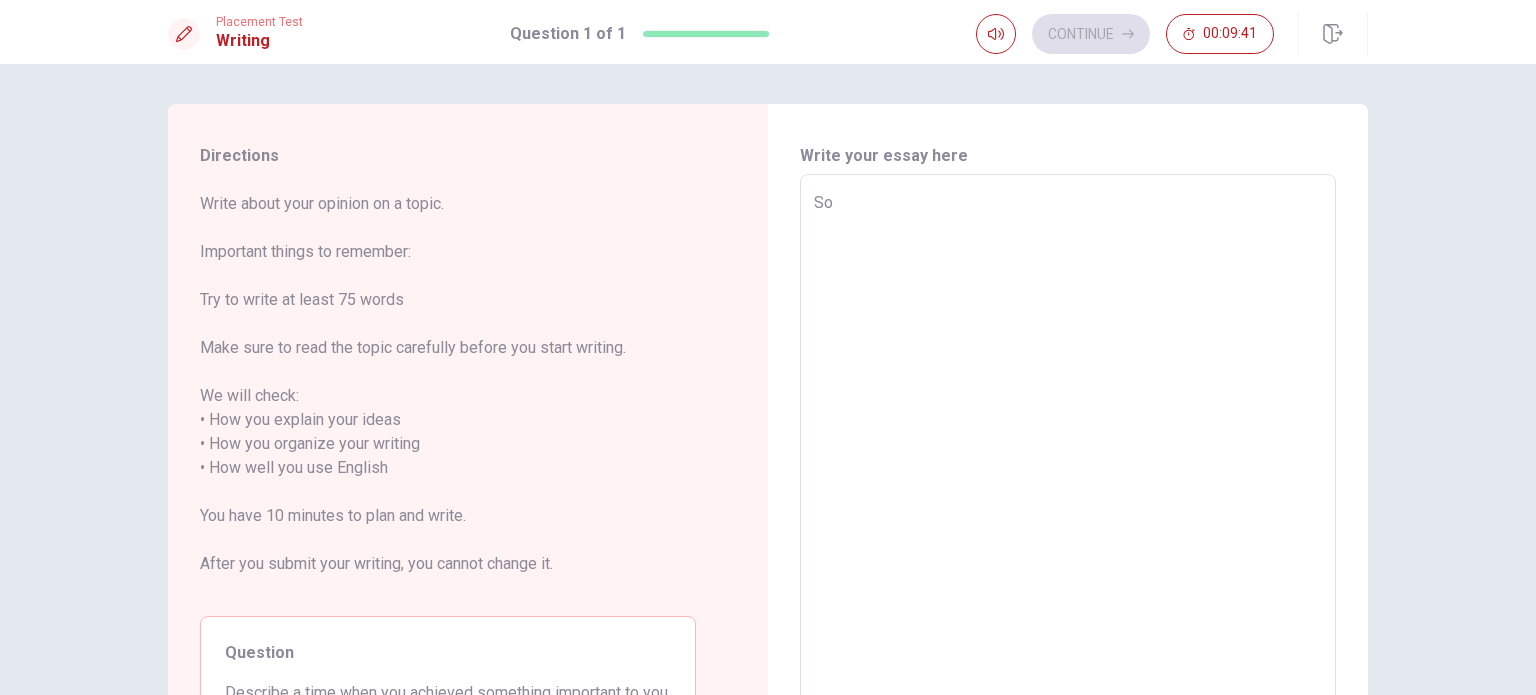type on "x" 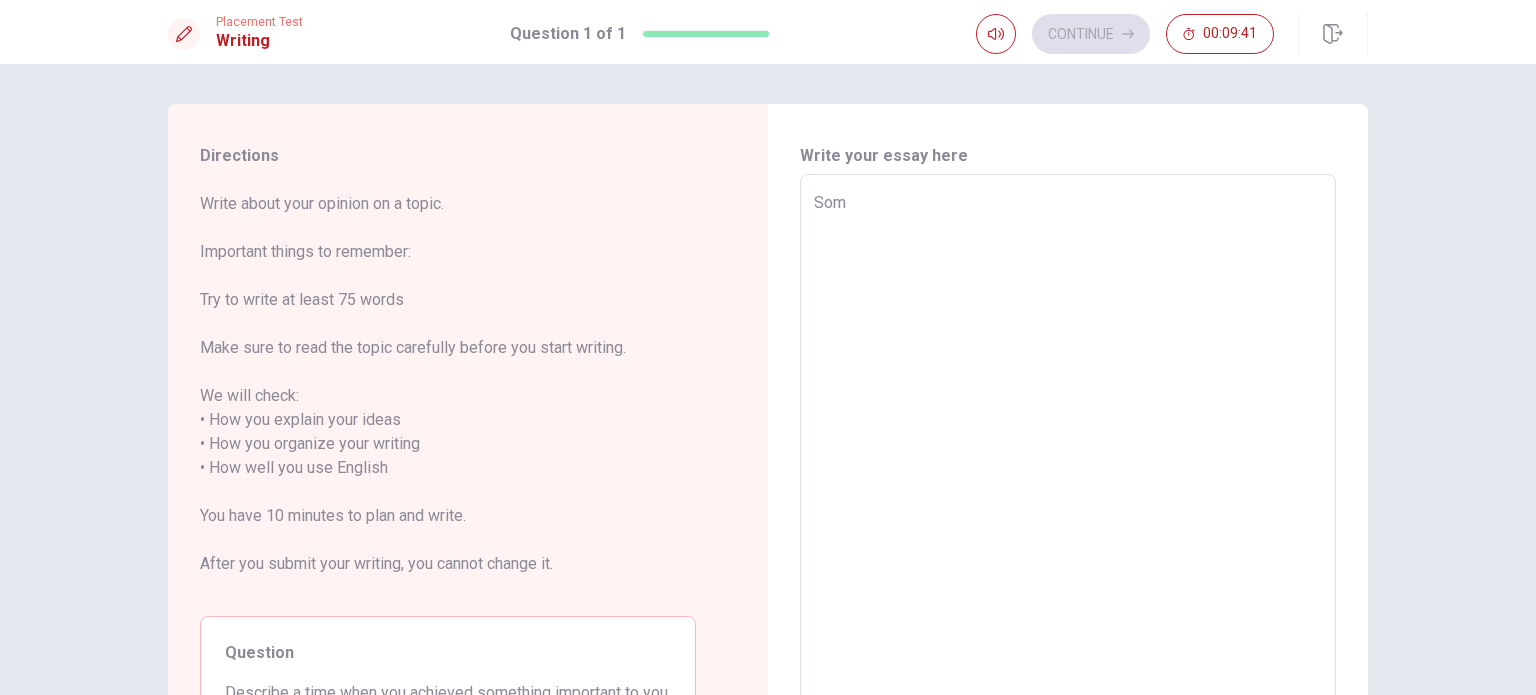 type on "x" 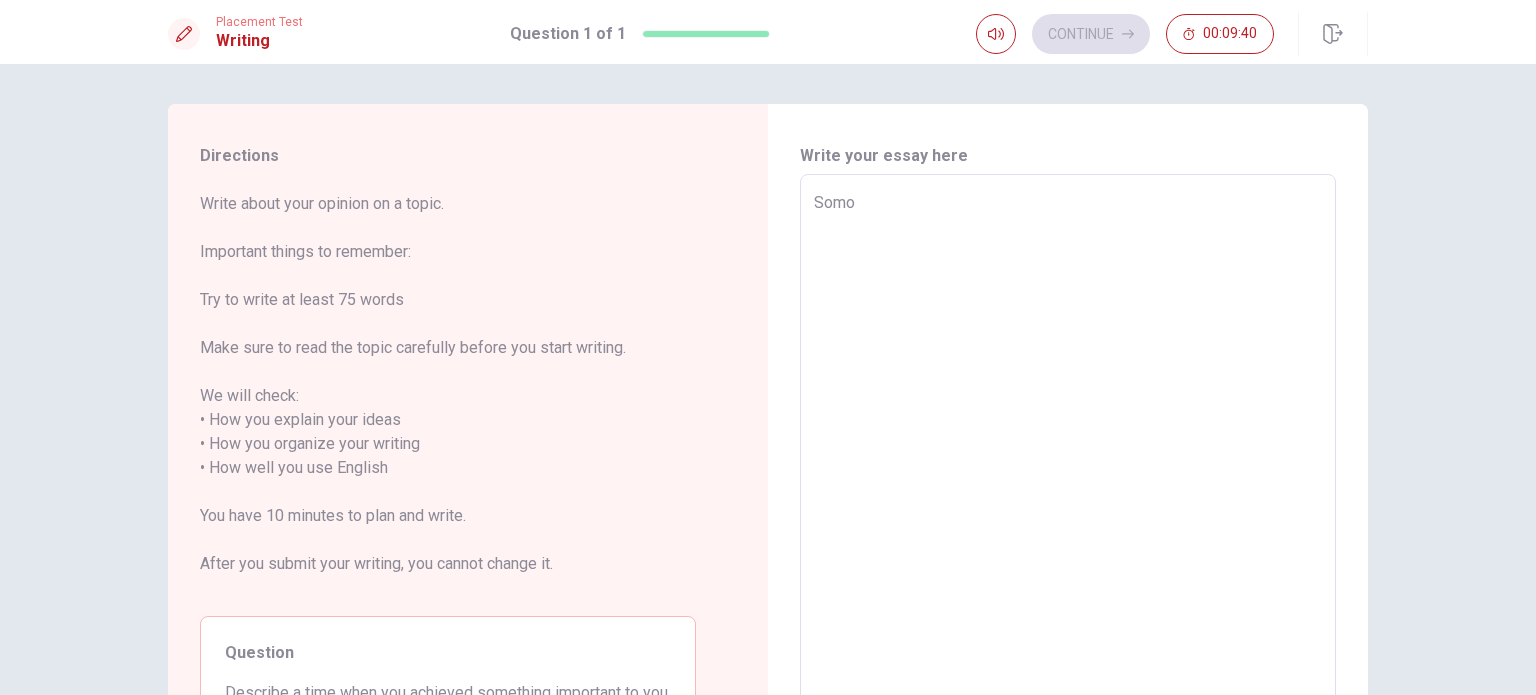 type on "x" 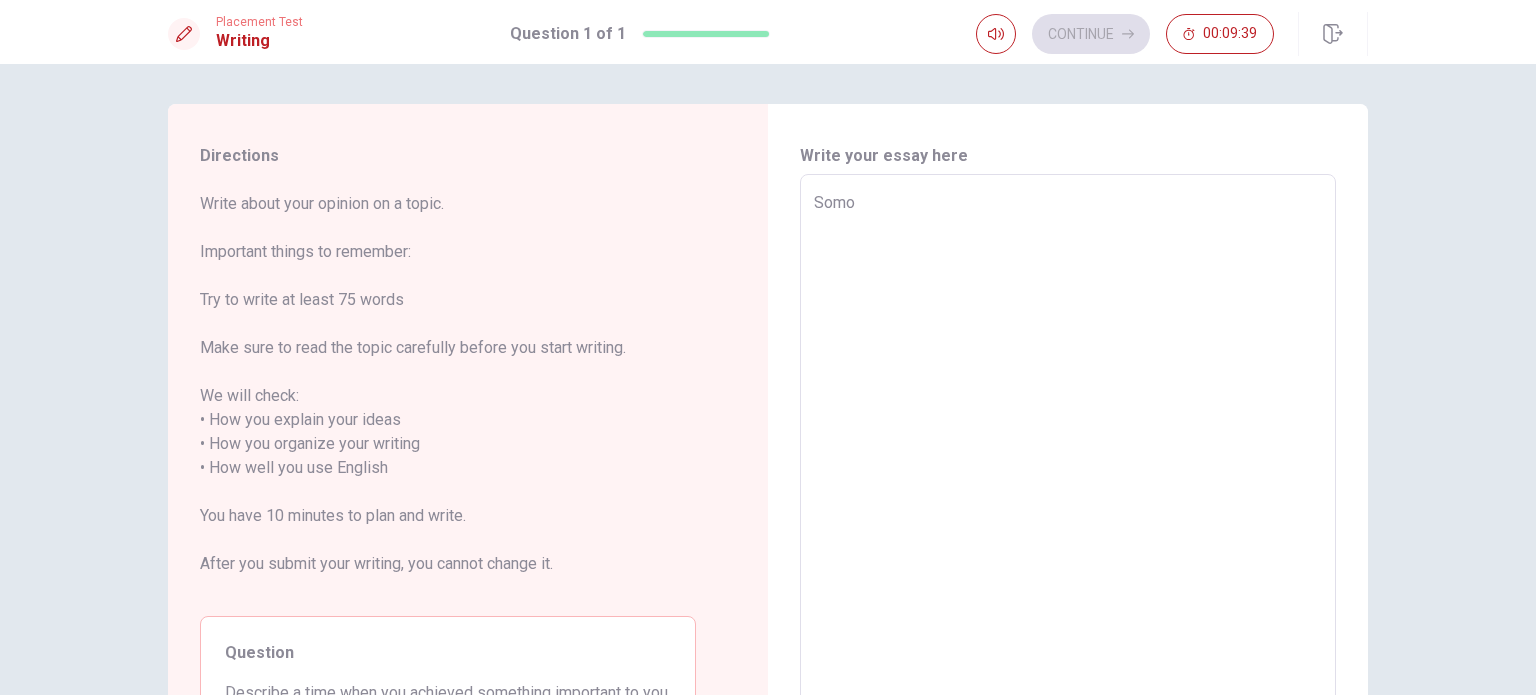 type on "Som" 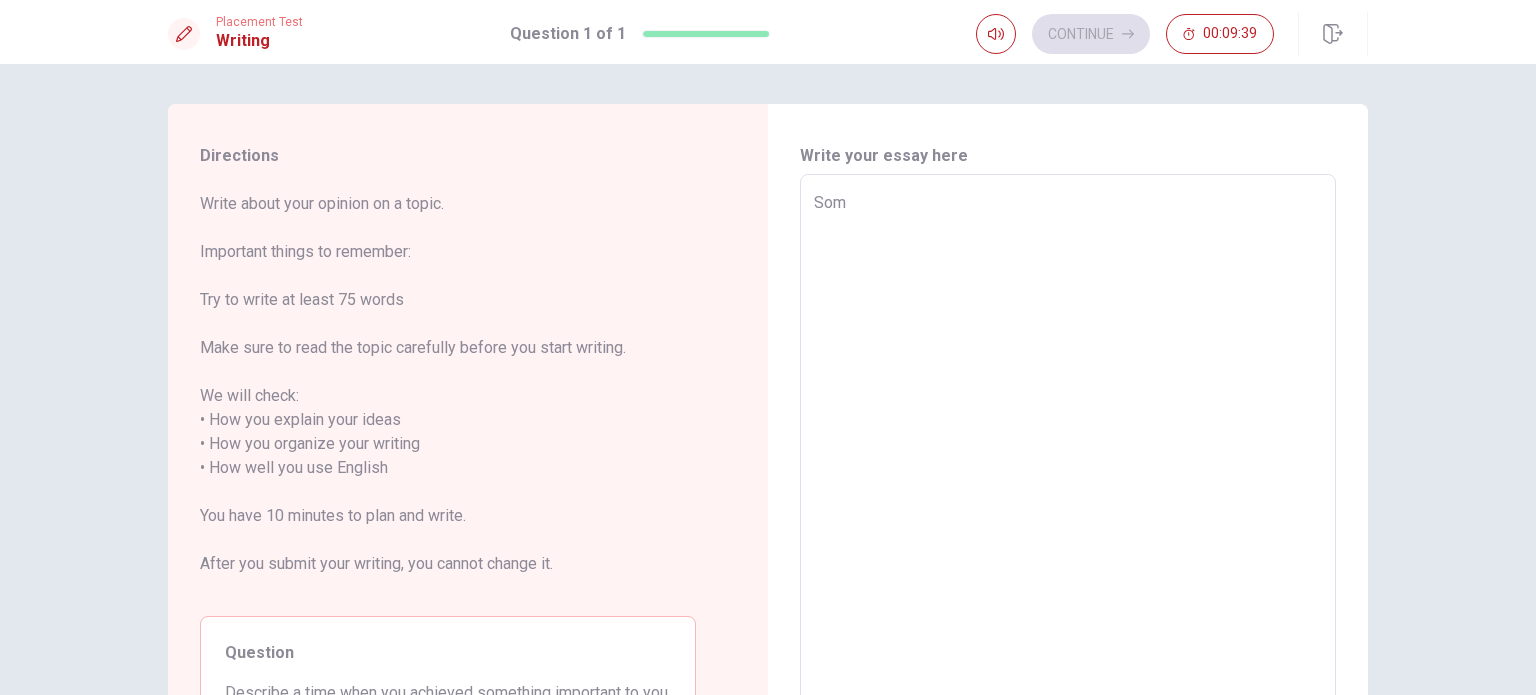 type on "x" 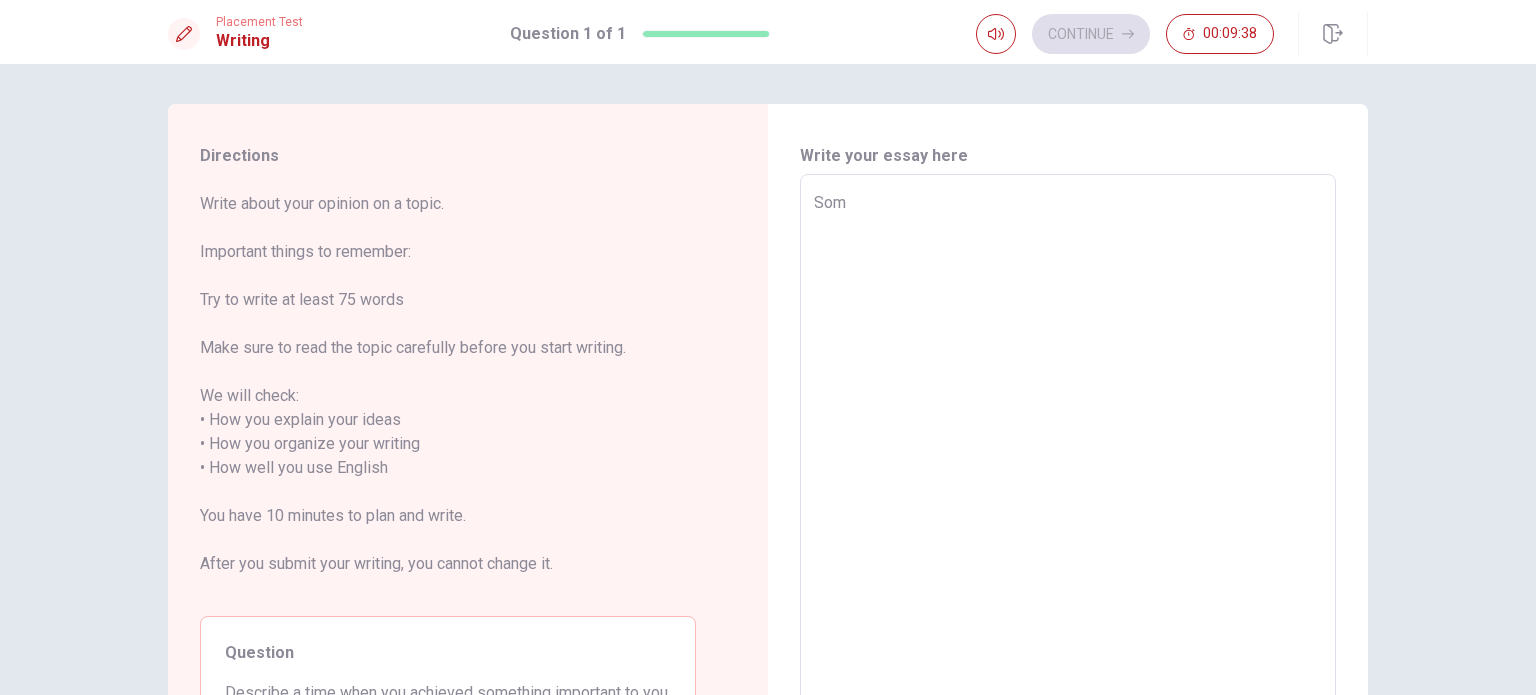 type on "Some" 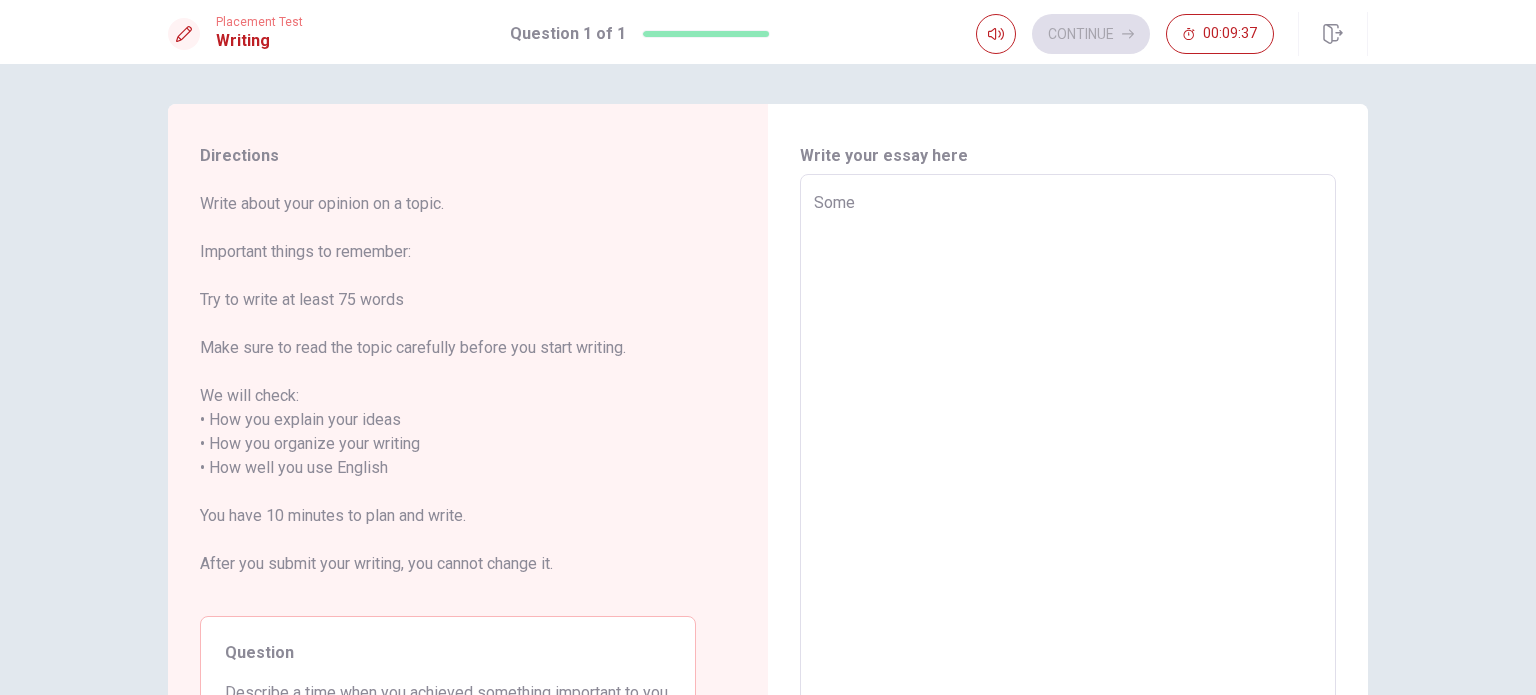 type on "x" 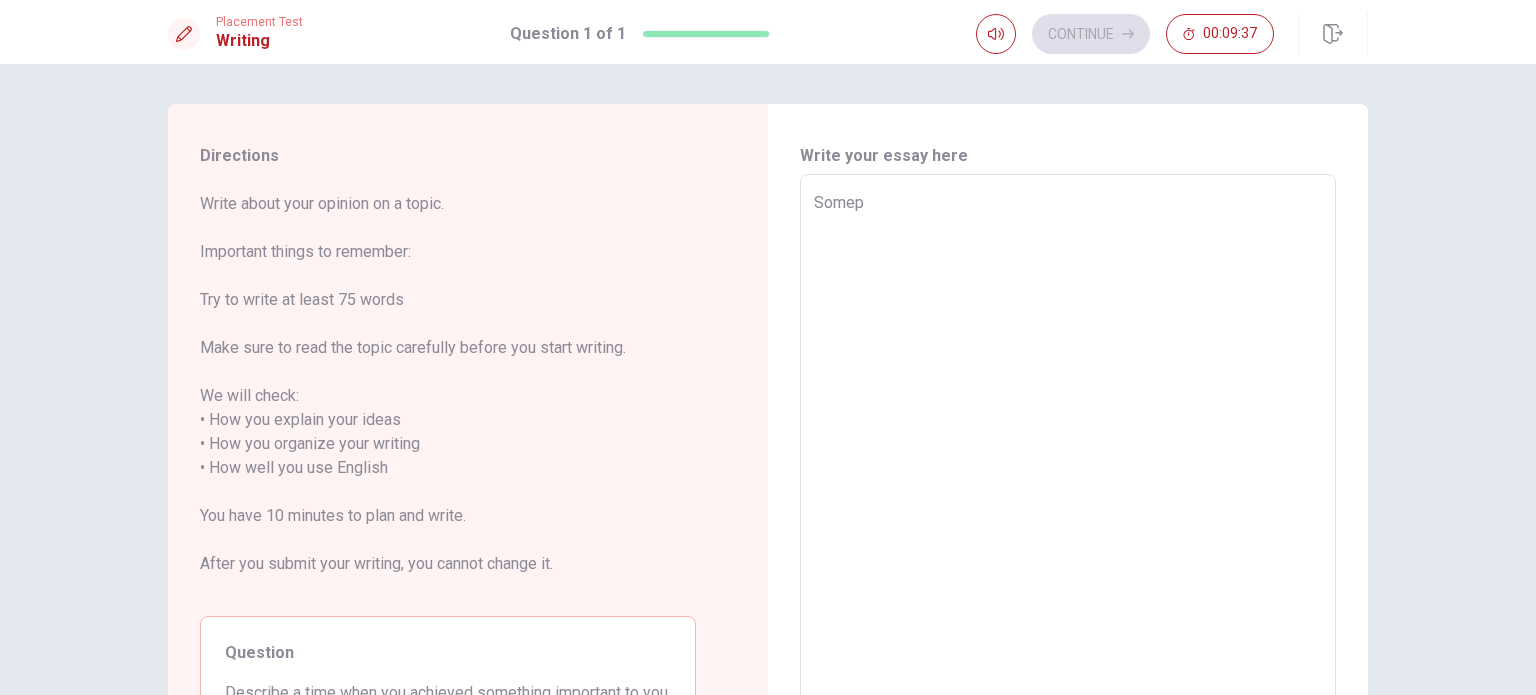type on "x" 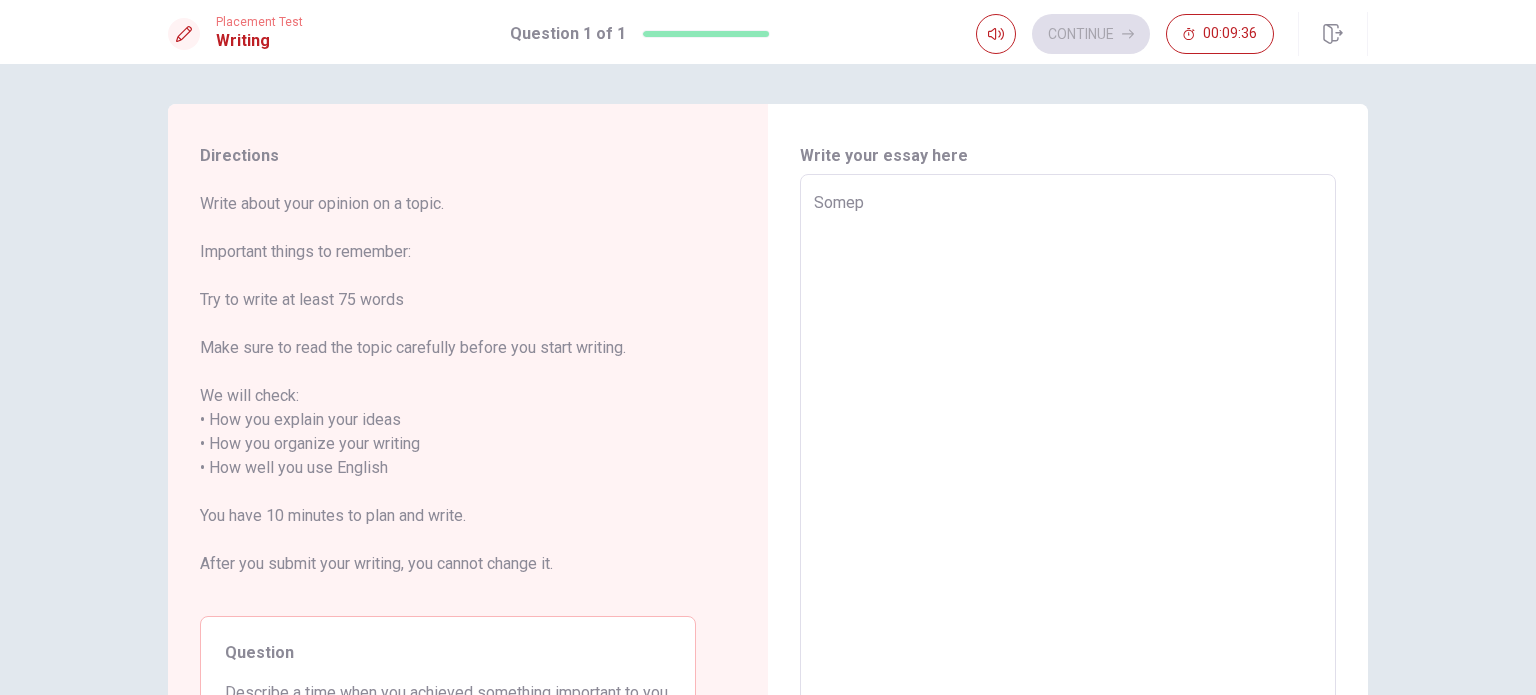 type on "Somepe" 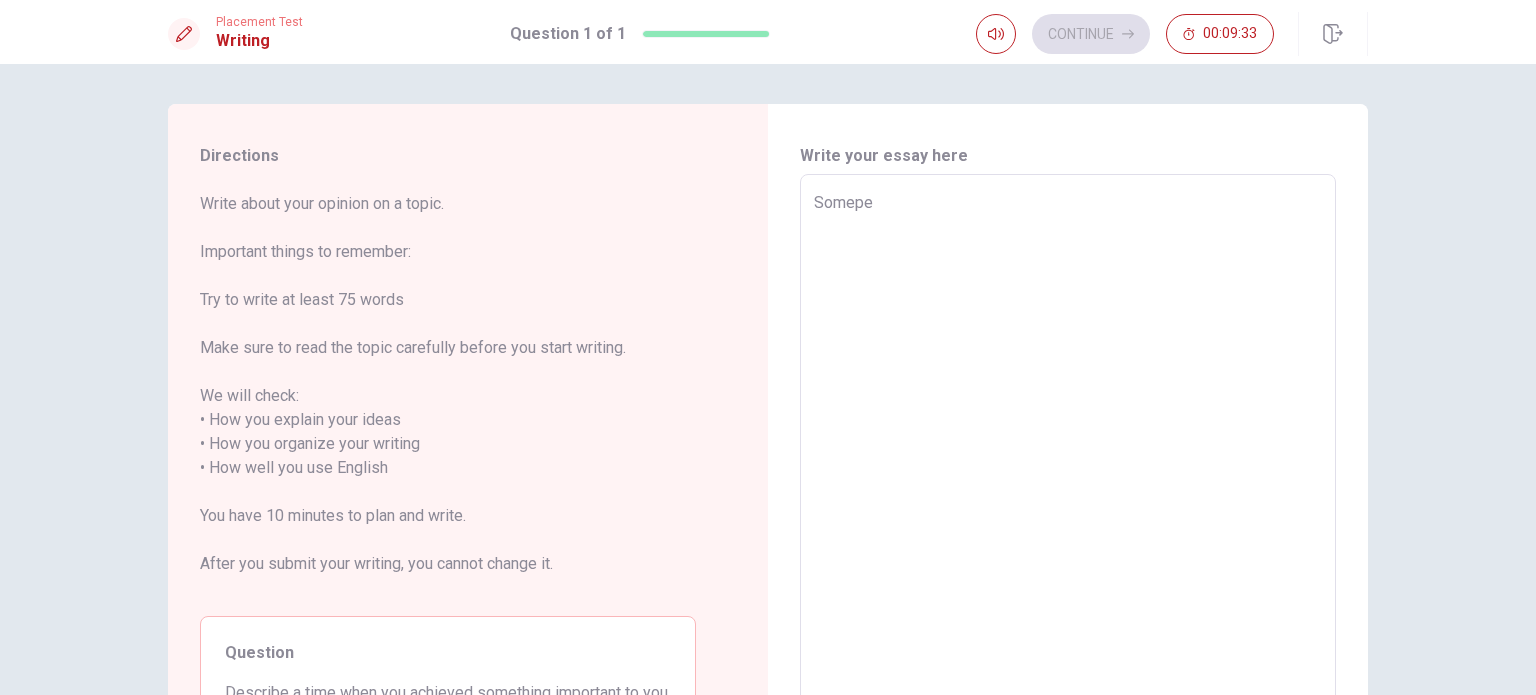 type on "x" 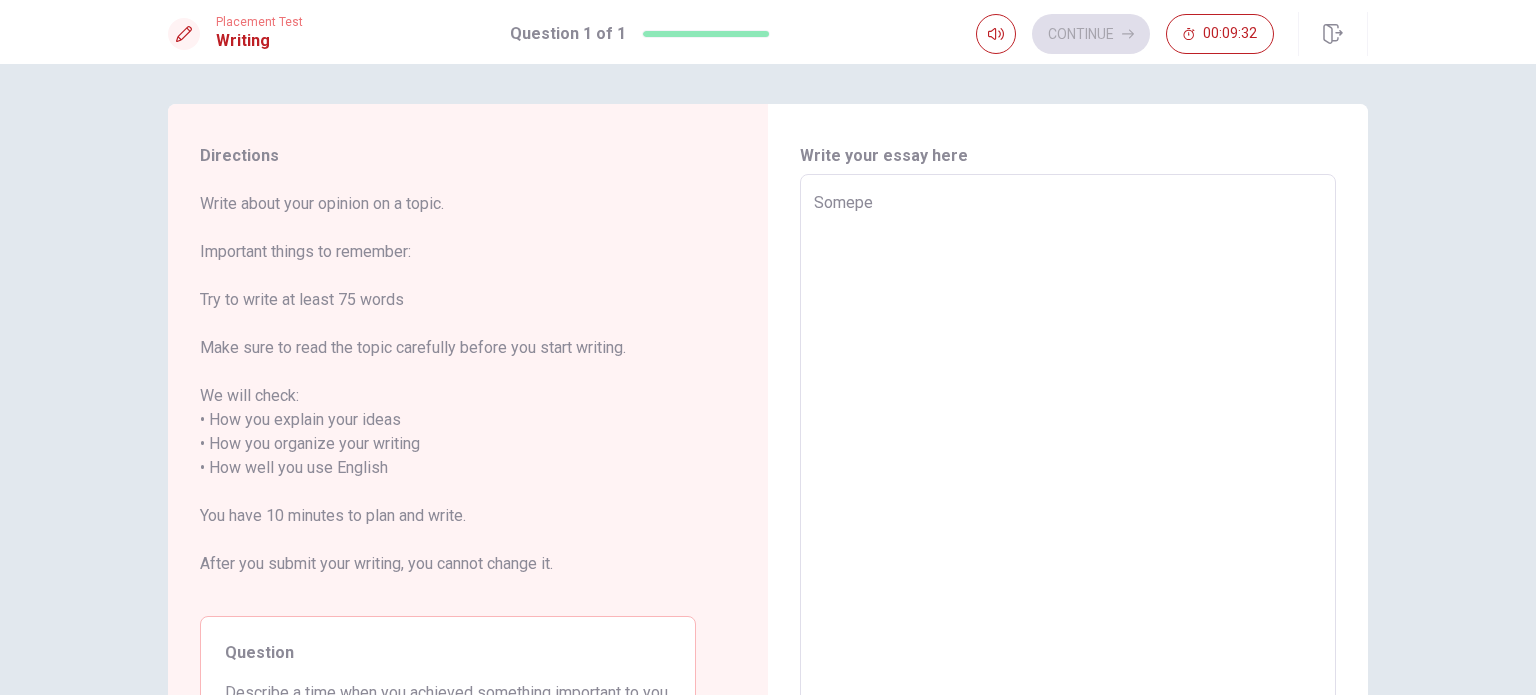 type on "Somepeo" 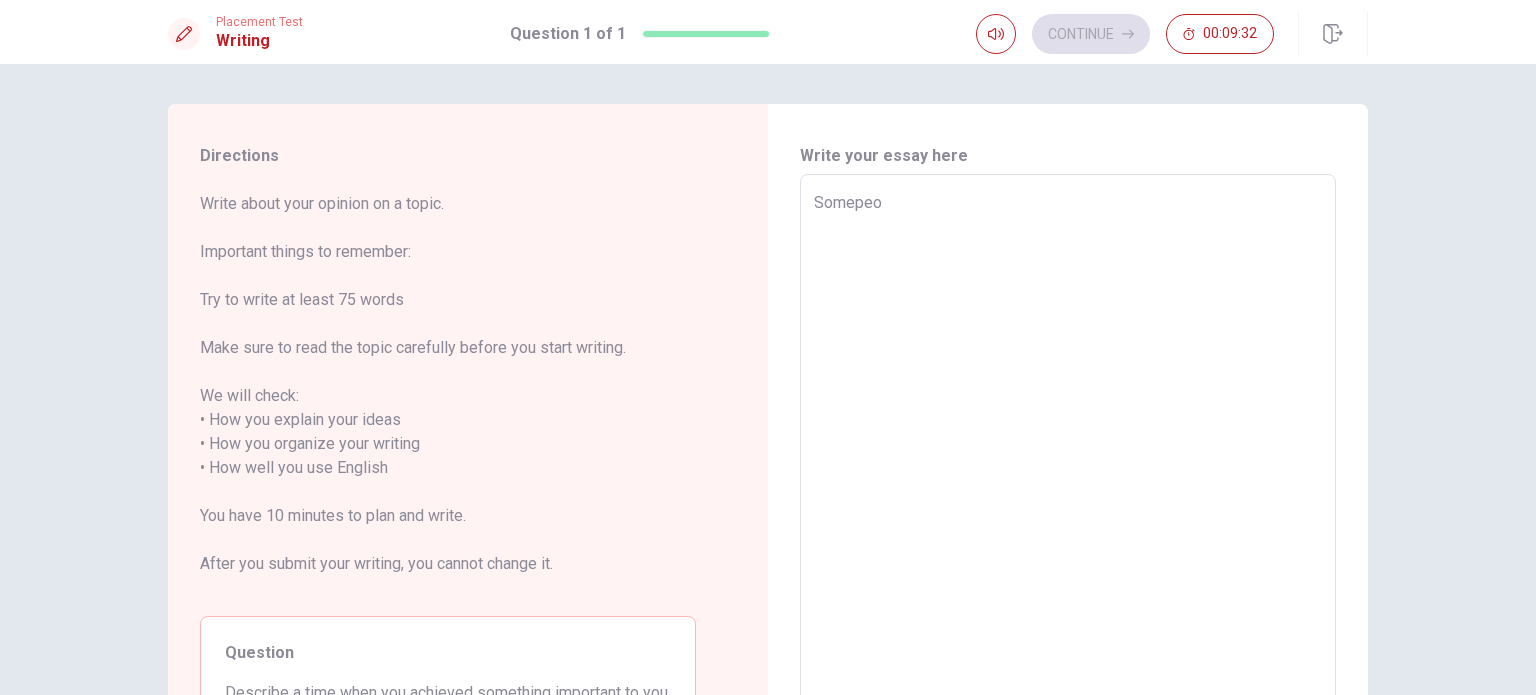 type on "x" 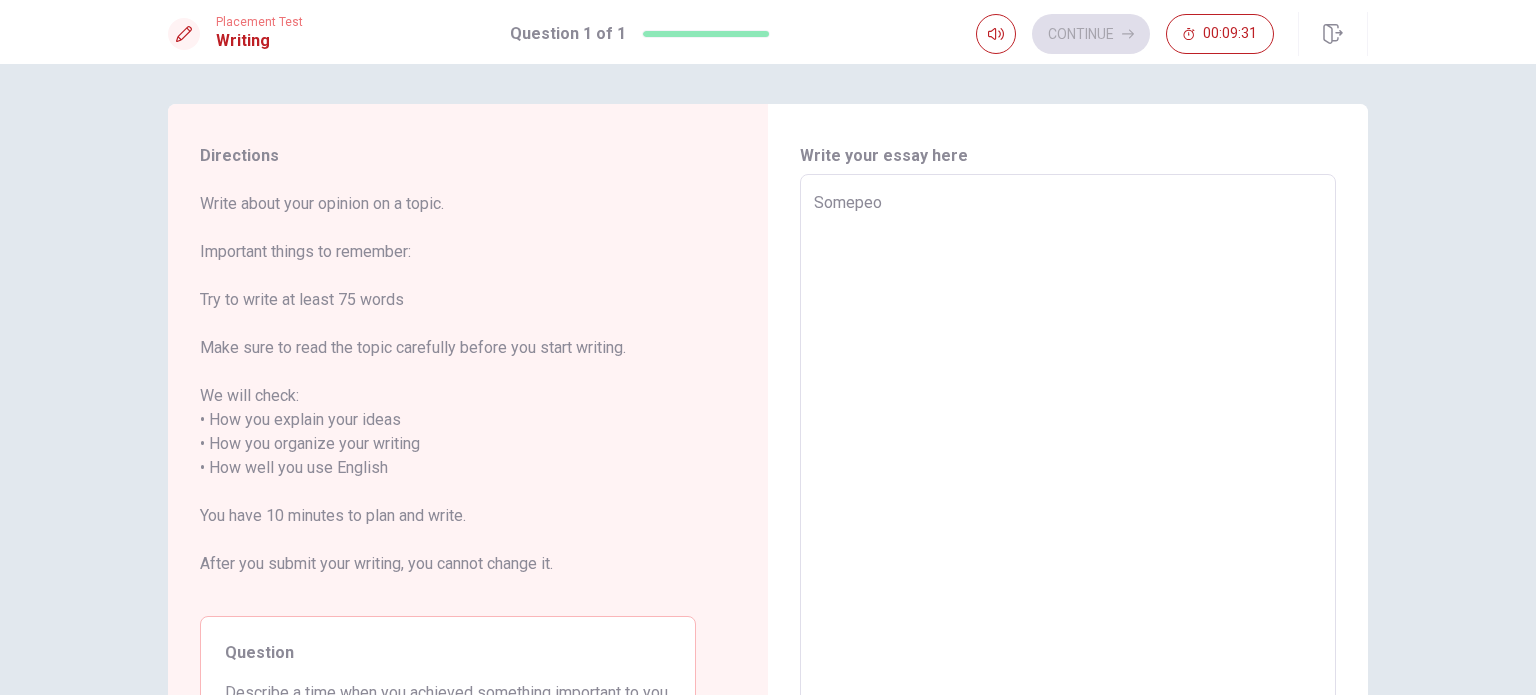 type on "Somepeop" 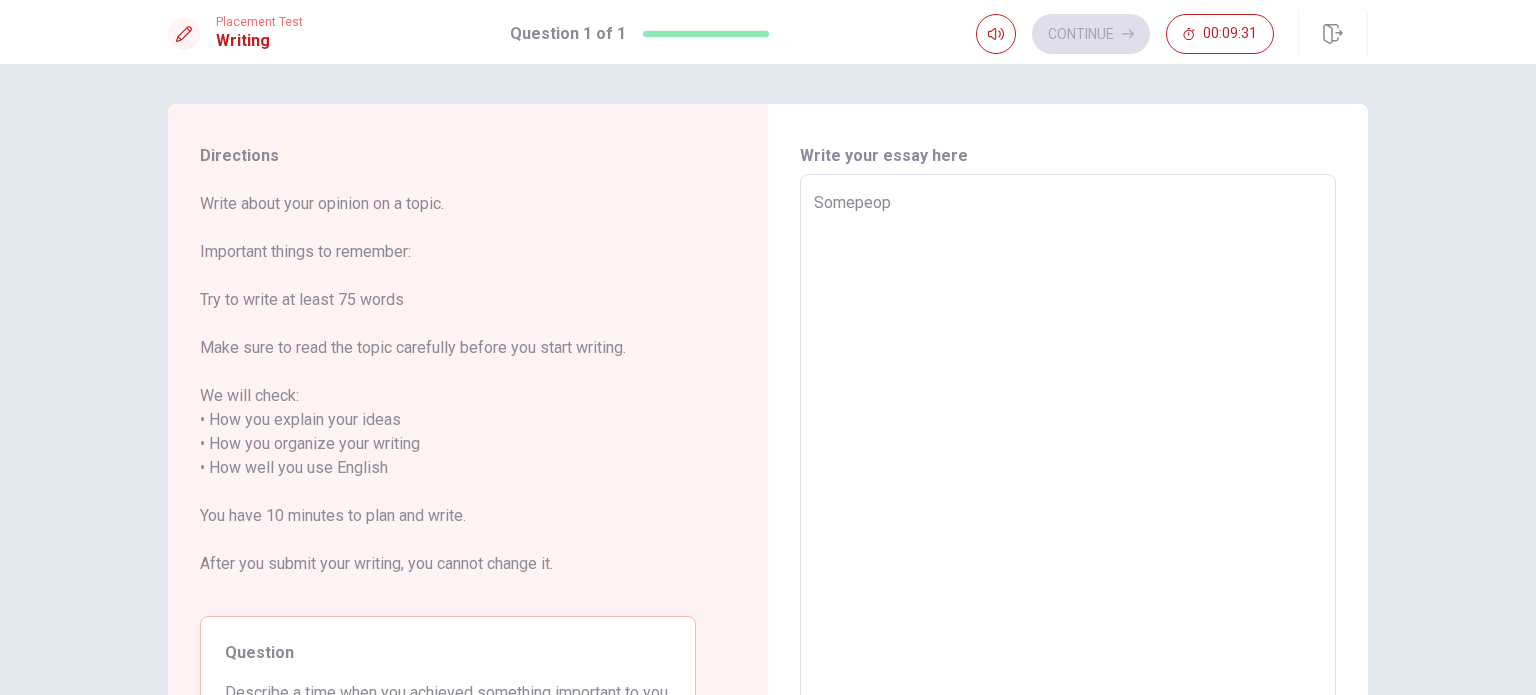 type on "x" 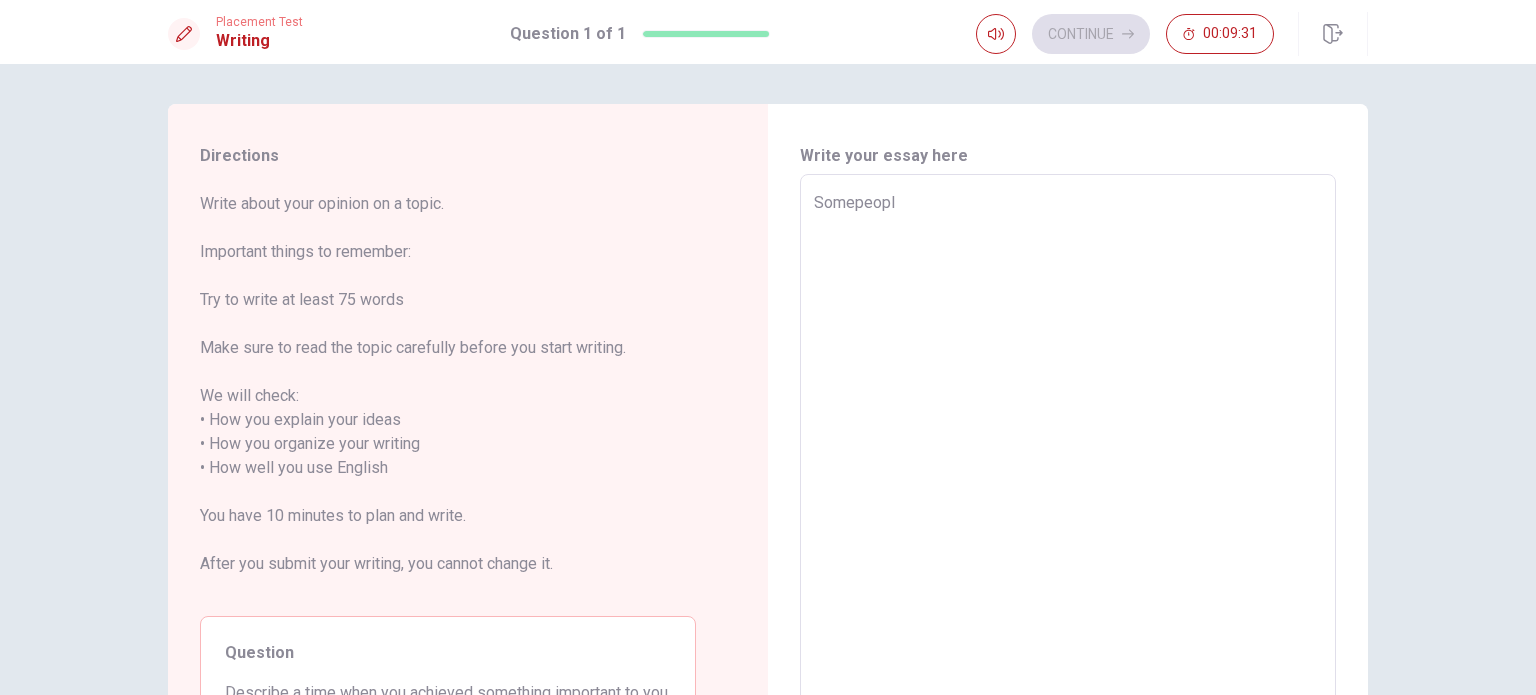 type on "x" 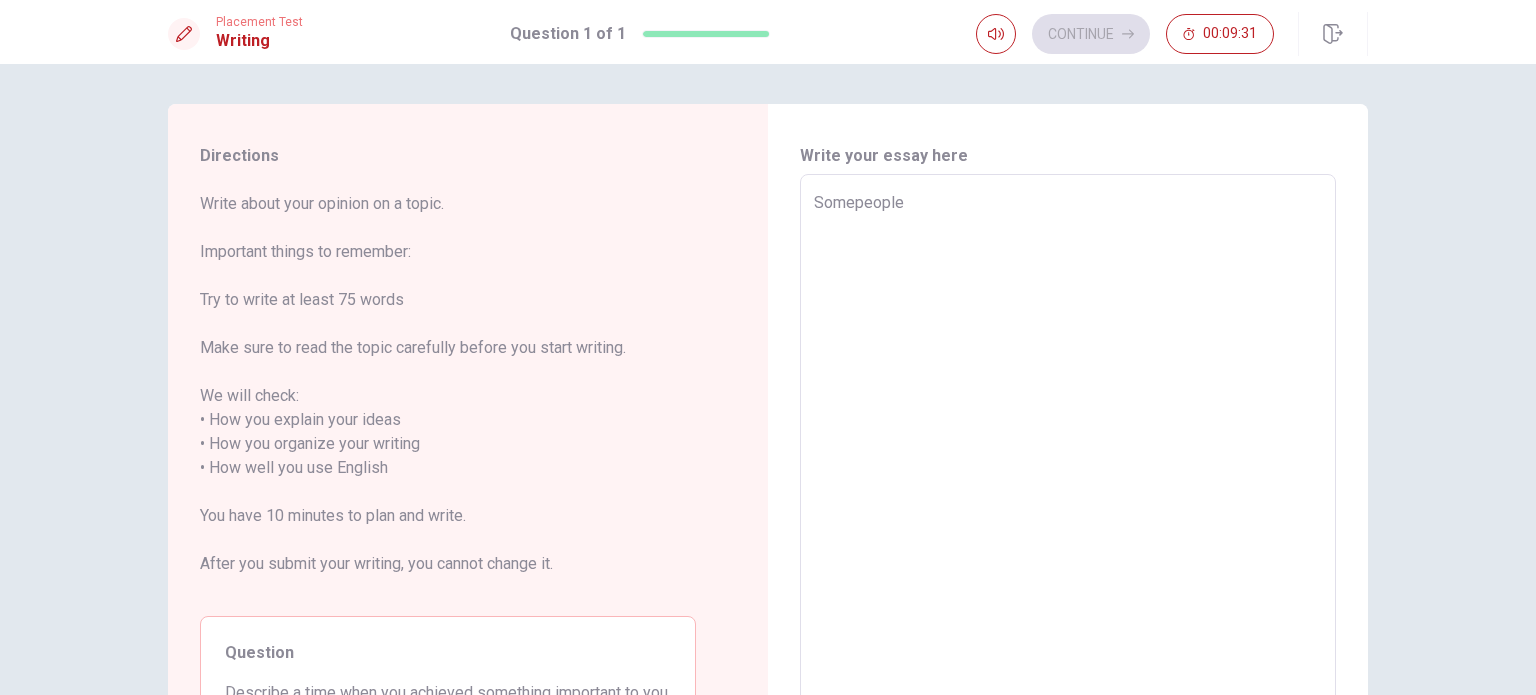 type on "x" 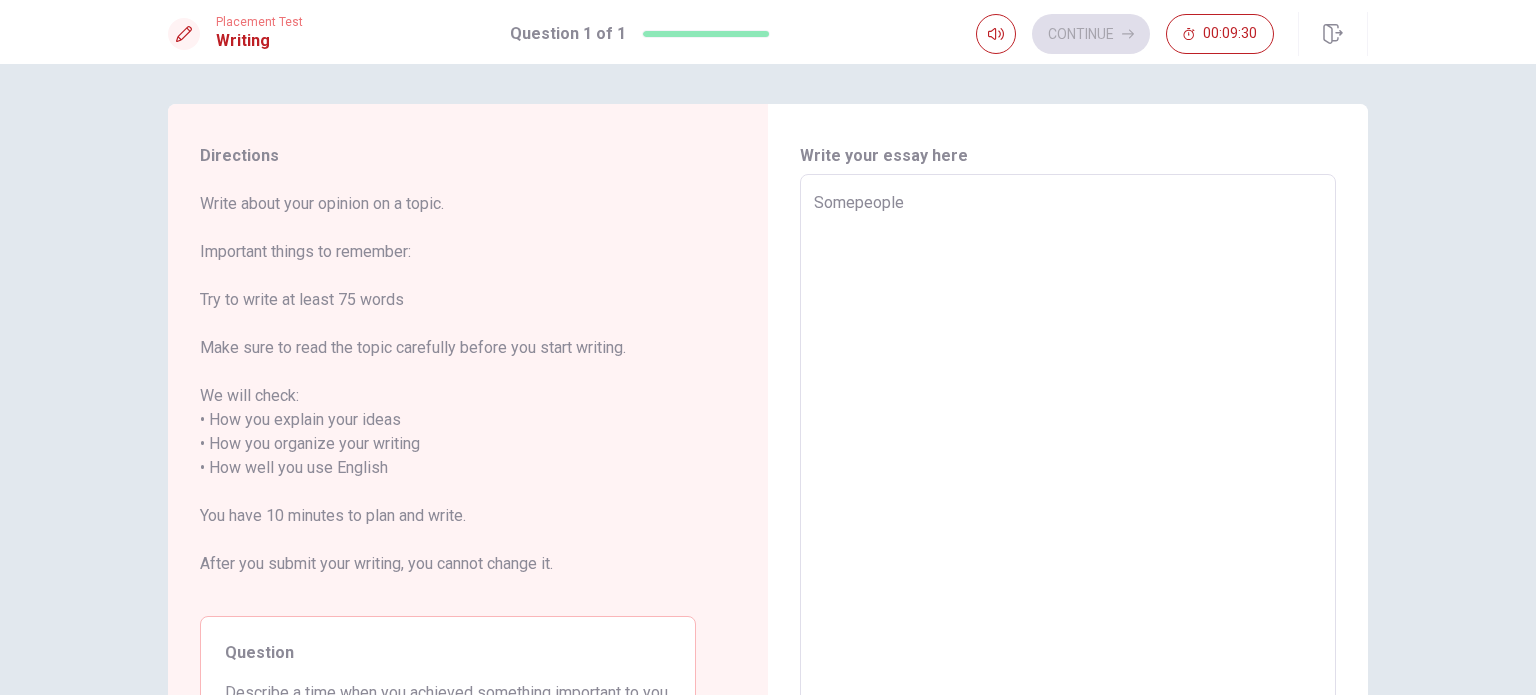 type on "Somepeople" 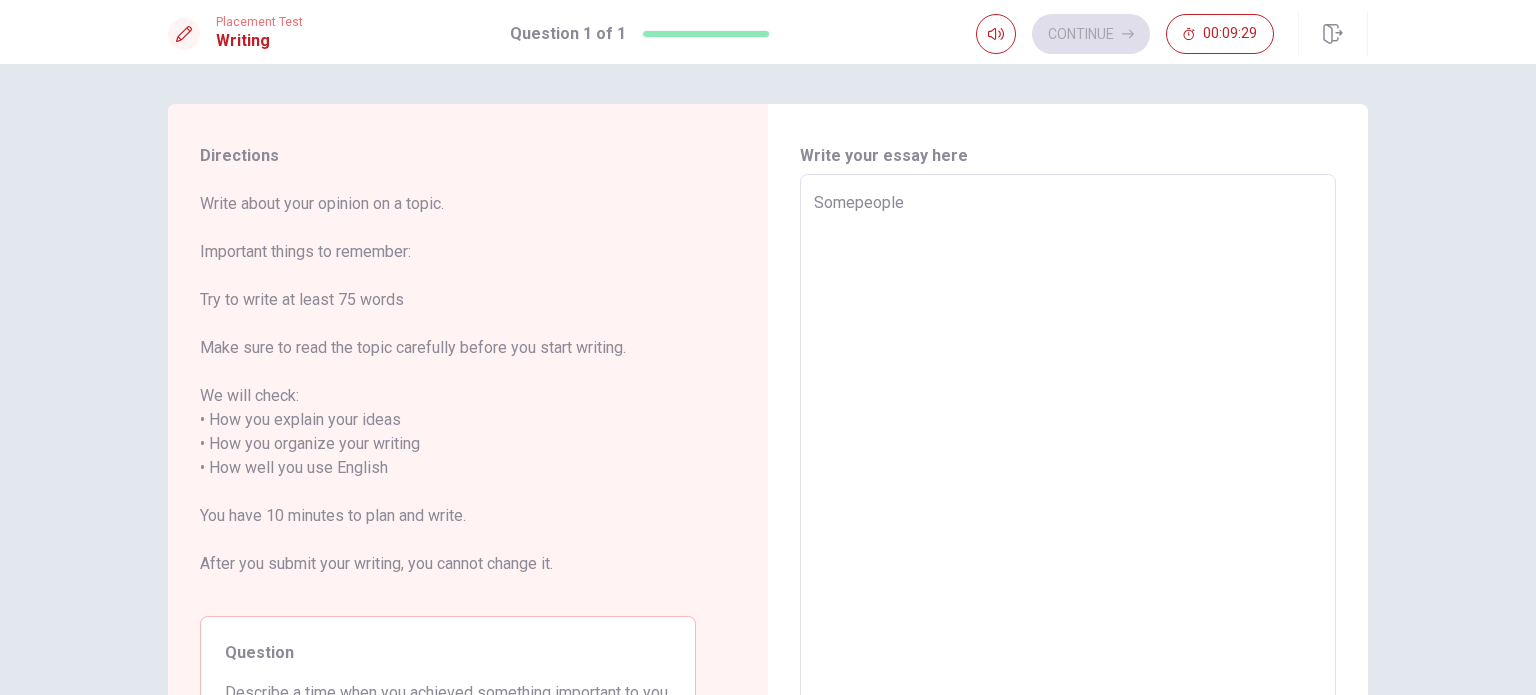 type on "Somepeople t" 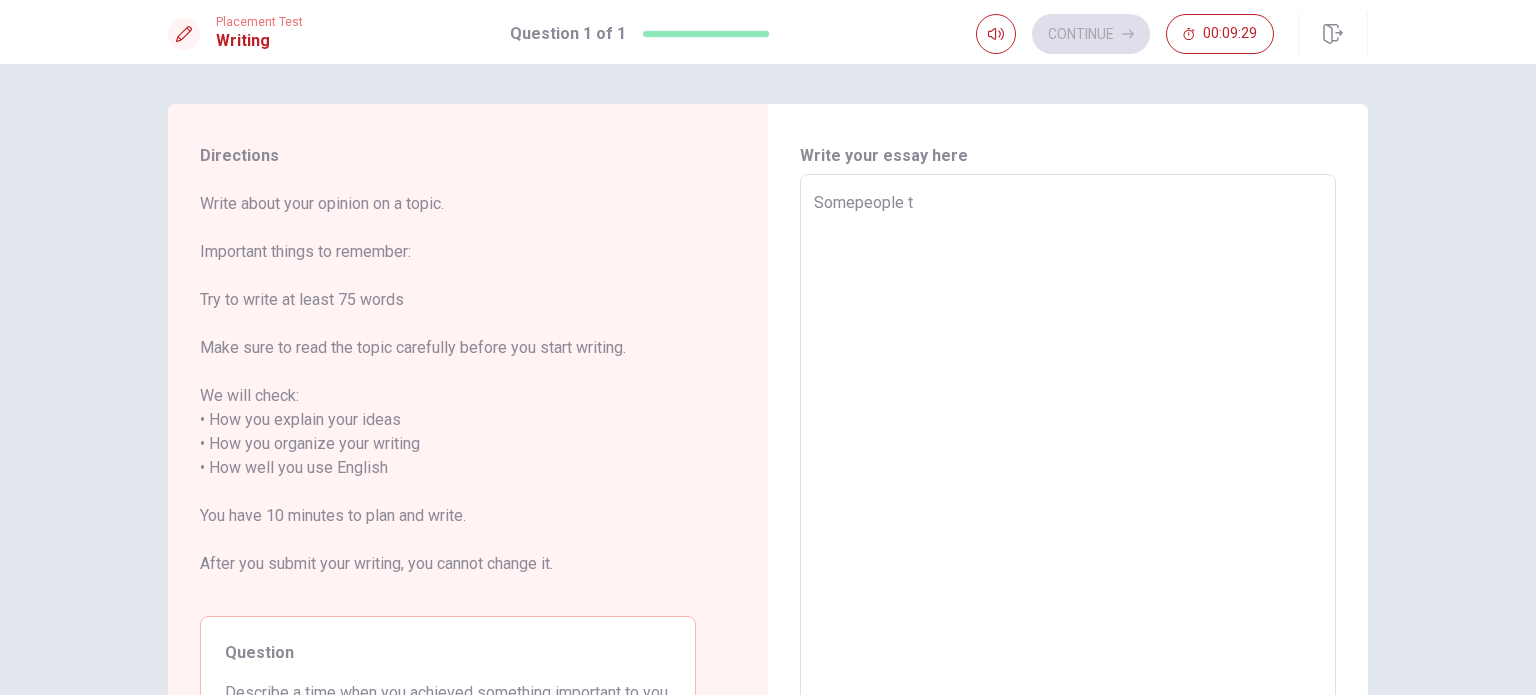 type on "x" 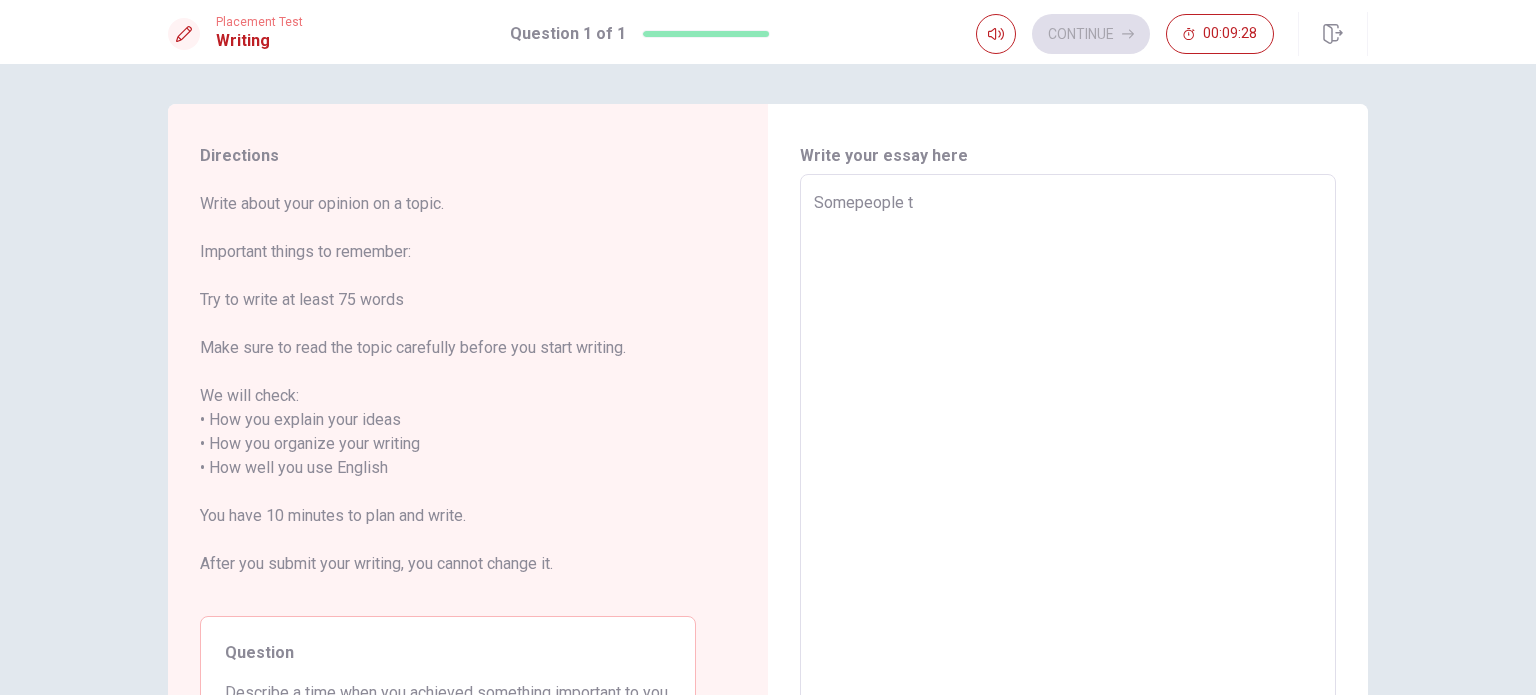 type on "Somepeople th" 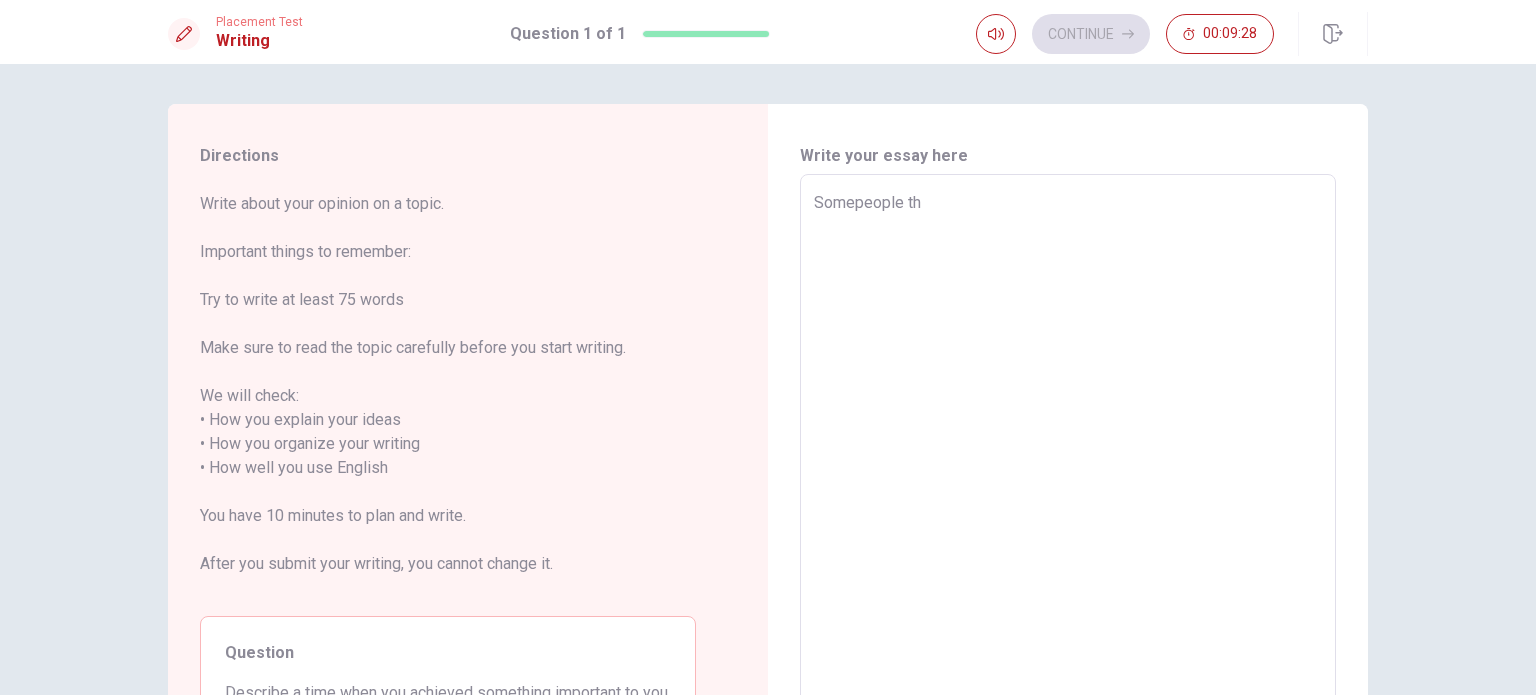 type on "x" 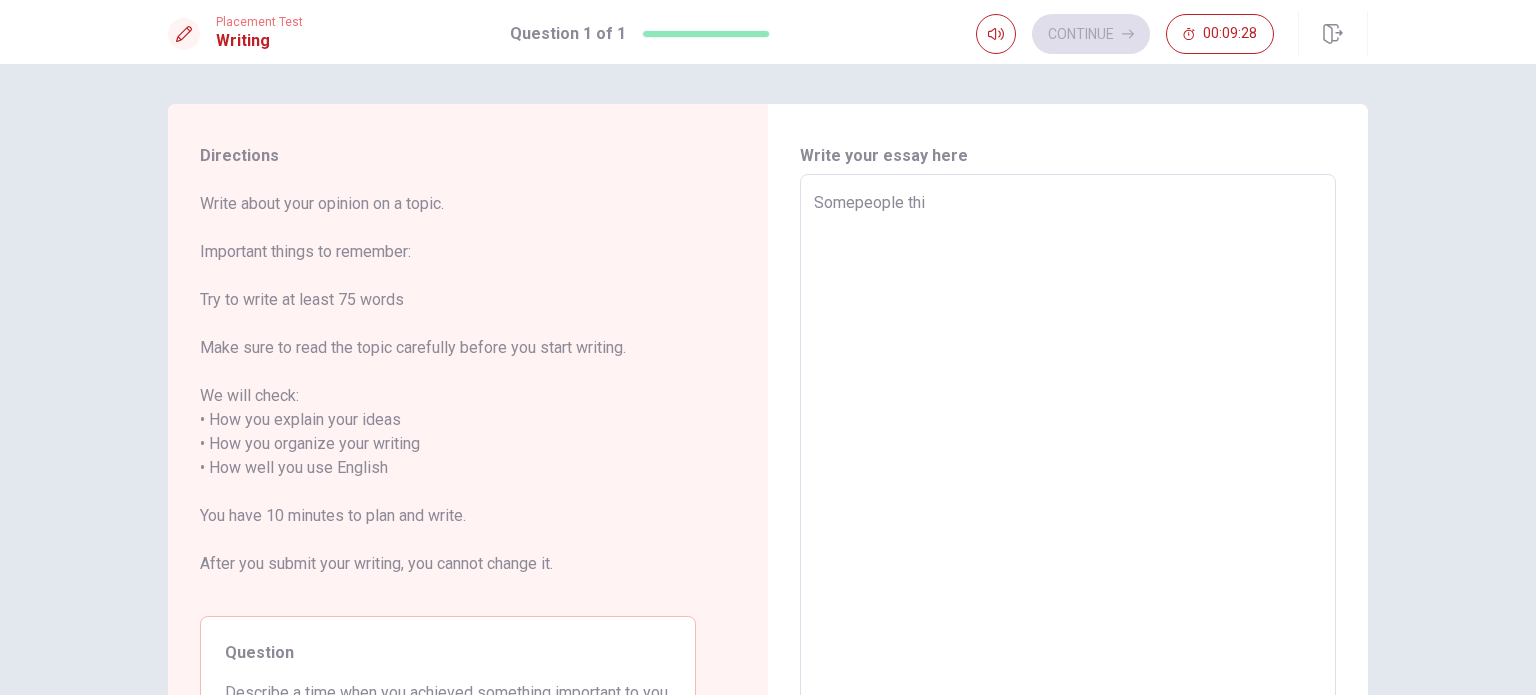 type on "Somepeople thin" 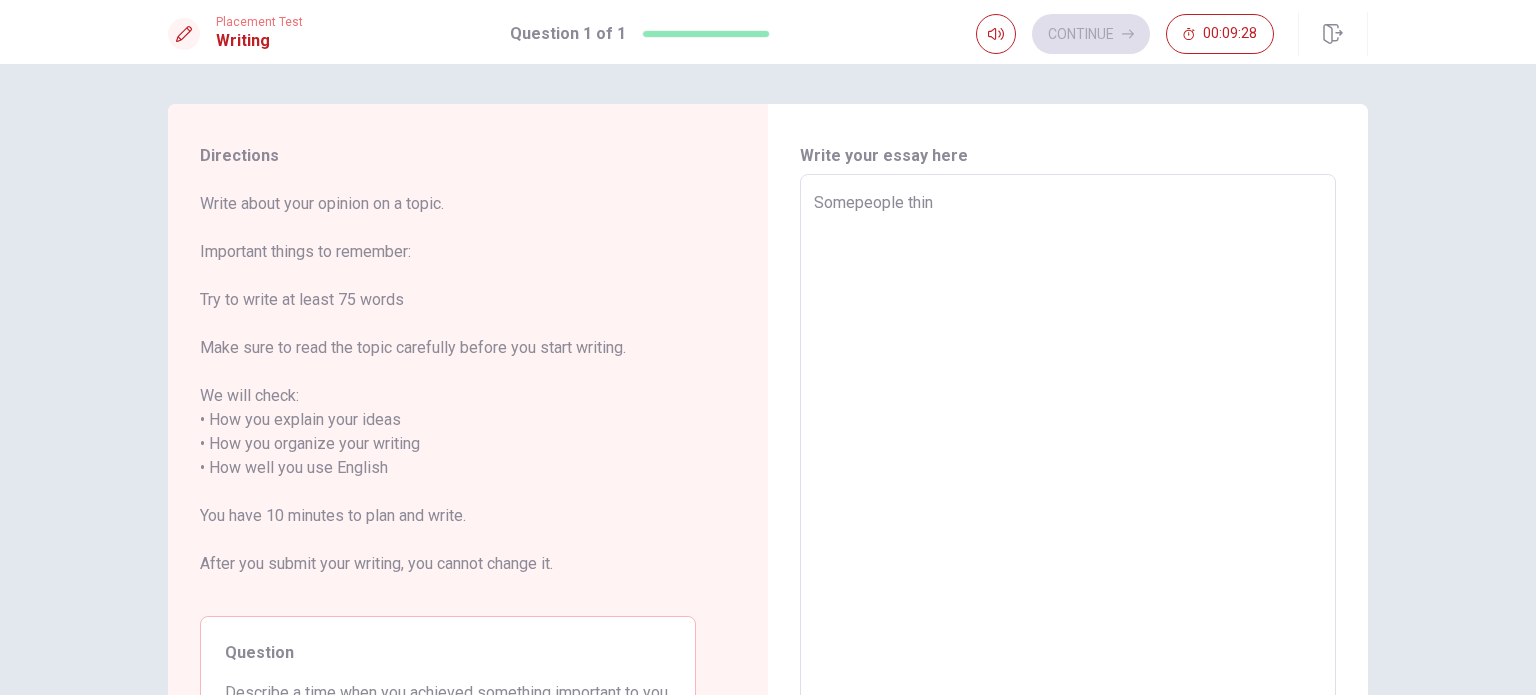 type on "x" 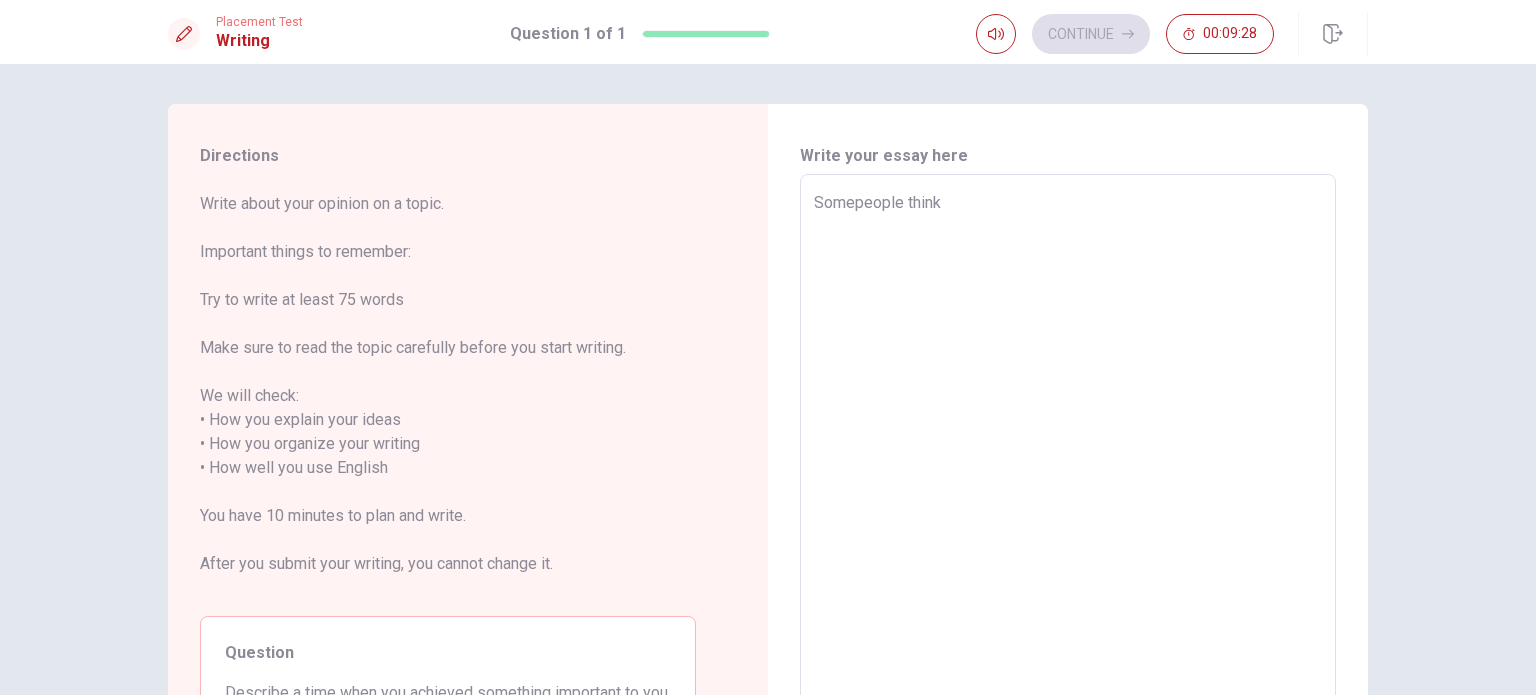type on "x" 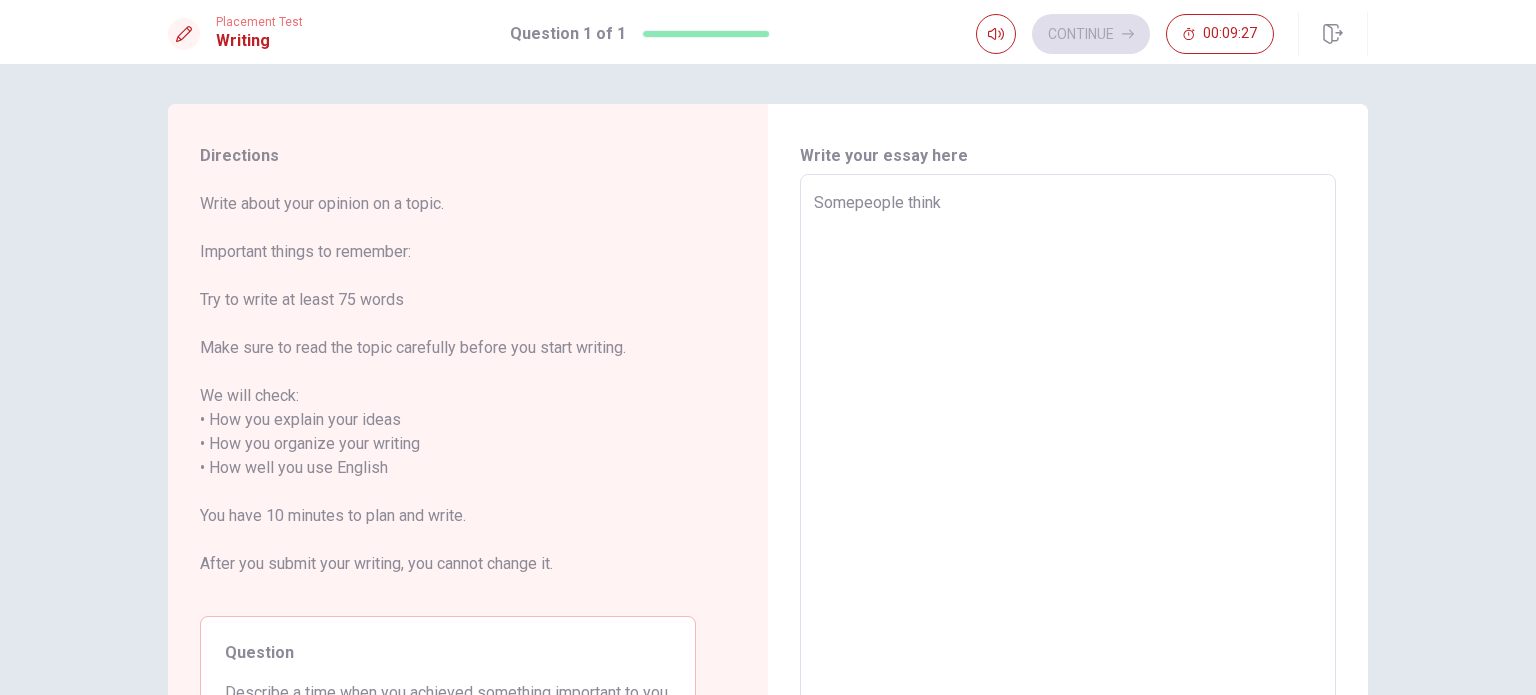 type on "Somepeople think" 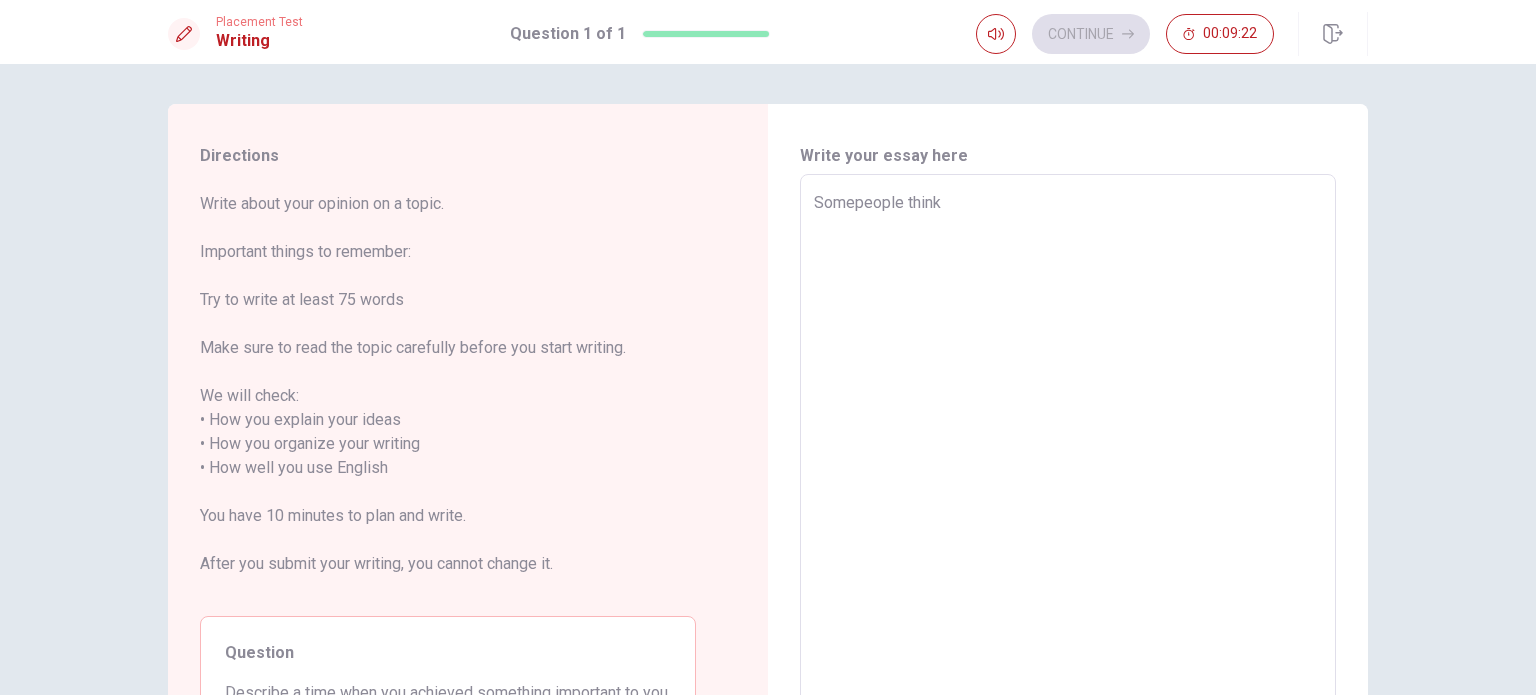 type on "x" 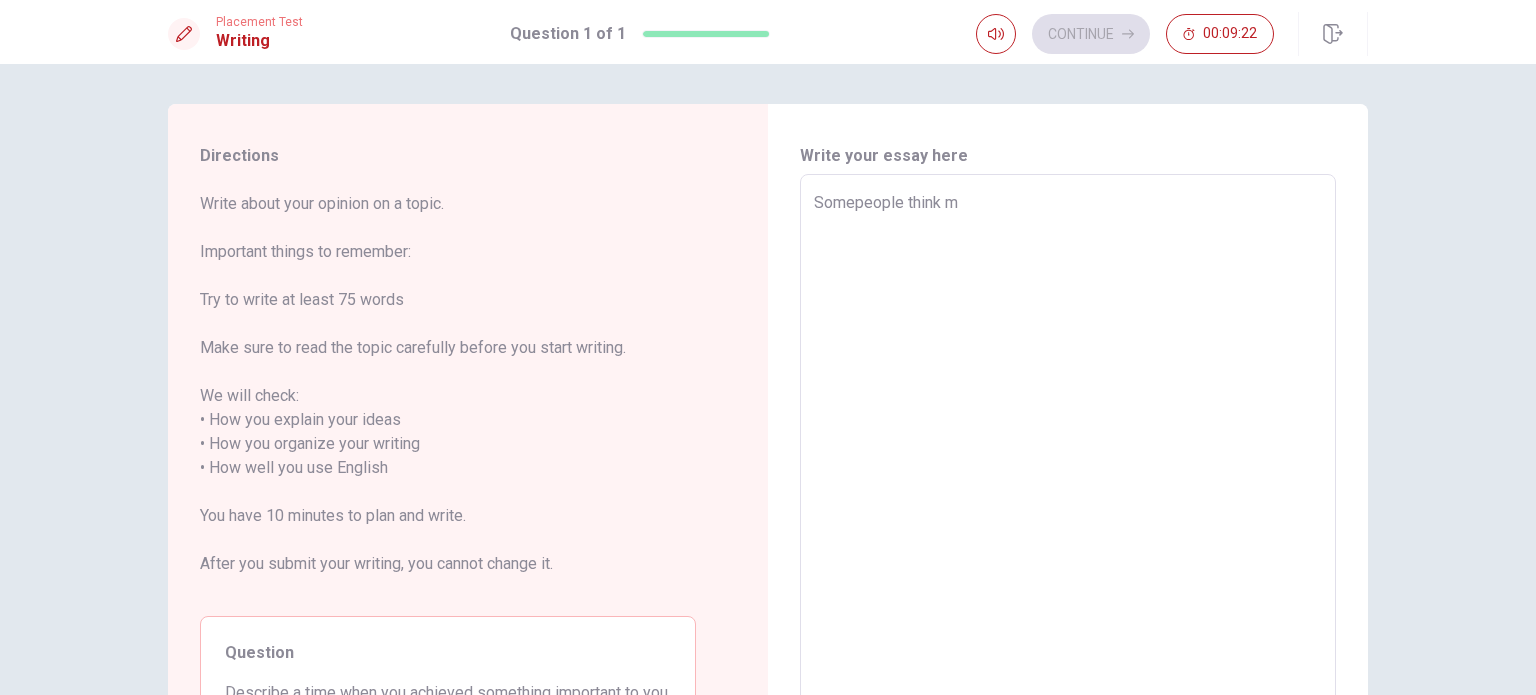 type on "x" 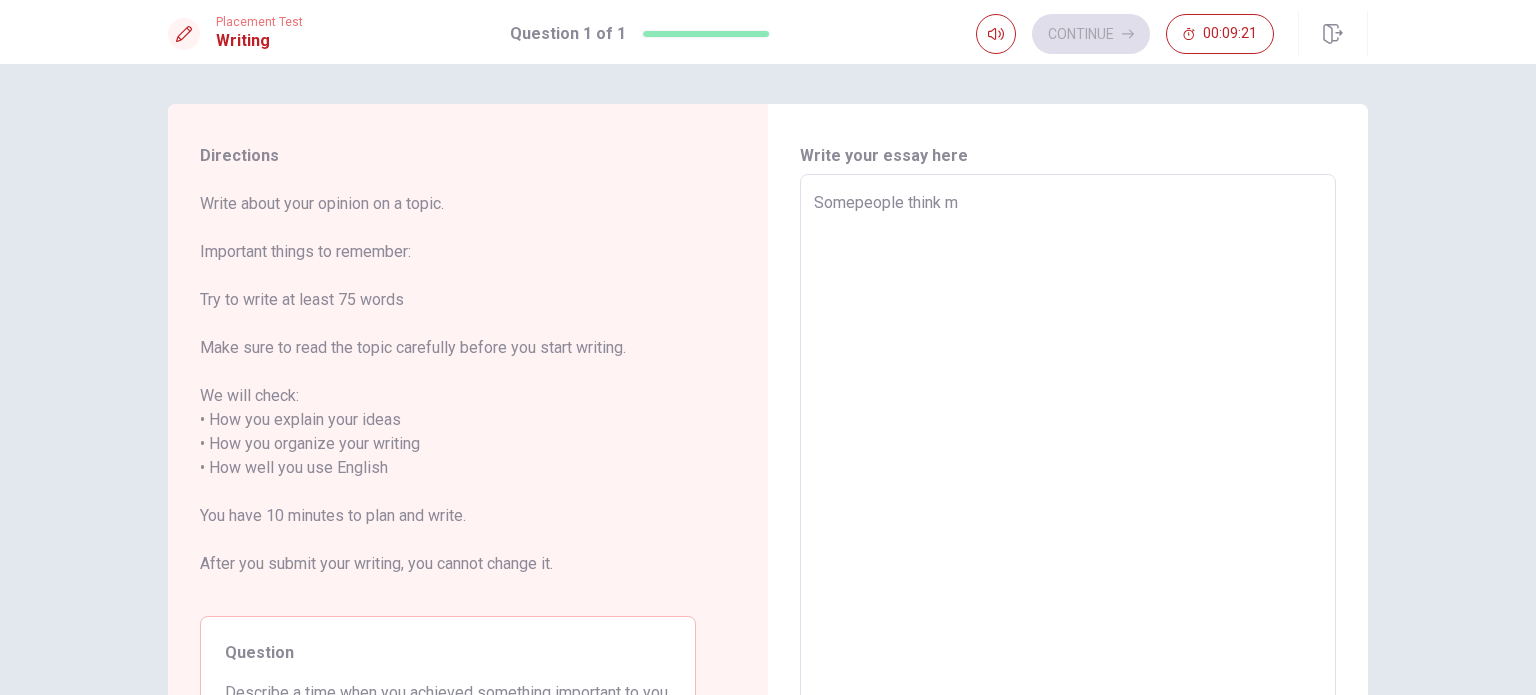 type on "Somepeople think mo" 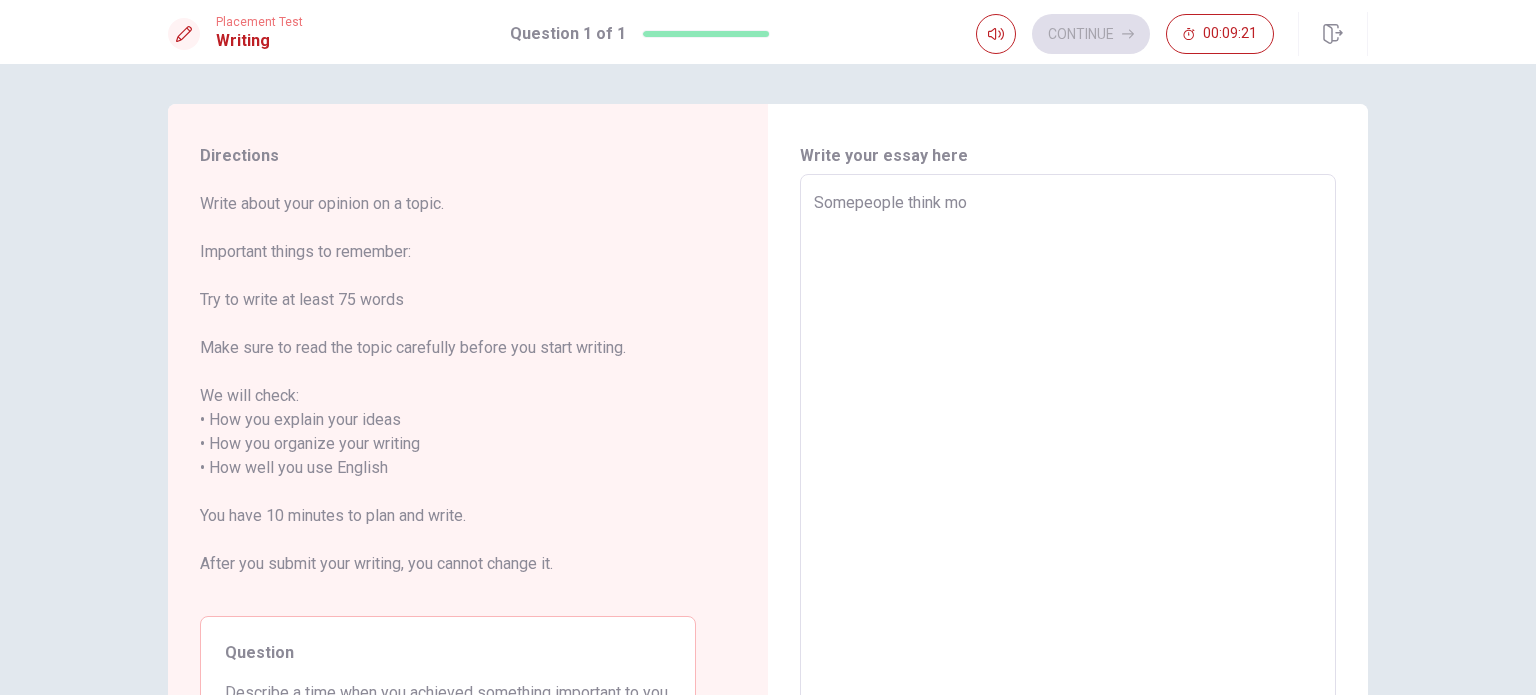 type on "x" 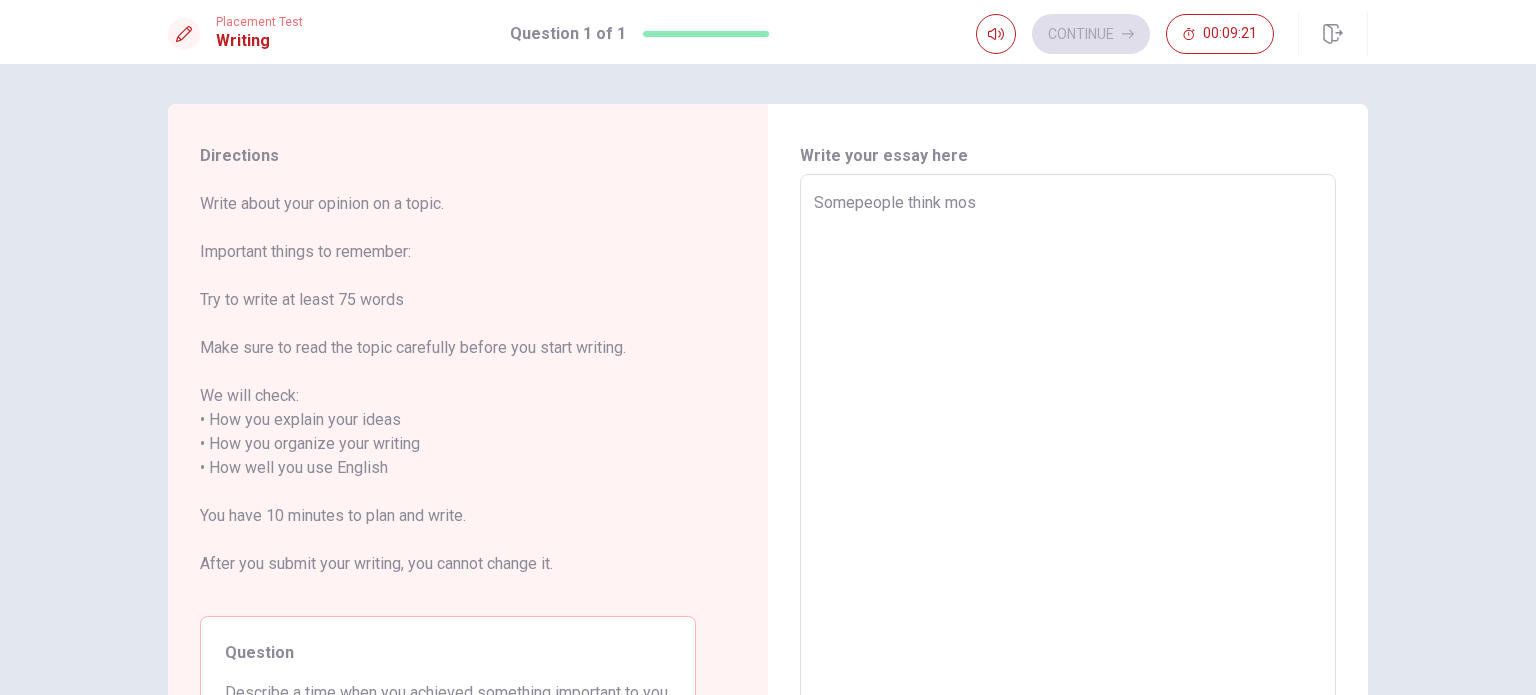 type on "x" 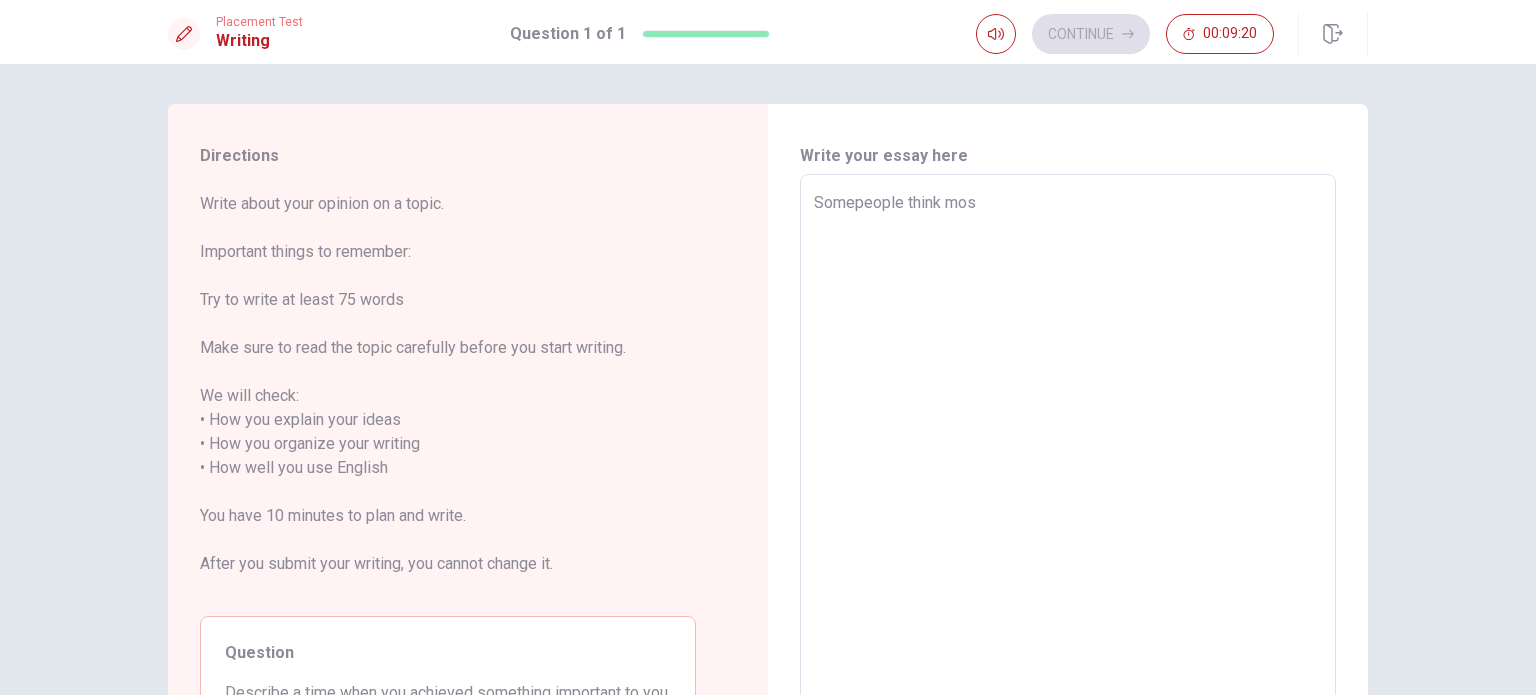 type on "Somepeople think most" 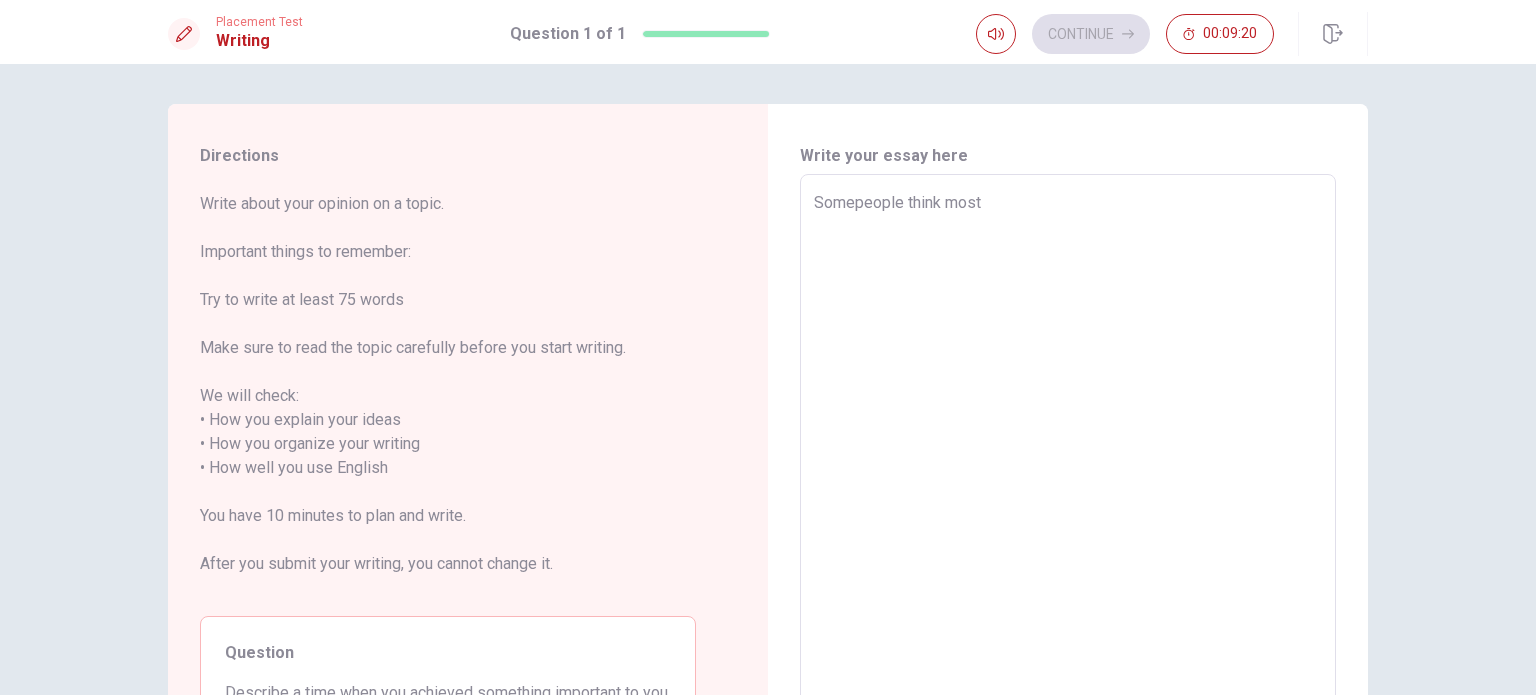 type on "x" 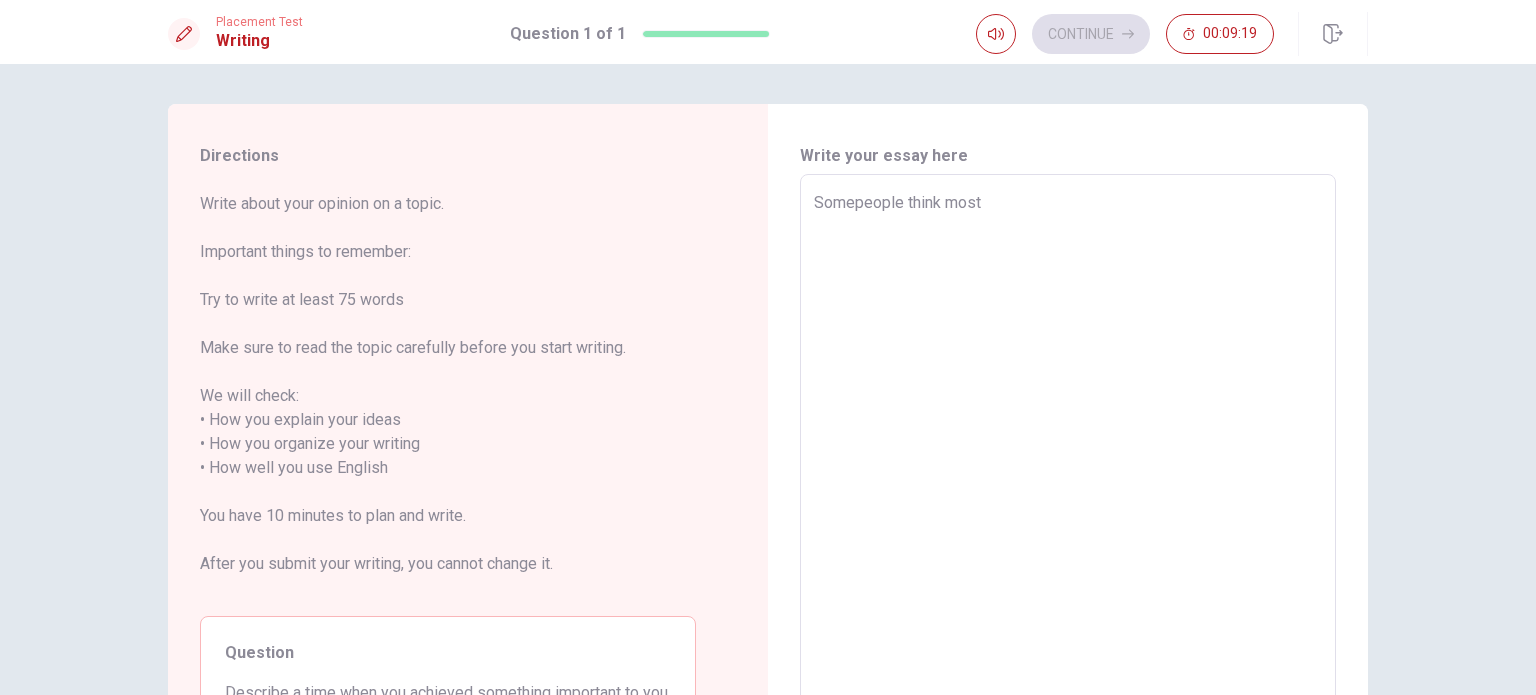 type on "Somepeople think most" 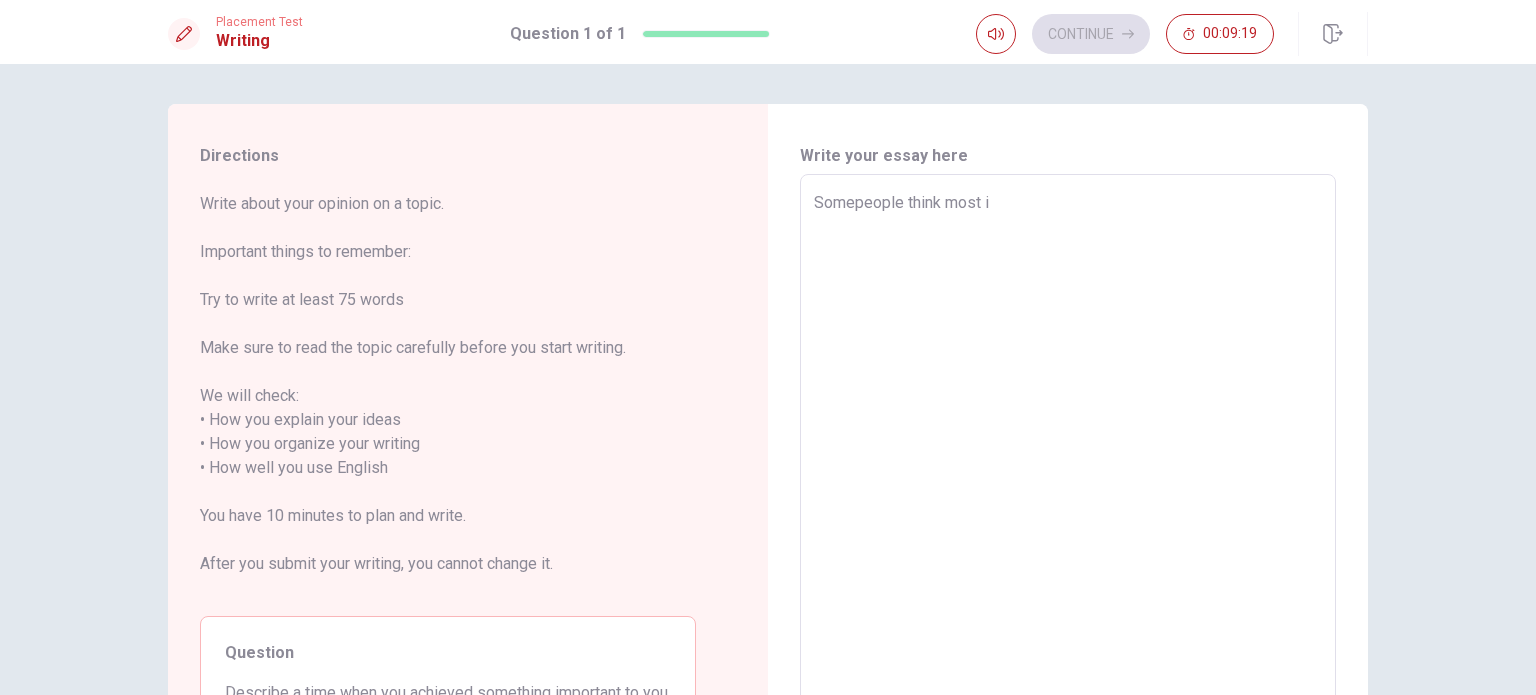type on "x" 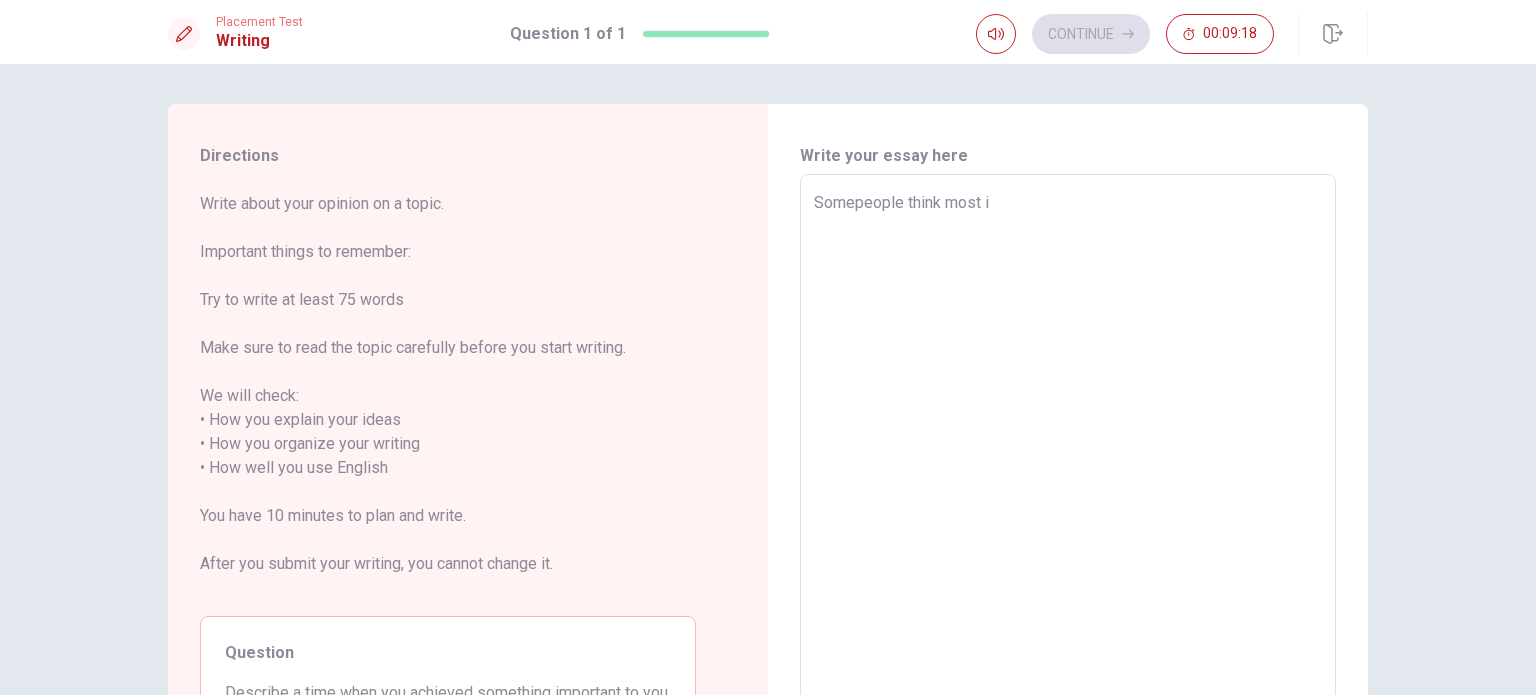 type on "Somepeople think most im" 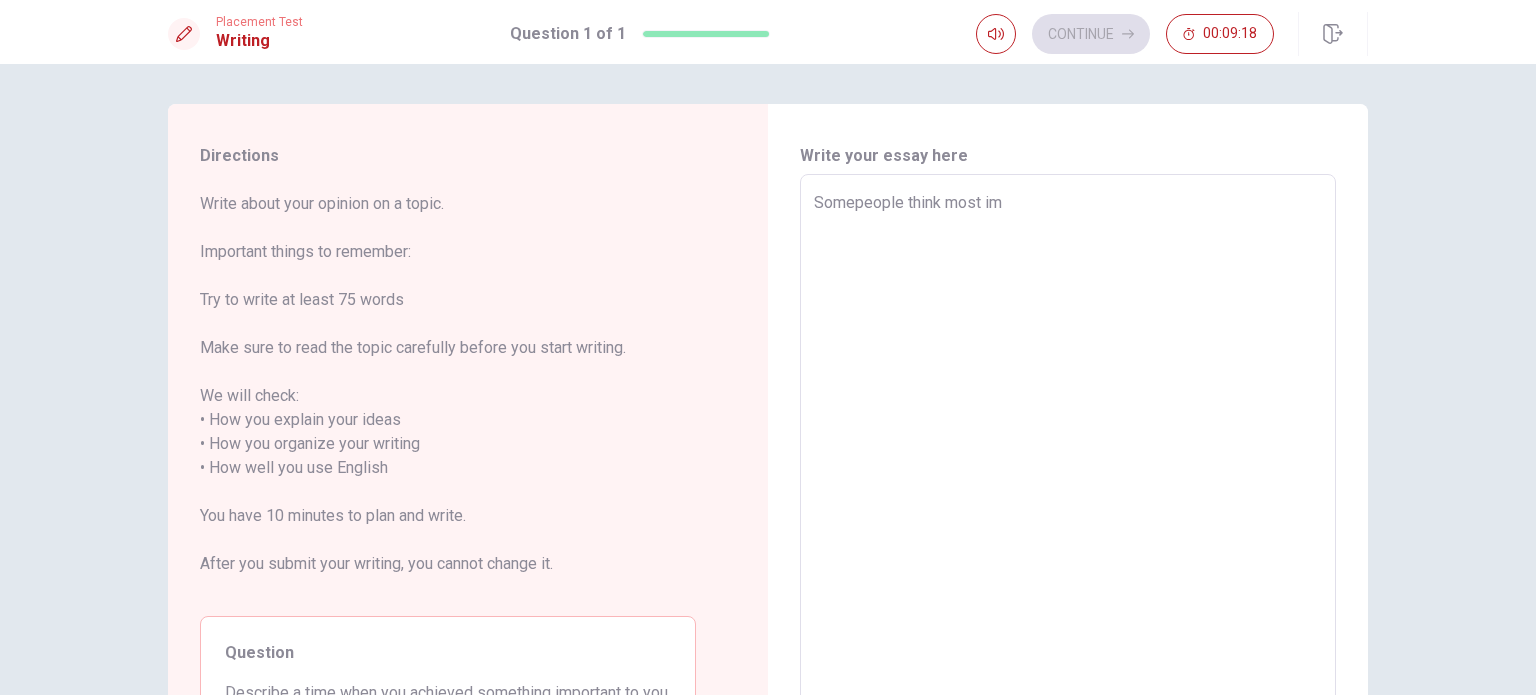 type on "x" 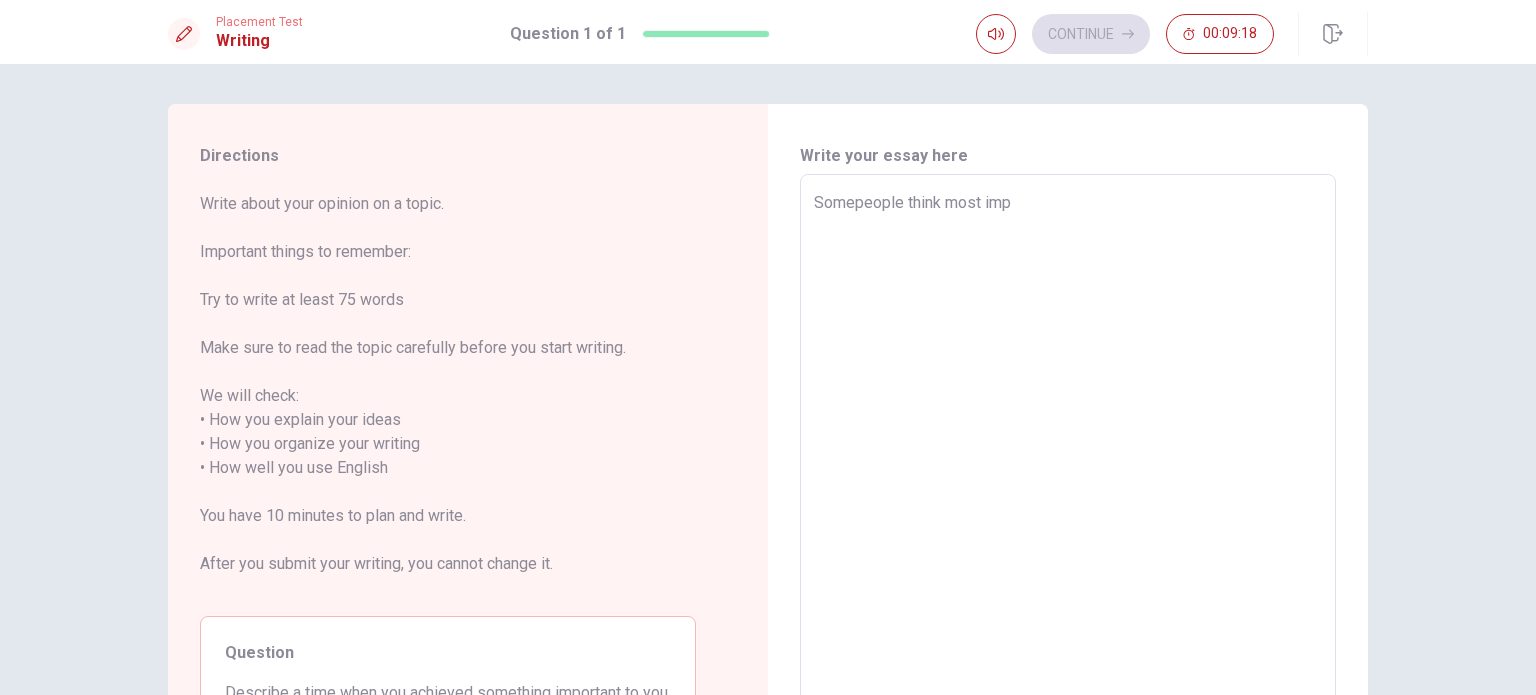 type on "x" 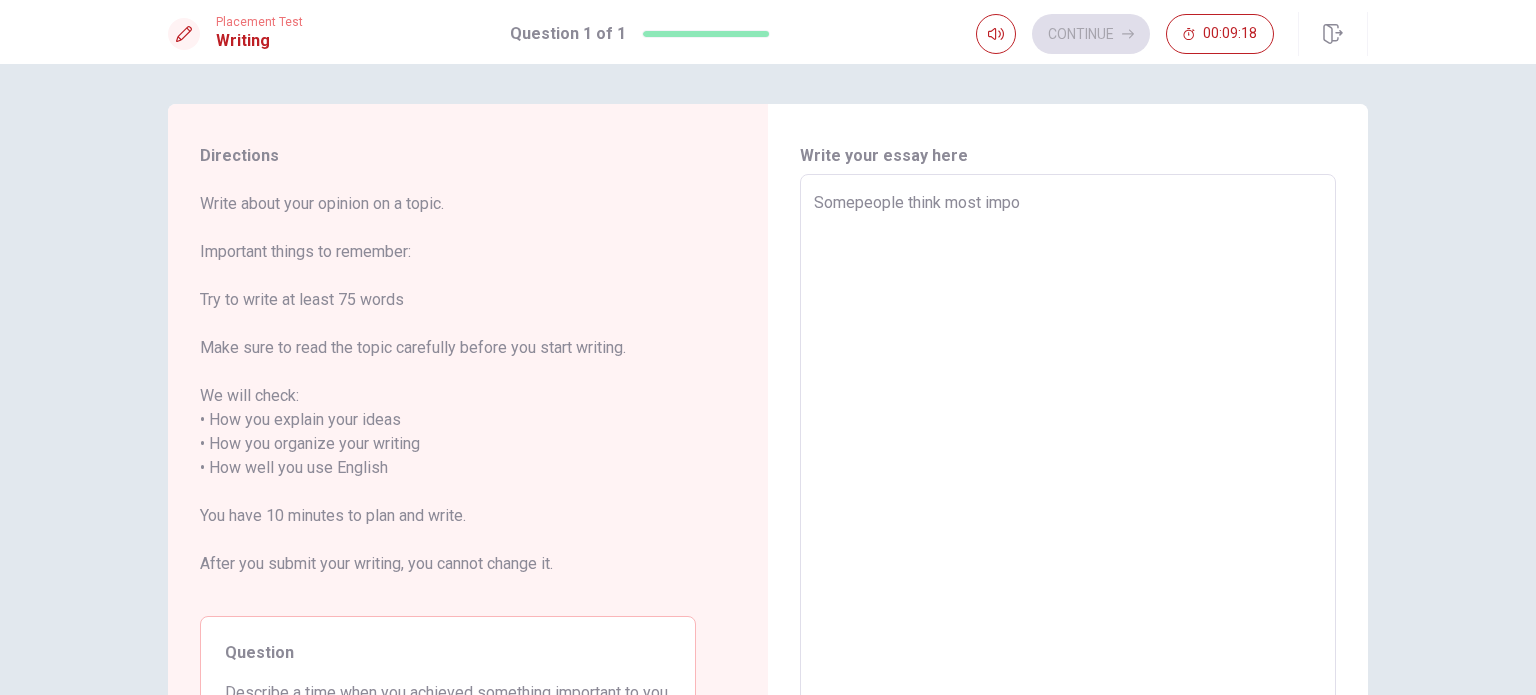 type on "x" 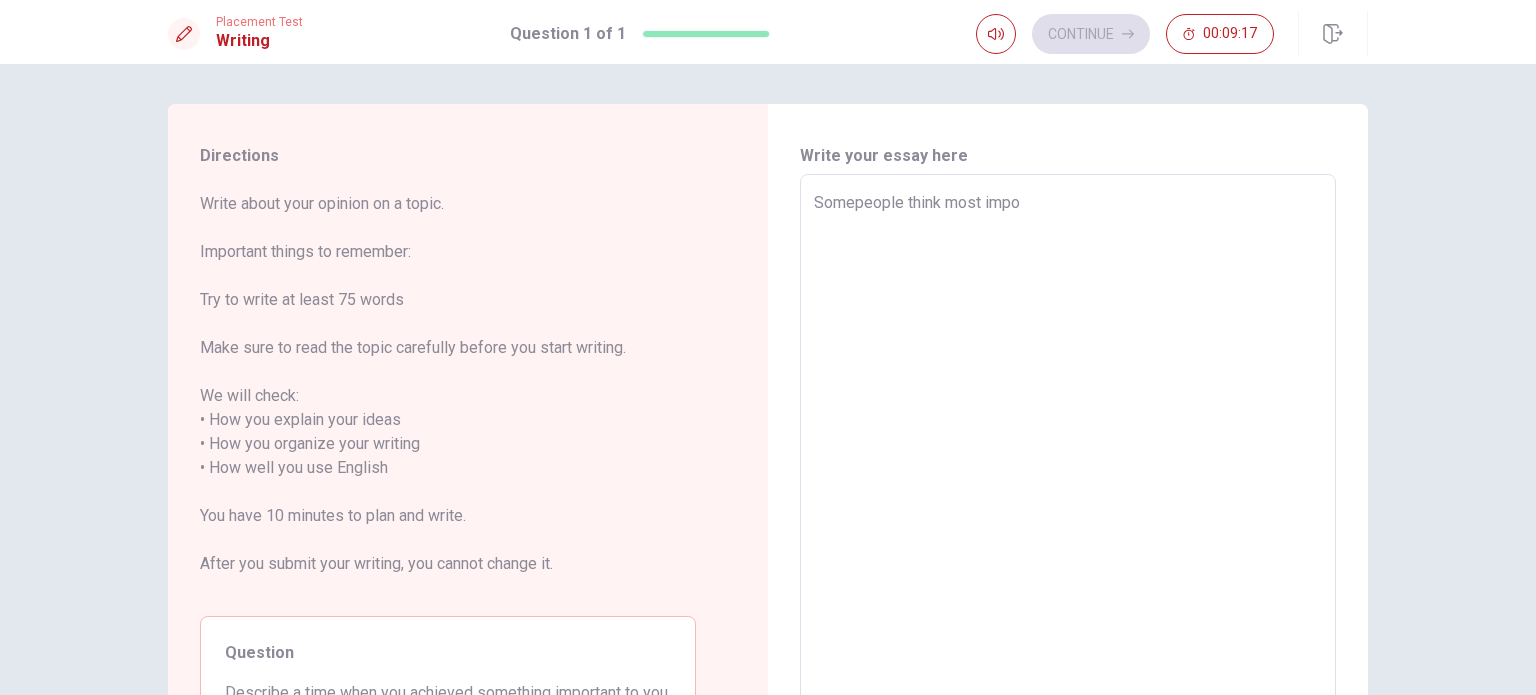 type on "Somepeople think most impor" 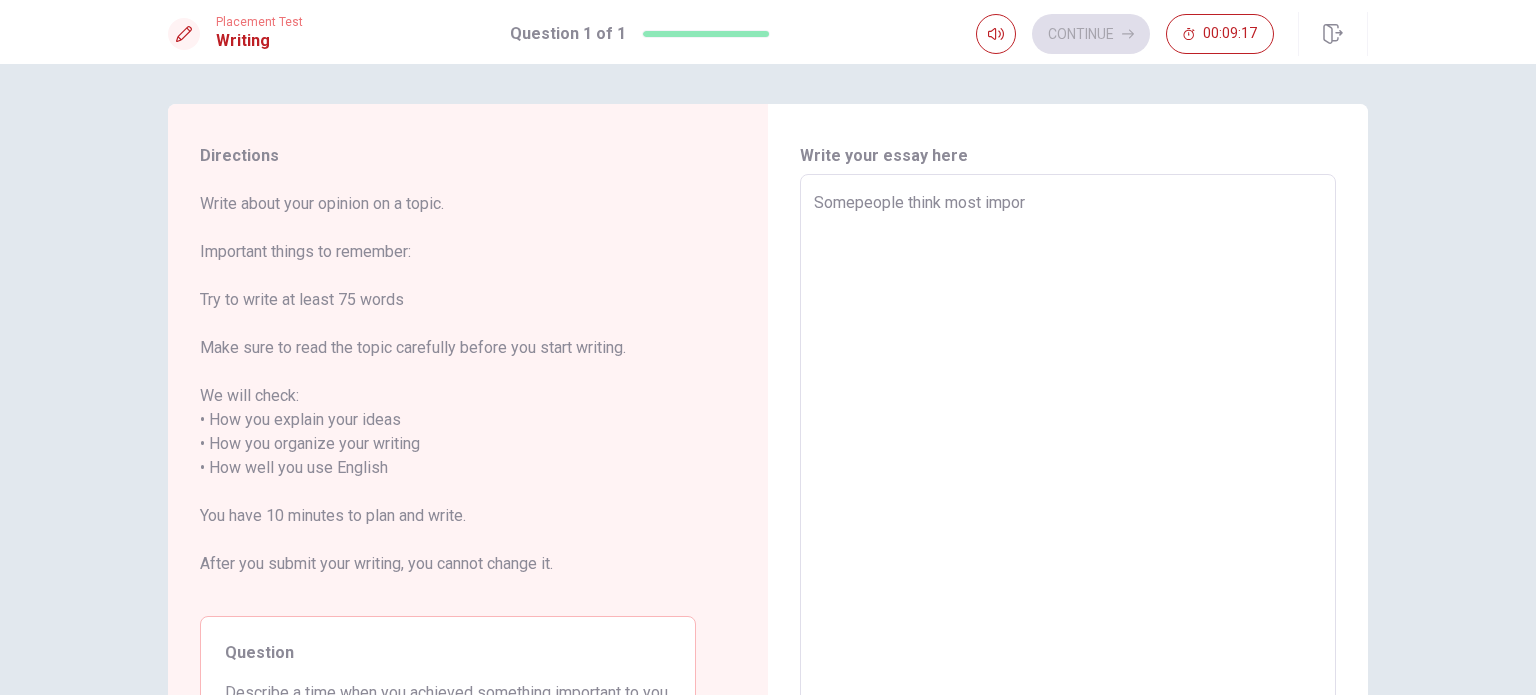 type on "x" 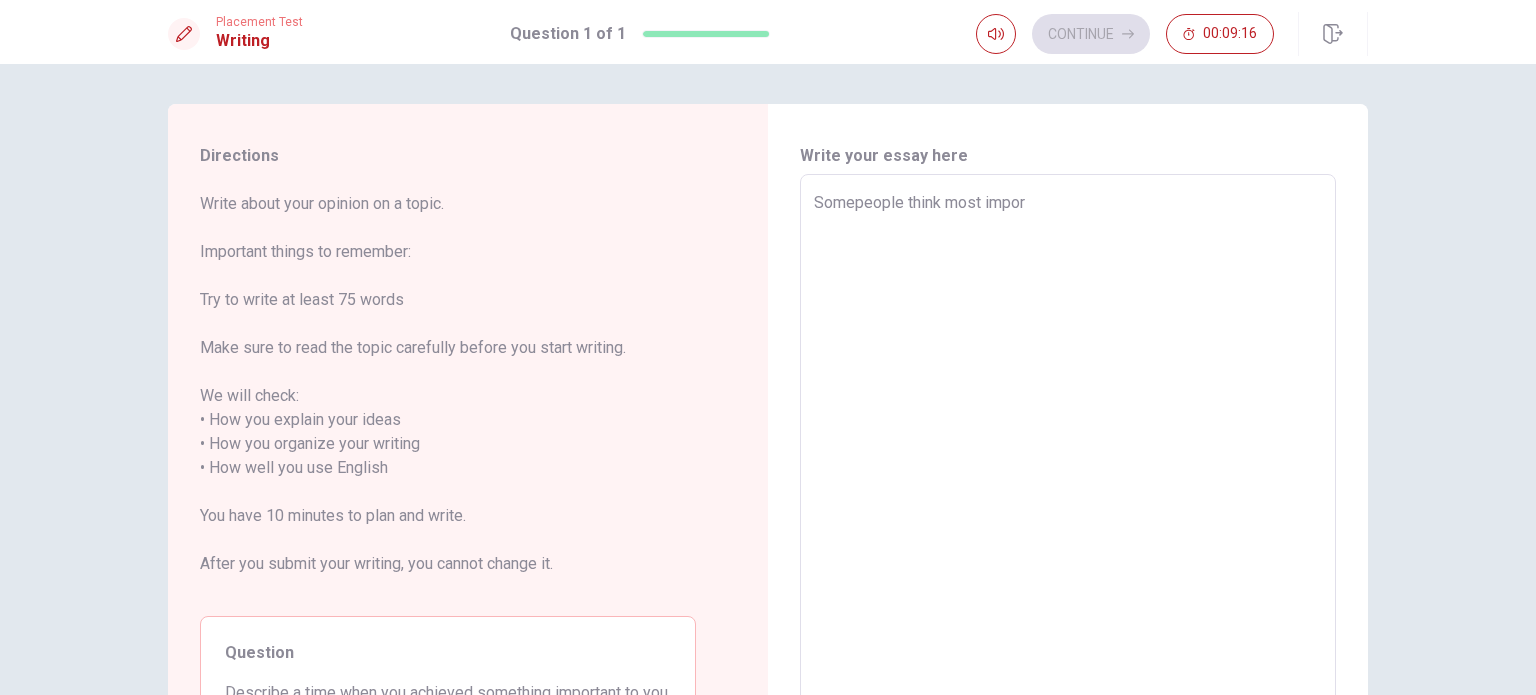 type on "Somepeople think most import" 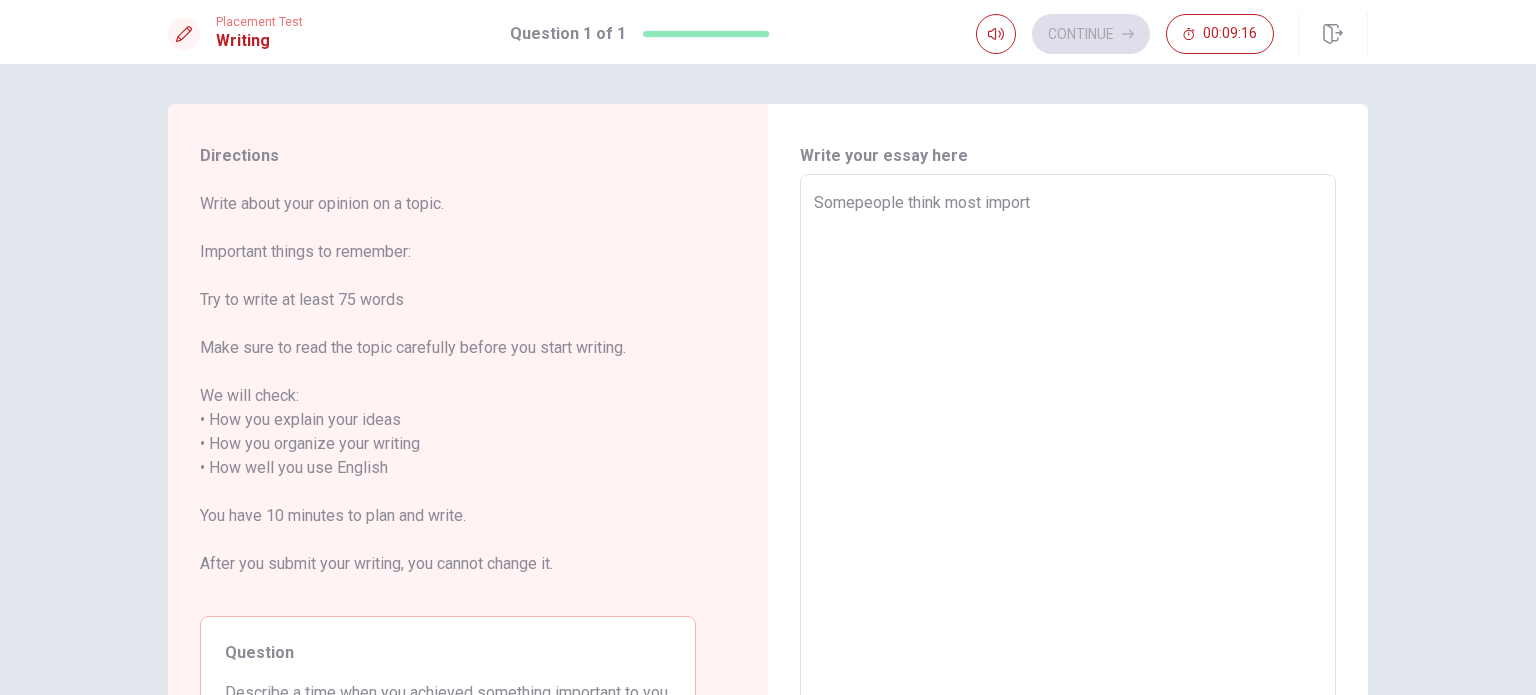 type on "x" 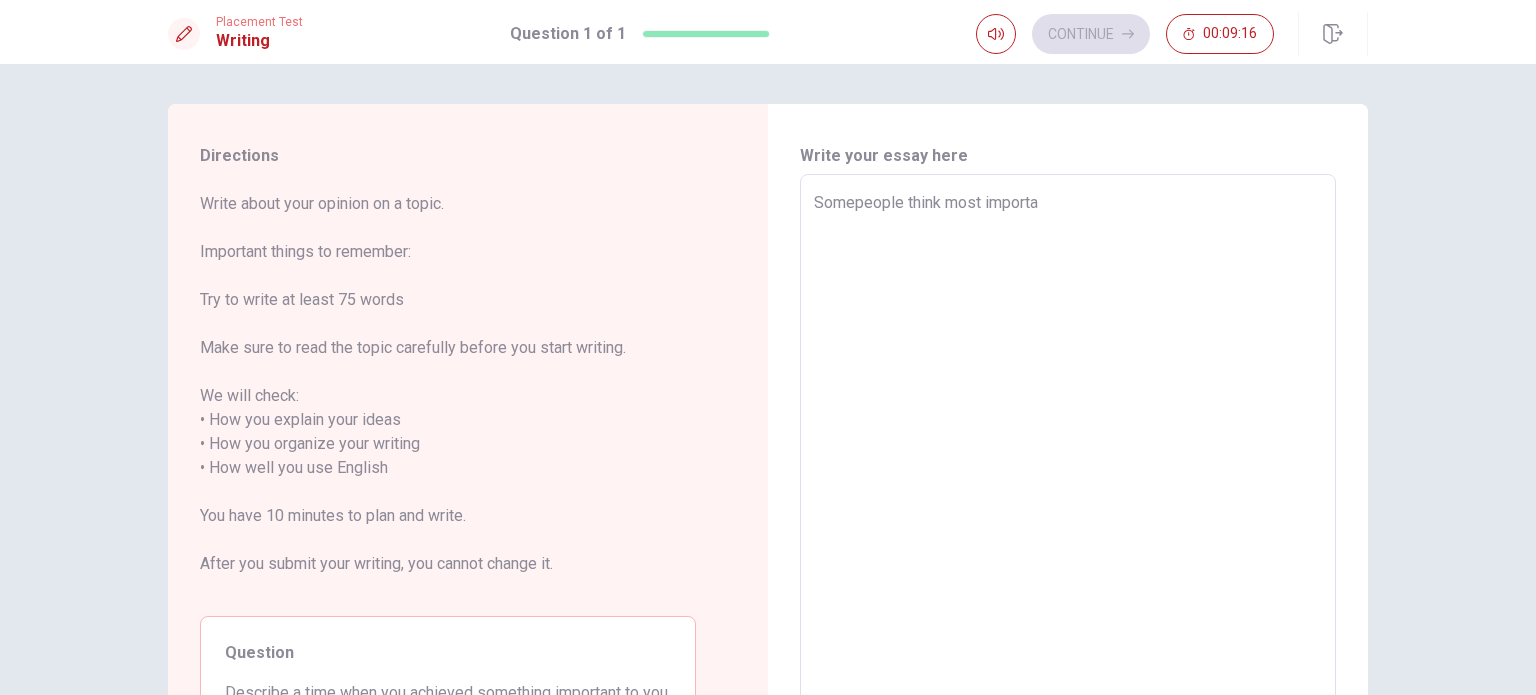 type on "x" 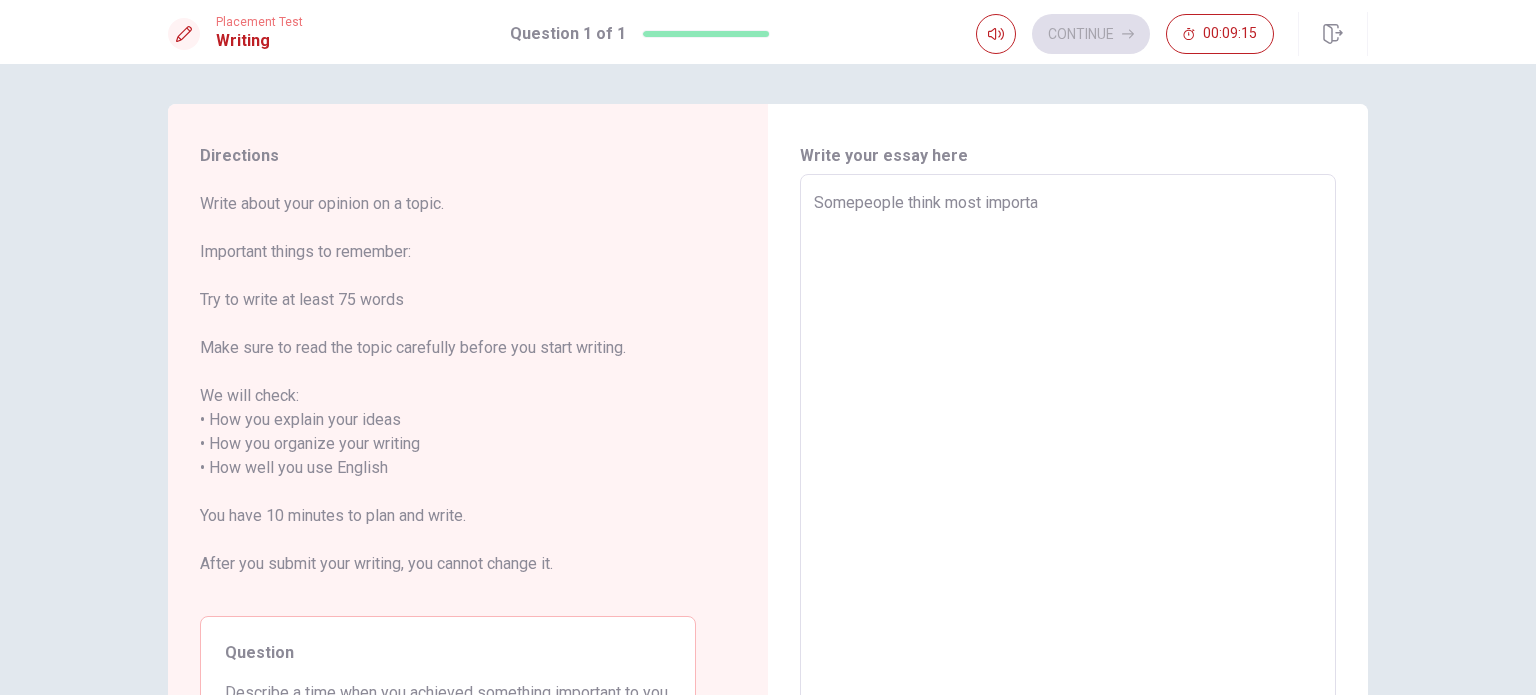 type on "Somepeople think most importan" 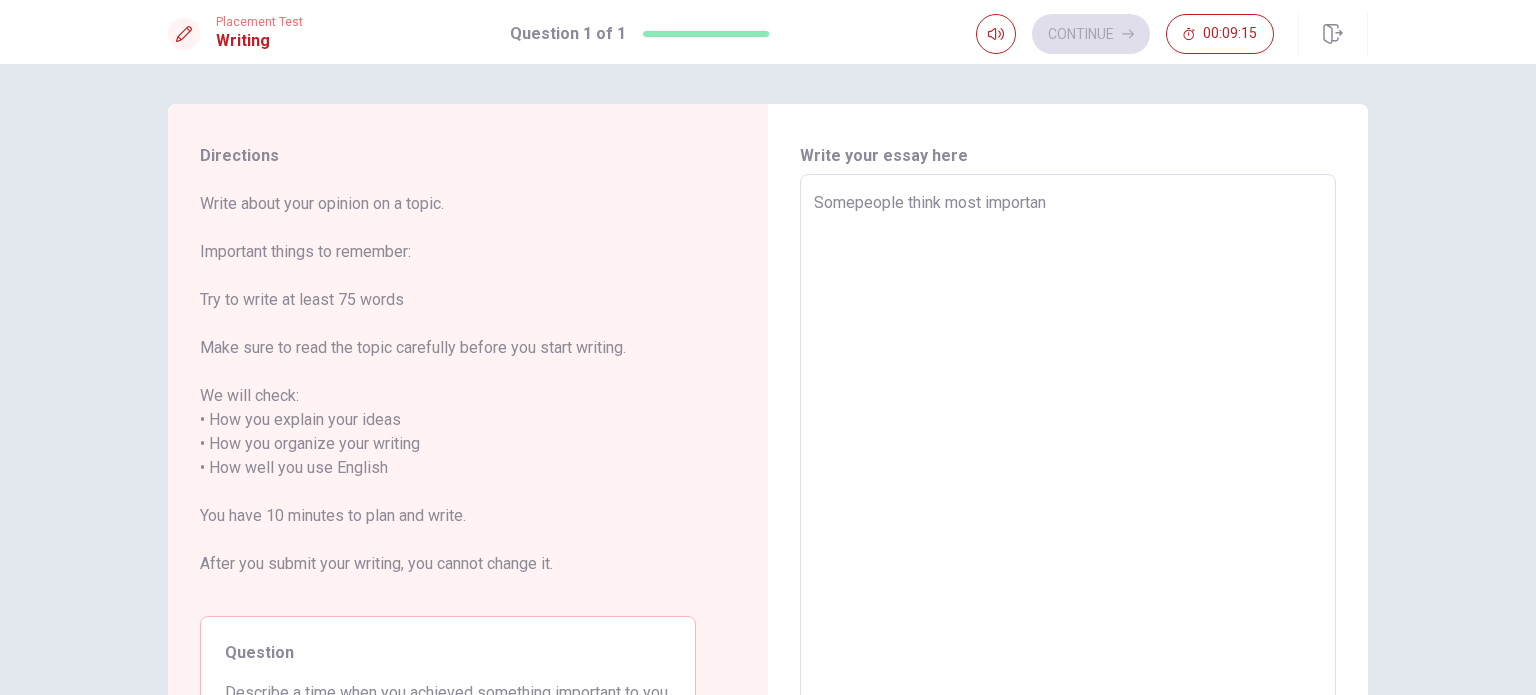 type on "x" 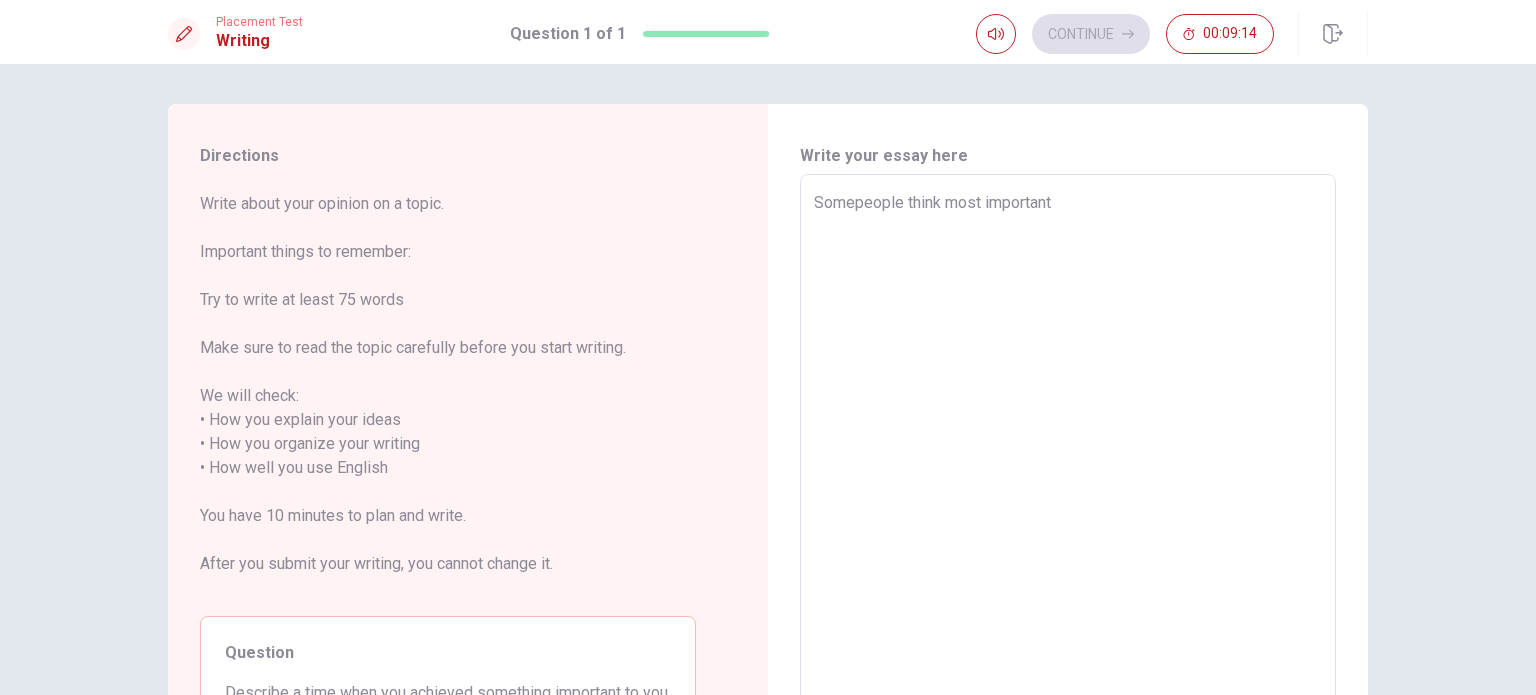 type on "x" 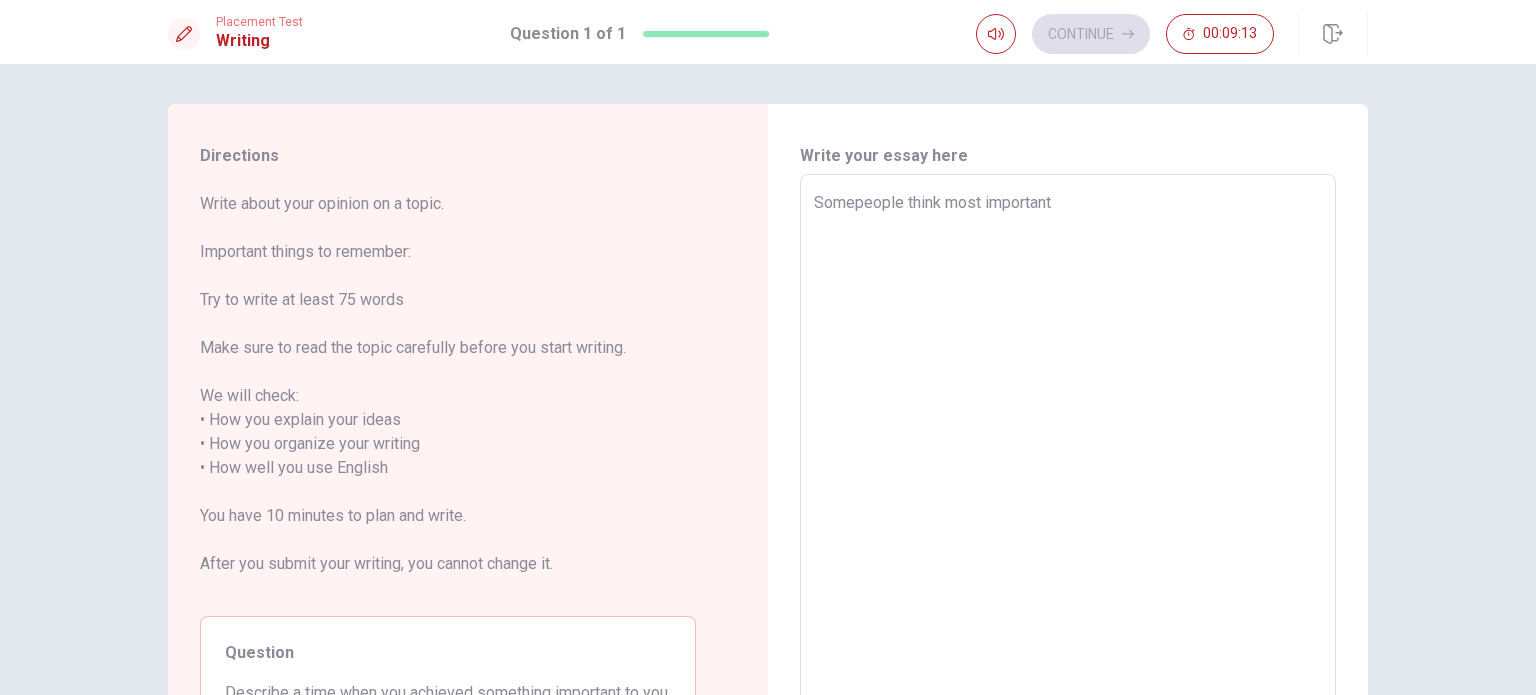 type on "x" 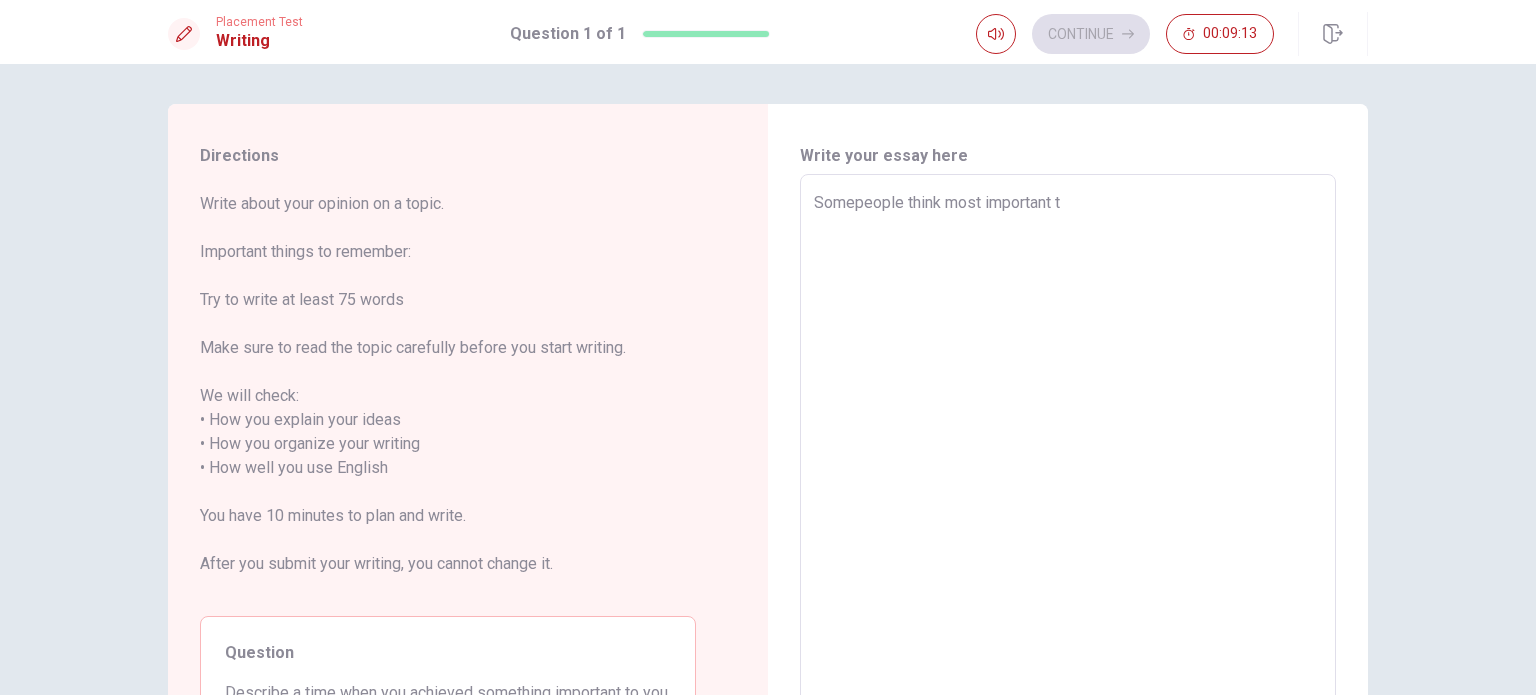 type on "x" 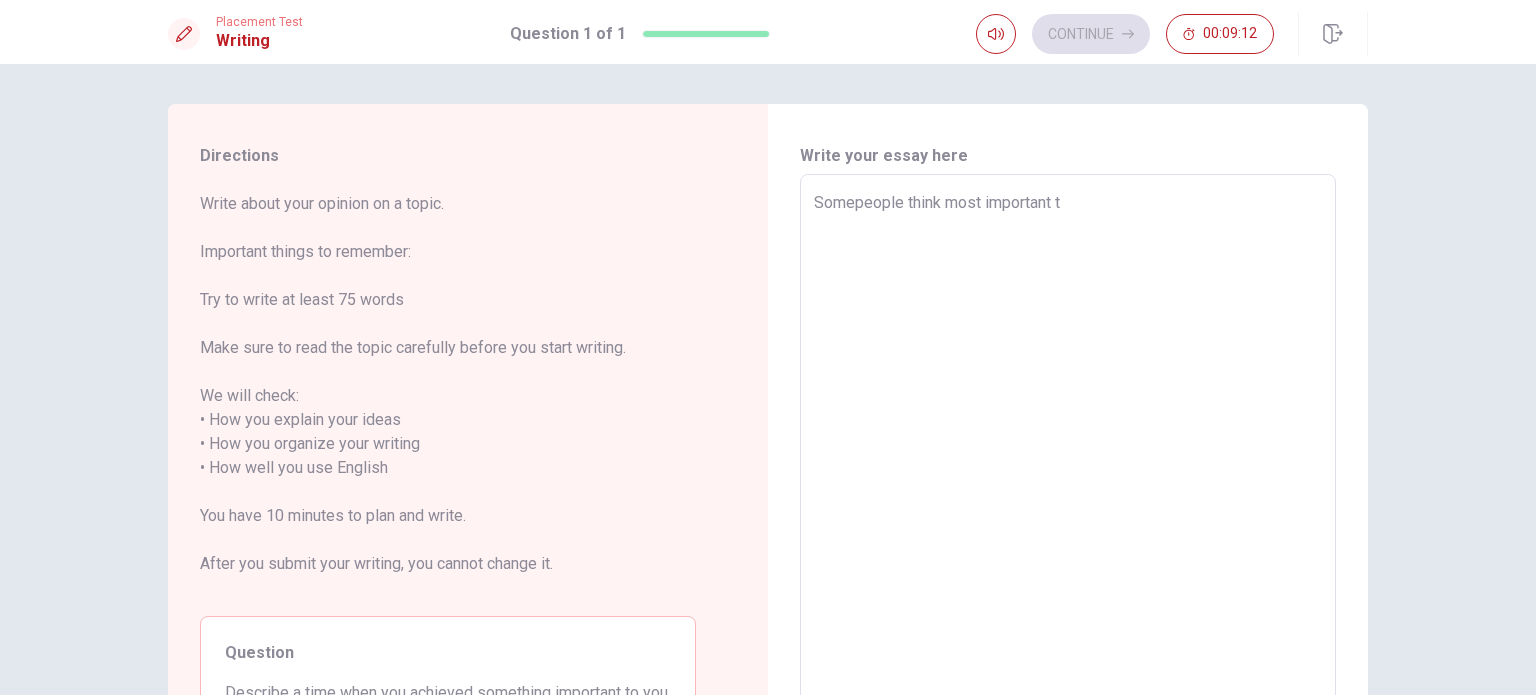type on "Somepeople think most important th" 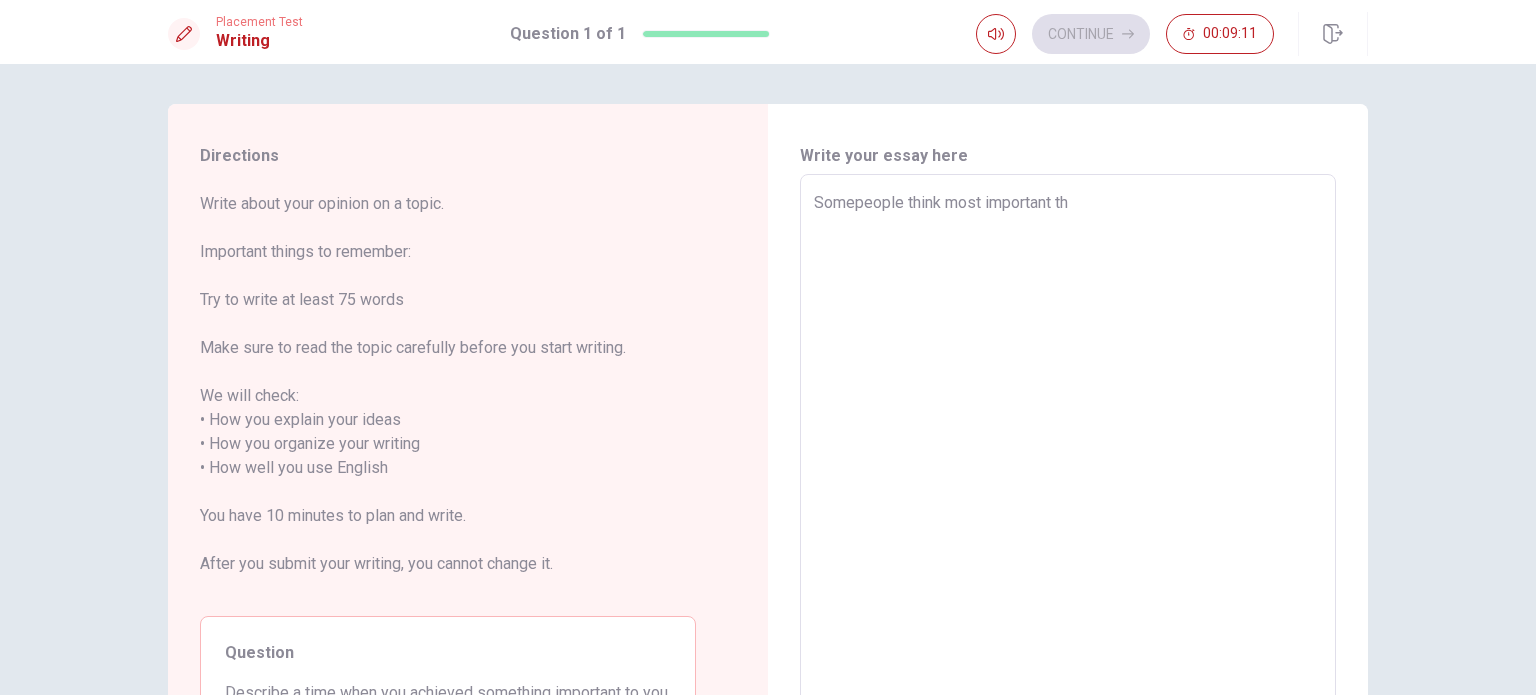 type on "x" 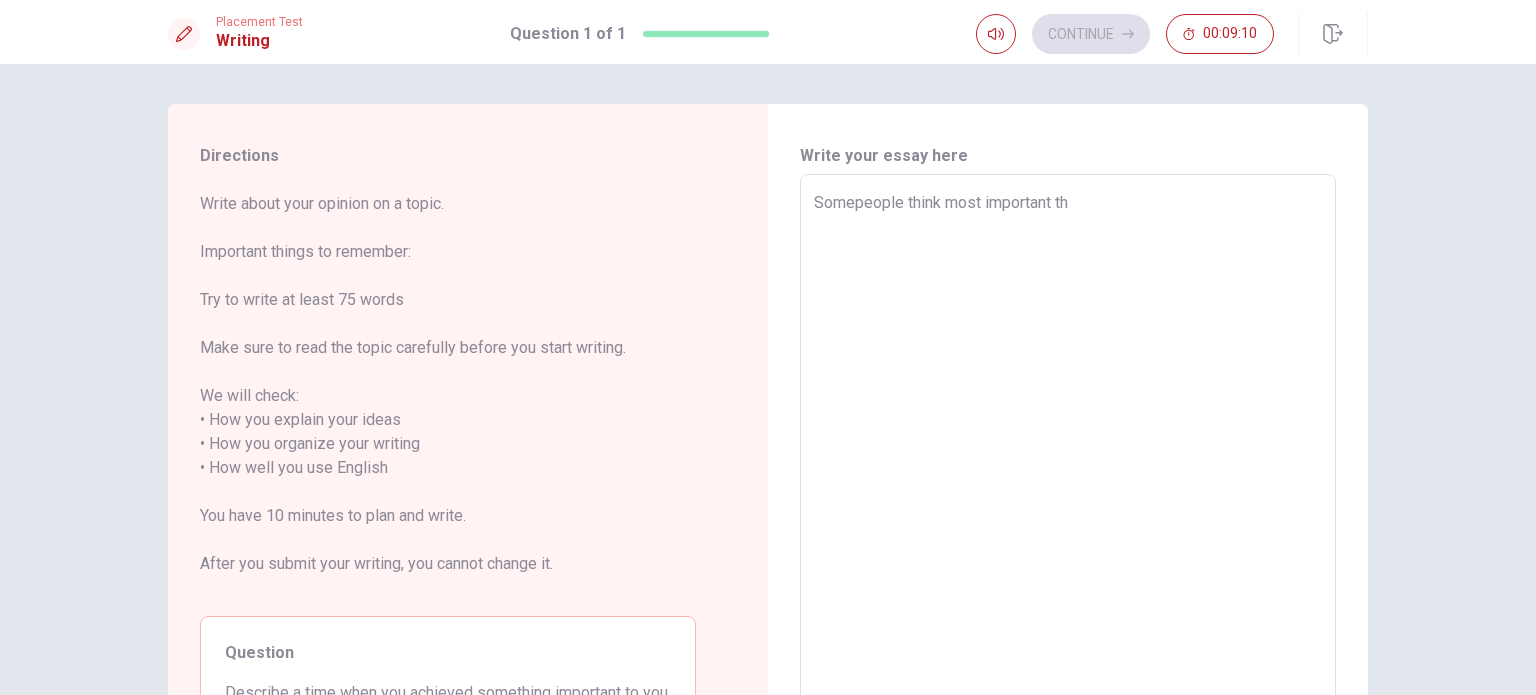 type on "Somepeople think most important tho" 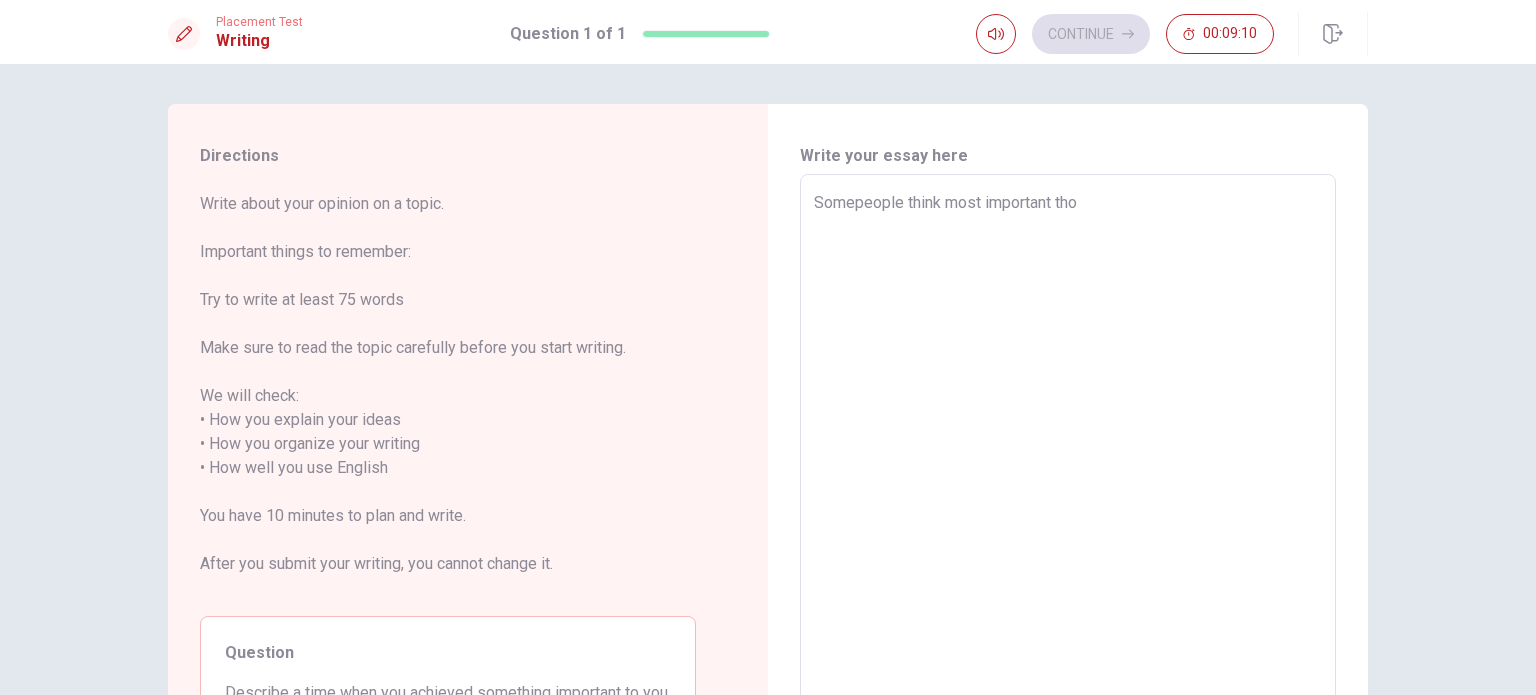 type on "x" 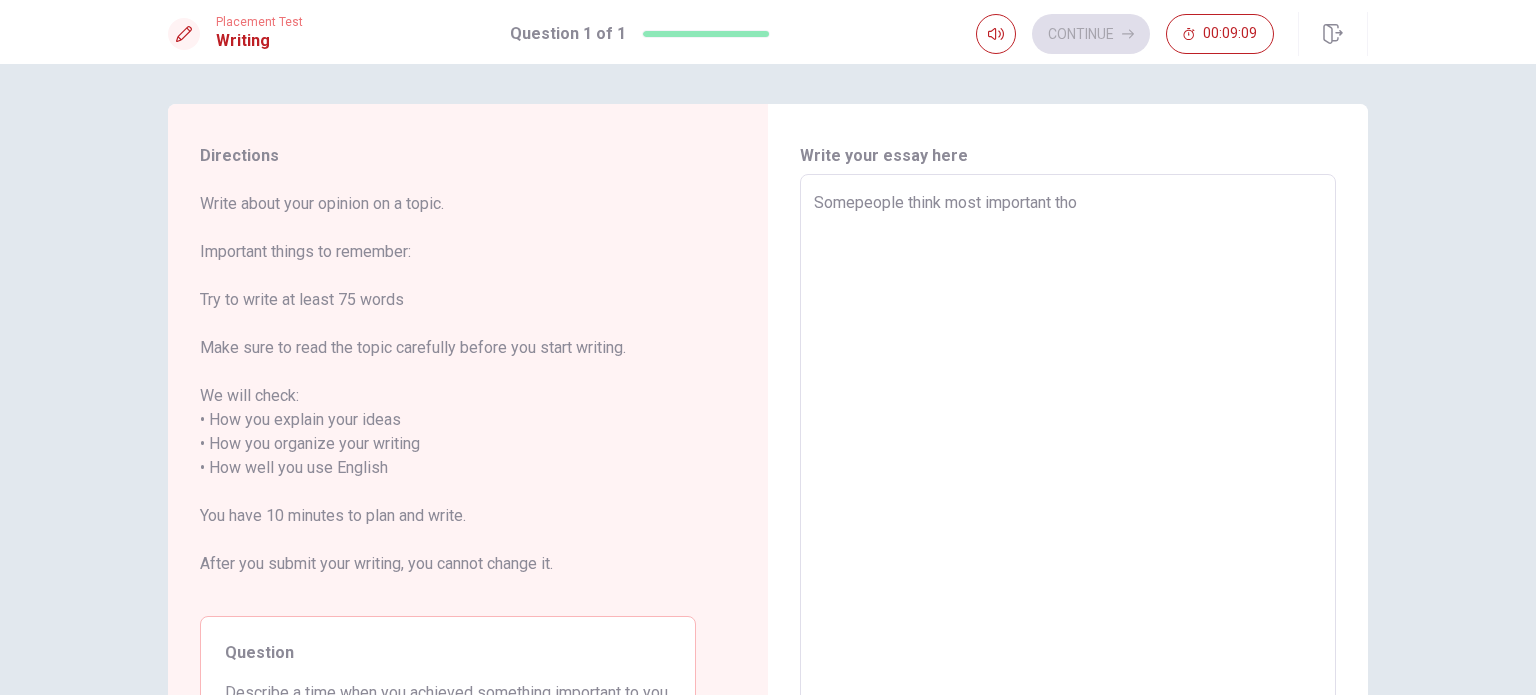 type on "Somepeople think most important th" 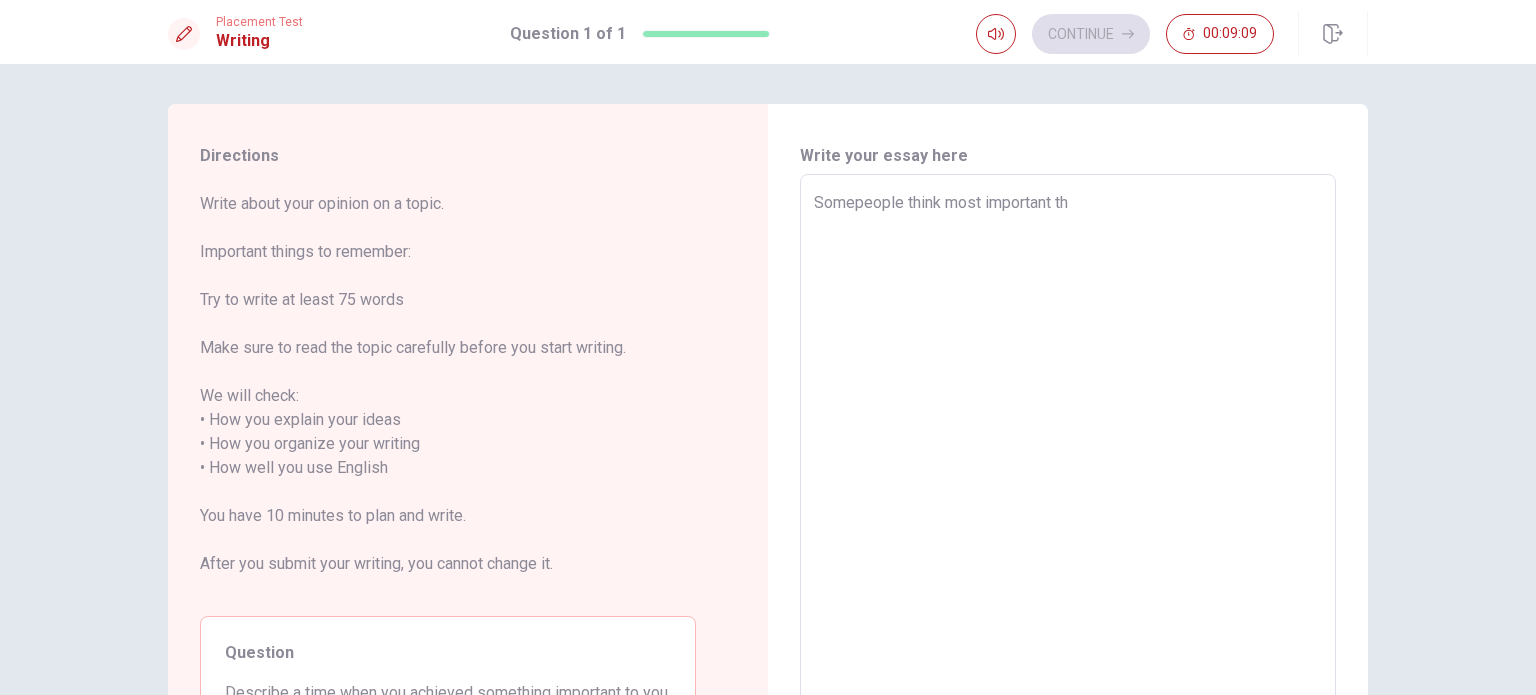 type on "x" 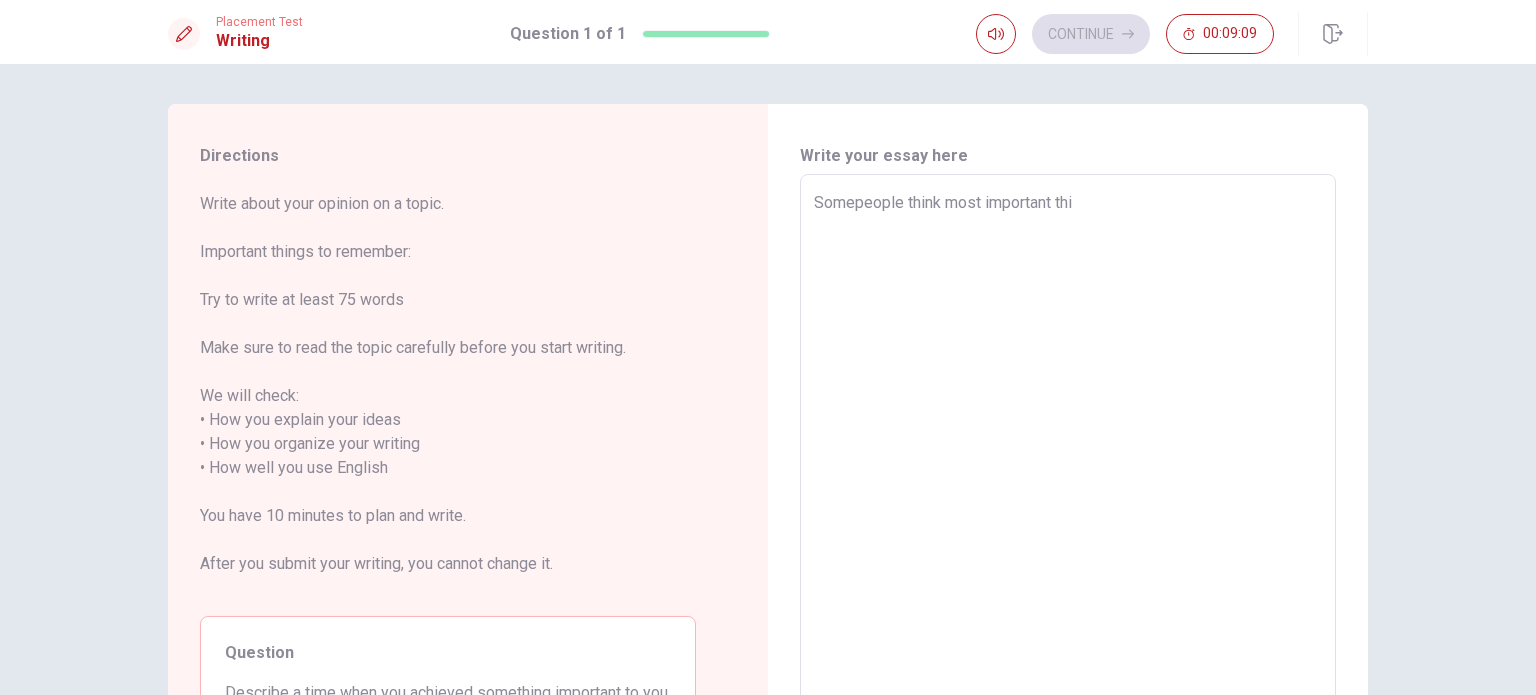 type on "x" 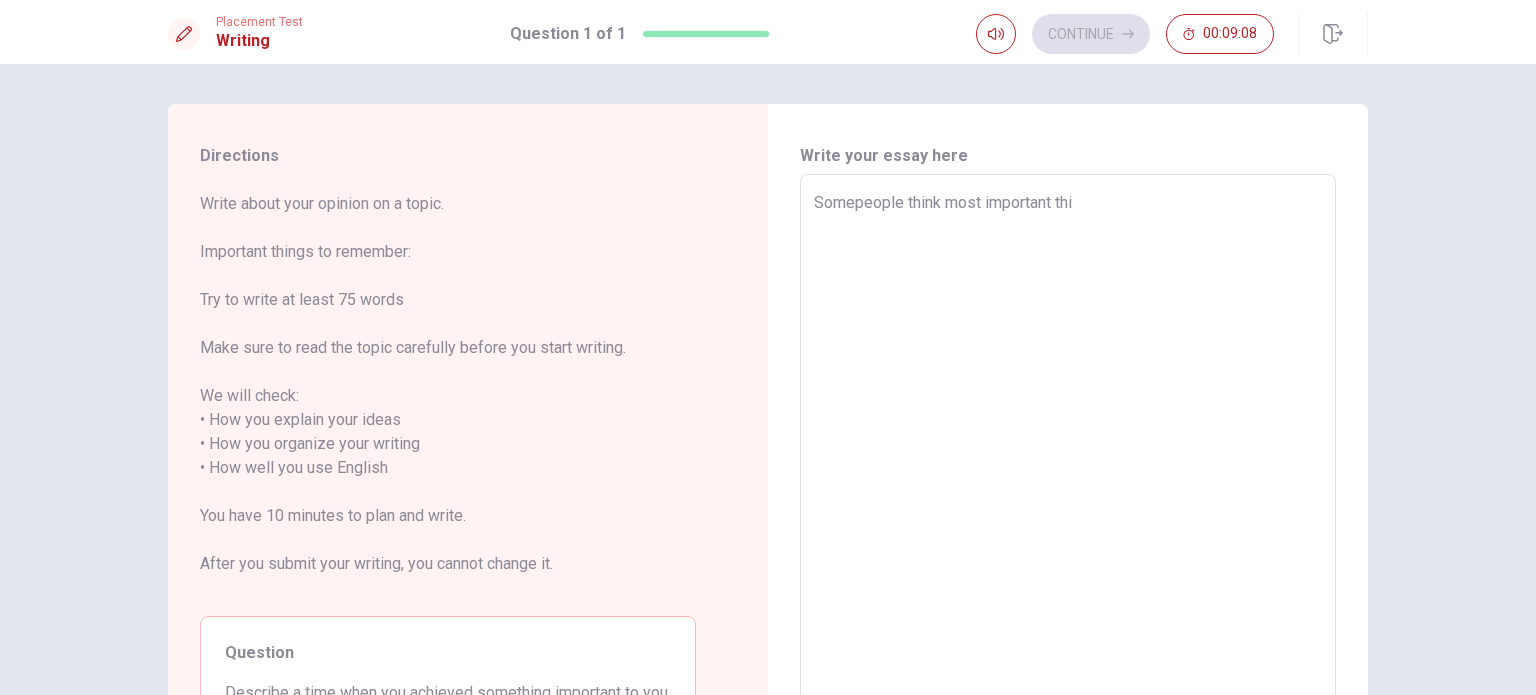 type on "Somepeople think most important thin" 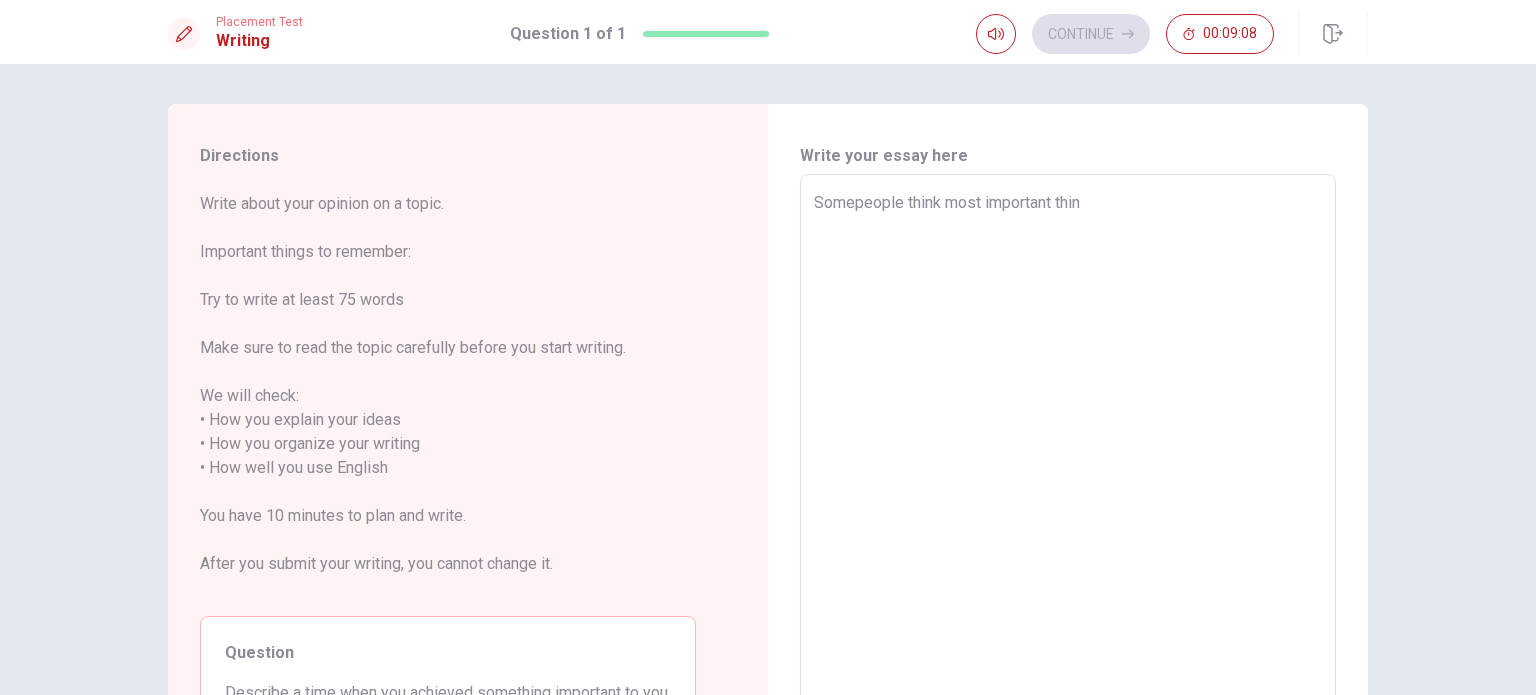type on "x" 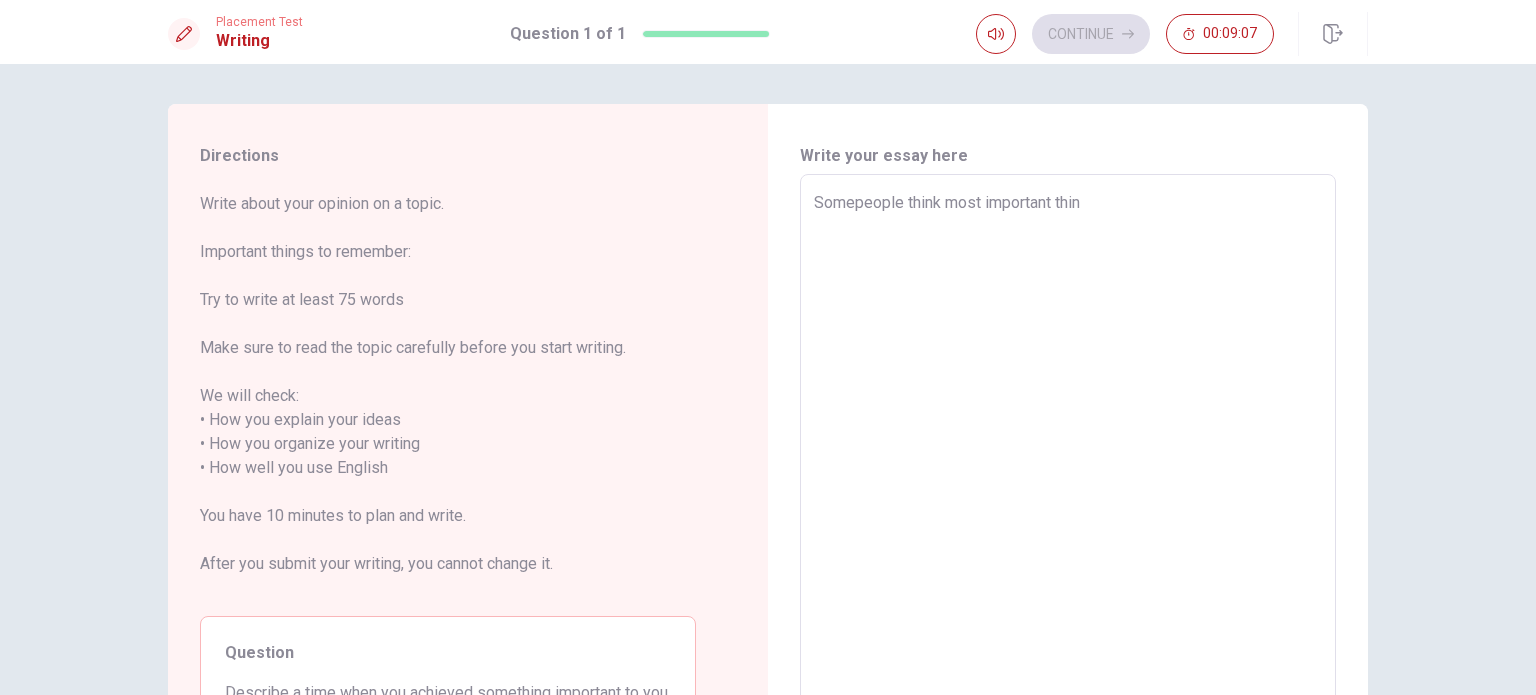 type on "Somepeople think most important thing" 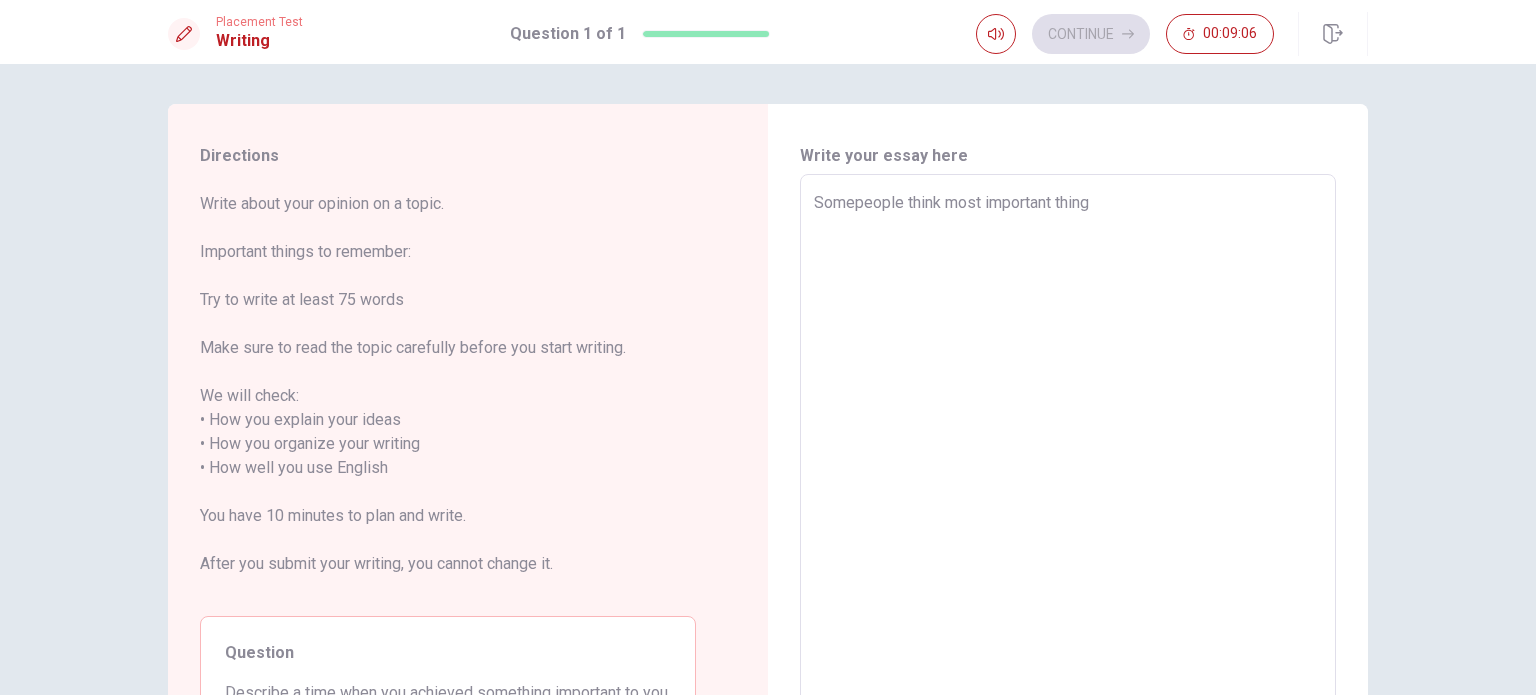 type on "x" 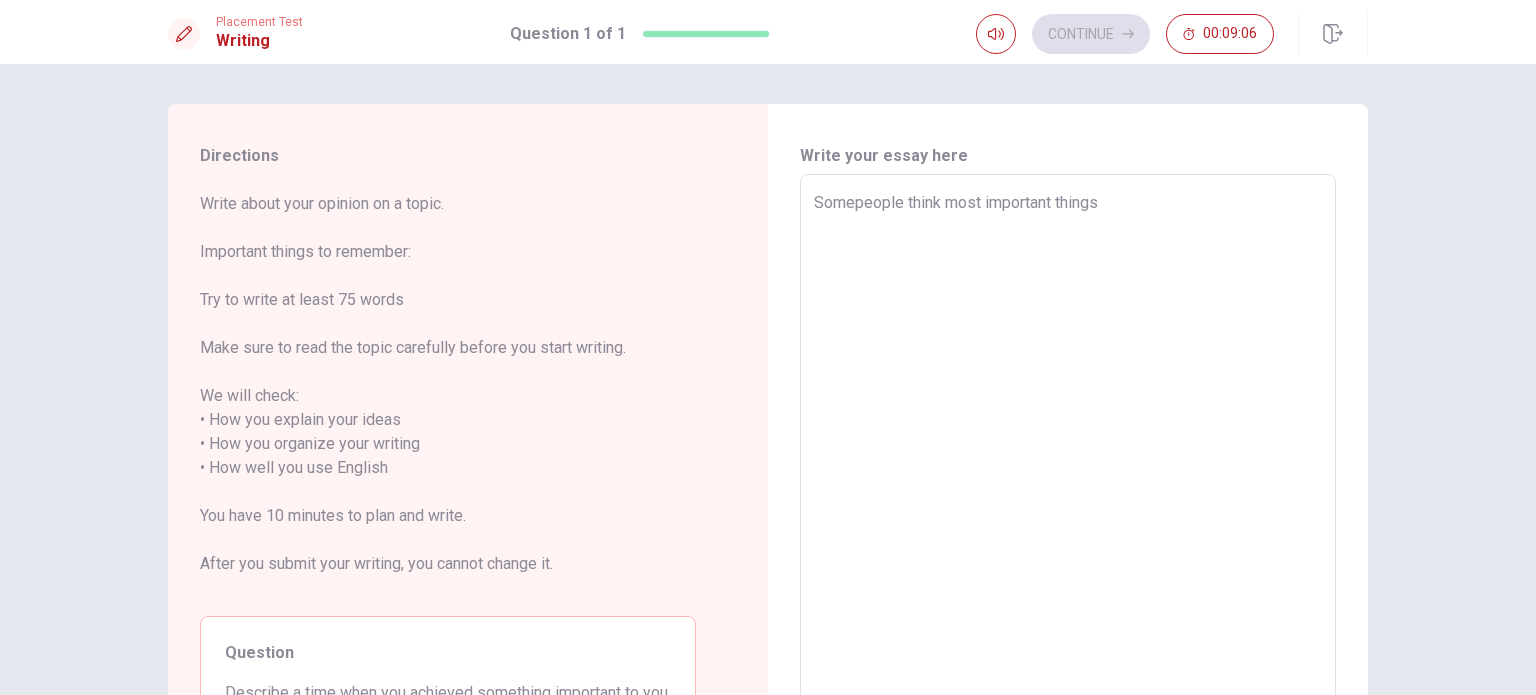 type on "x" 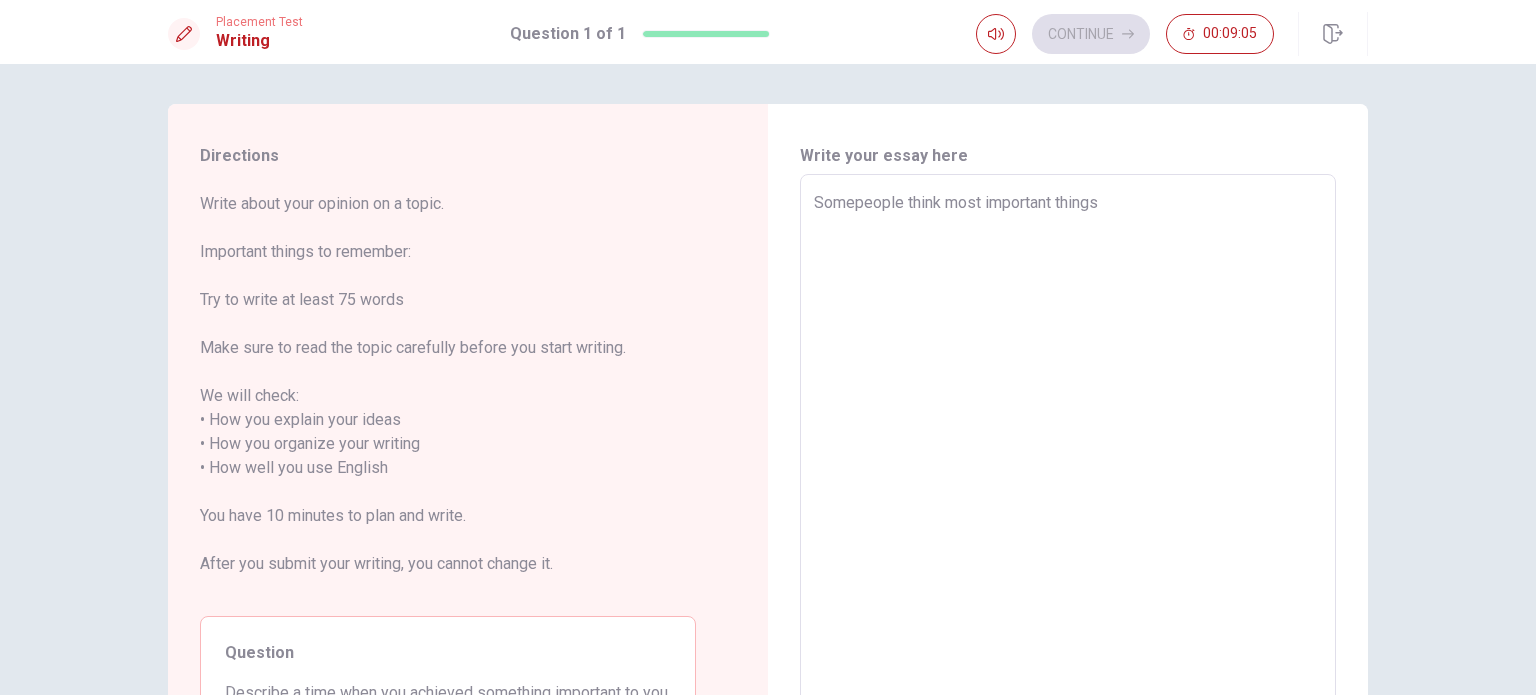 type on "Somepeople think most important things" 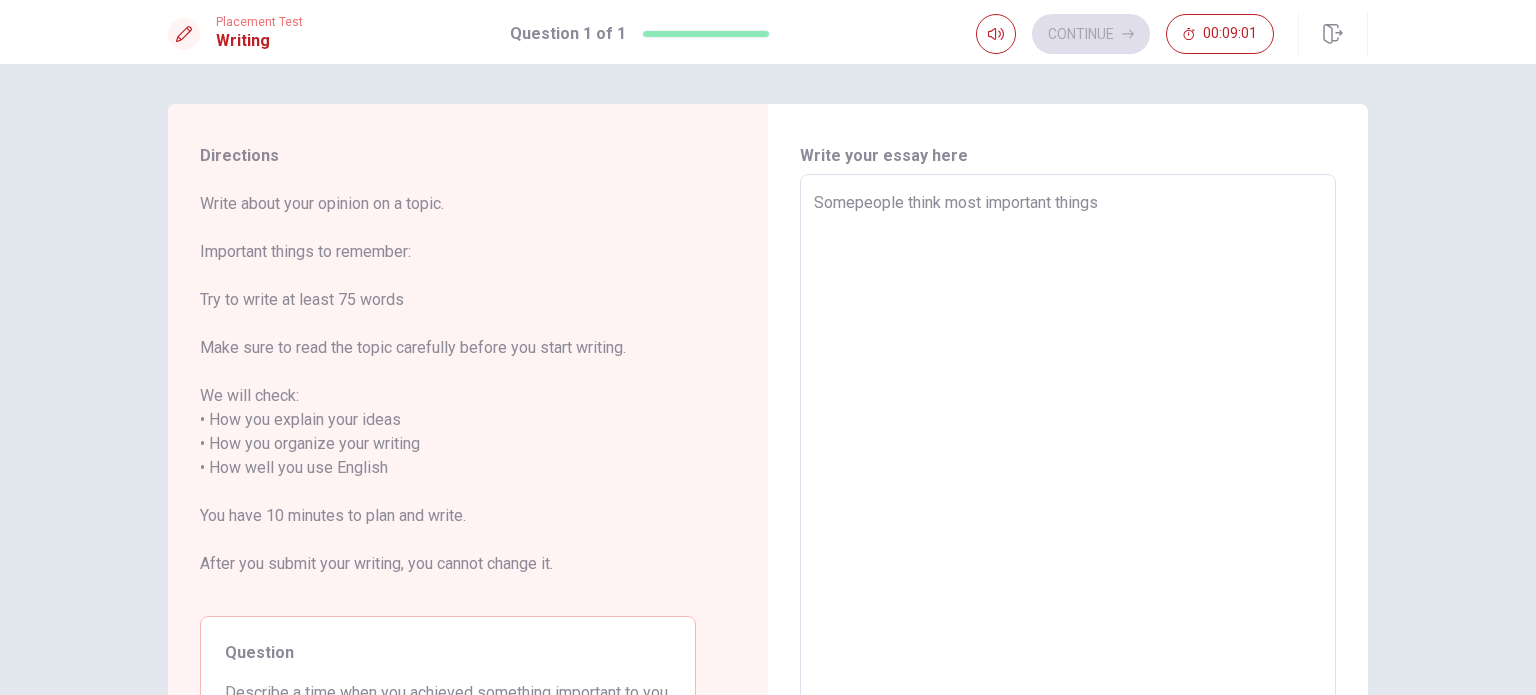 type on "x" 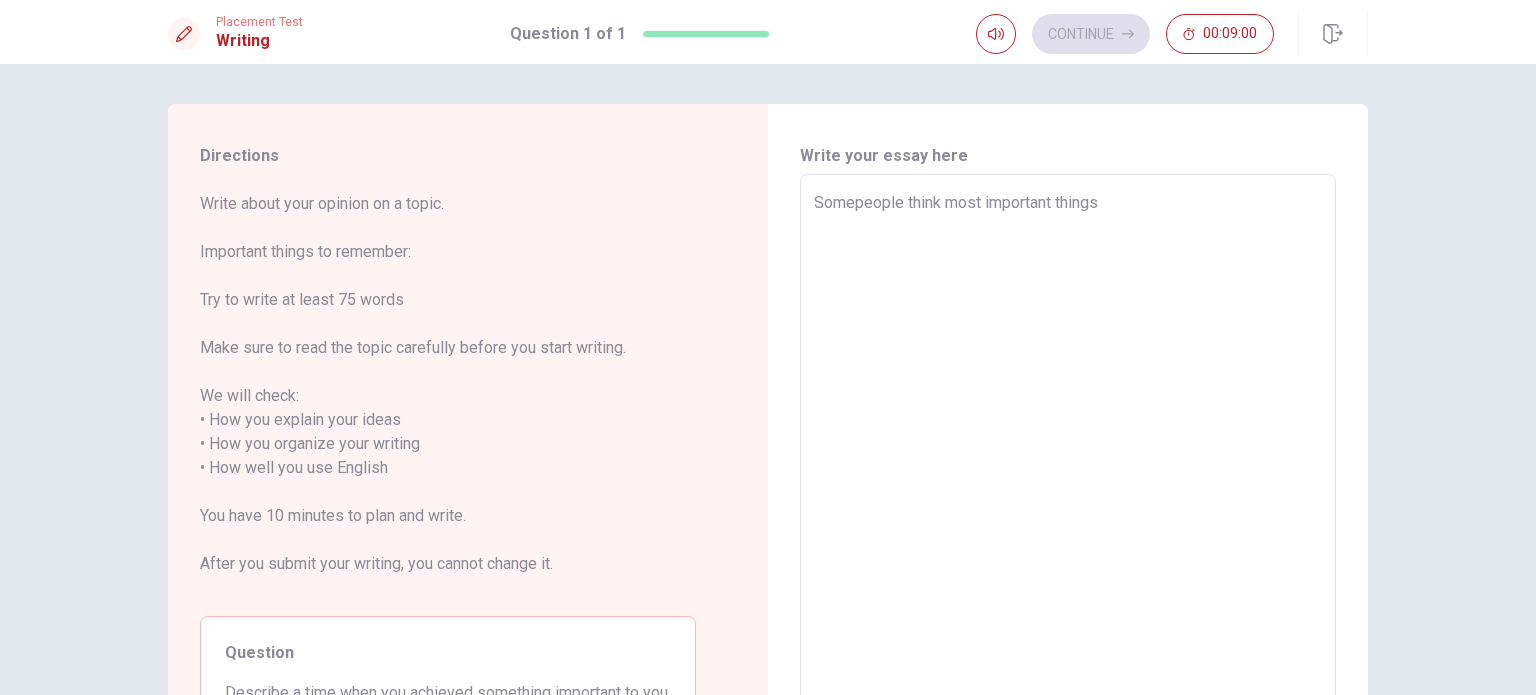 type on "Somepeople think most important things m" 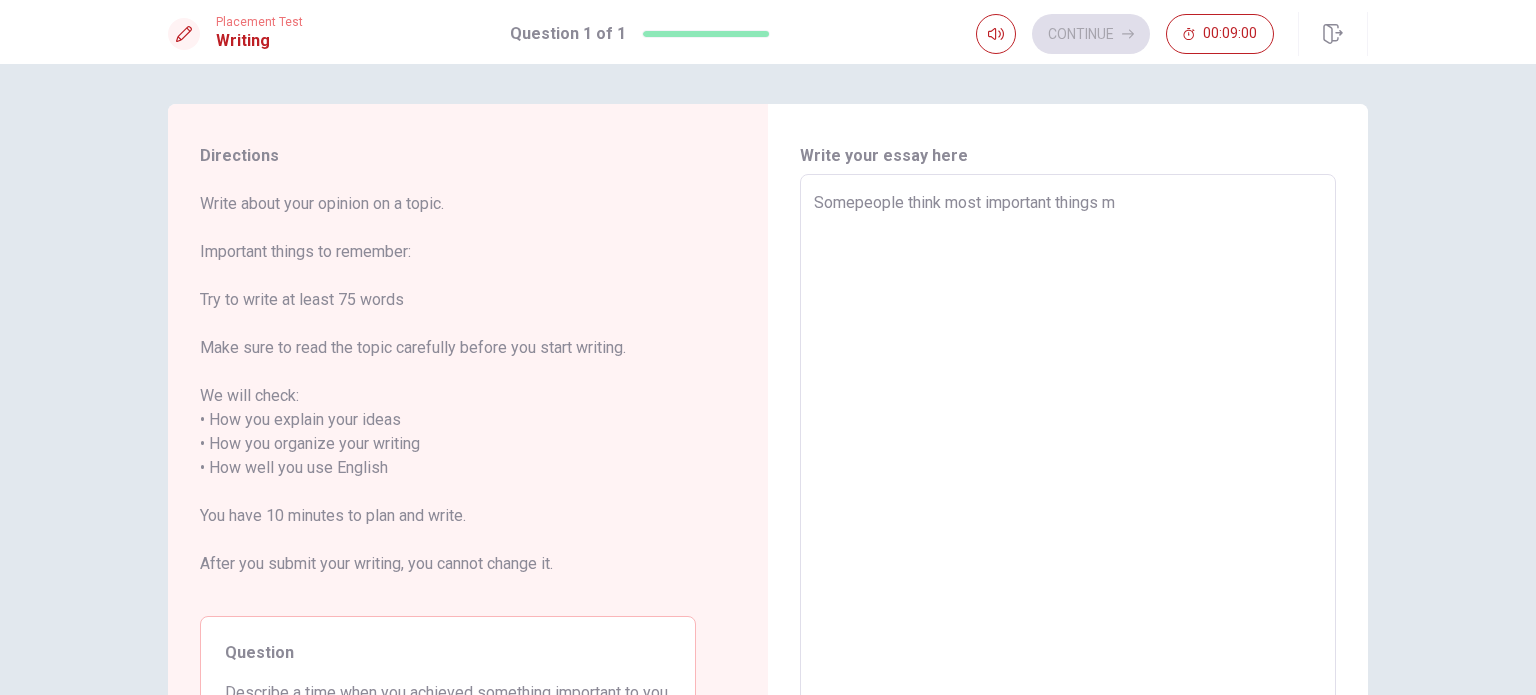 type on "x" 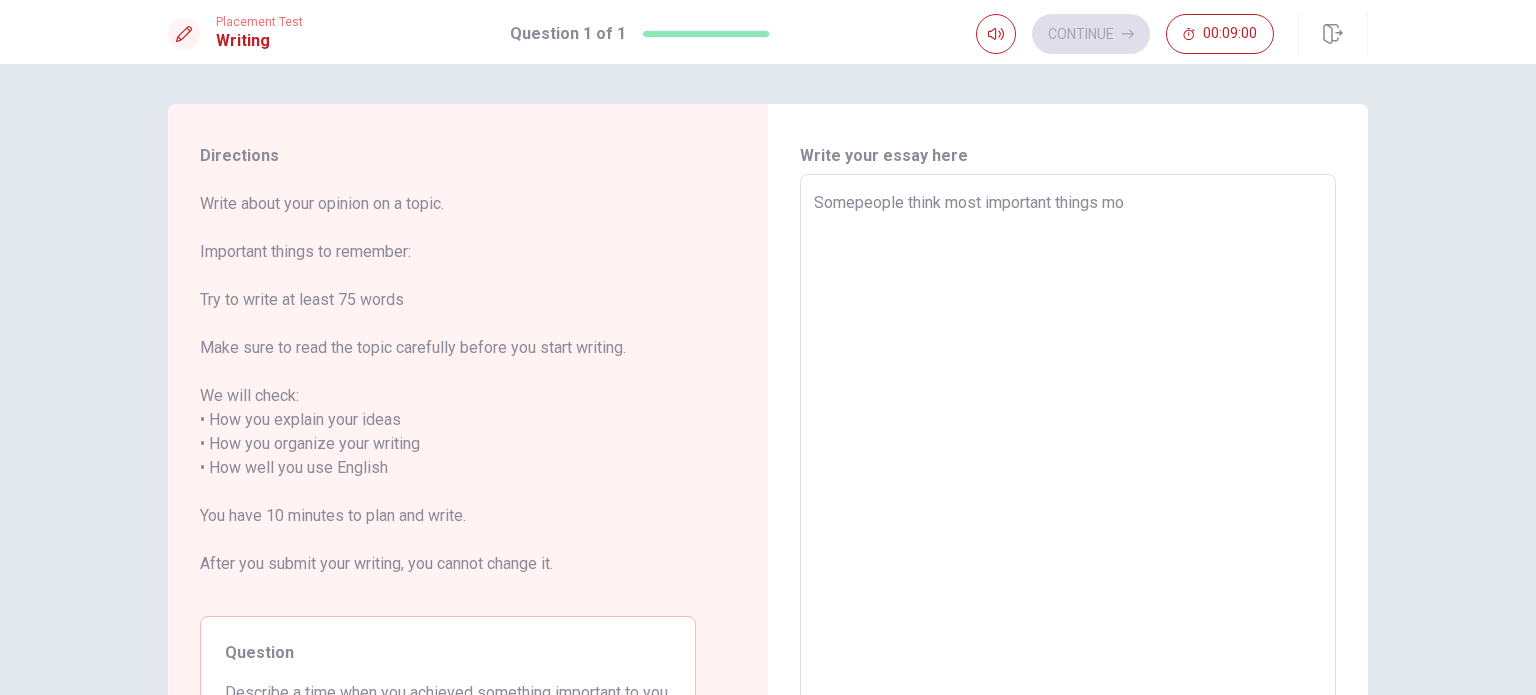 type on "x" 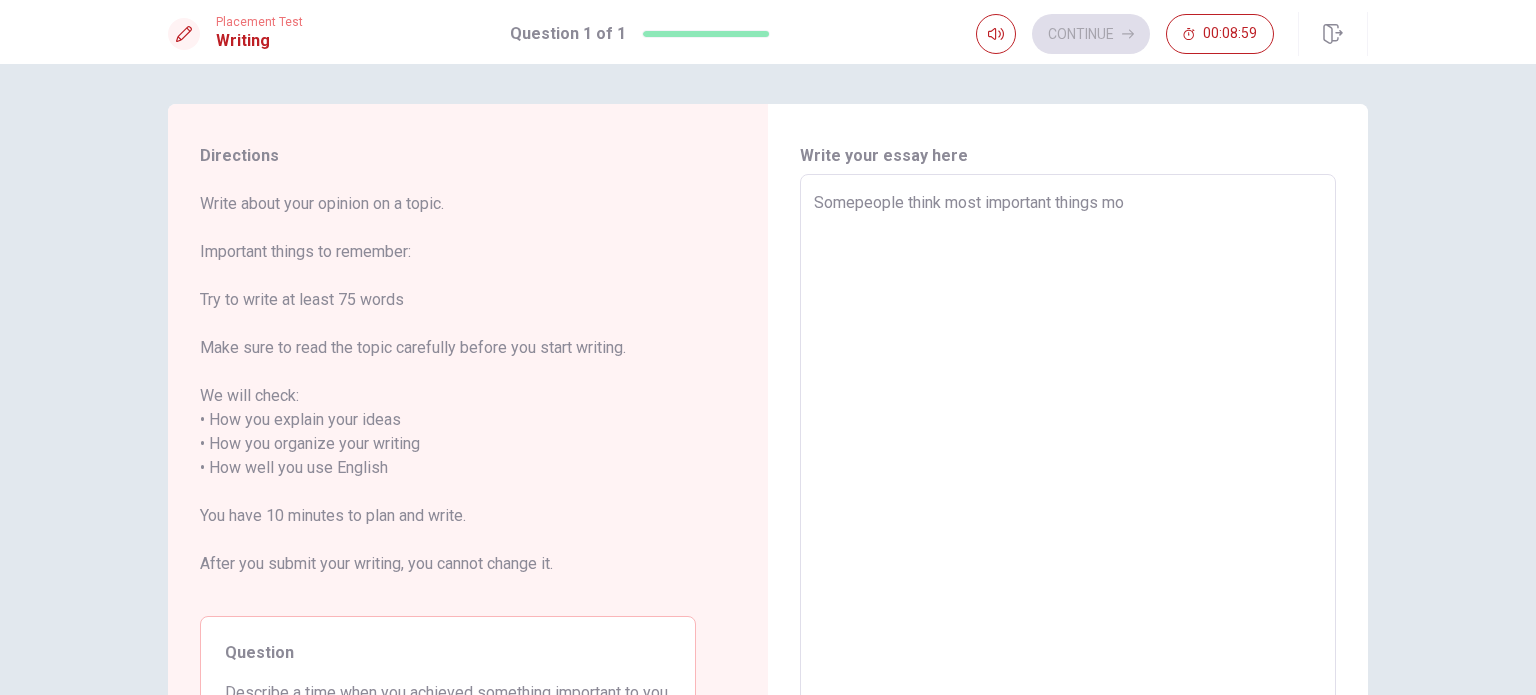 type on "Somepeople think most important things mon" 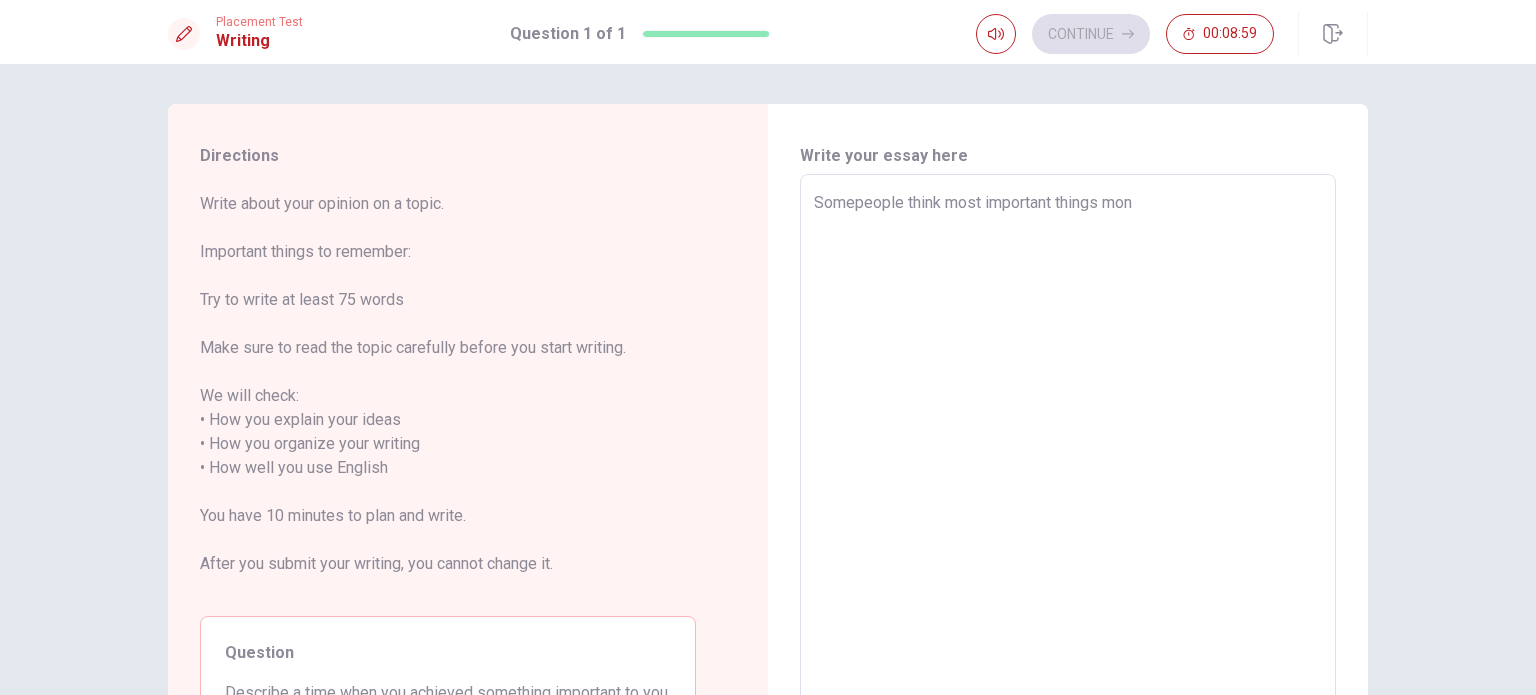 type on "x" 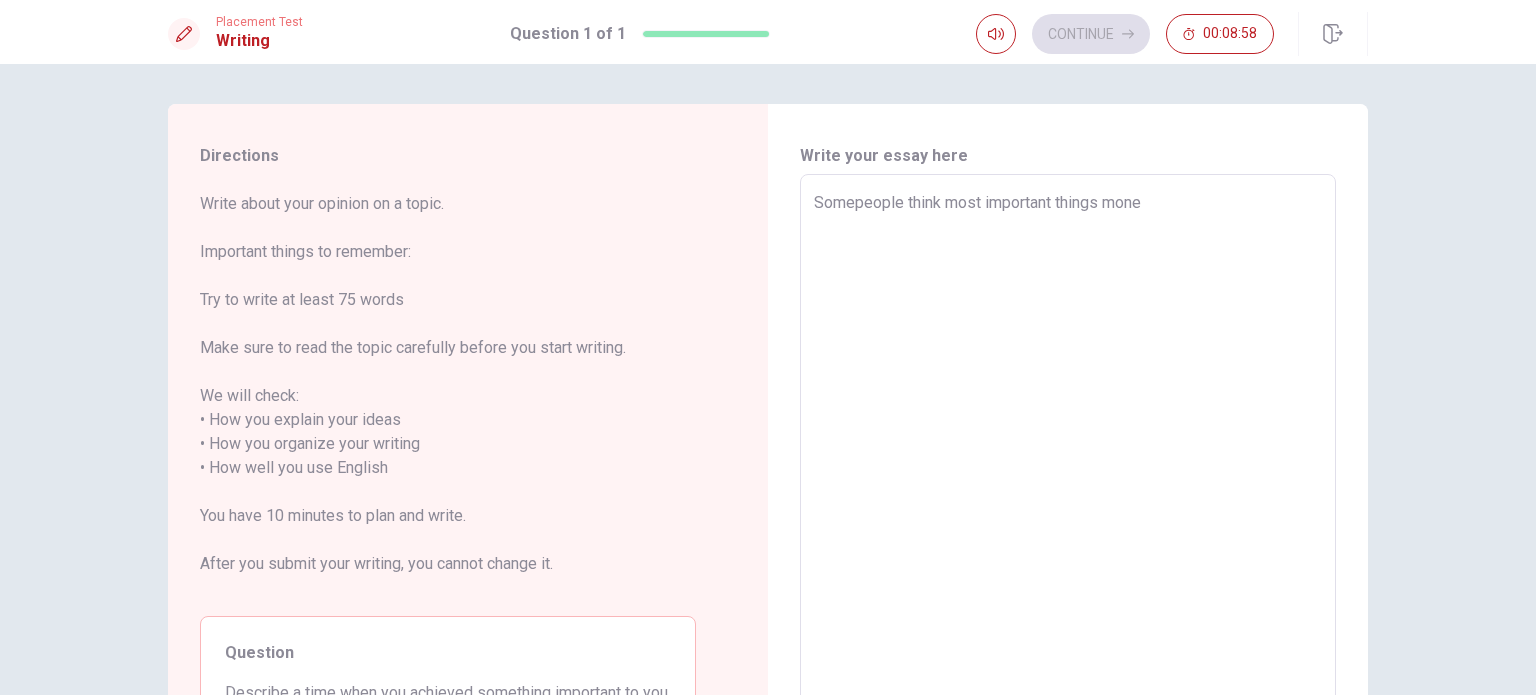 type on "x" 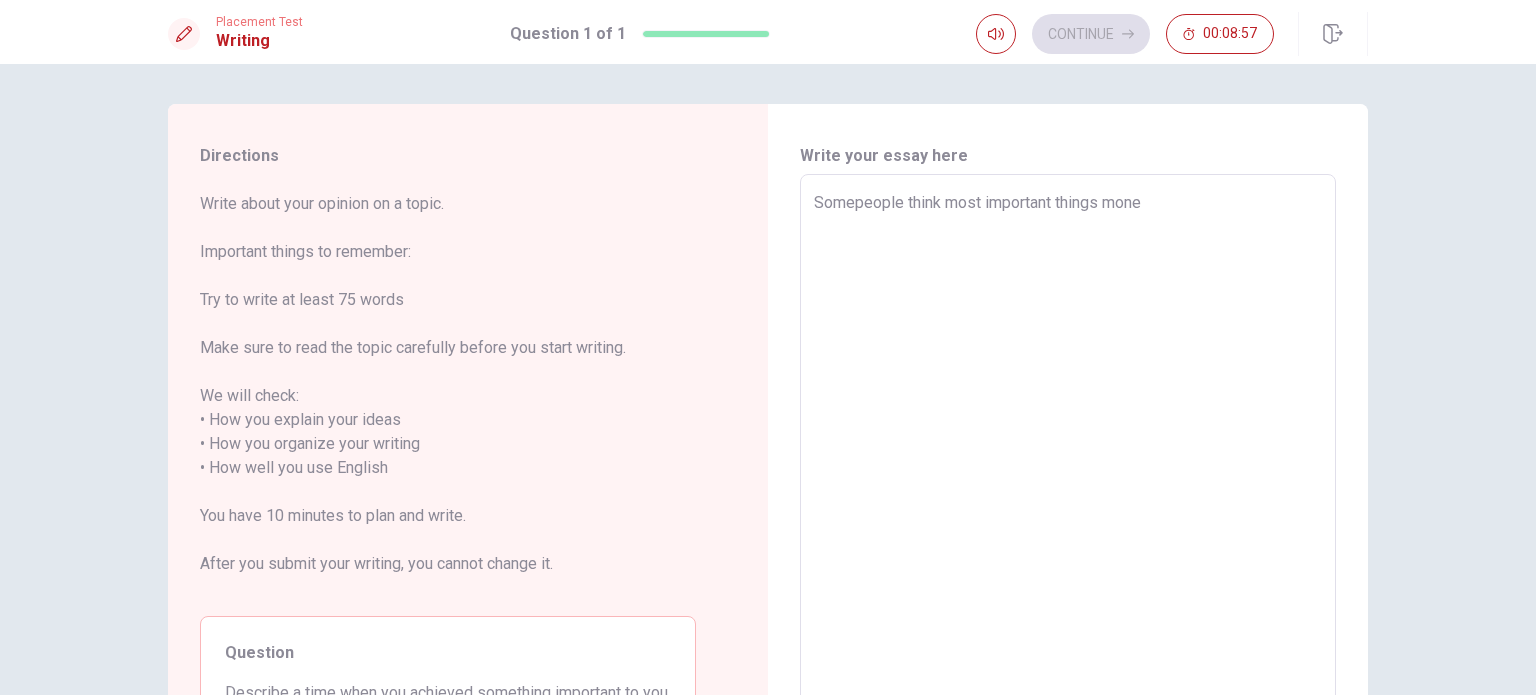 type on "Somepeople think most important things money" 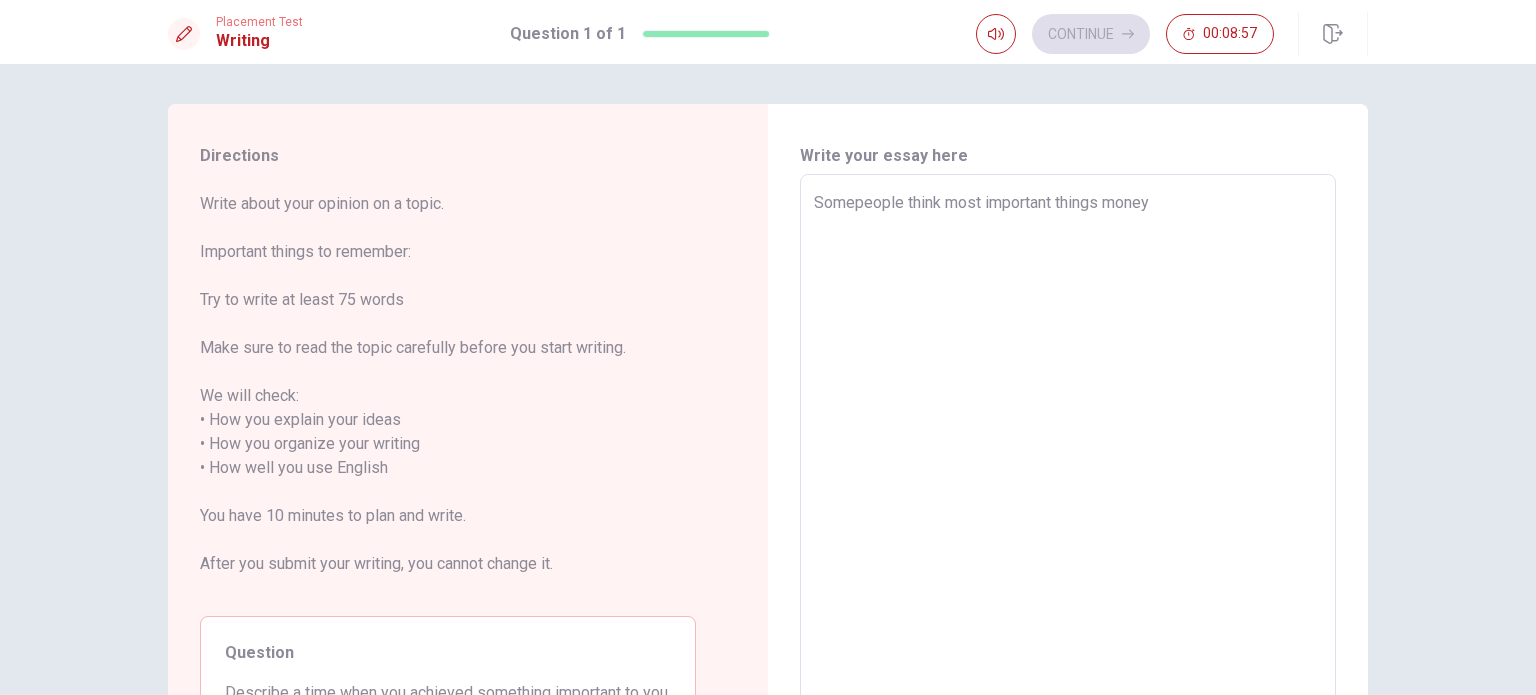 type on "x" 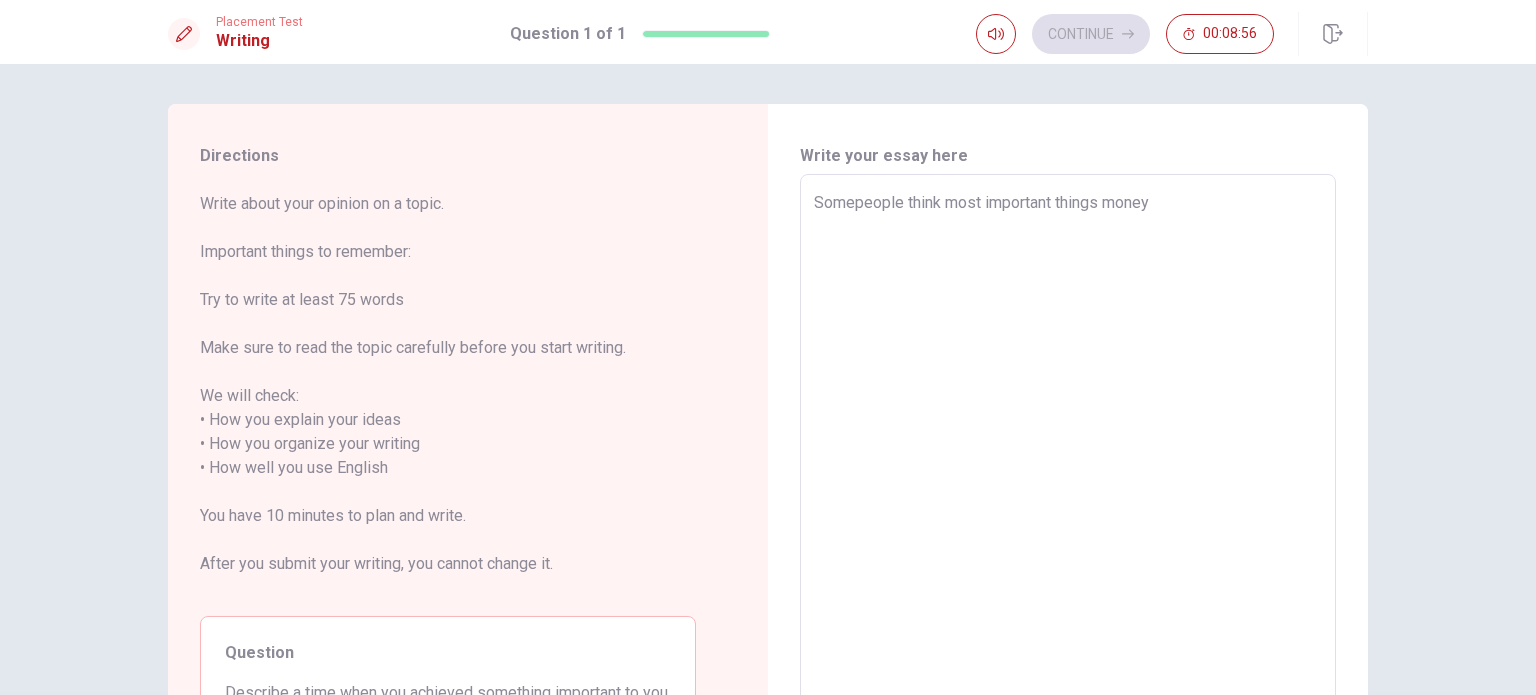 type on "Somepeople think most important things money." 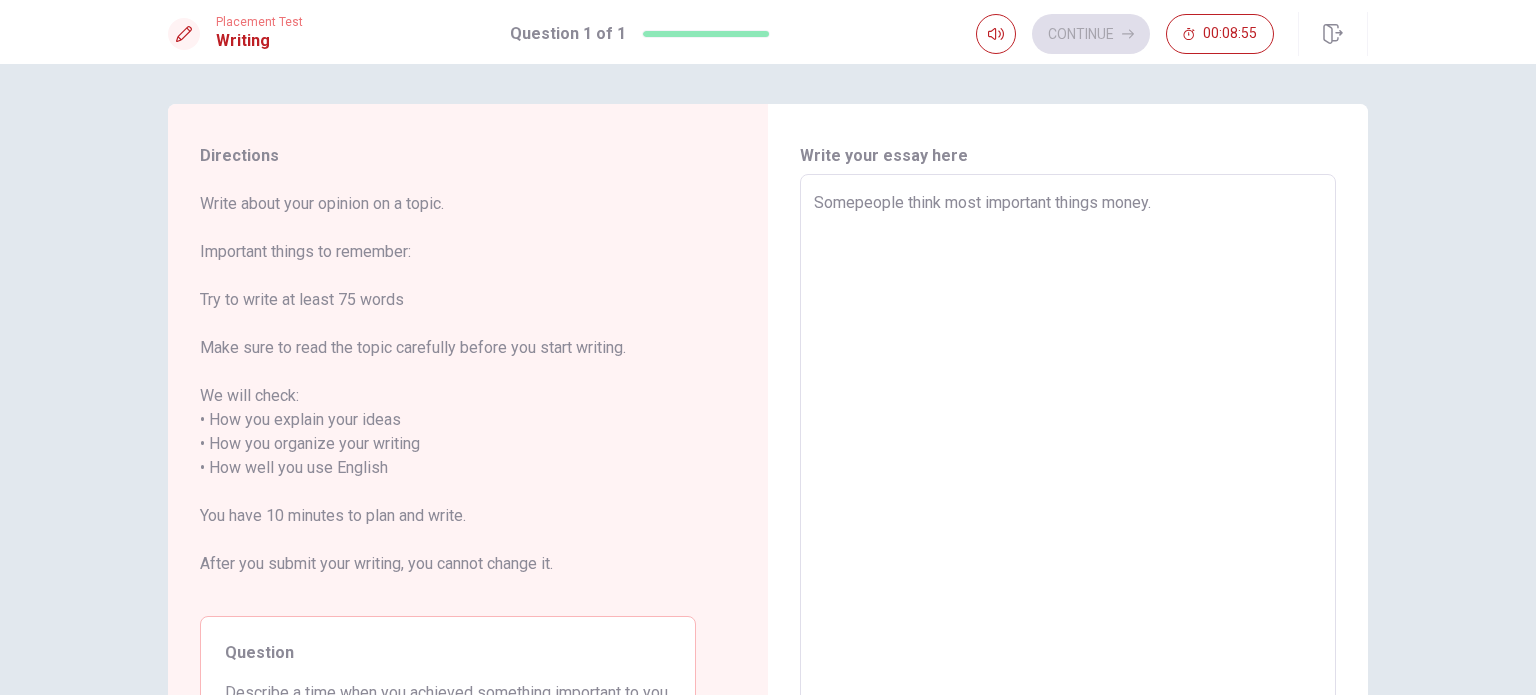 type on "x" 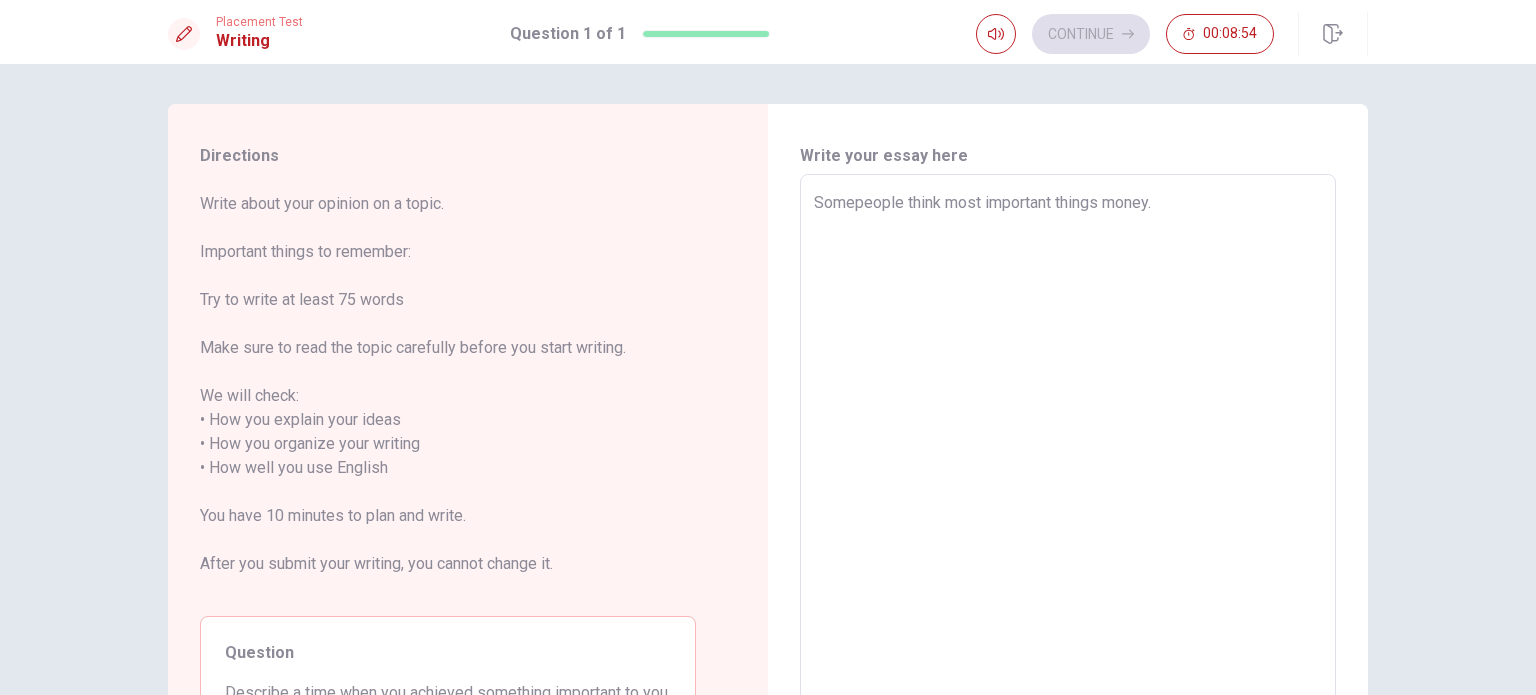type on "Somepeople think most important things money." 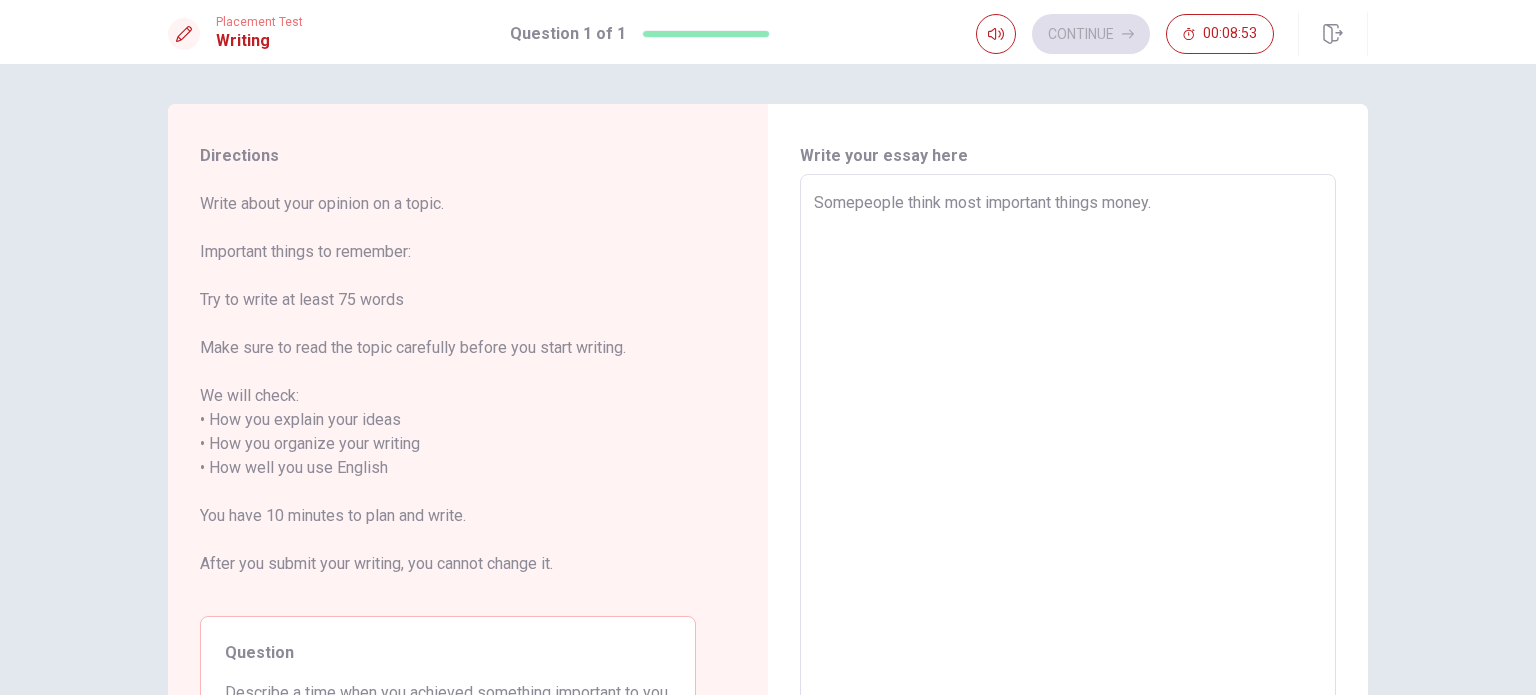 type on "x" 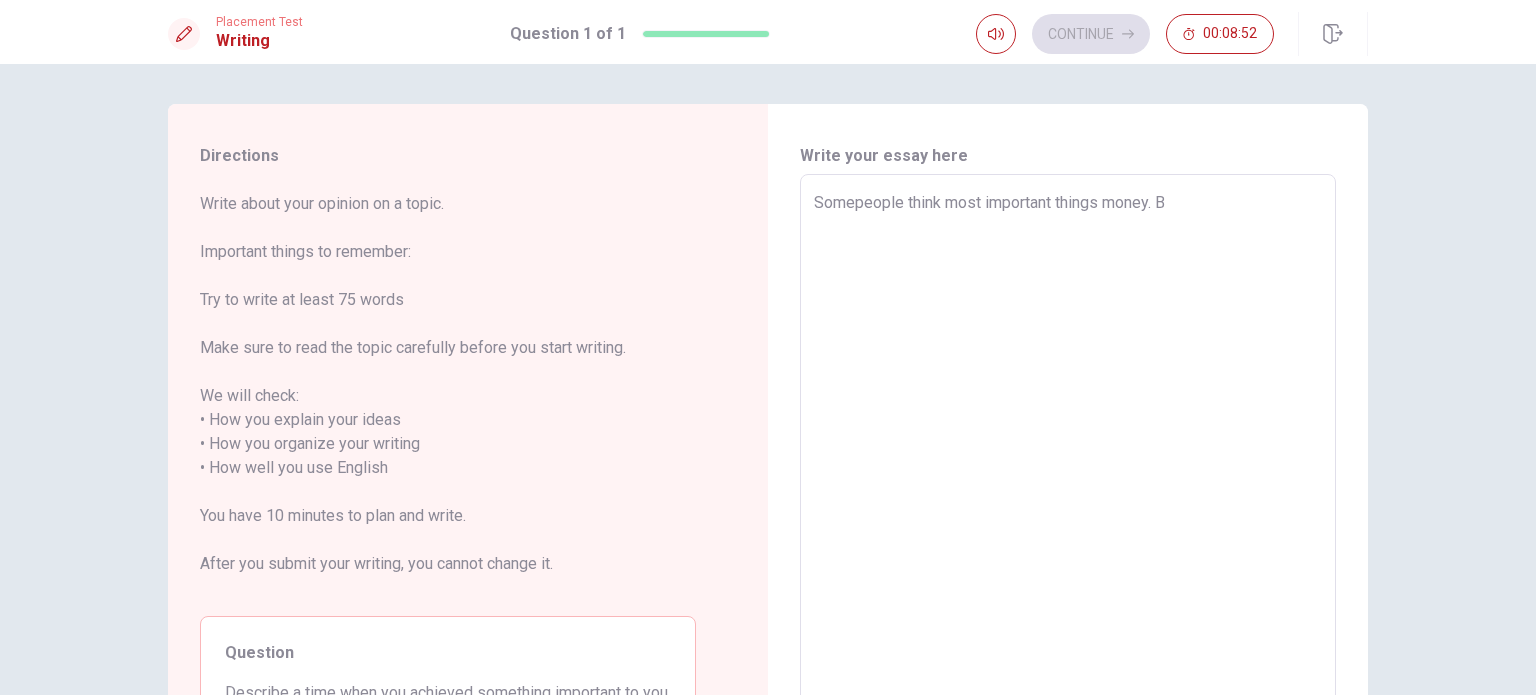 type on "x" 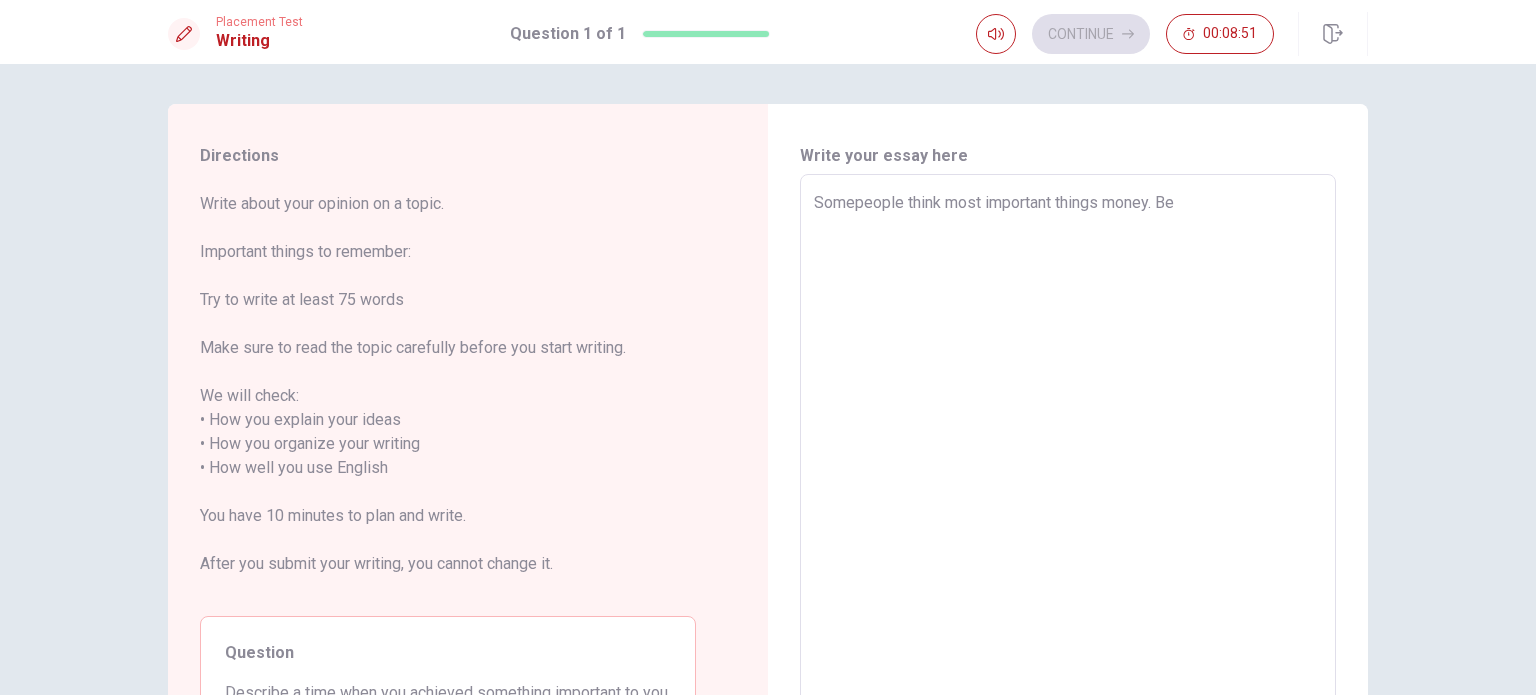 type on "x" 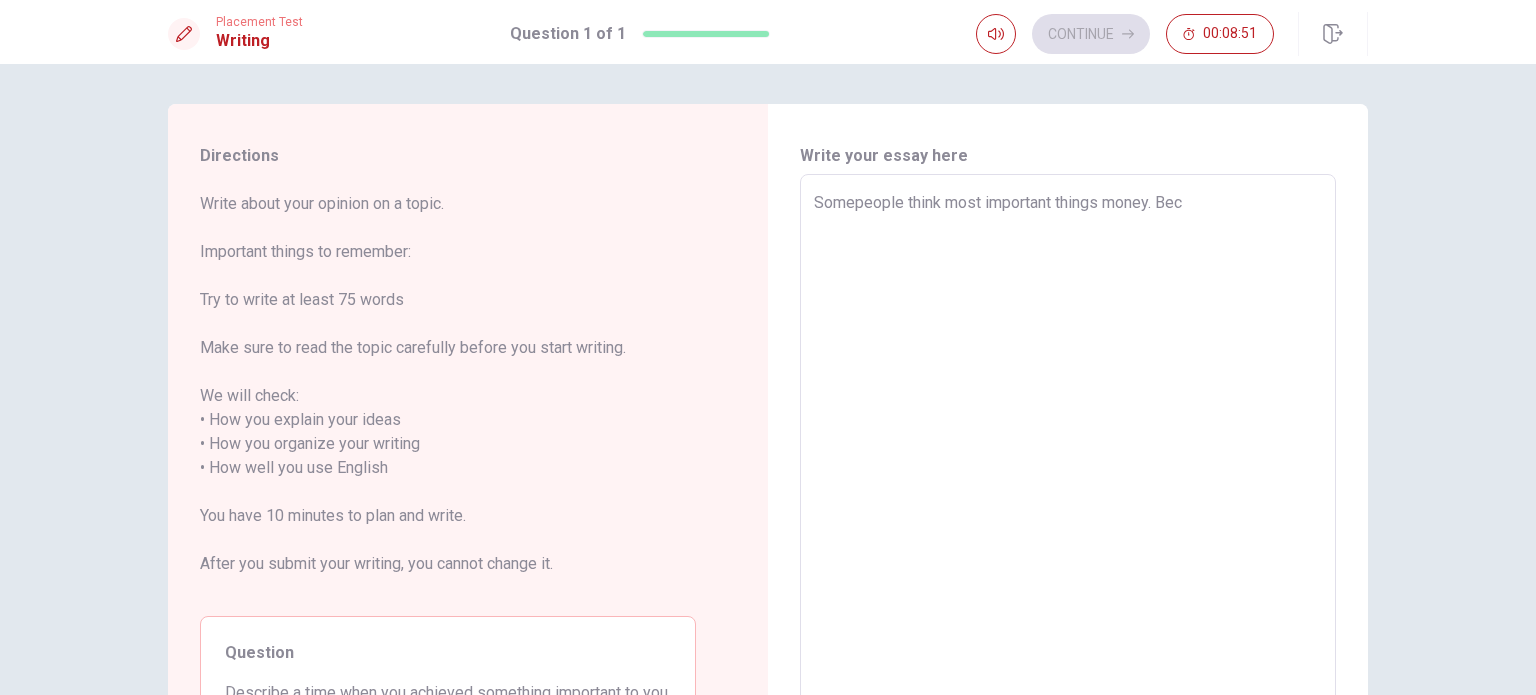 type on "x" 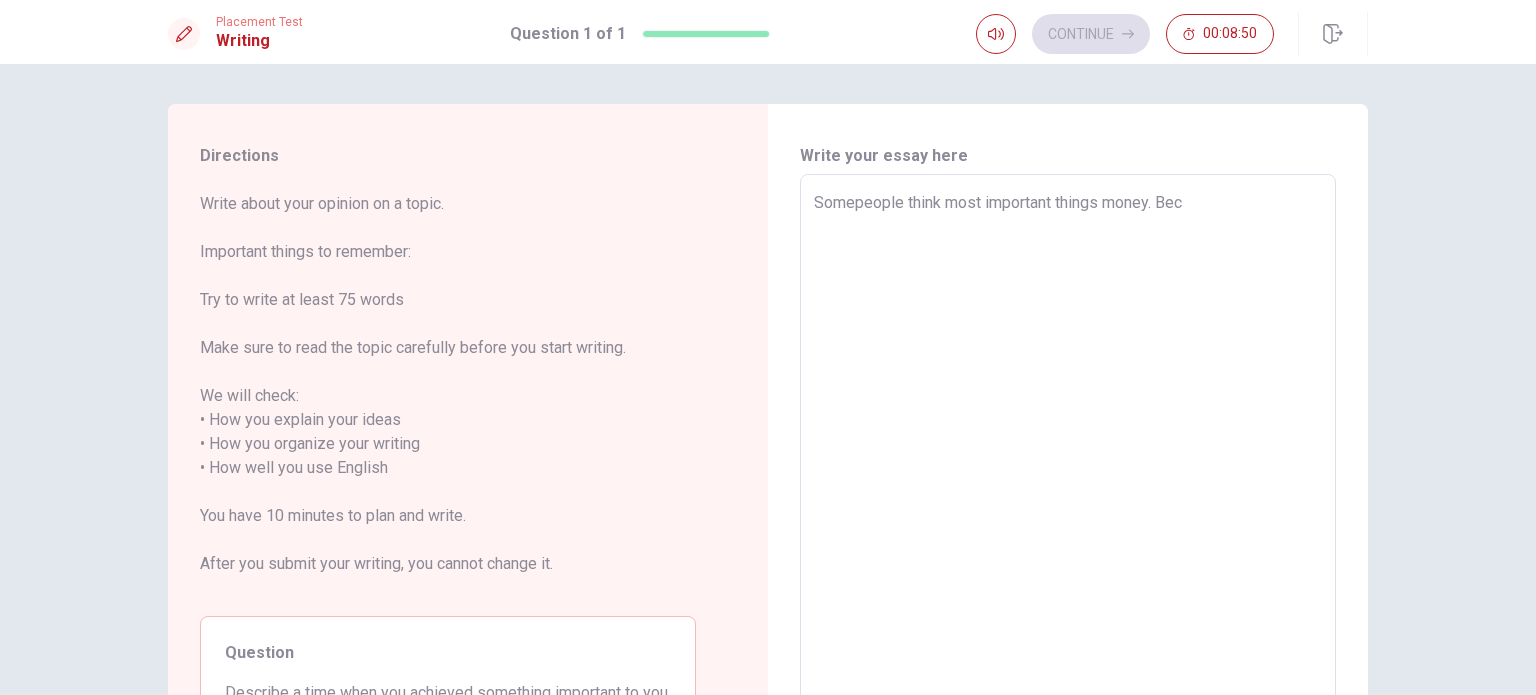 type on "Somepeople think most important things money. [GEOGRAPHIC_DATA]" 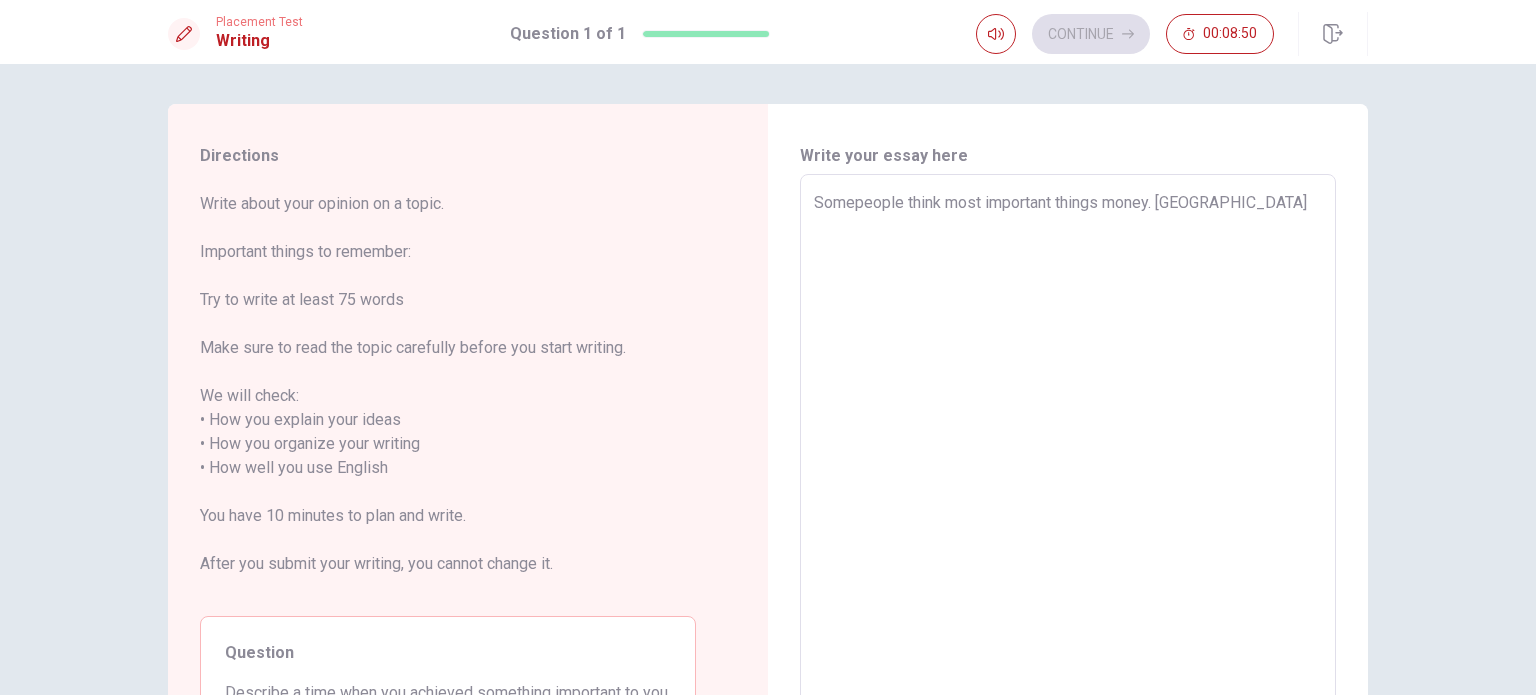 type on "x" 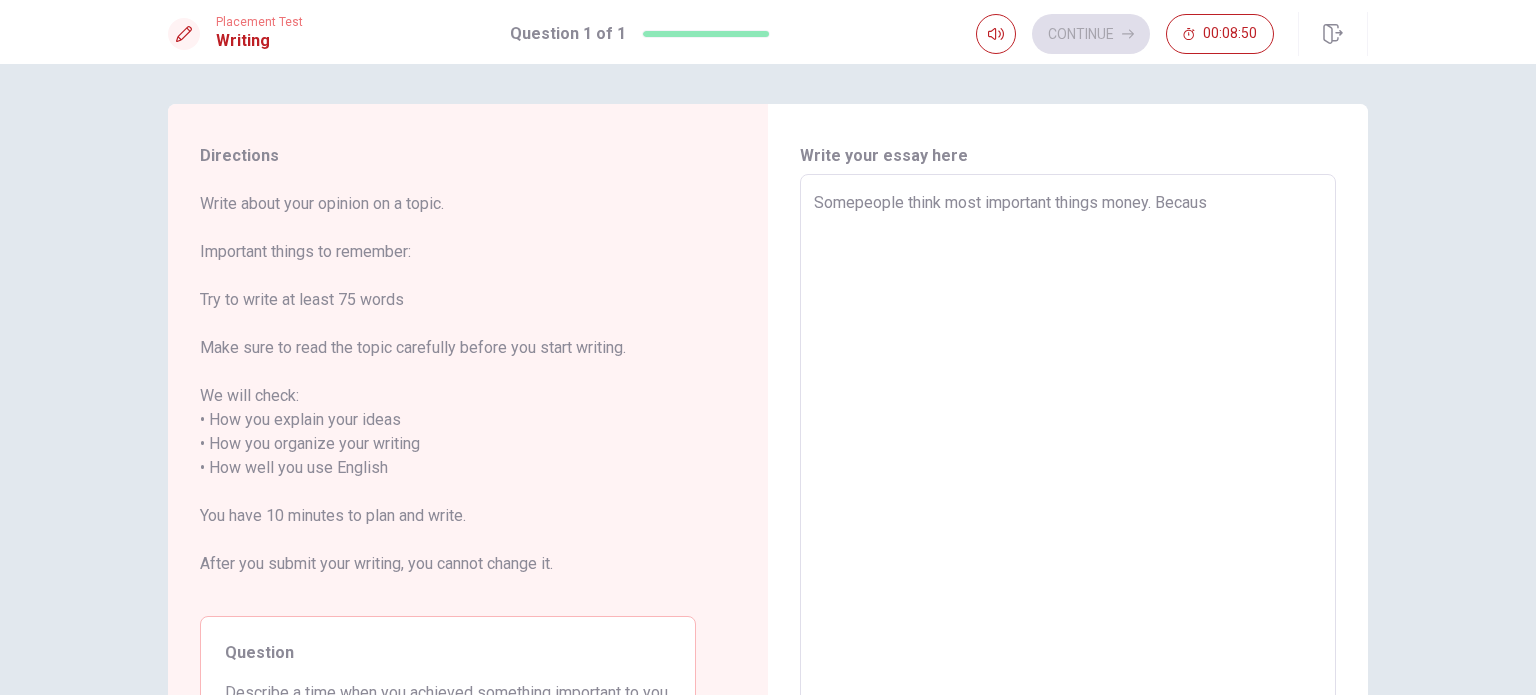 type on "x" 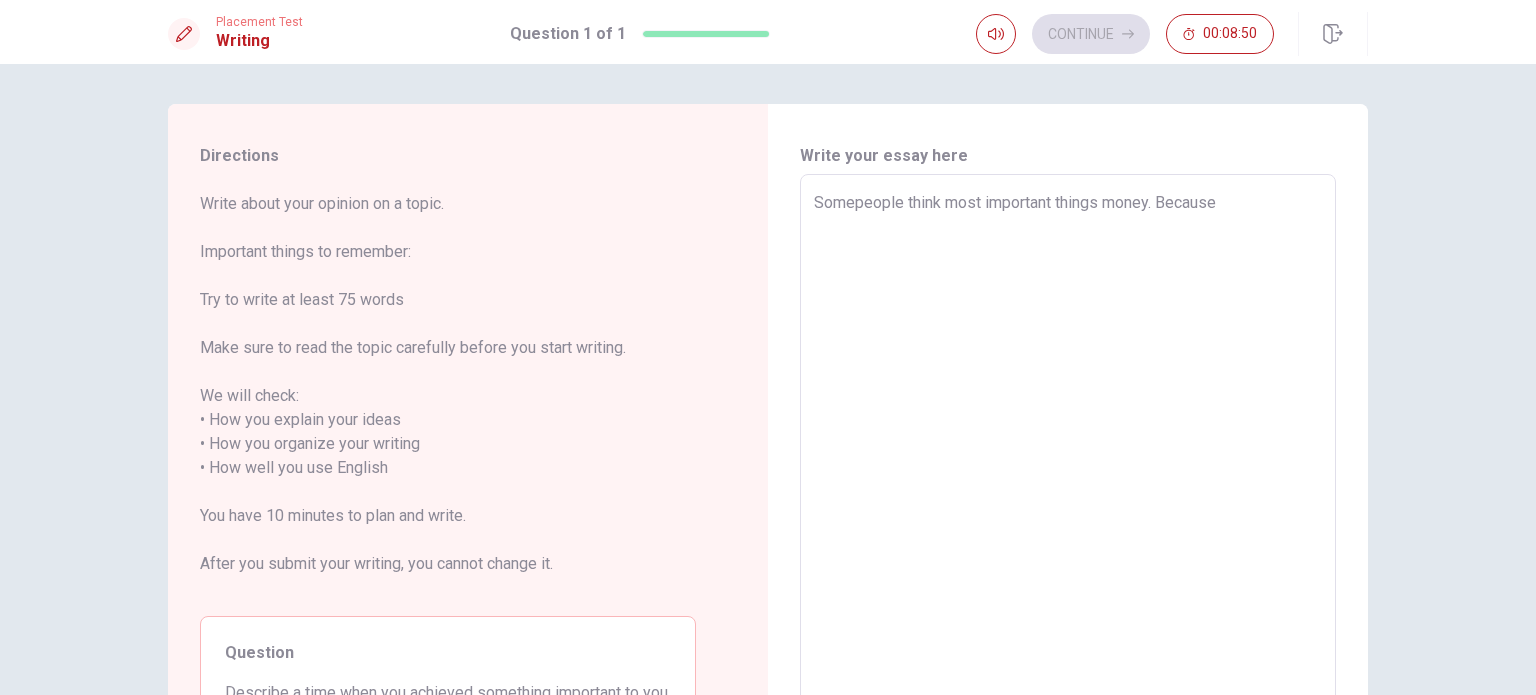 type on "x" 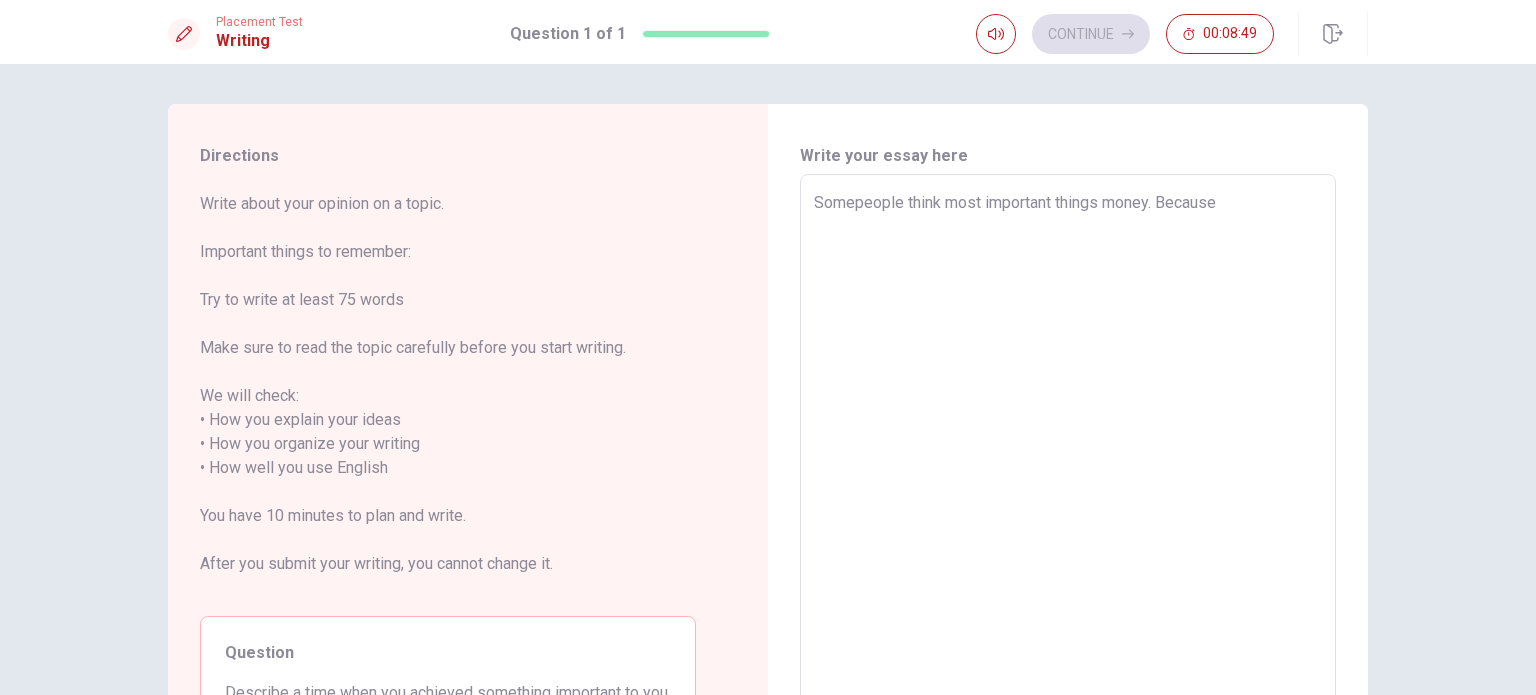 type on "Somepeople think most important things money. Because" 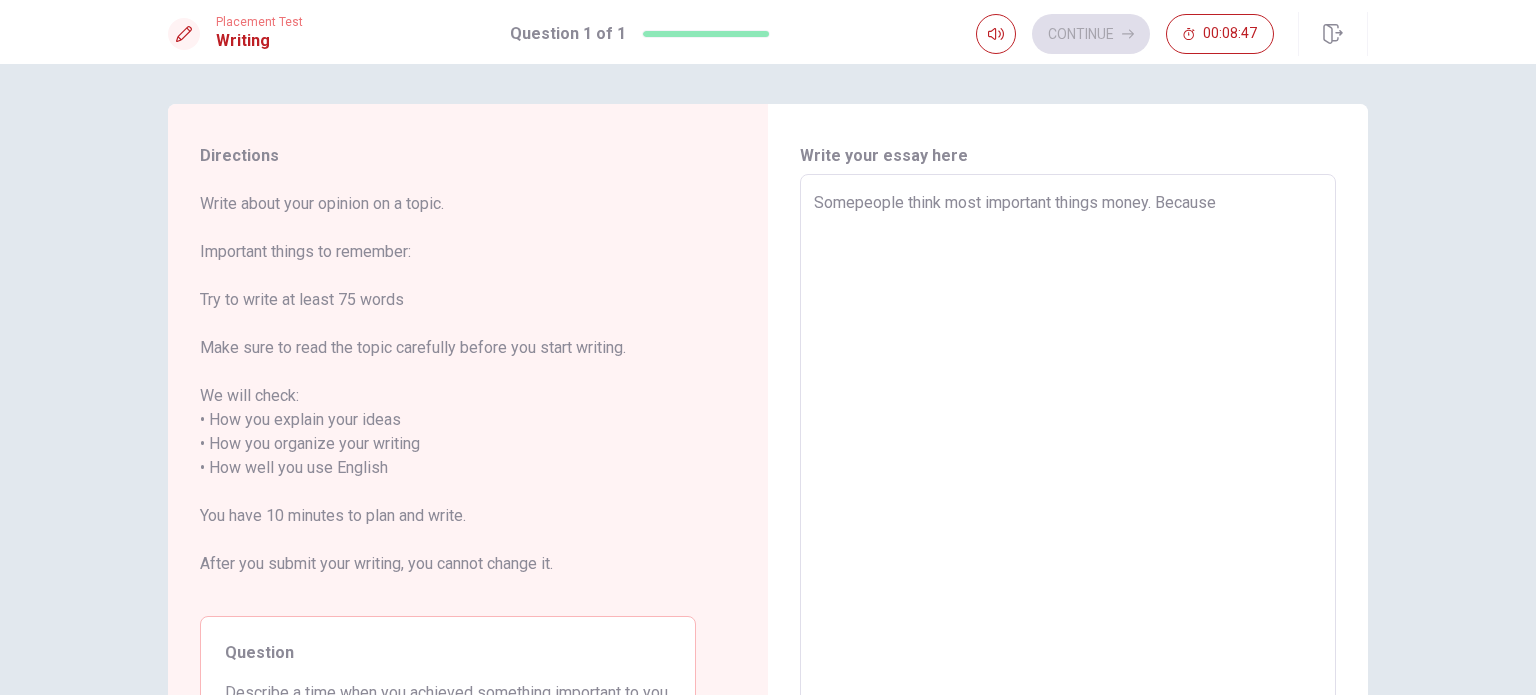 type on "x" 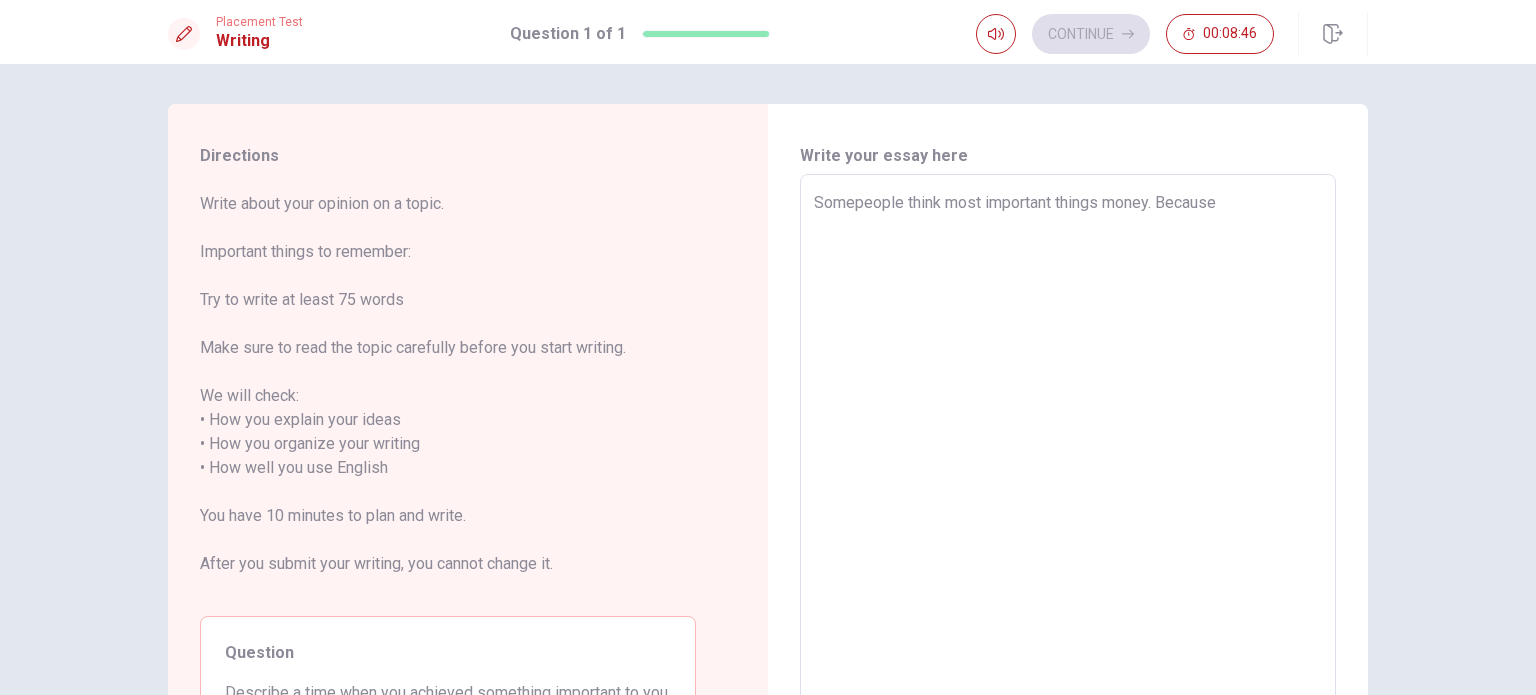 type on "Somepeople think most important things money. Because m" 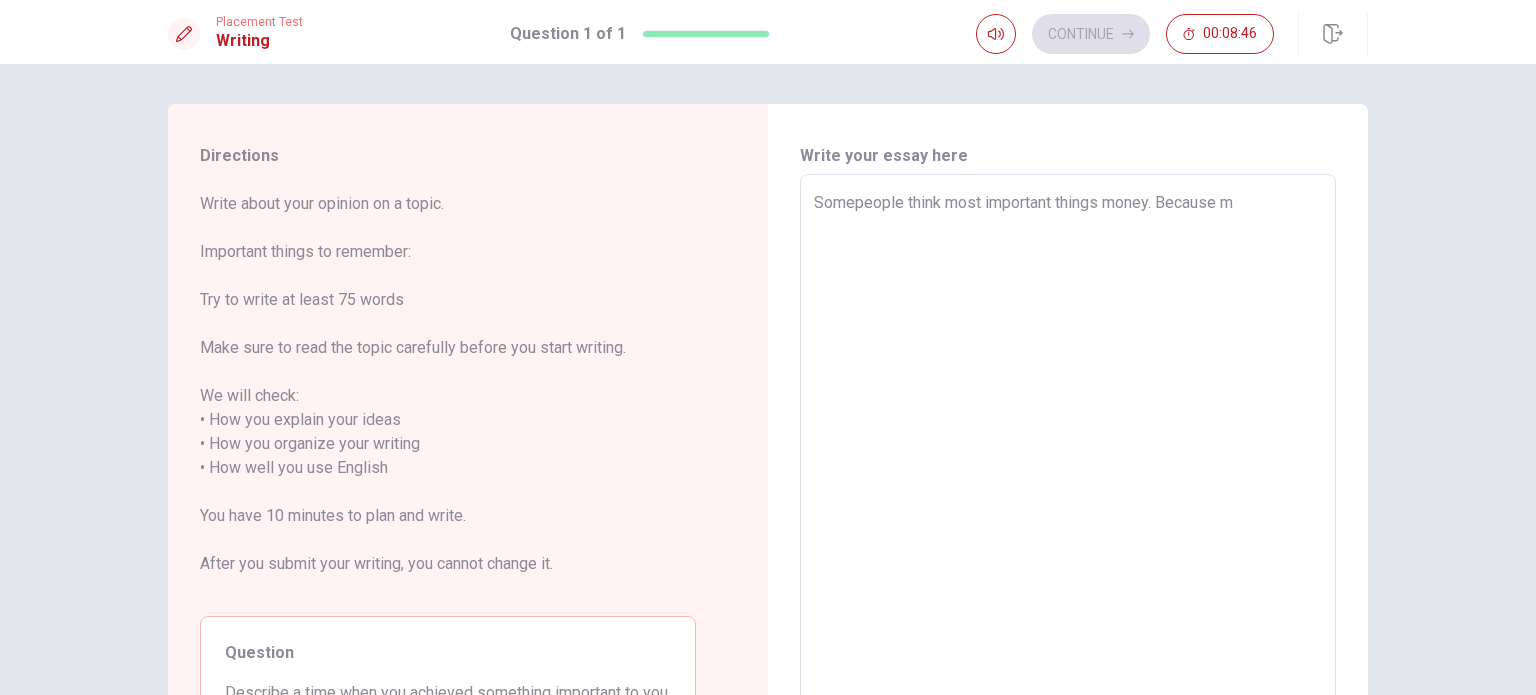 type on "x" 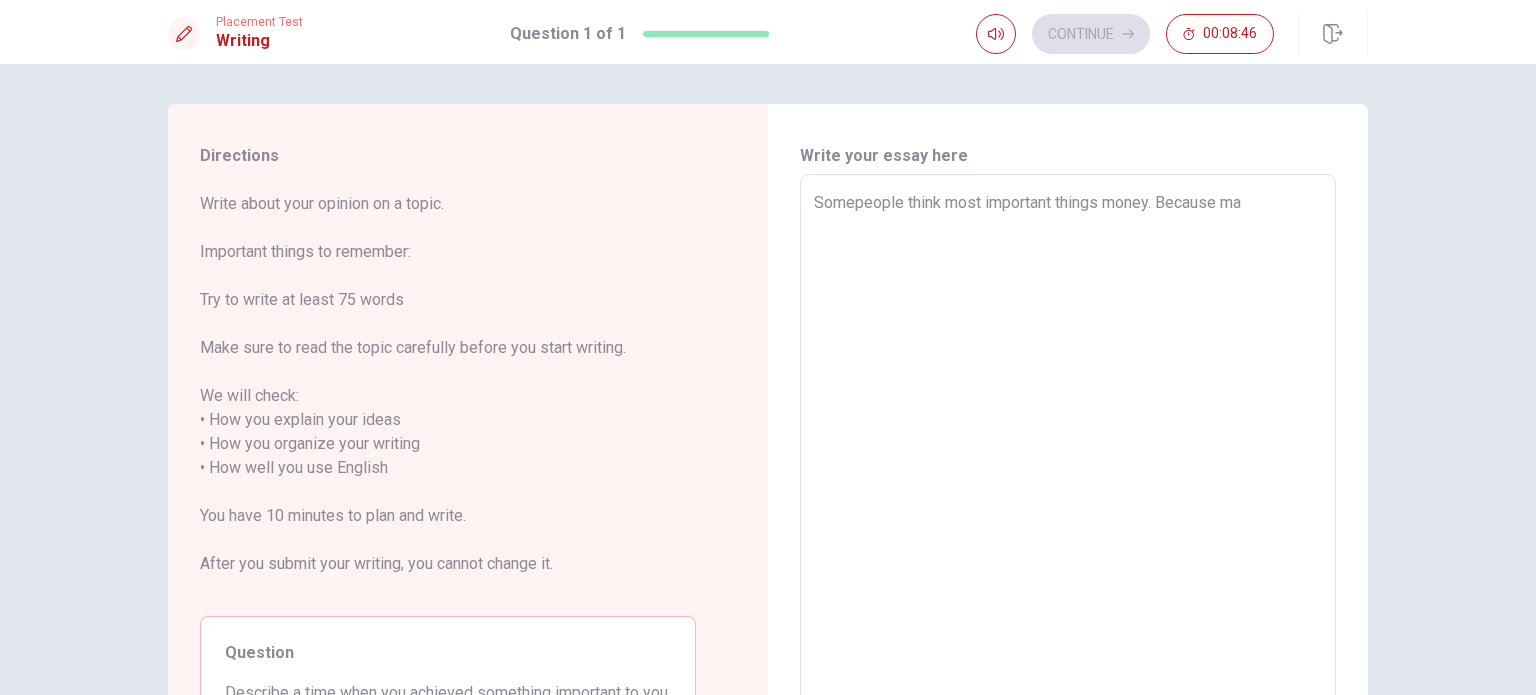 type on "x" 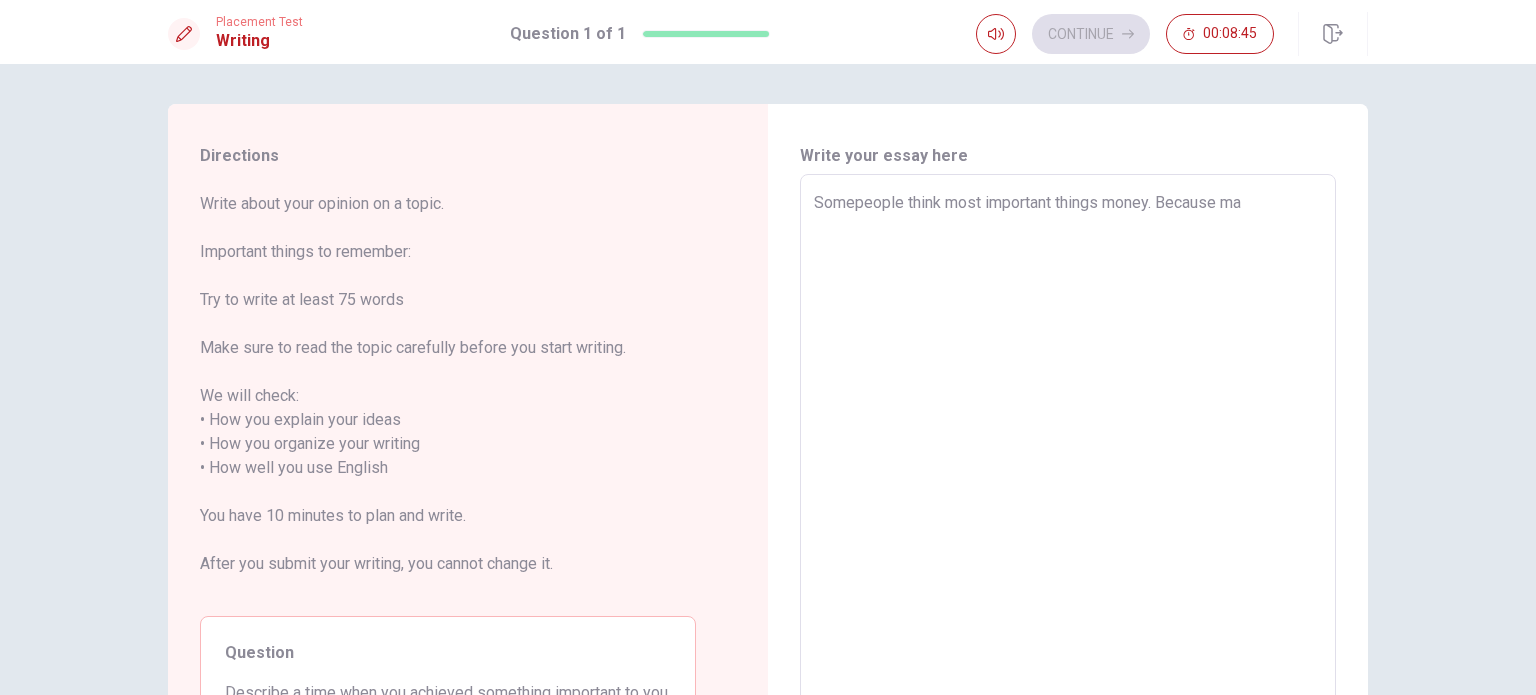 type on "Somepeople think most important things money. Because m" 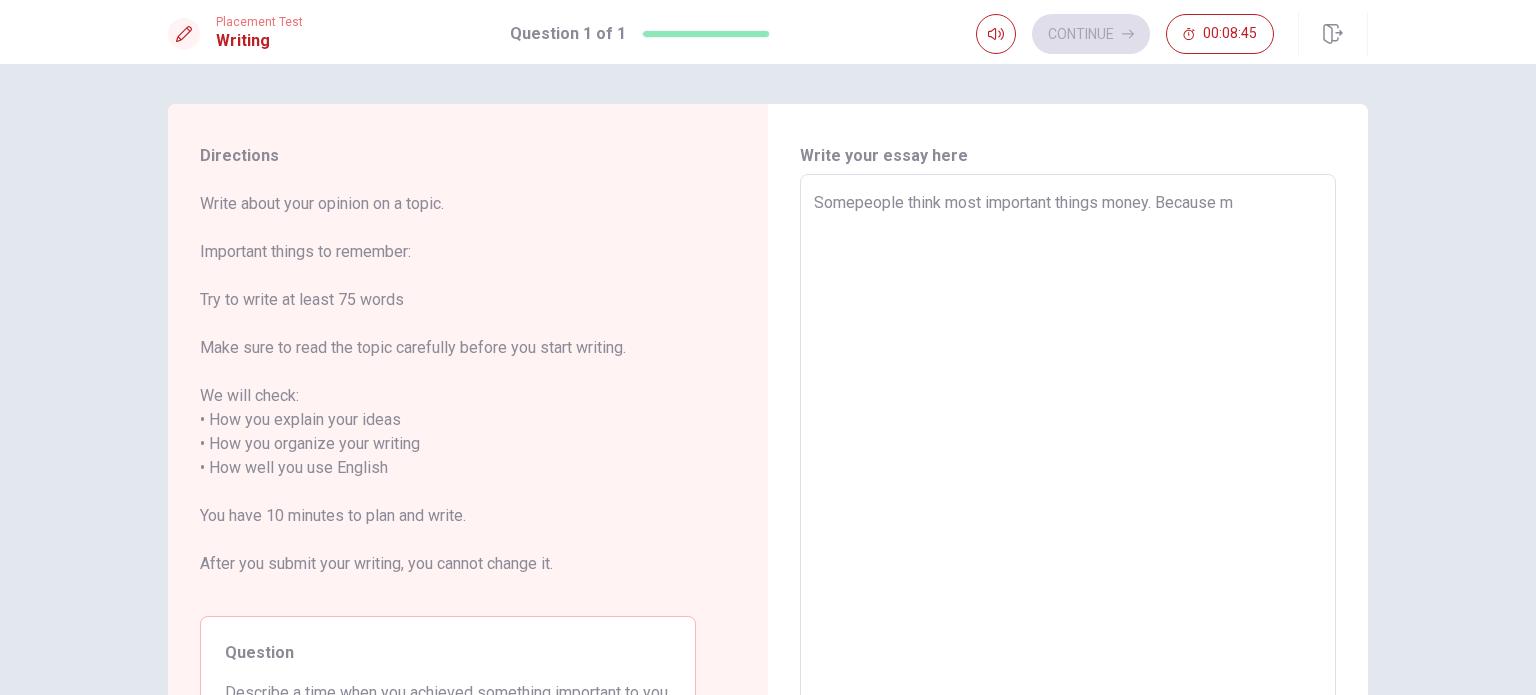 type on "x" 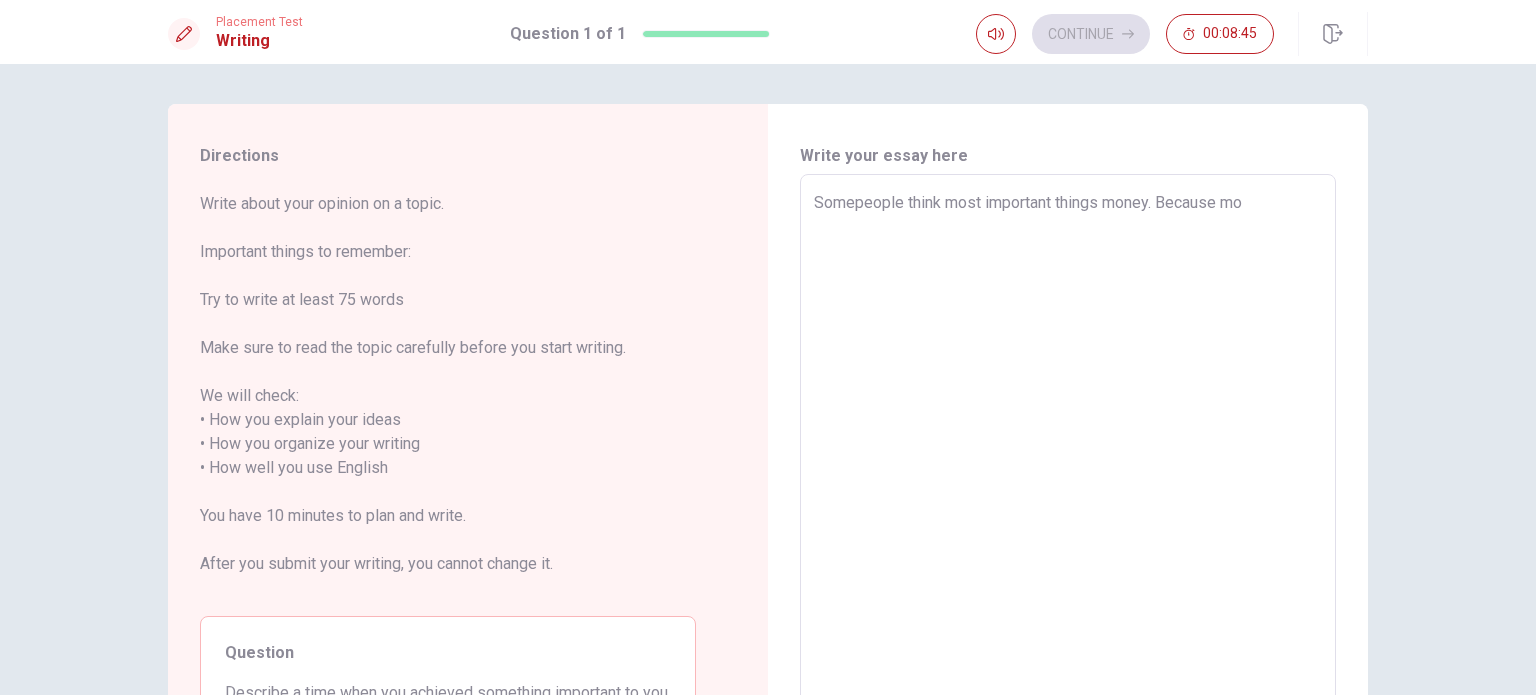 type on "x" 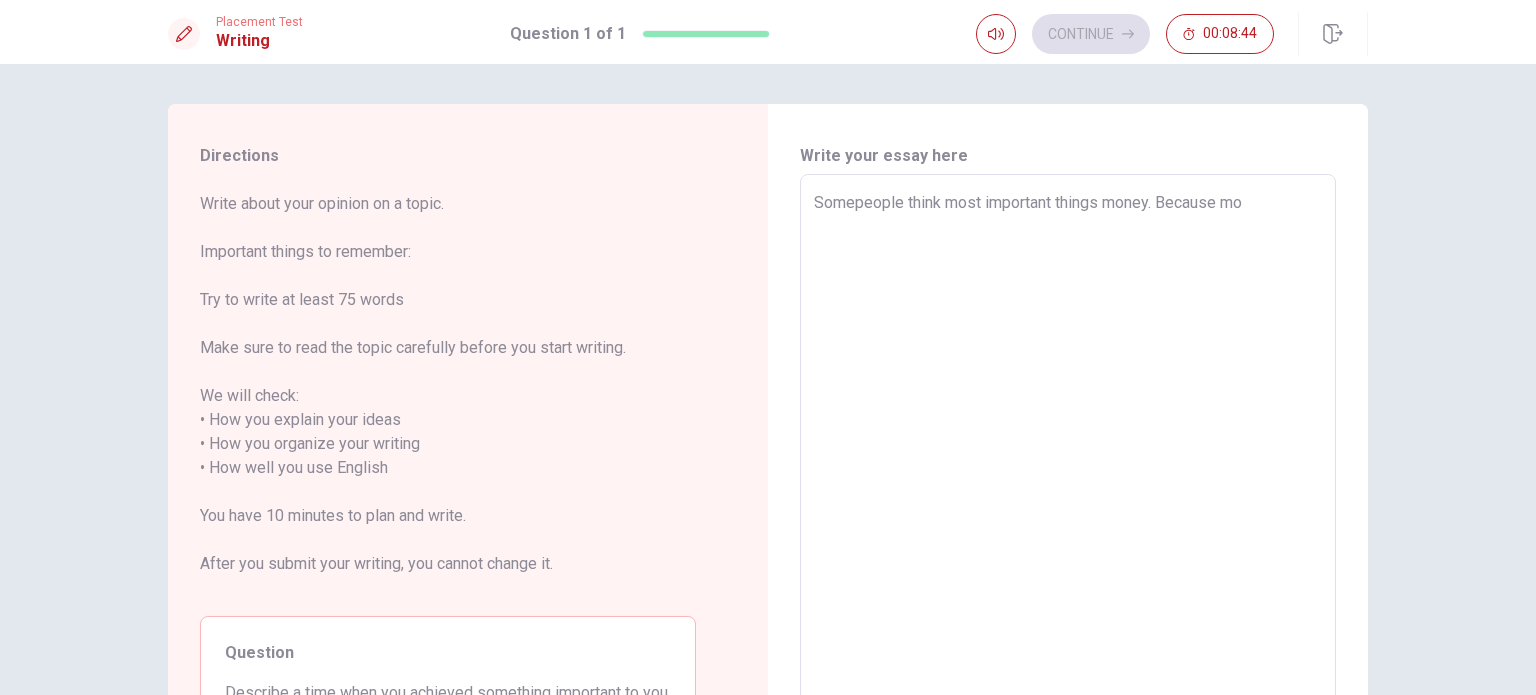 type on "Somepeople think most important things money. Because mon" 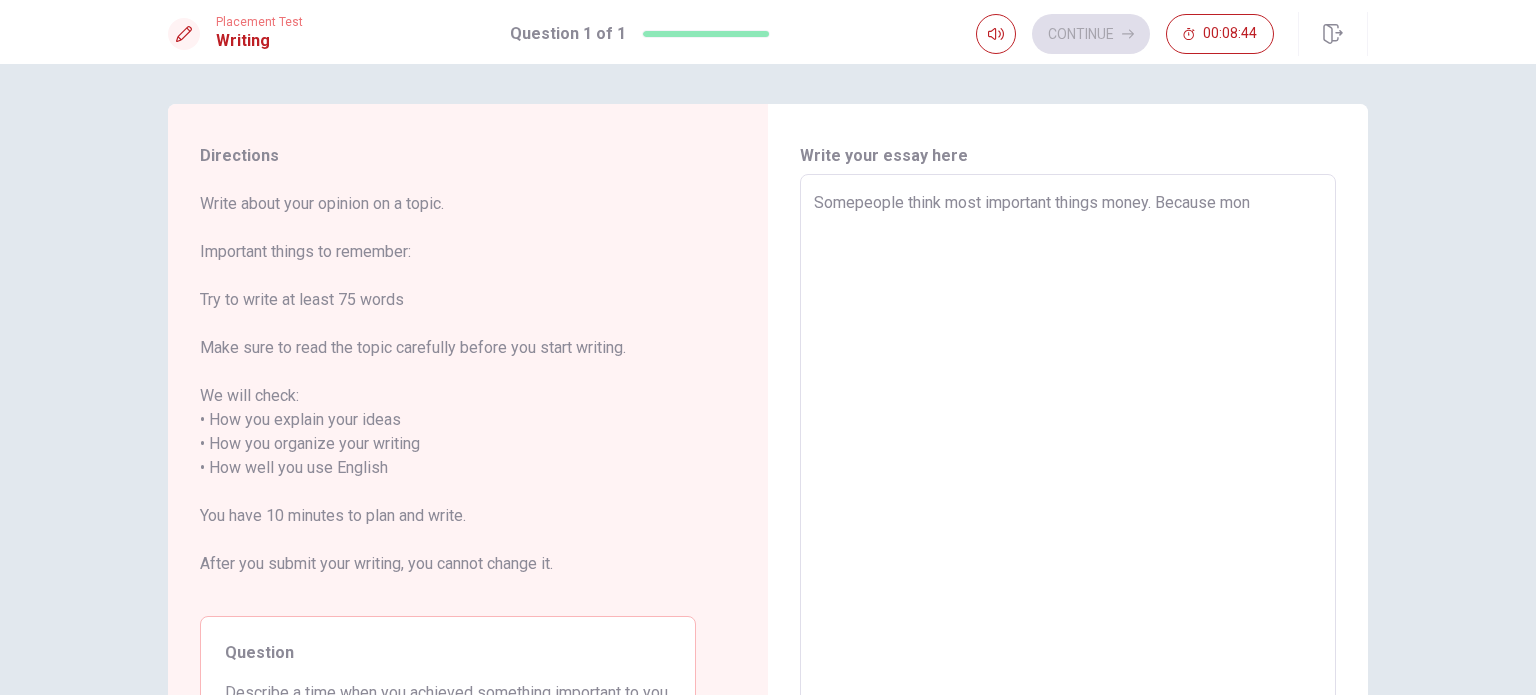 type on "x" 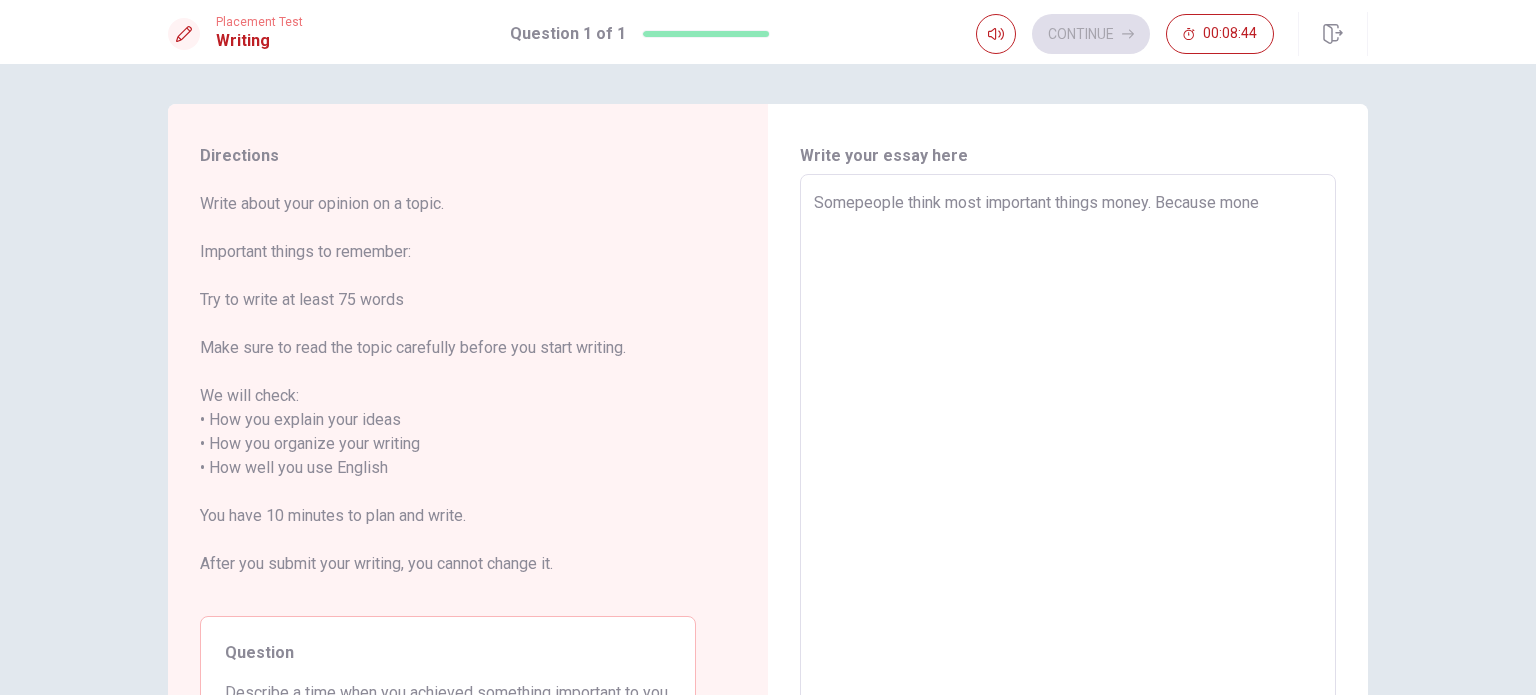 type on "x" 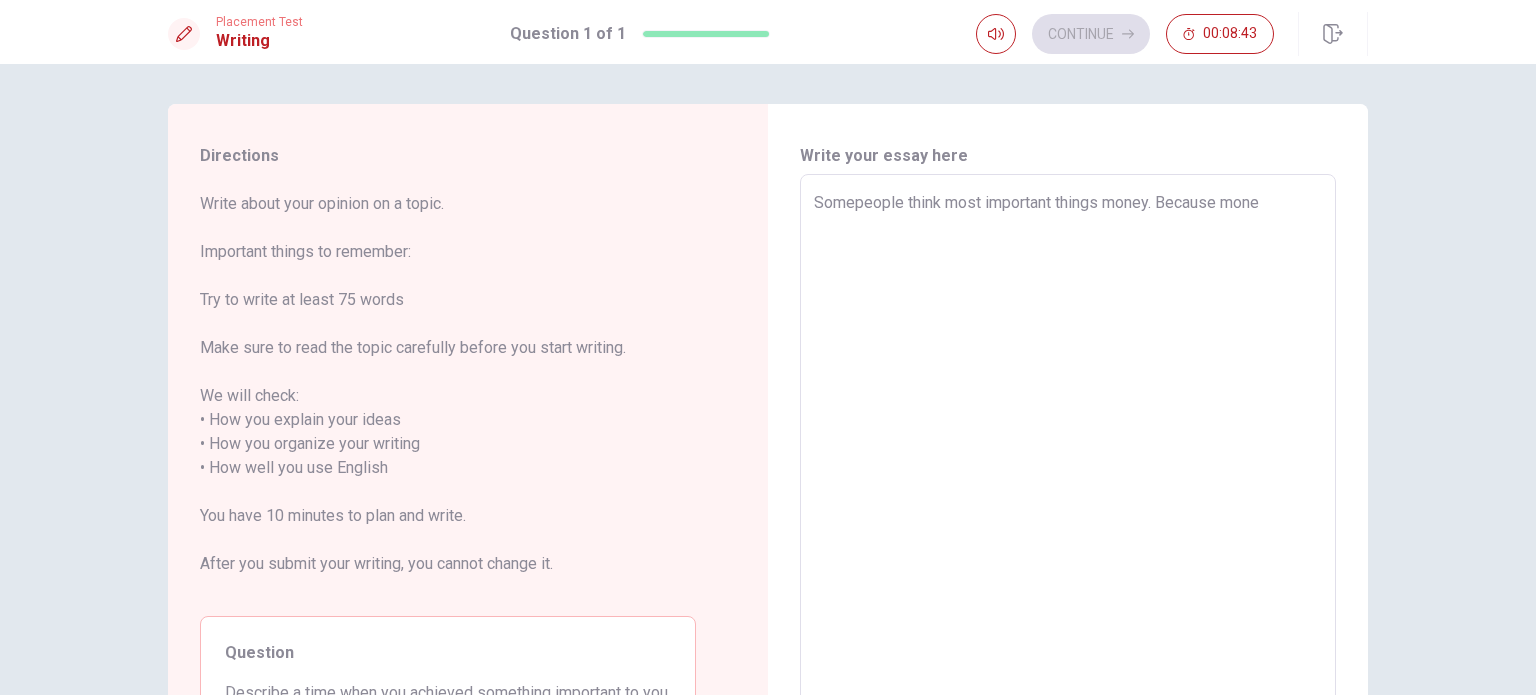 type on "Somepeople think most important things money. Because money" 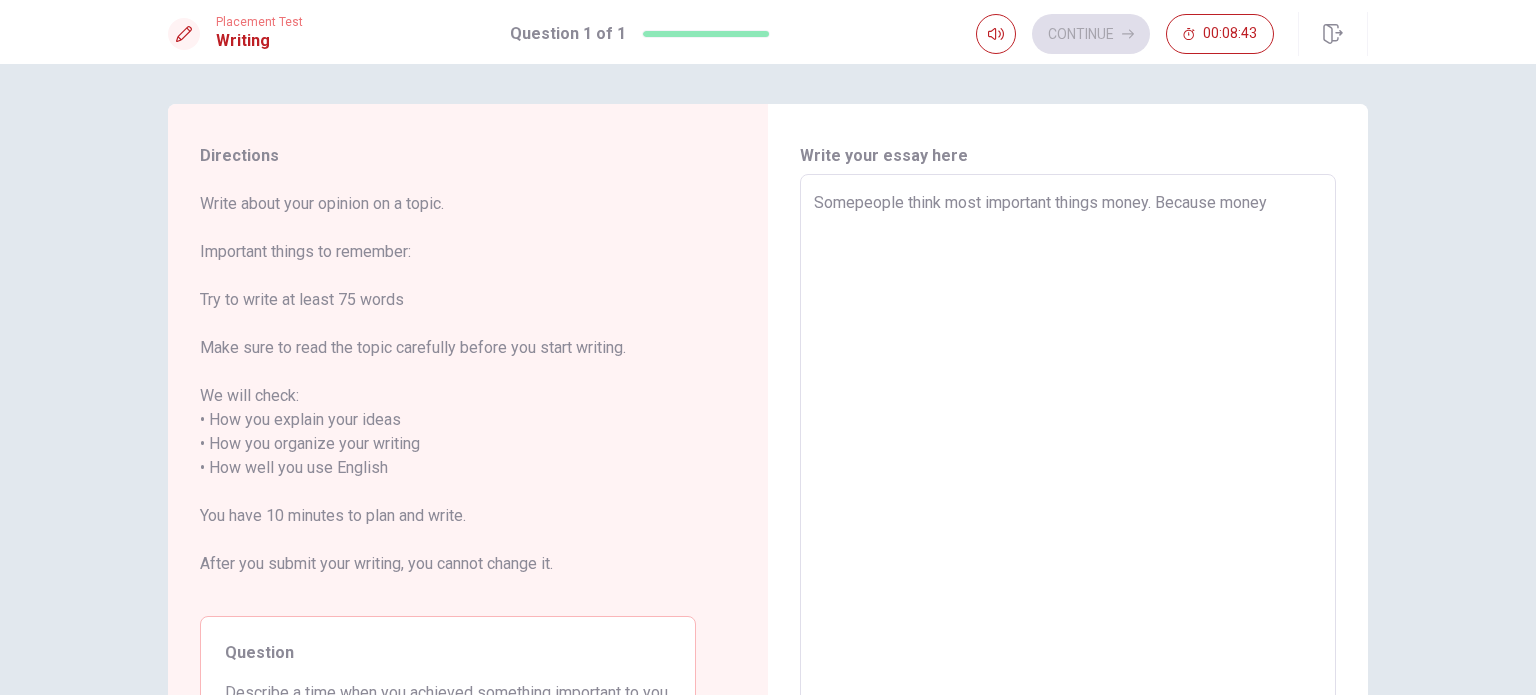 type on "x" 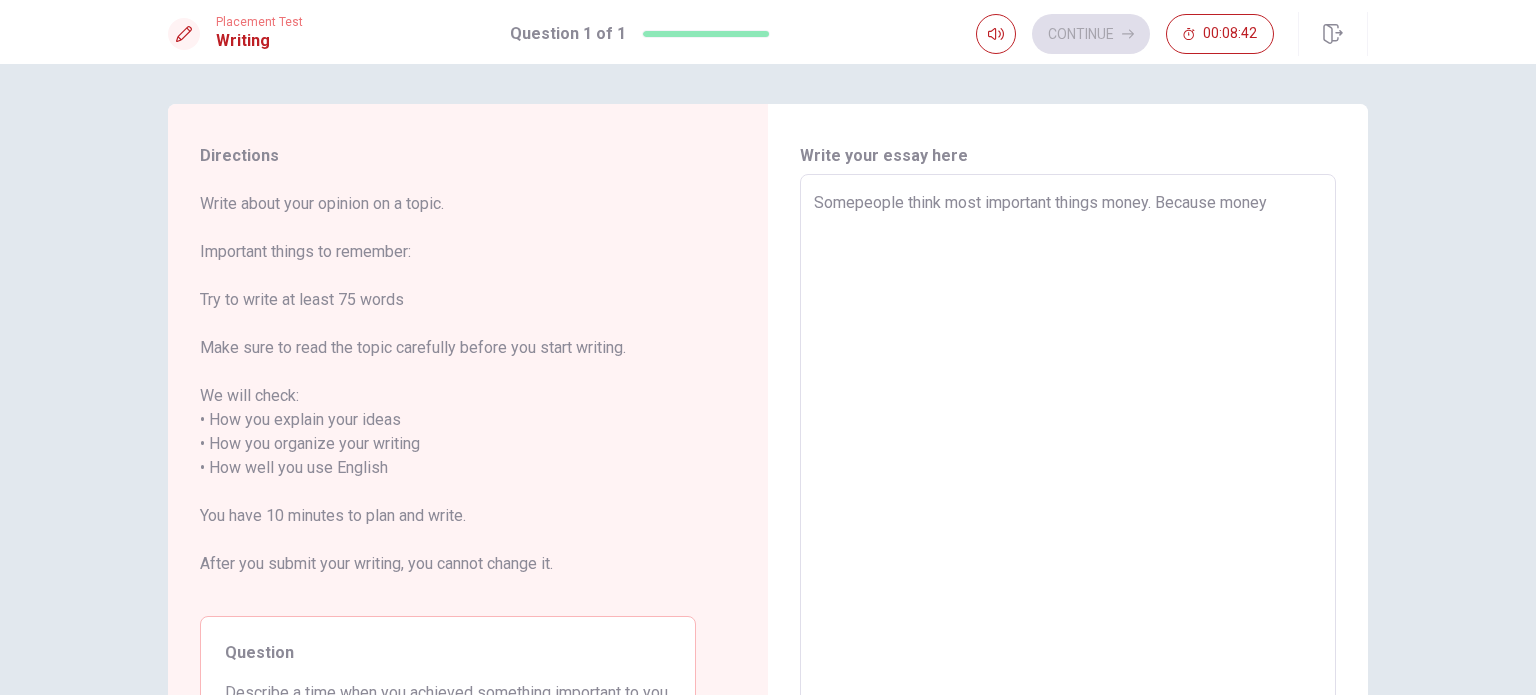 type on "Somepeople think most important things money. Because money" 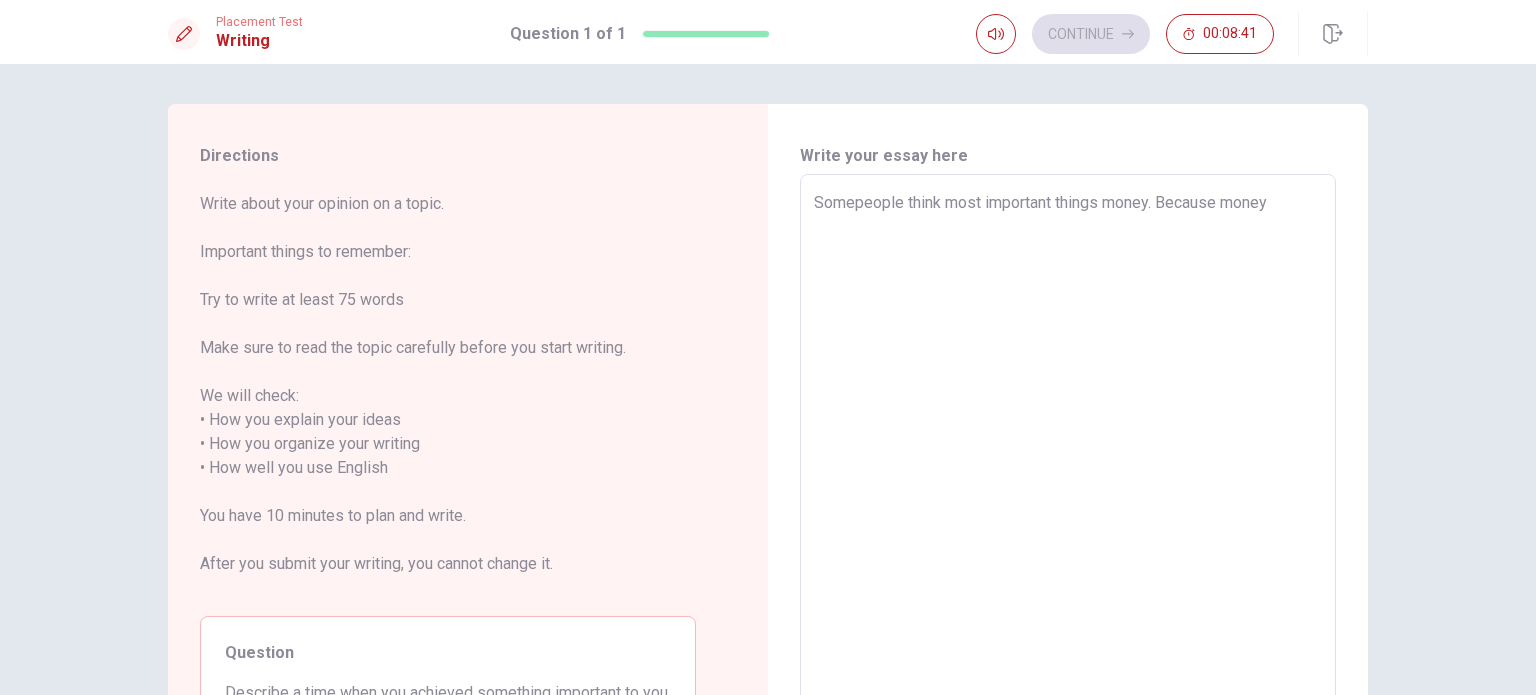 type on "Somepeople think most important things money. Because money i" 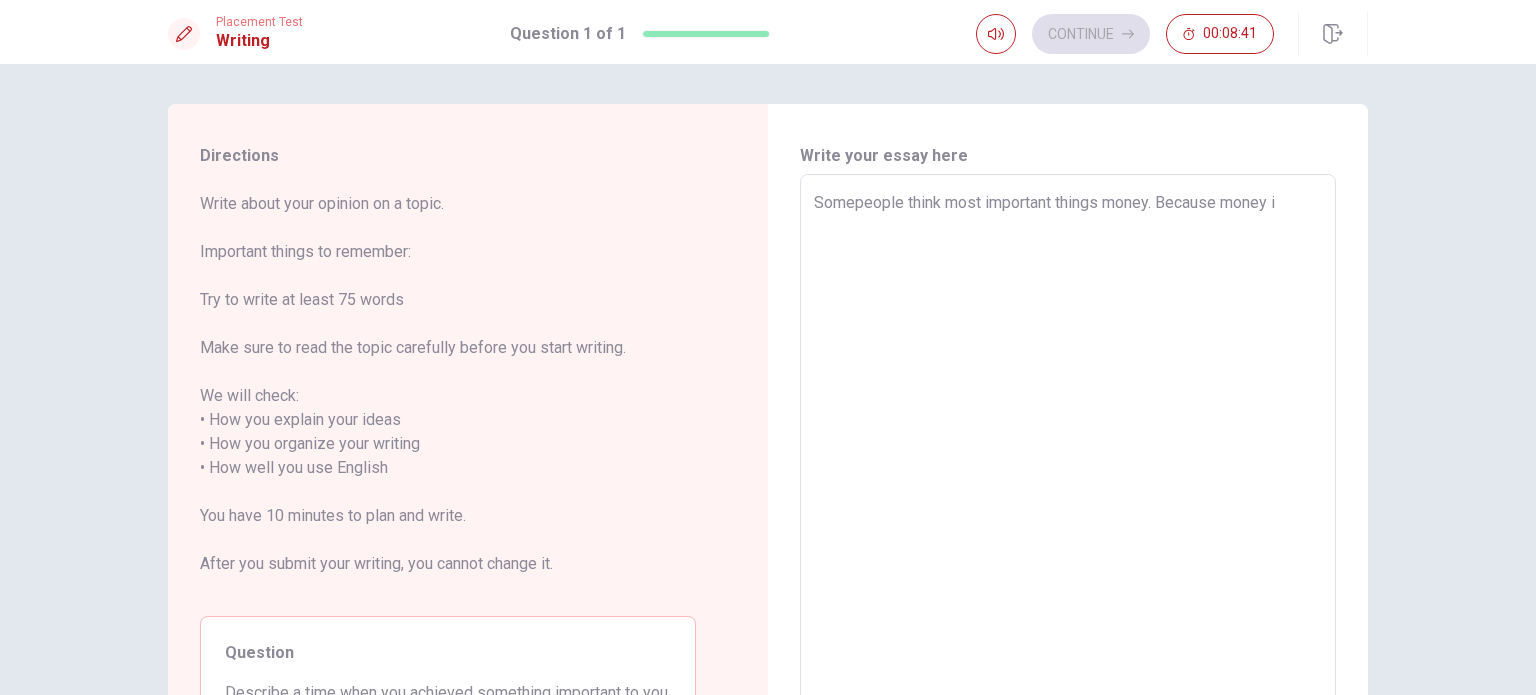 type on "x" 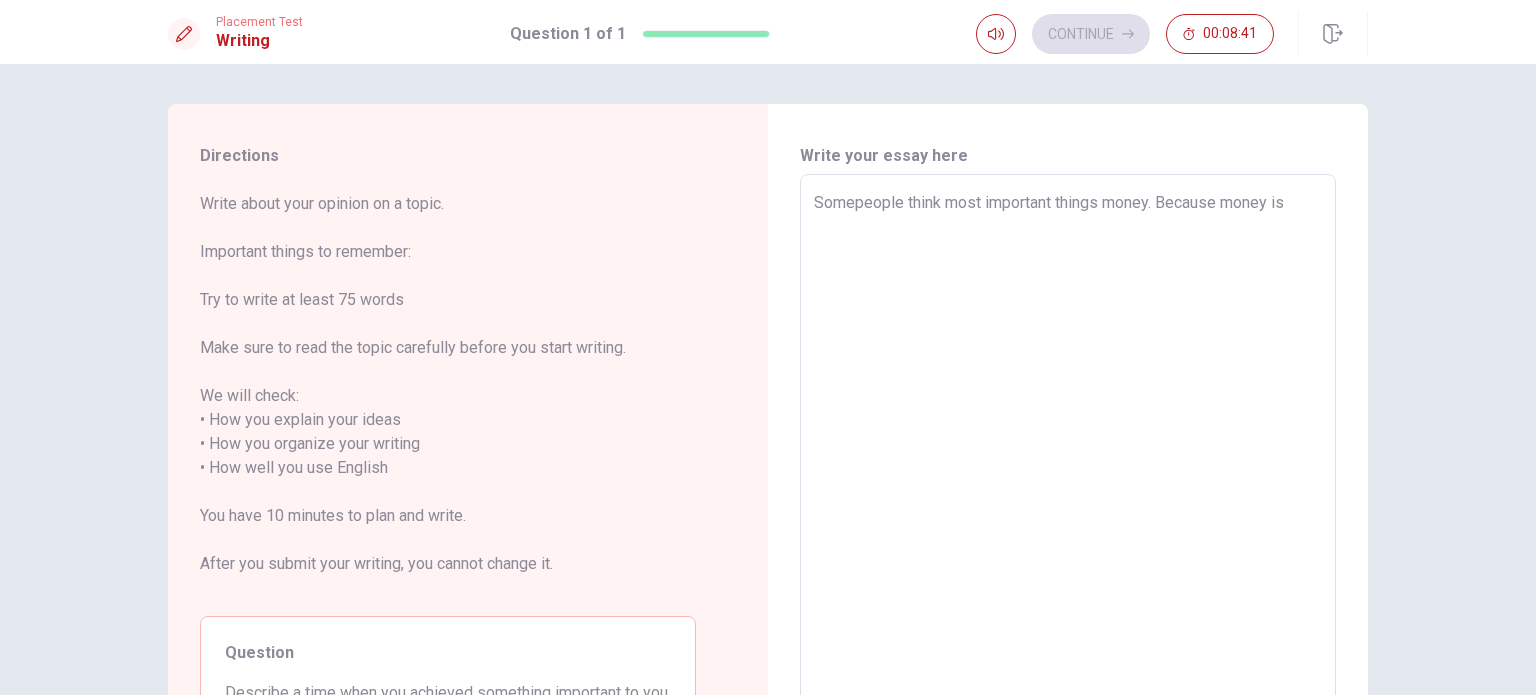 type on "x" 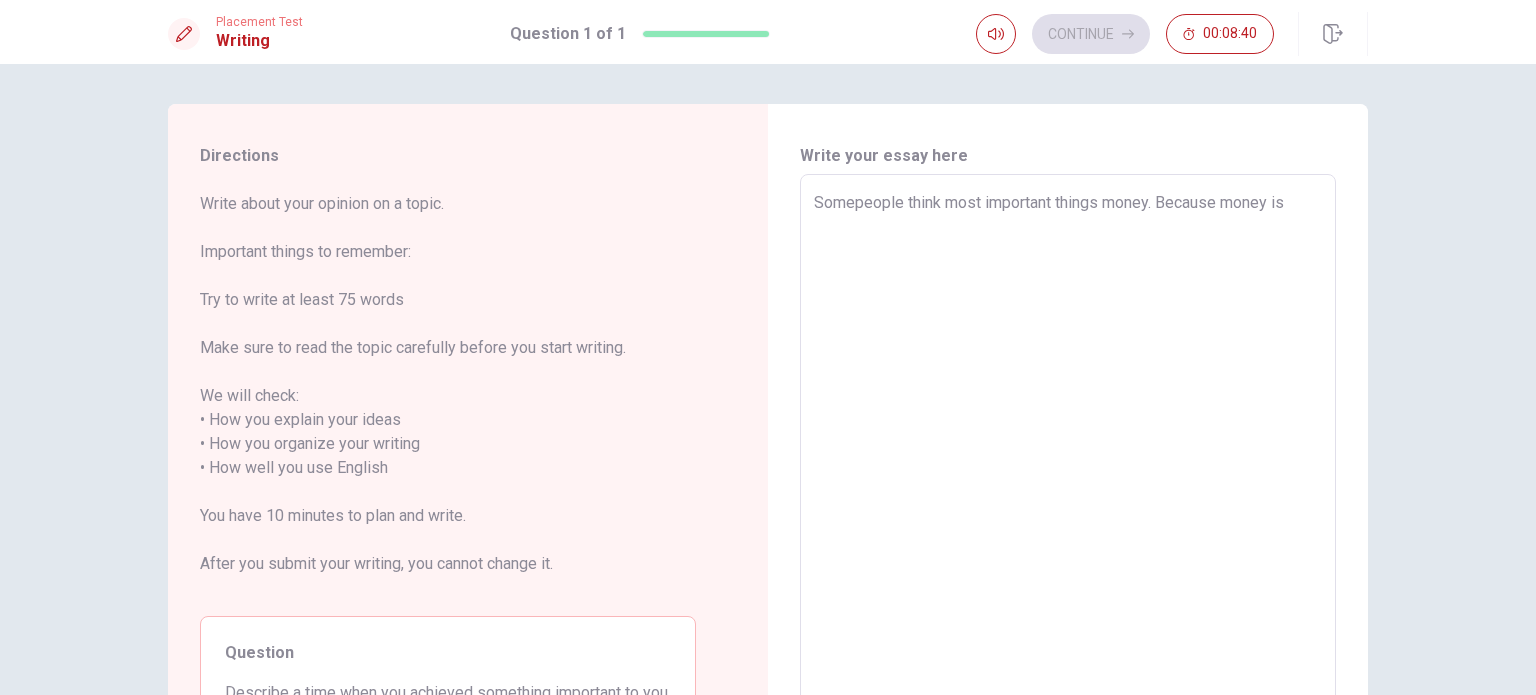 type on "Somepeople think most important things money. Because money is" 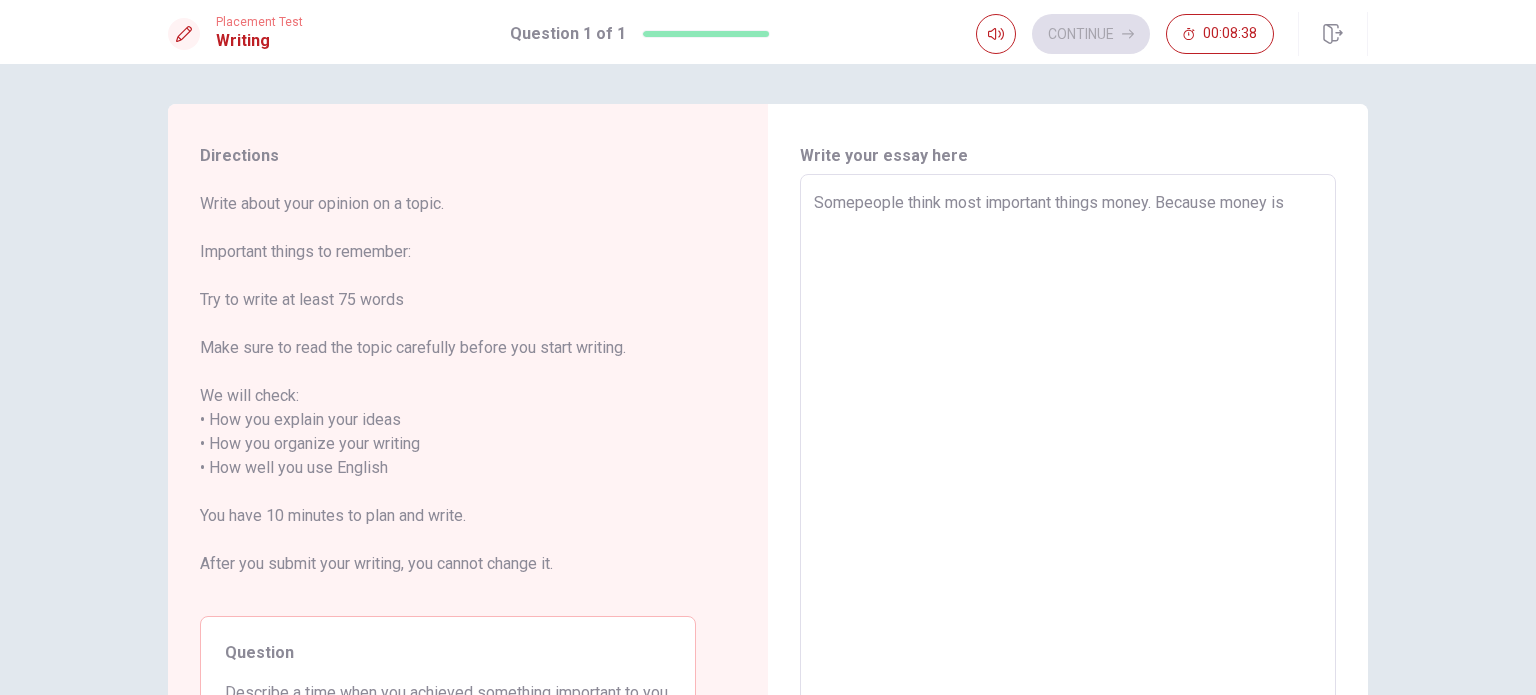 type on "x" 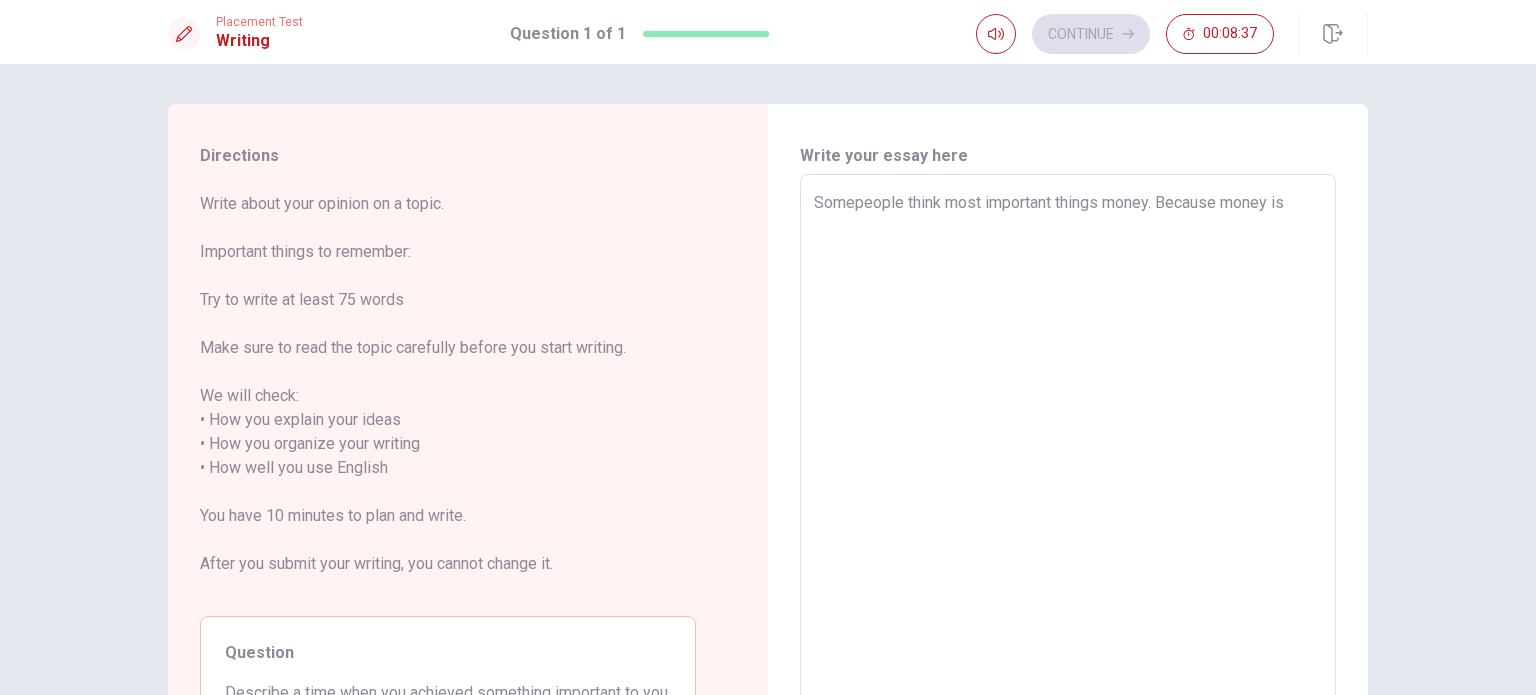 type on "Somepeople think most important things money. Because money is m" 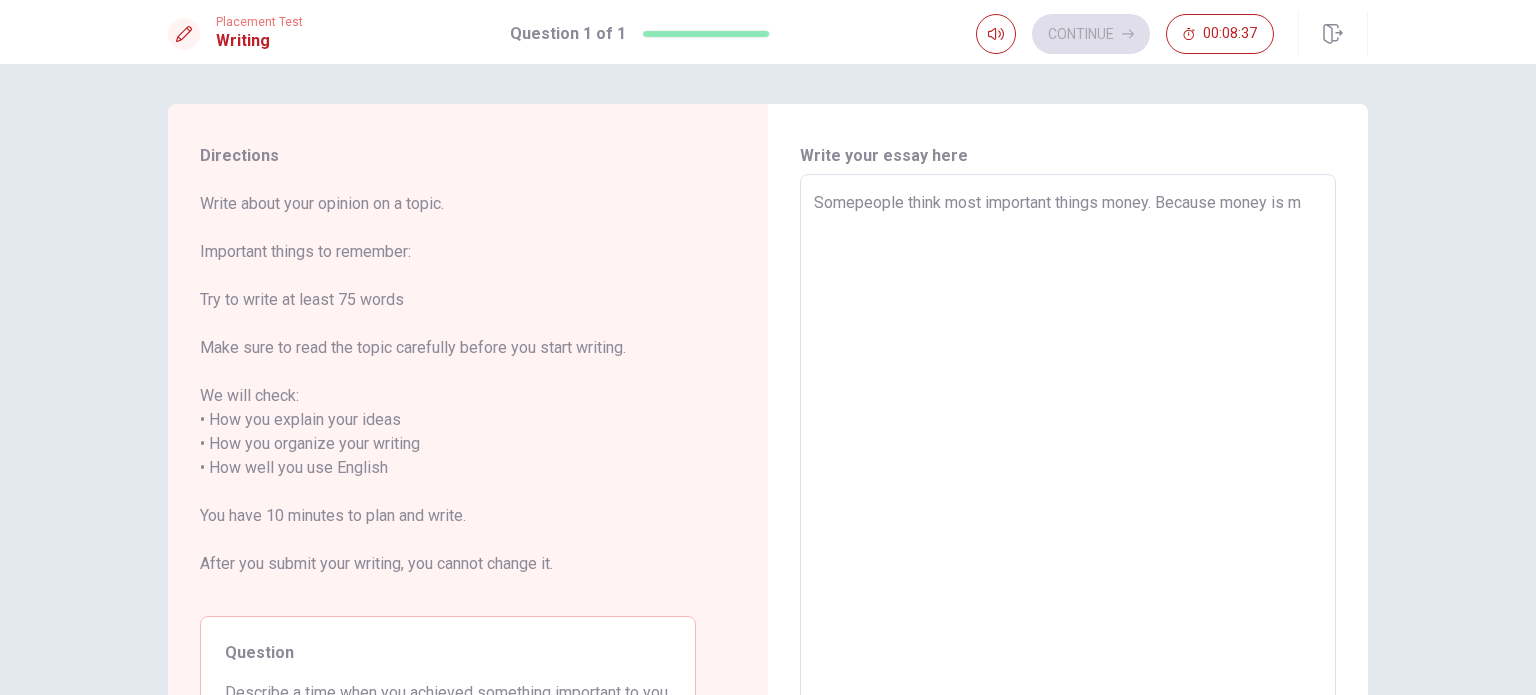 type on "x" 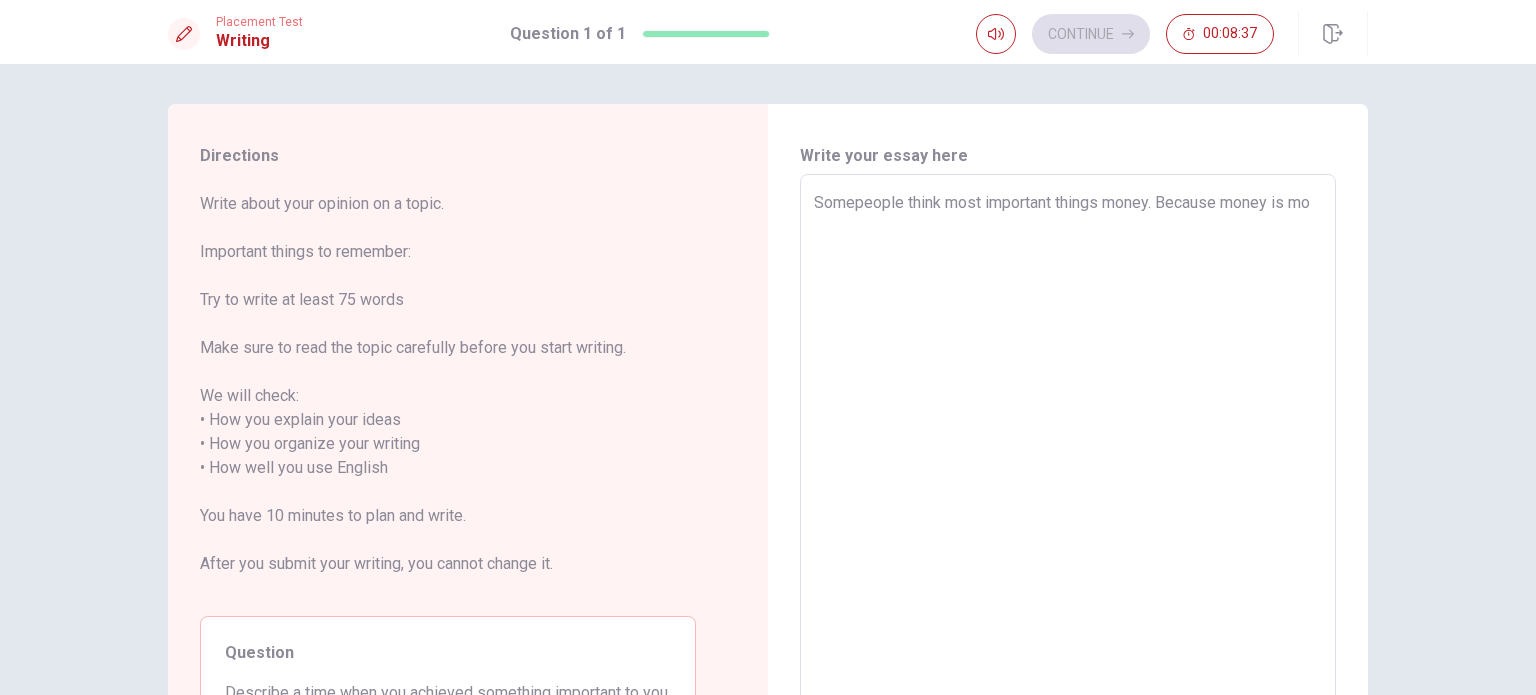 type on "x" 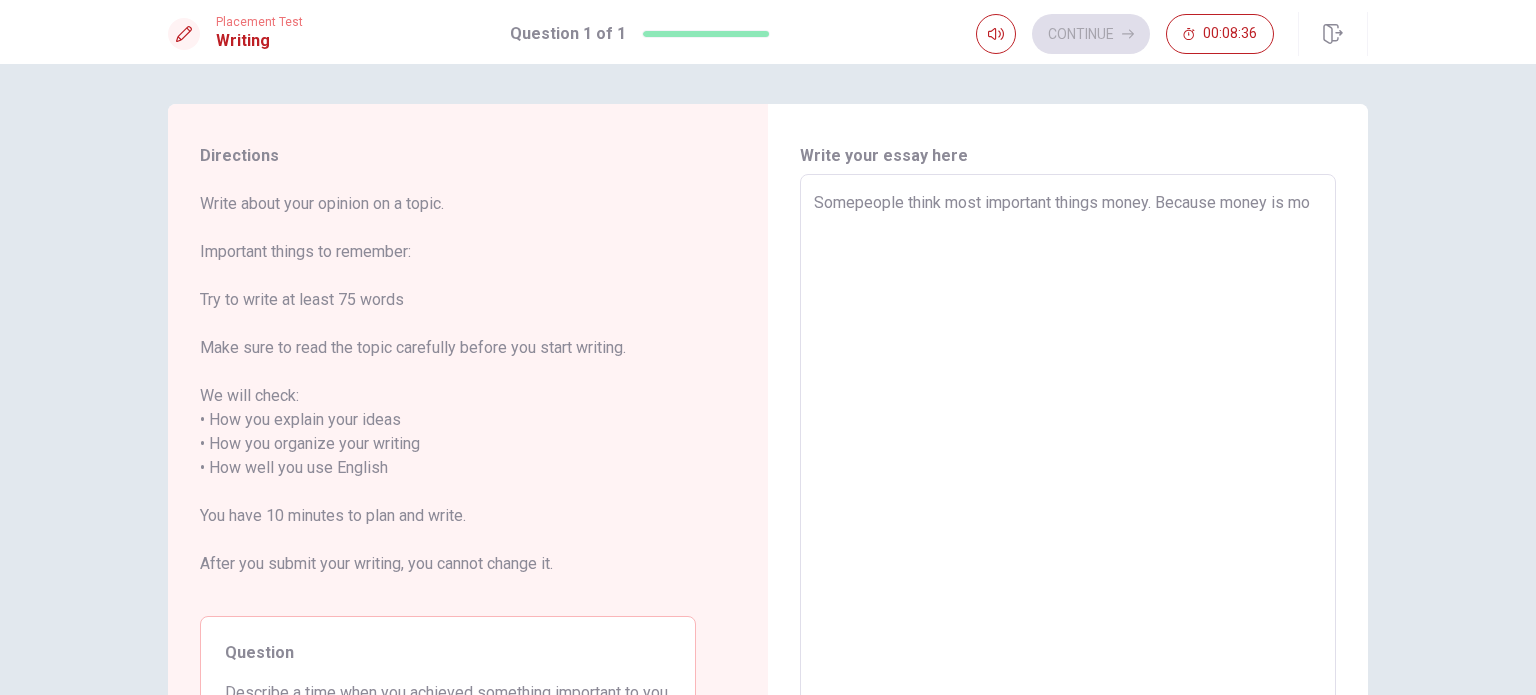 type on "Somepeople think most important things money. Because money is mos" 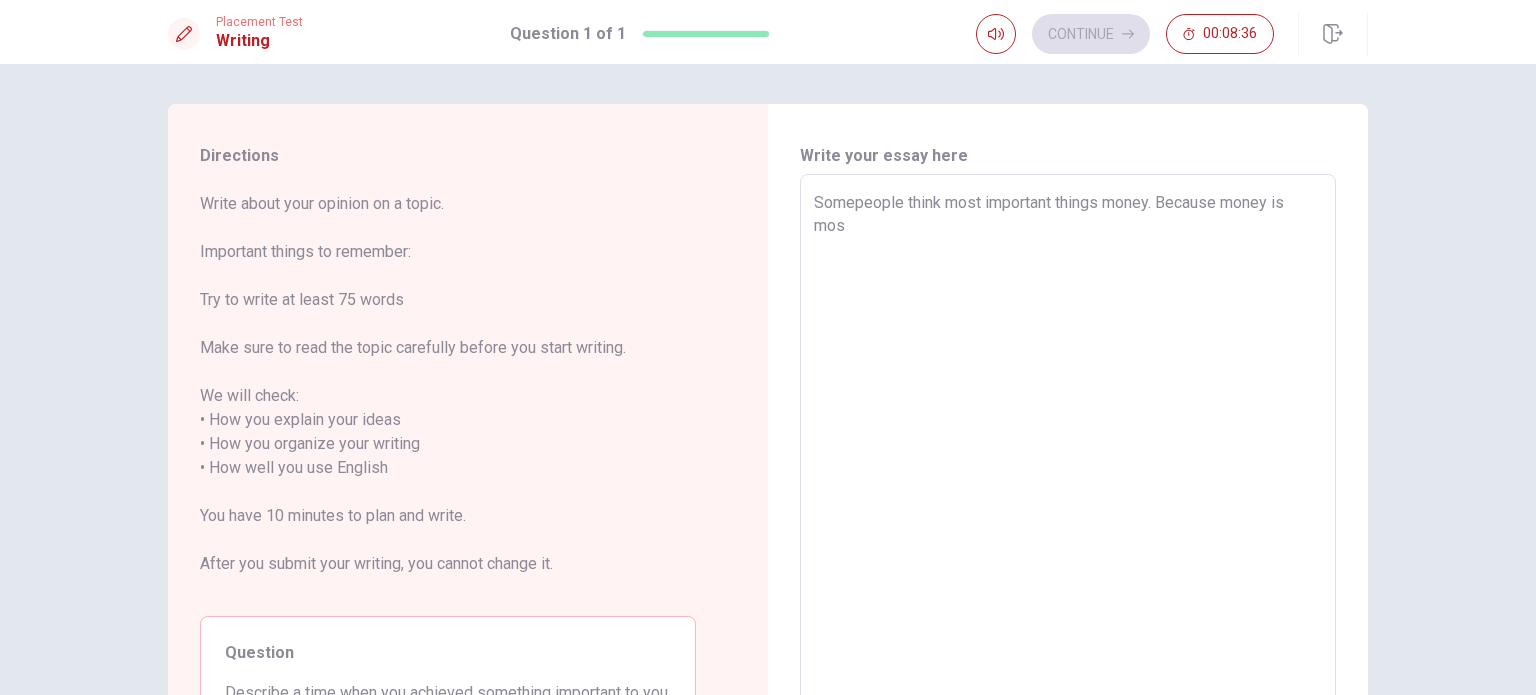 type on "x" 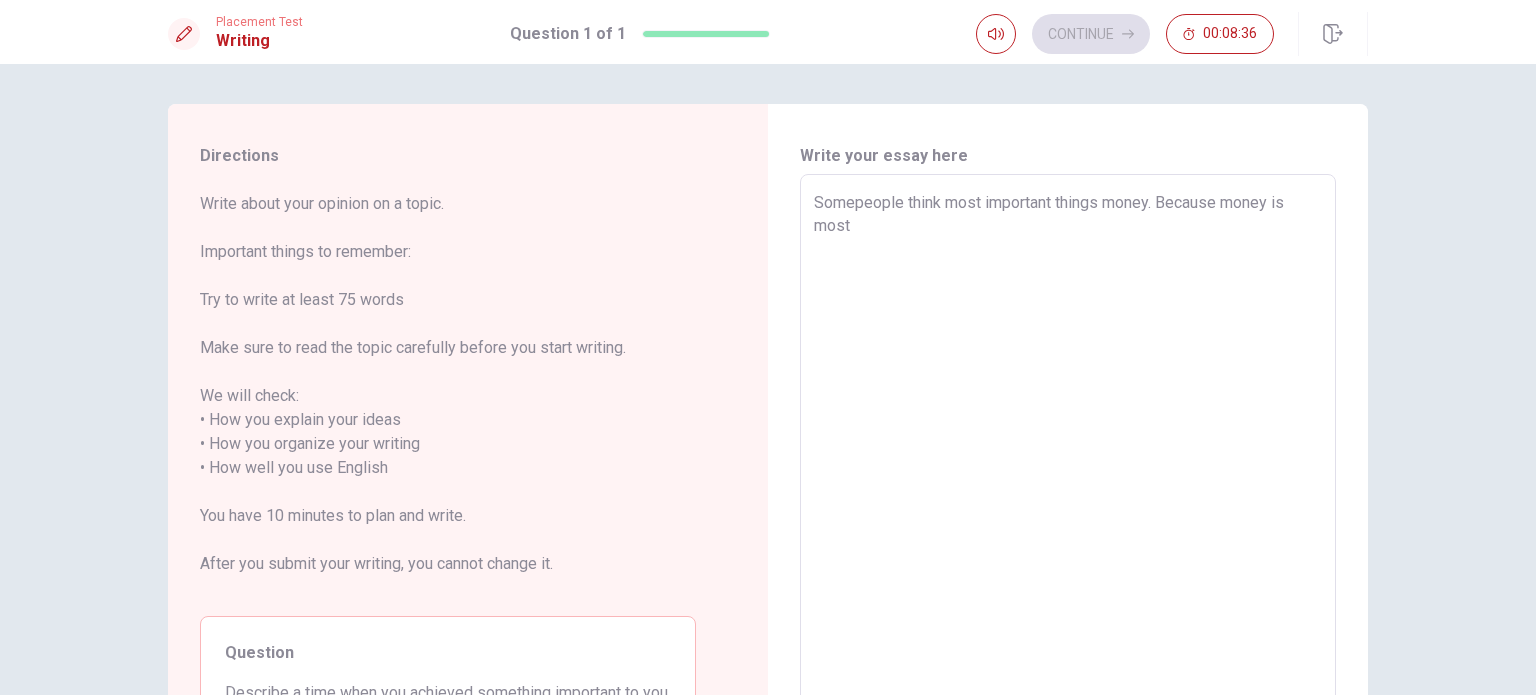 type on "x" 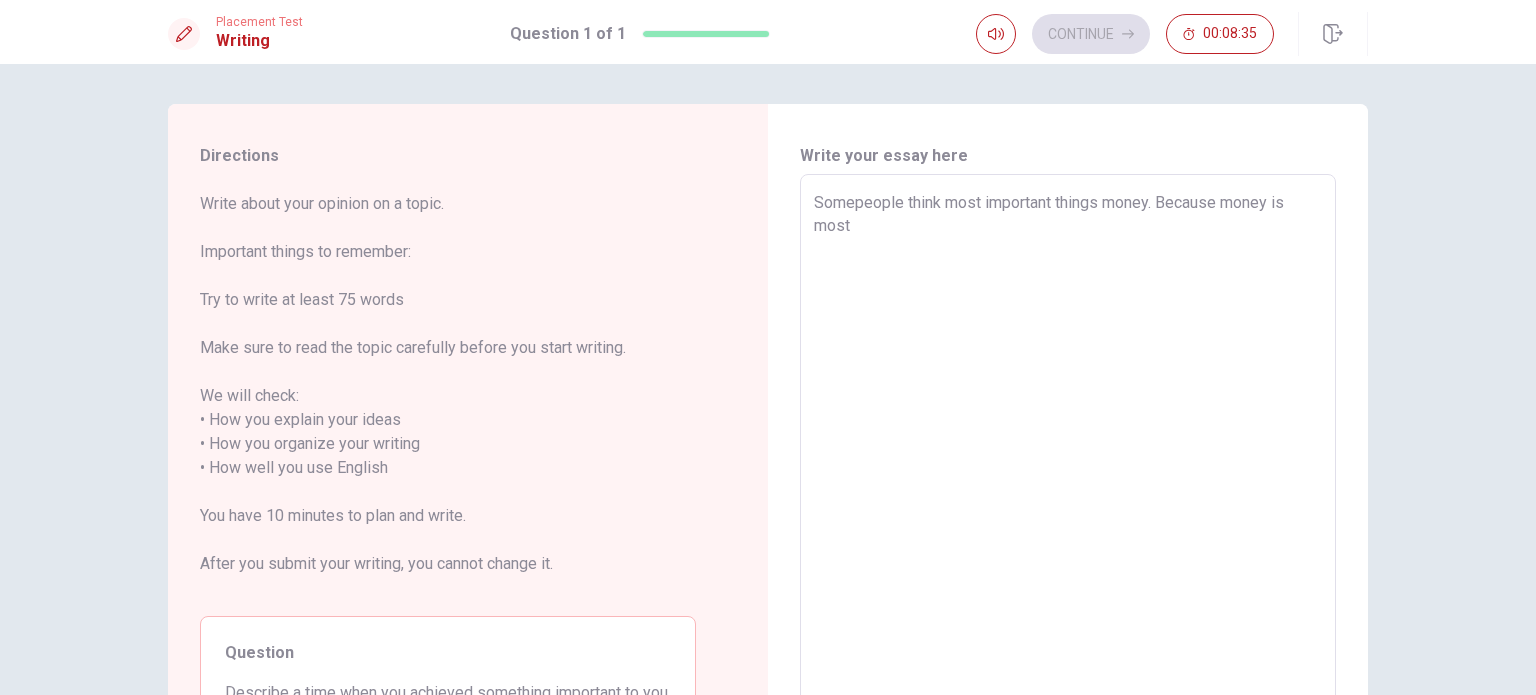 type on "Somepeople think most important things money. Because money is most i" 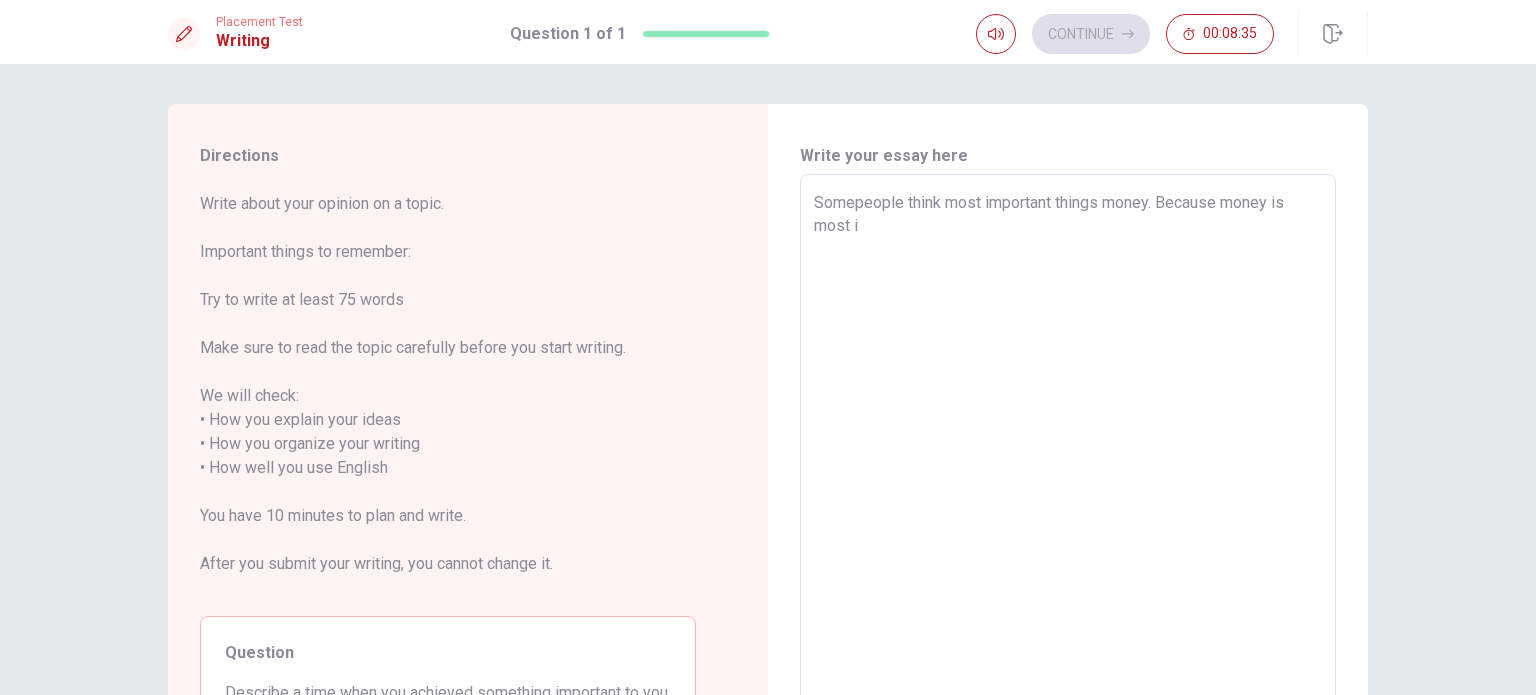 type on "x" 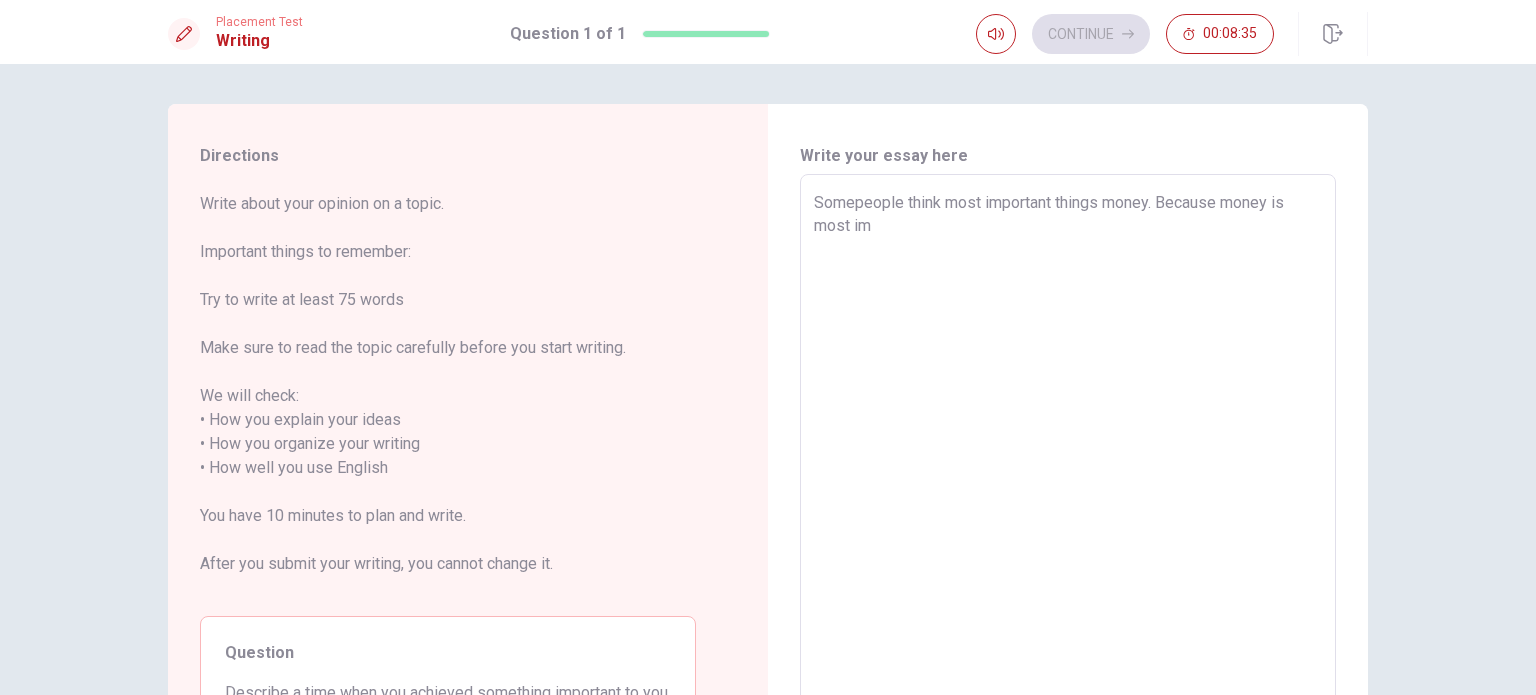 type on "x" 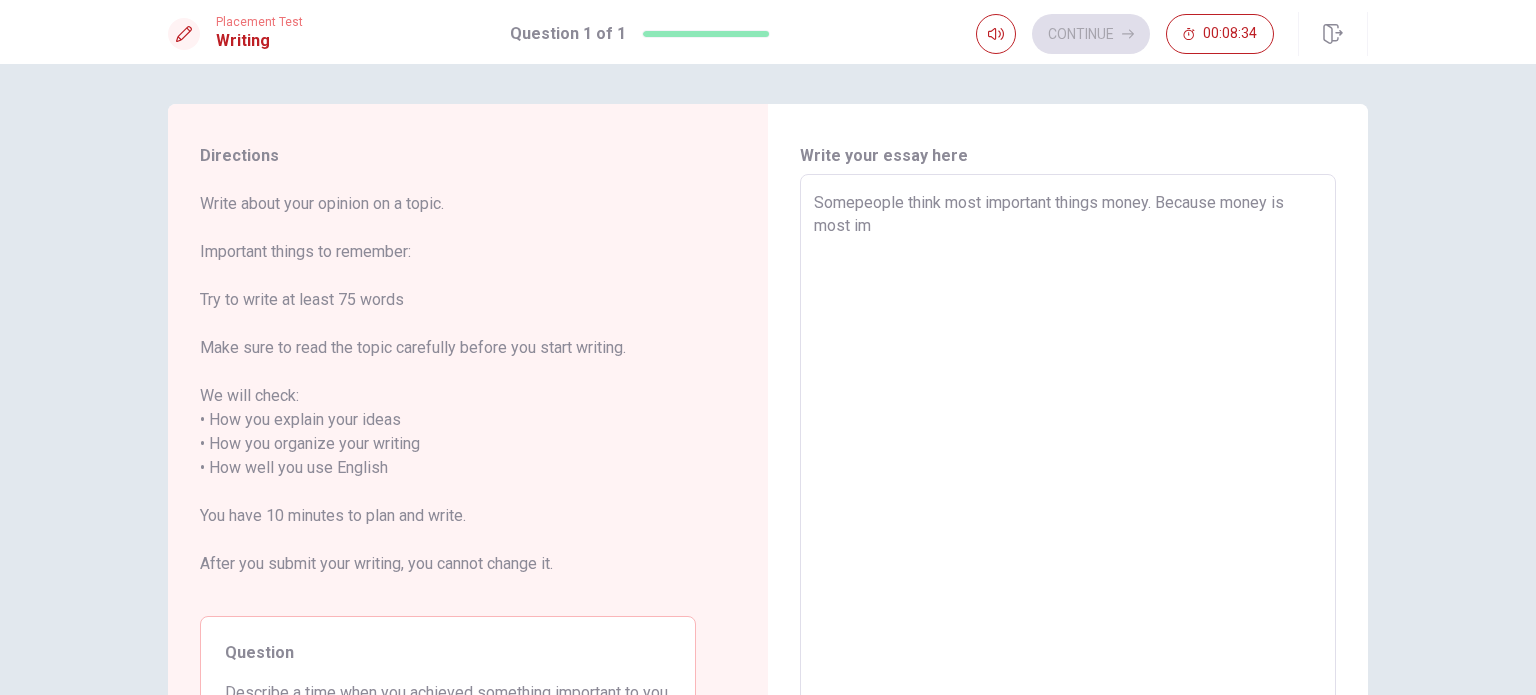 type on "Somepeople think most important things money. Because money is most imp" 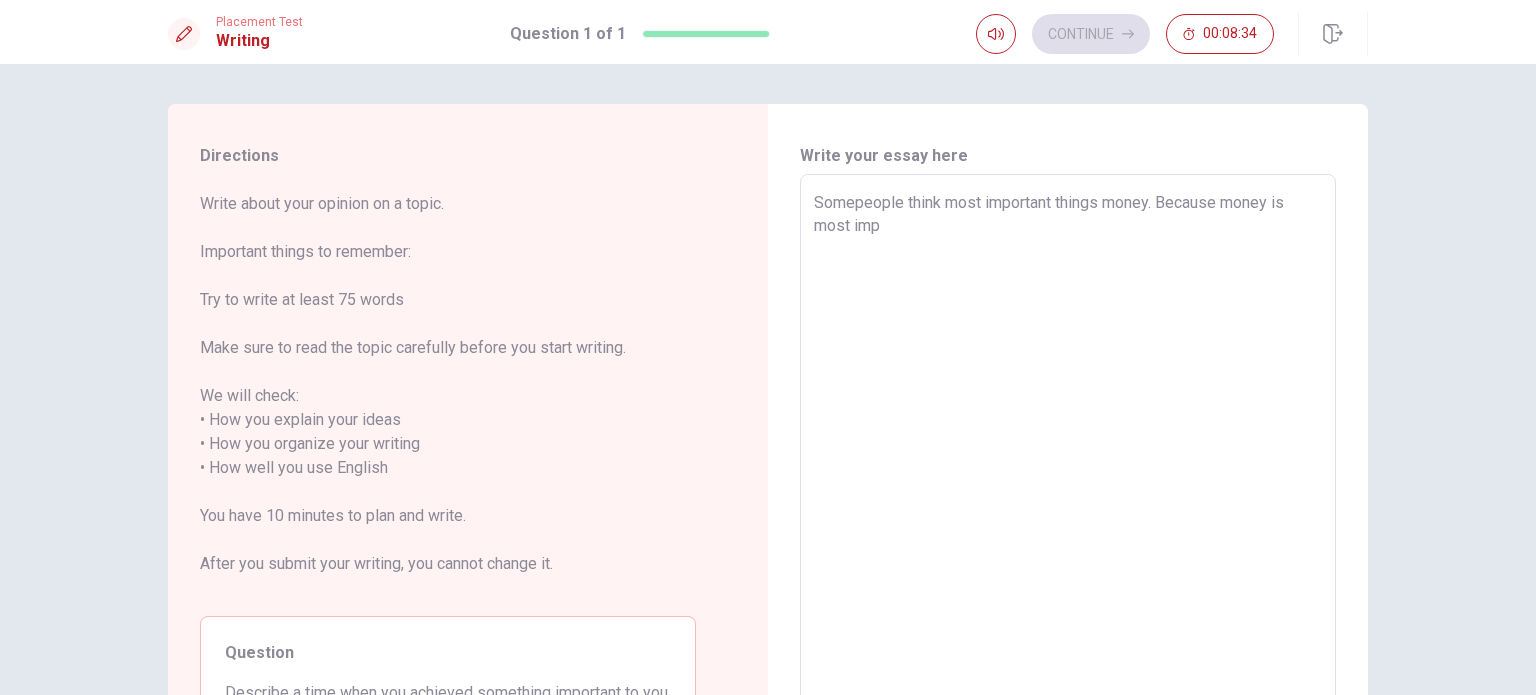 type on "x" 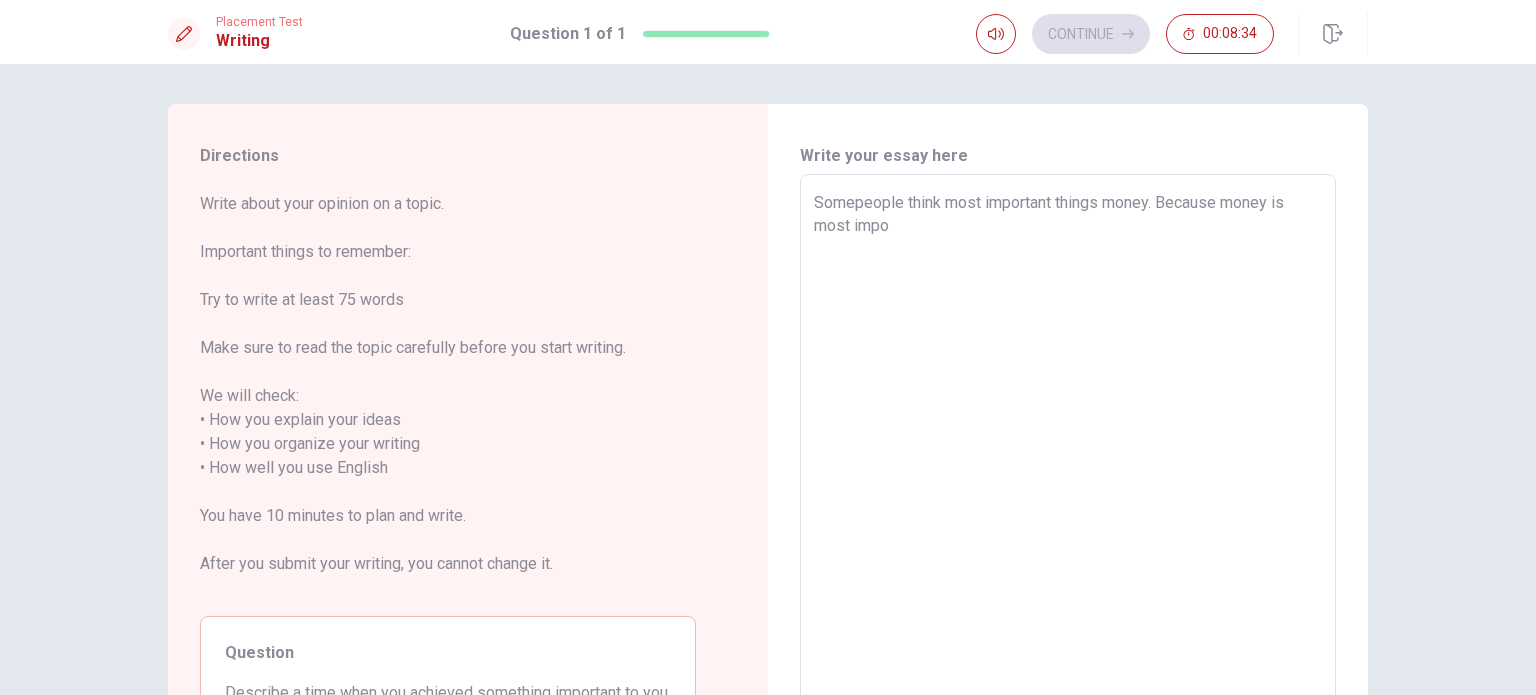 type on "x" 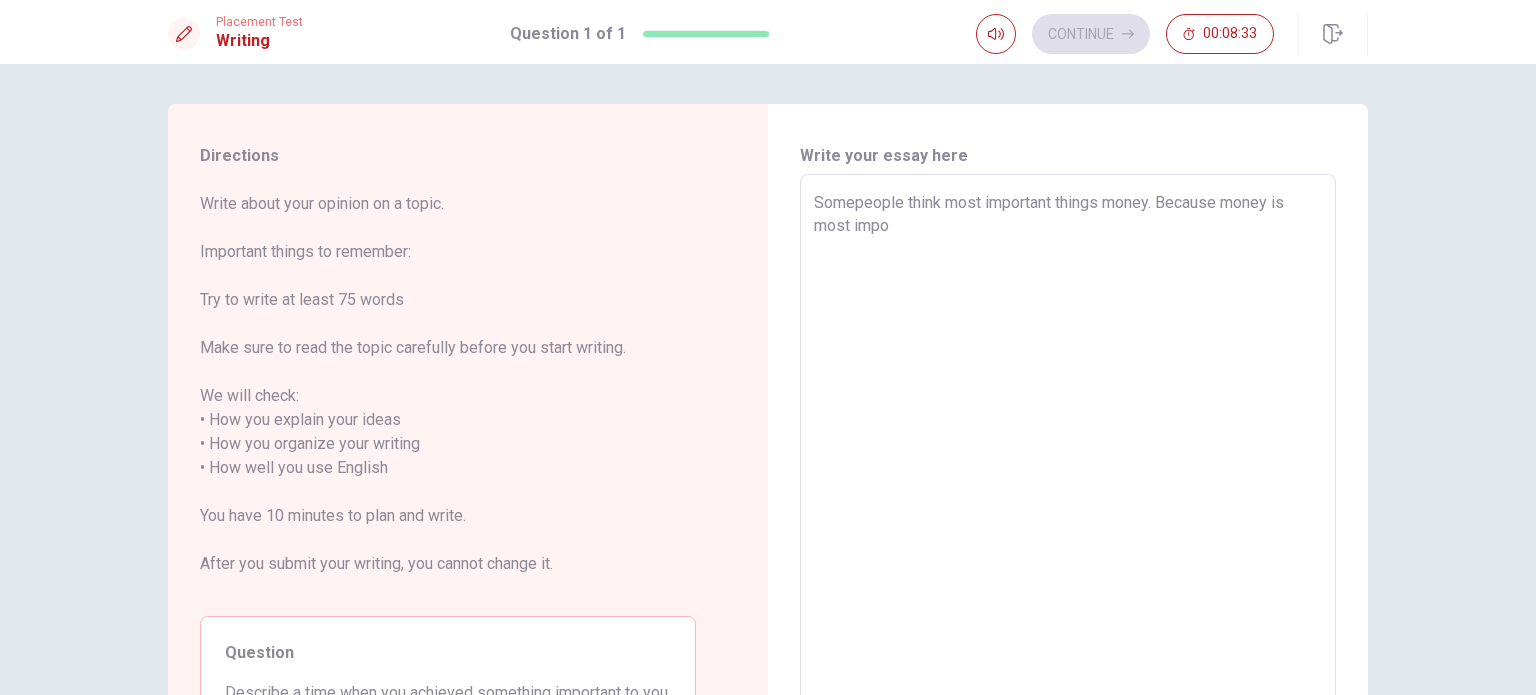 type on "Somepeople think most important things money. Because money is most impor" 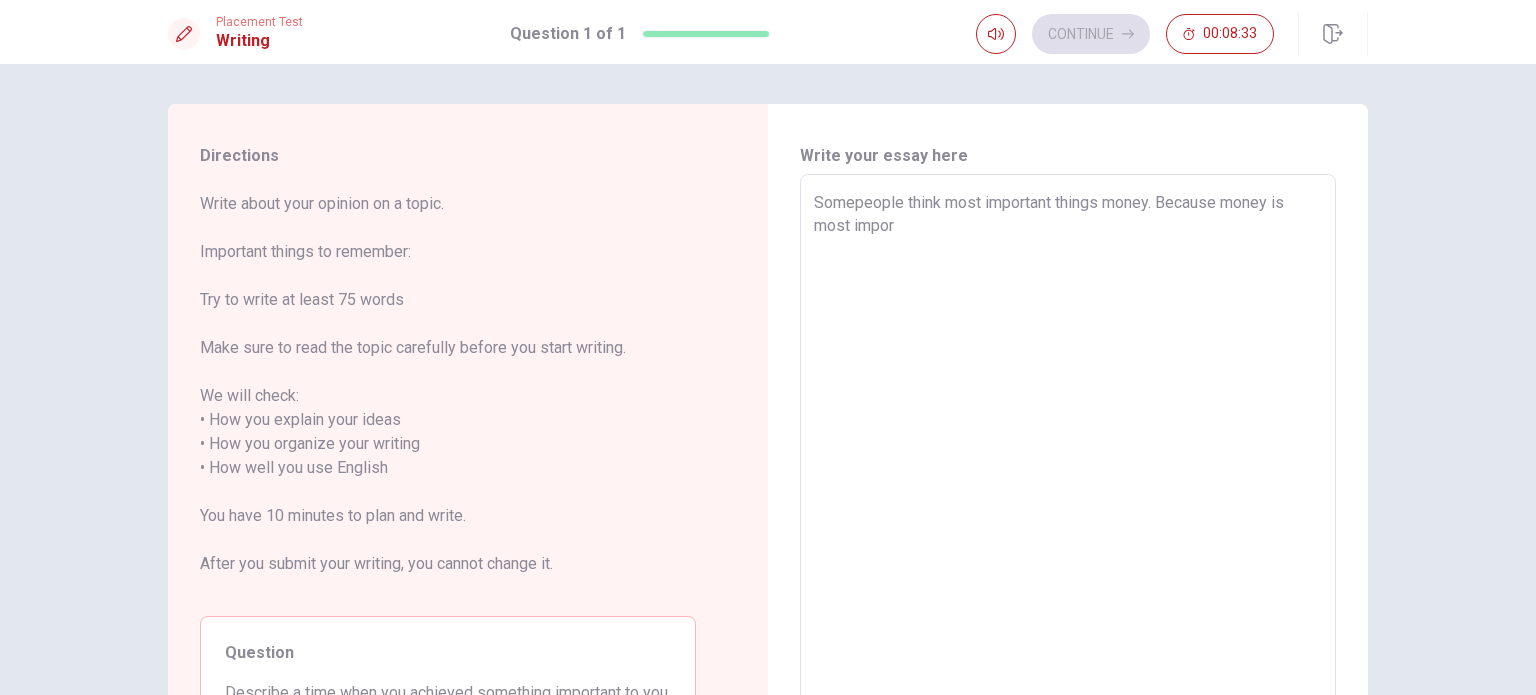 type on "x" 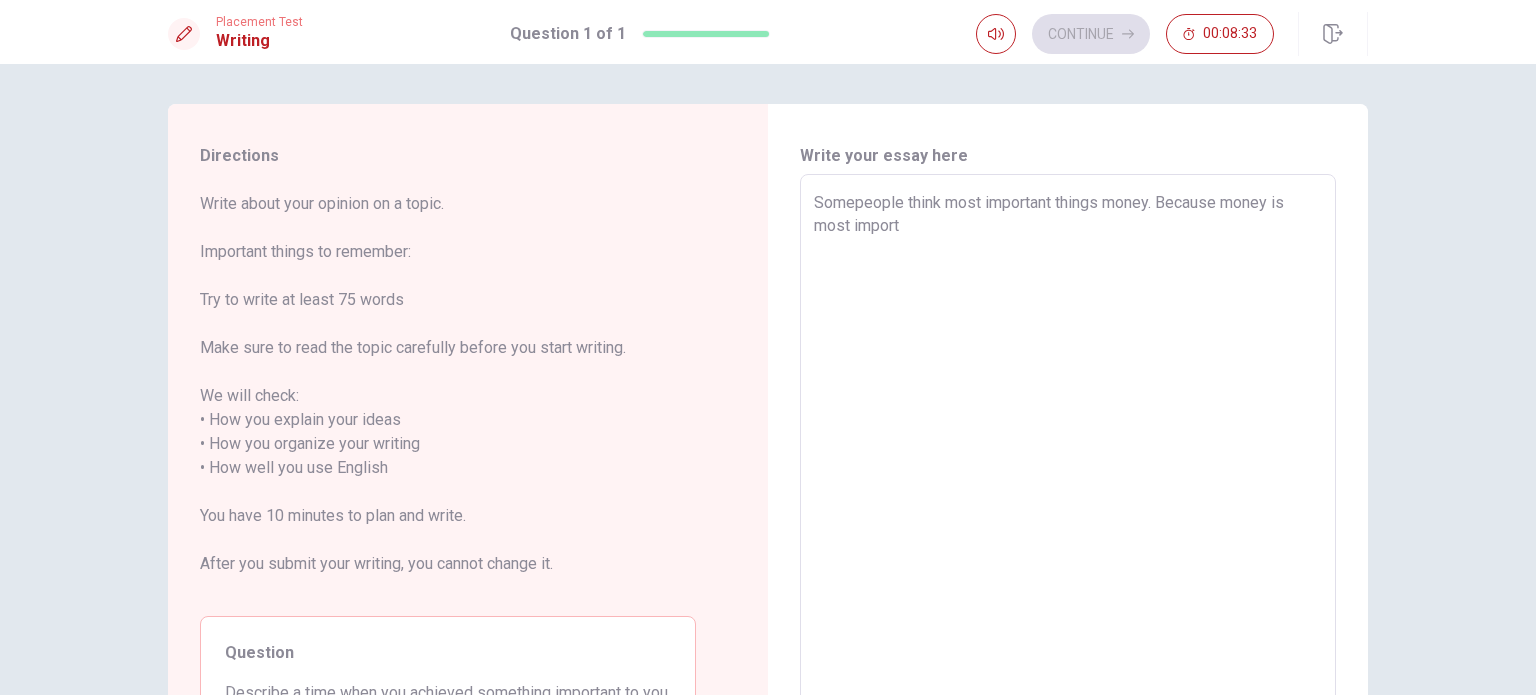 type on "x" 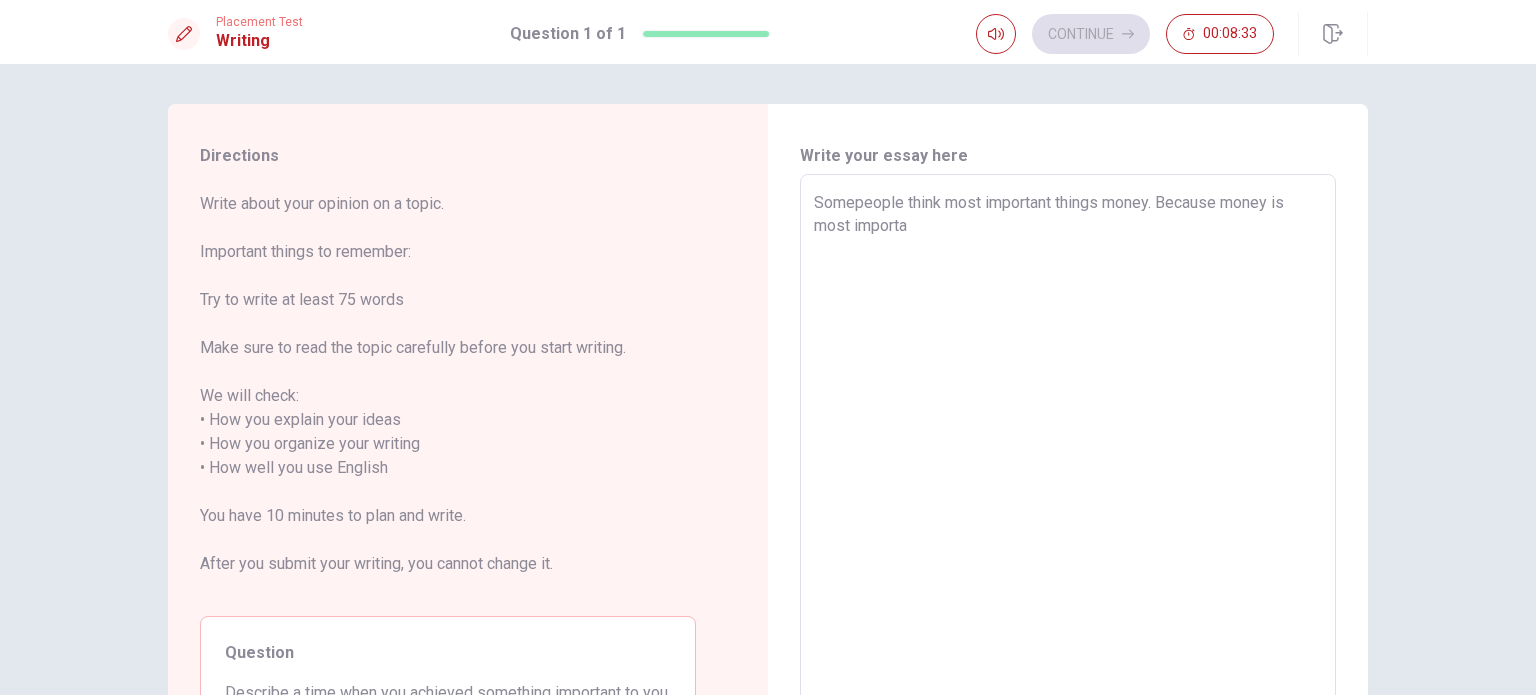 type on "x" 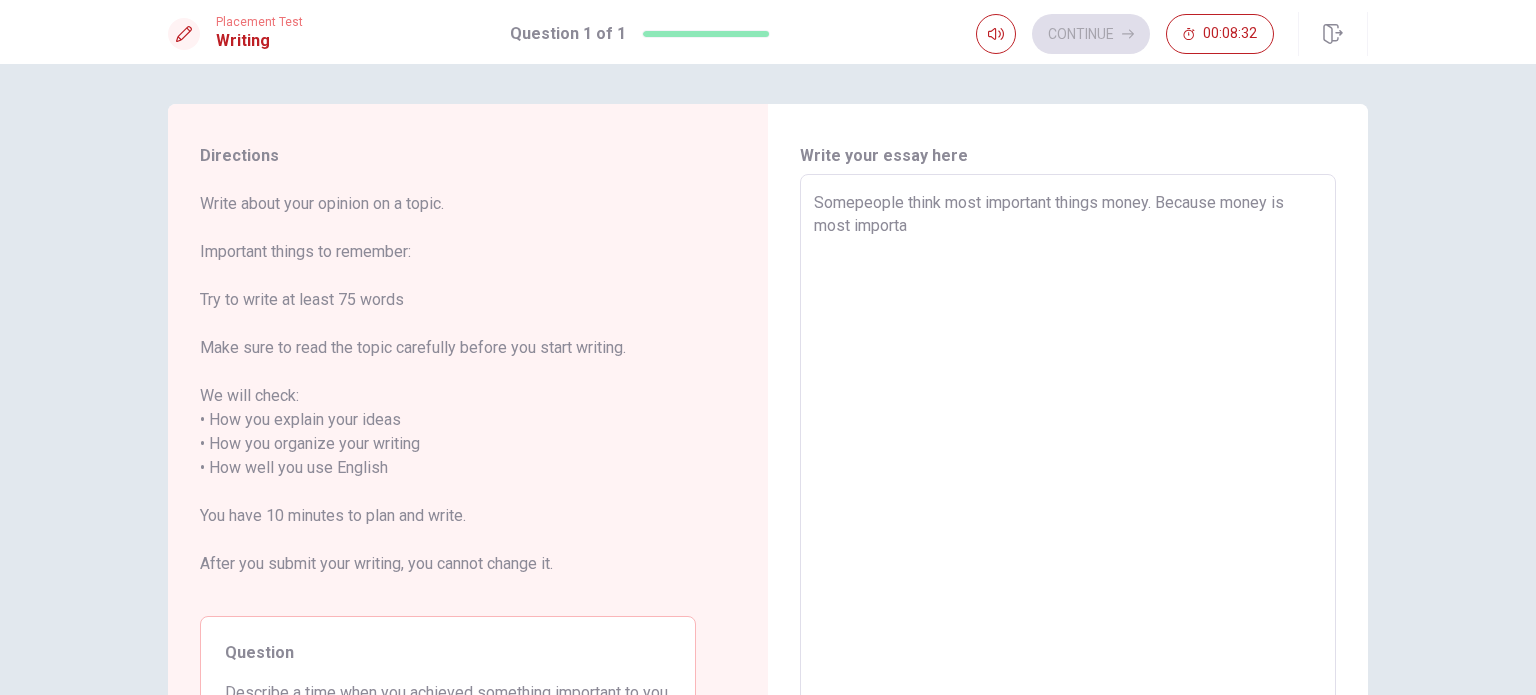 type on "Somepeople think most important things money. Because money is most importan" 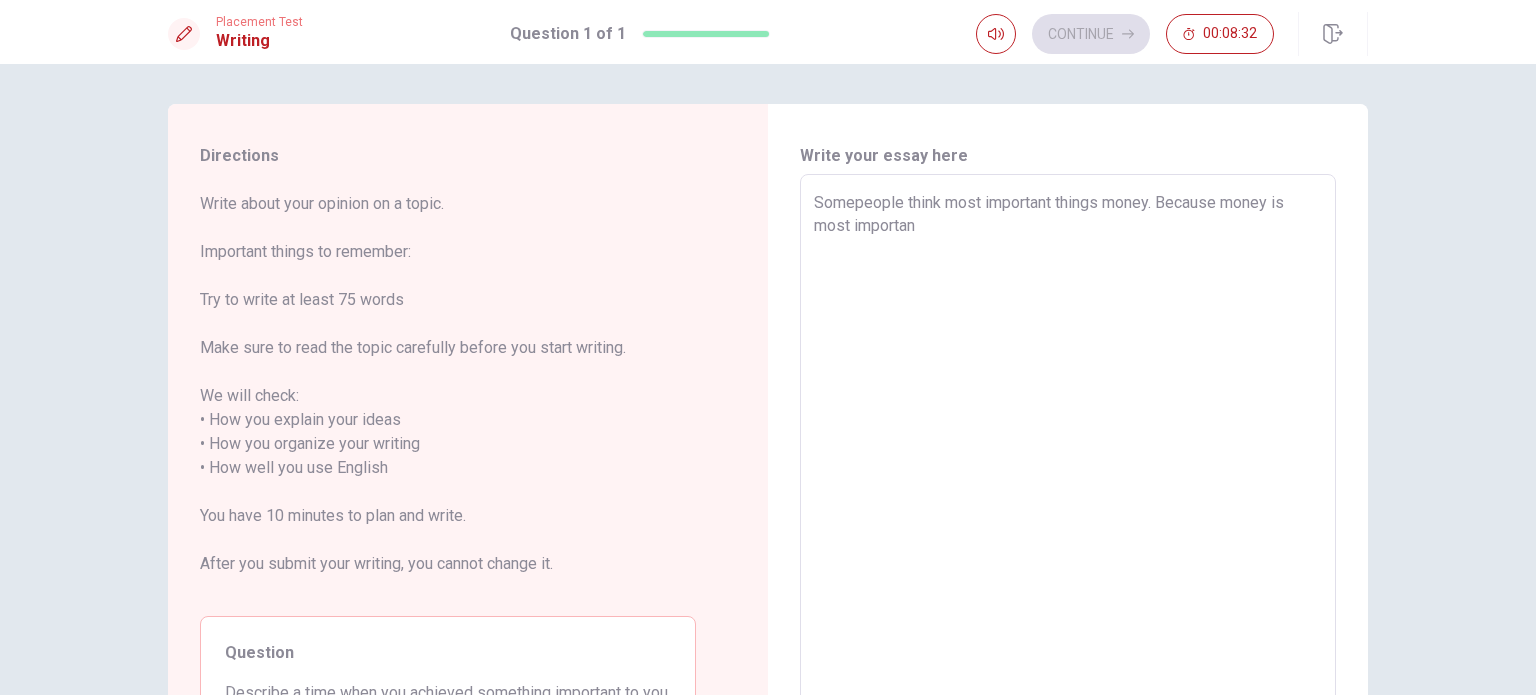 type on "x" 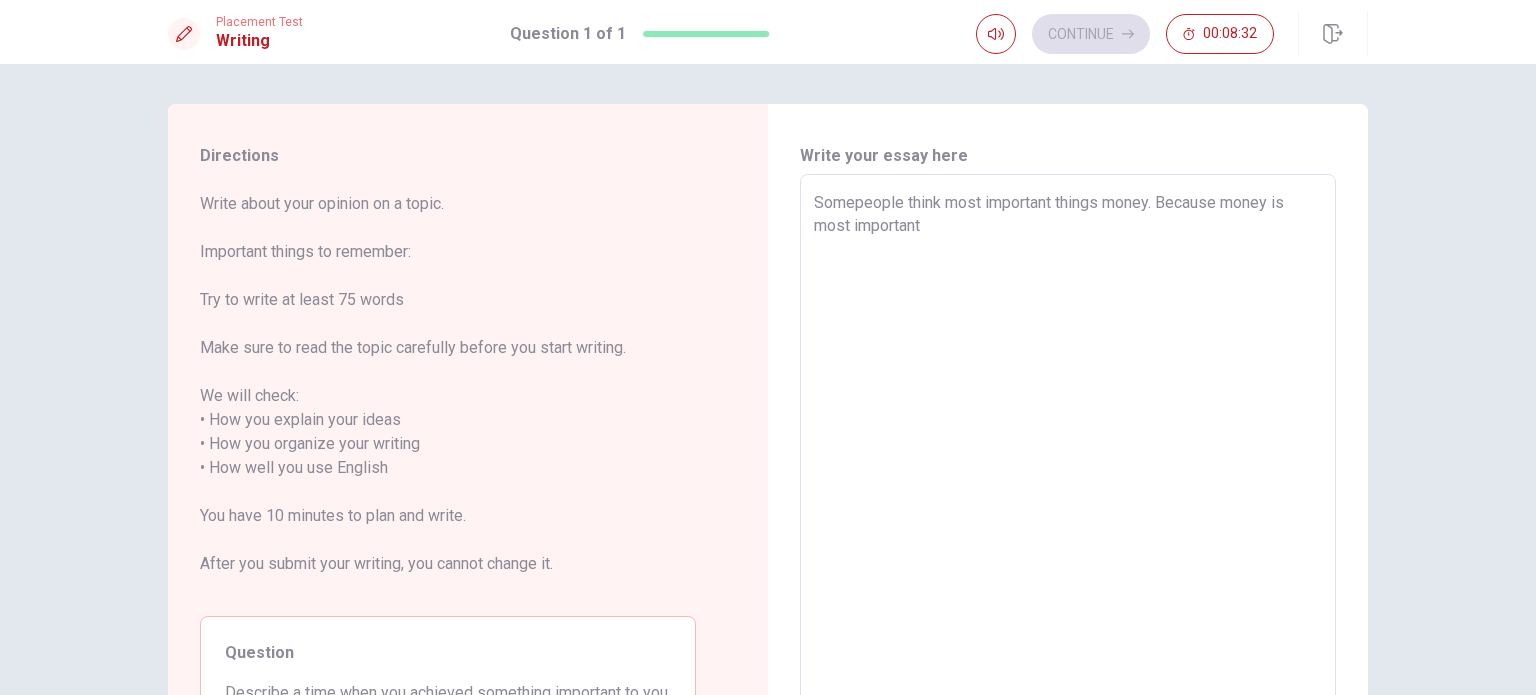 type on "x" 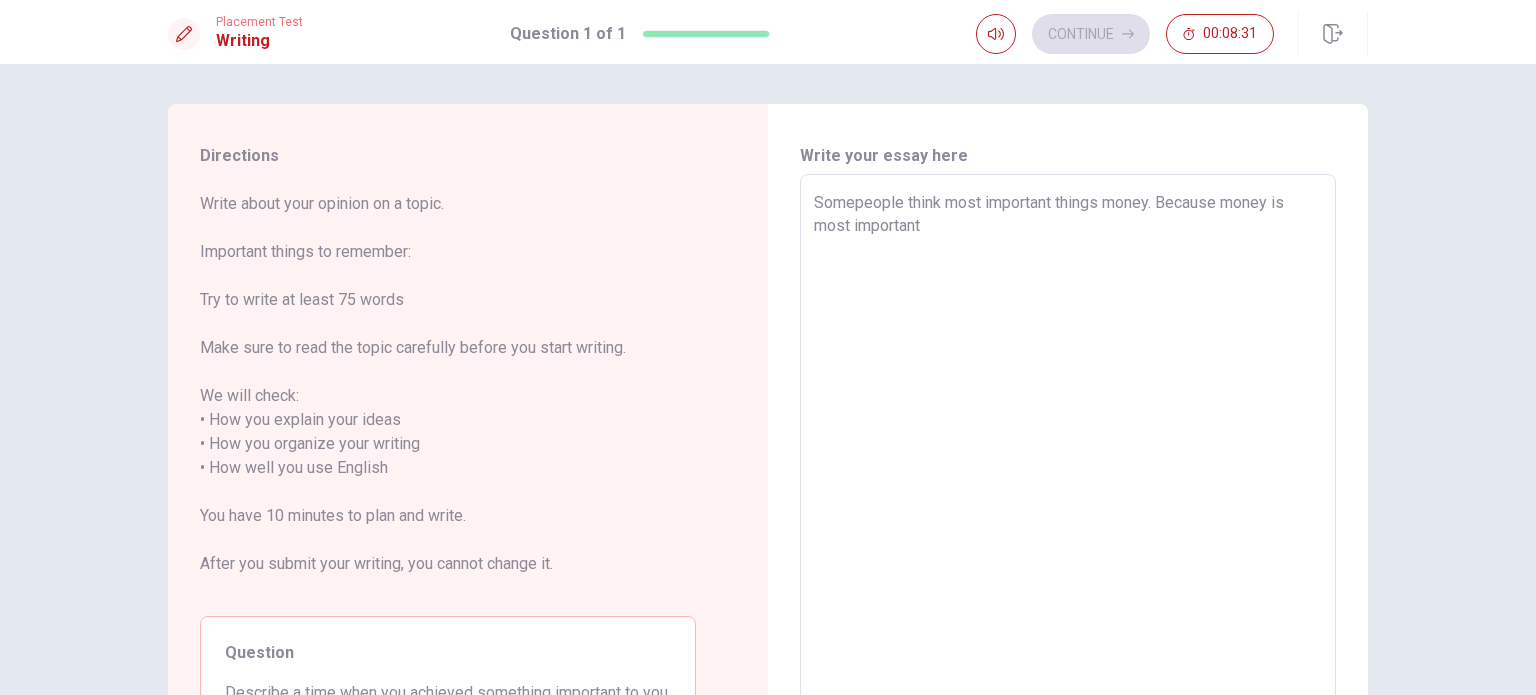 type on "Somepeople think most important things money. Because money is most important" 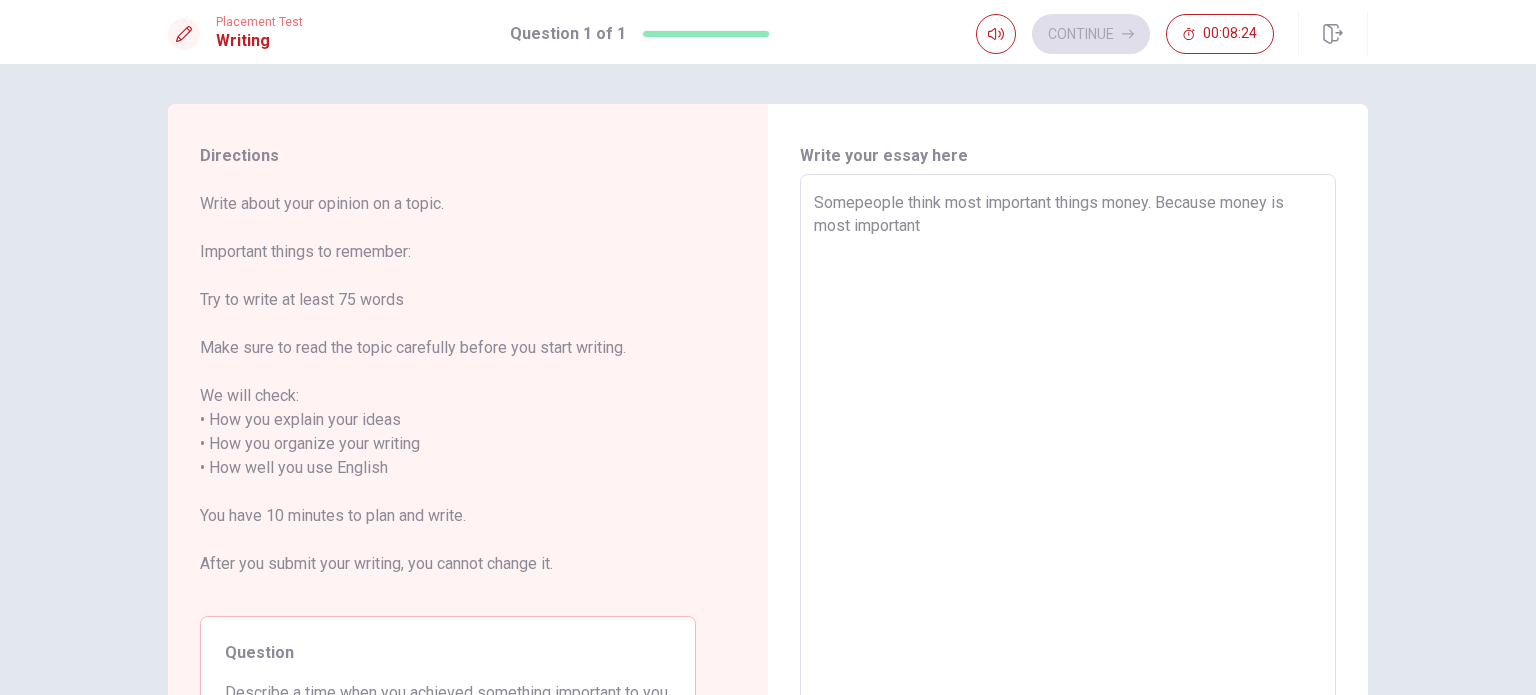 type on "x" 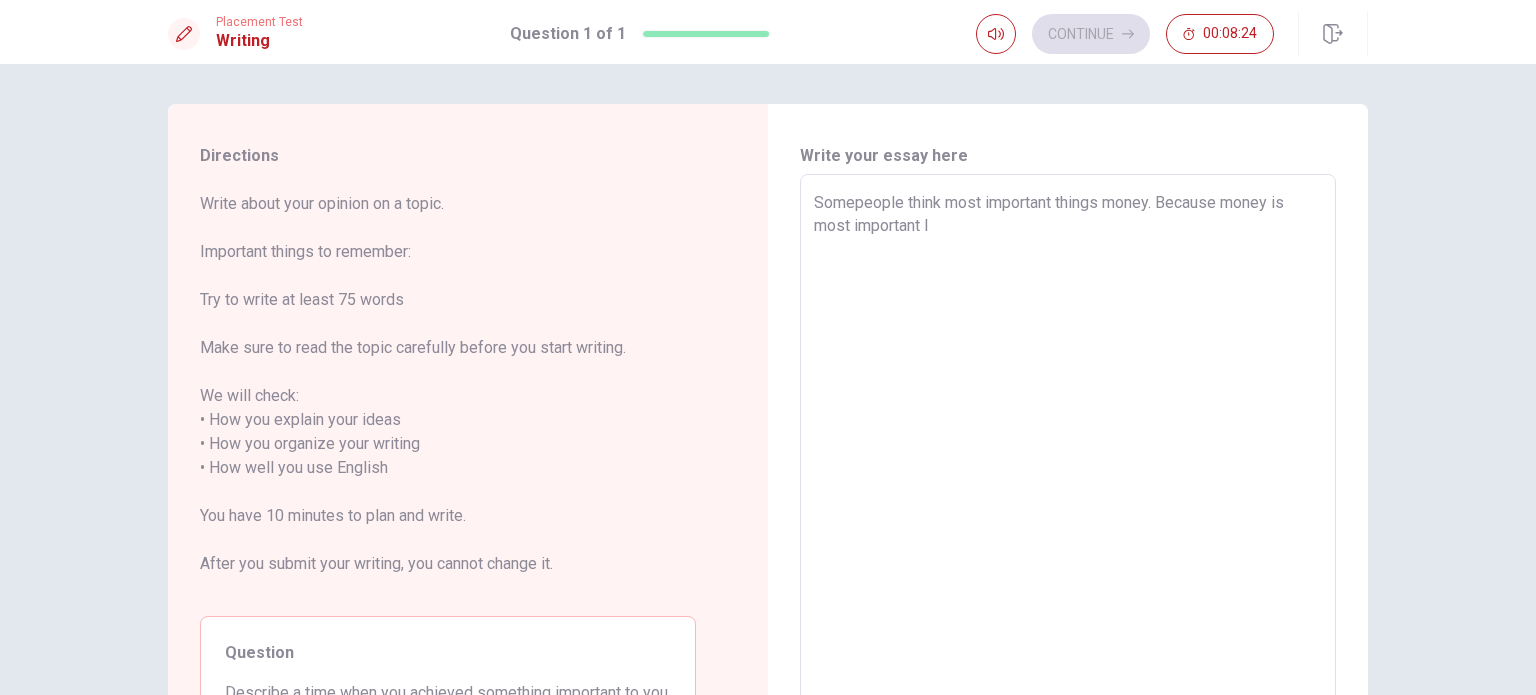 type on "x" 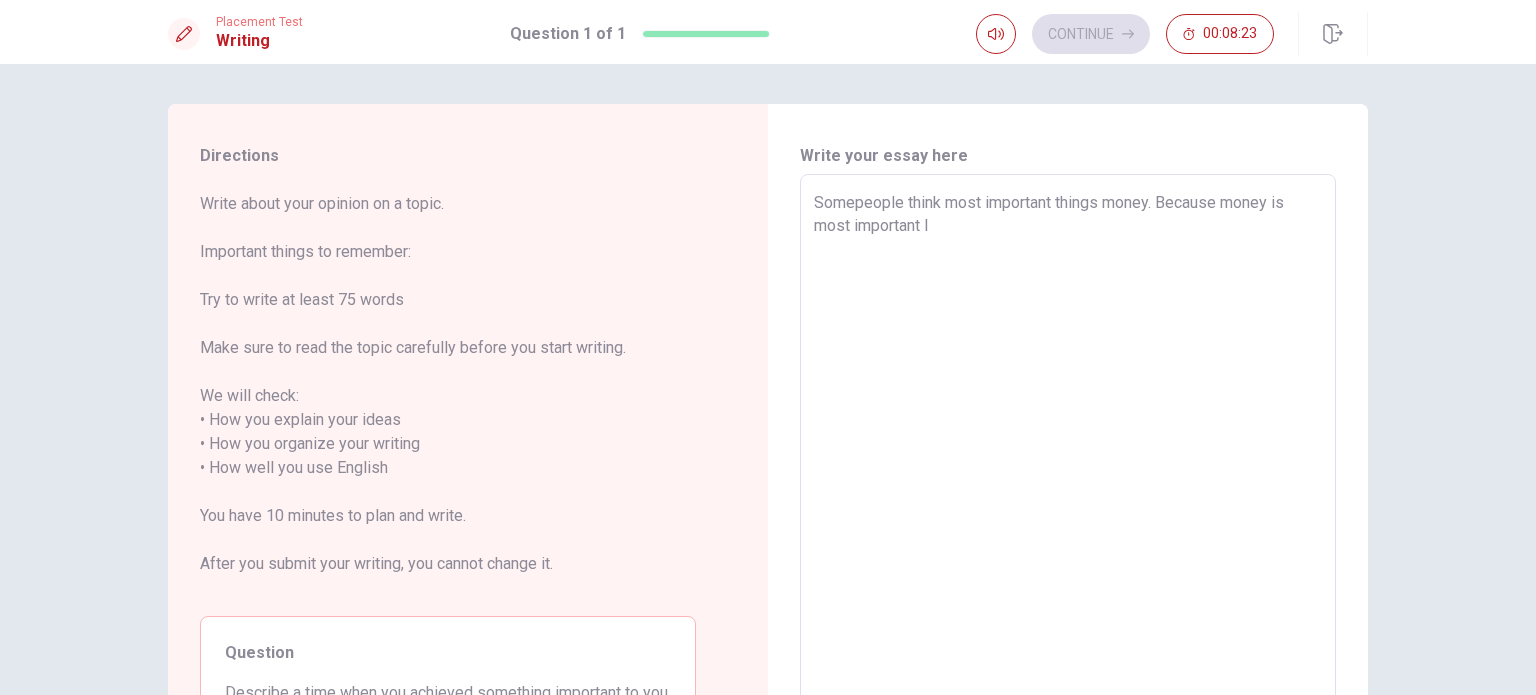 type on "Somepeople think most important things money. Because money is most important li" 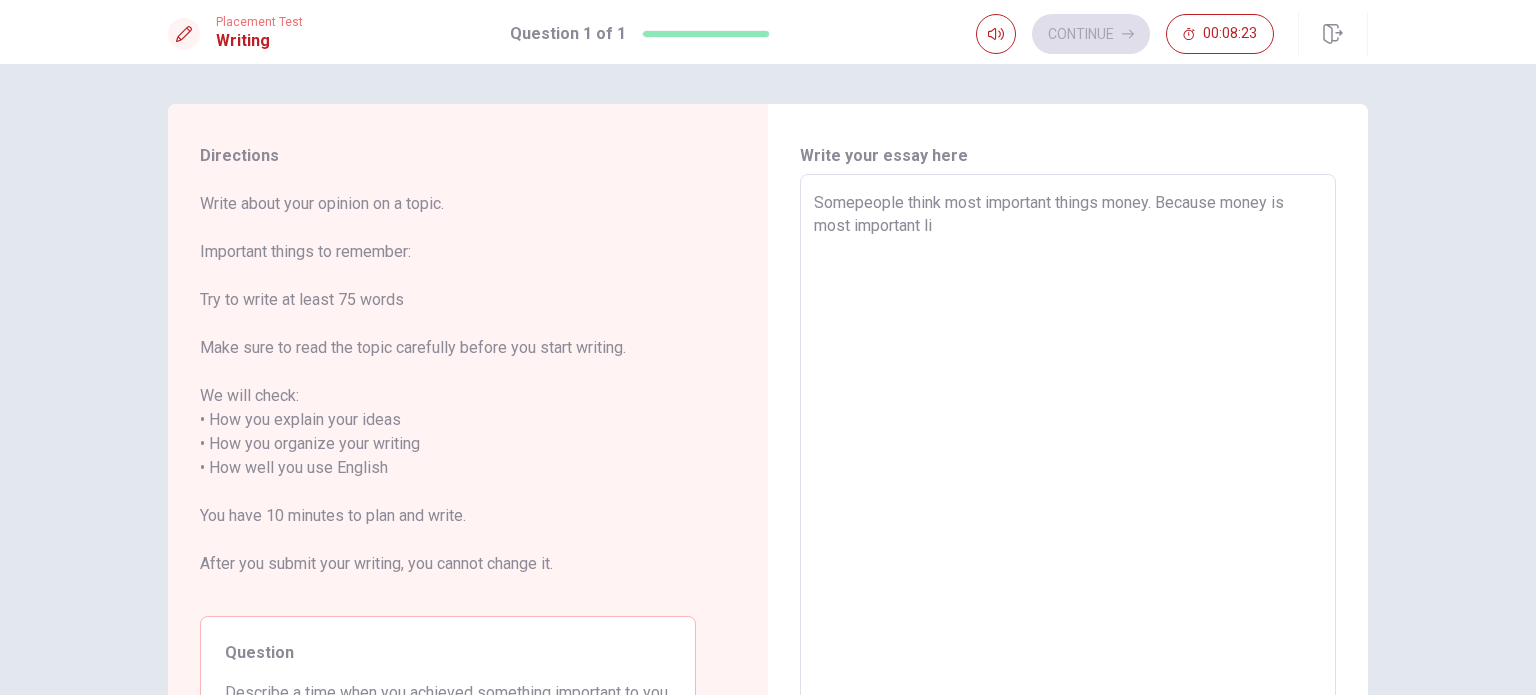 type on "x" 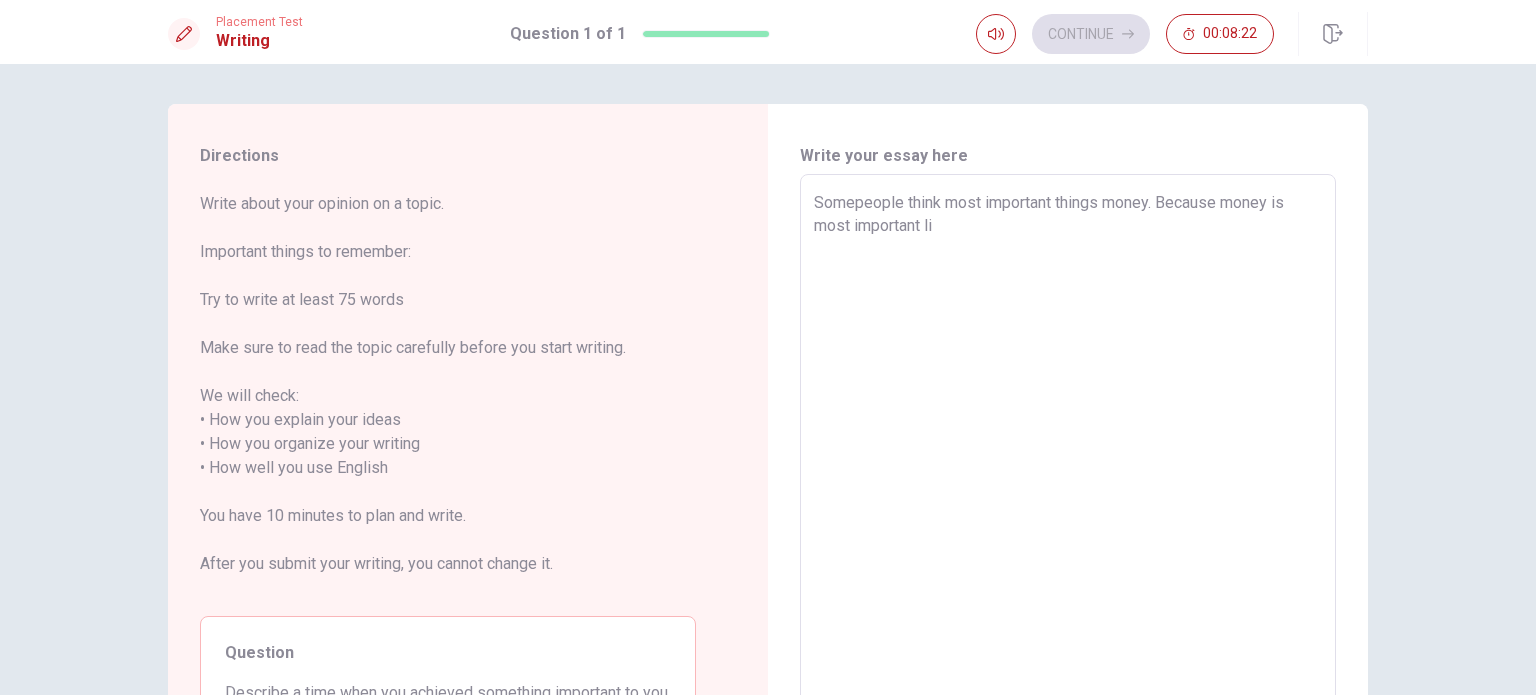type on "Somepeople think most important things money. Because money is most important liv" 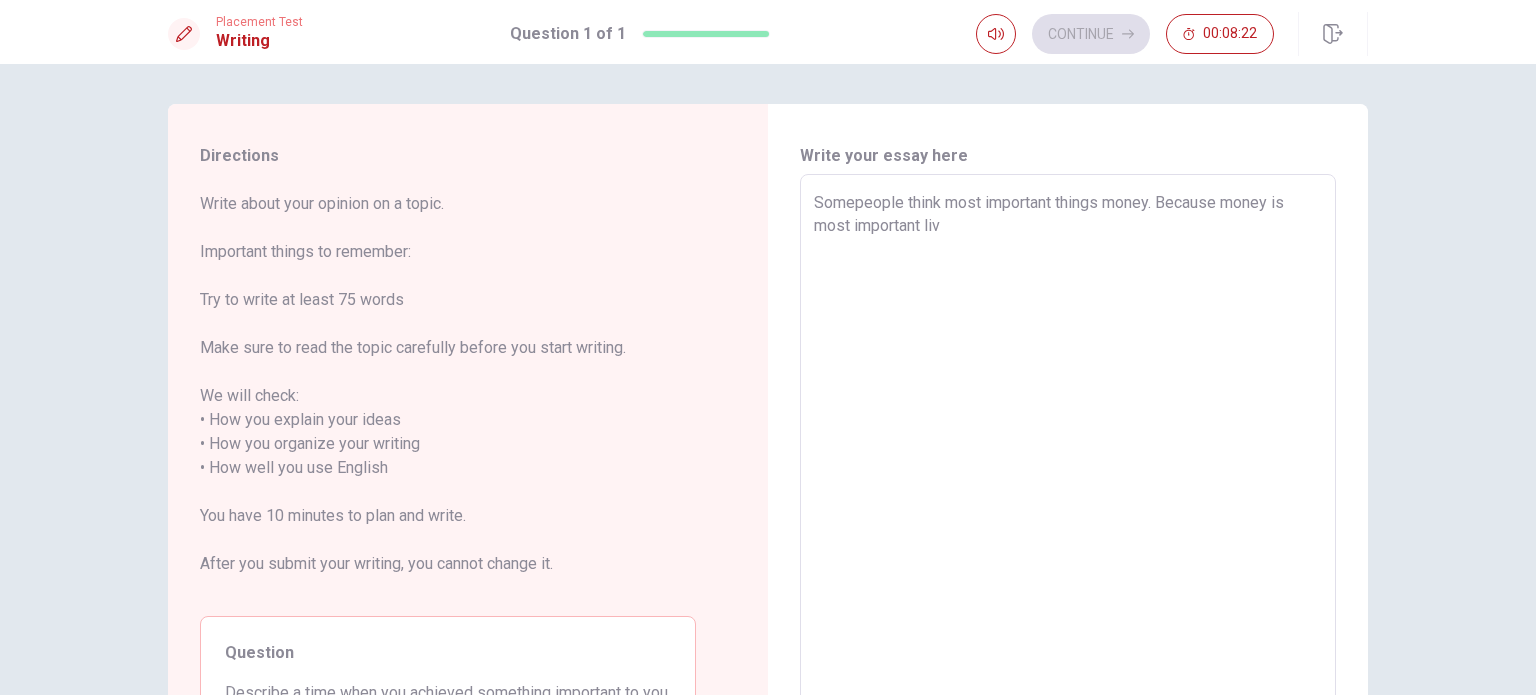 type on "x" 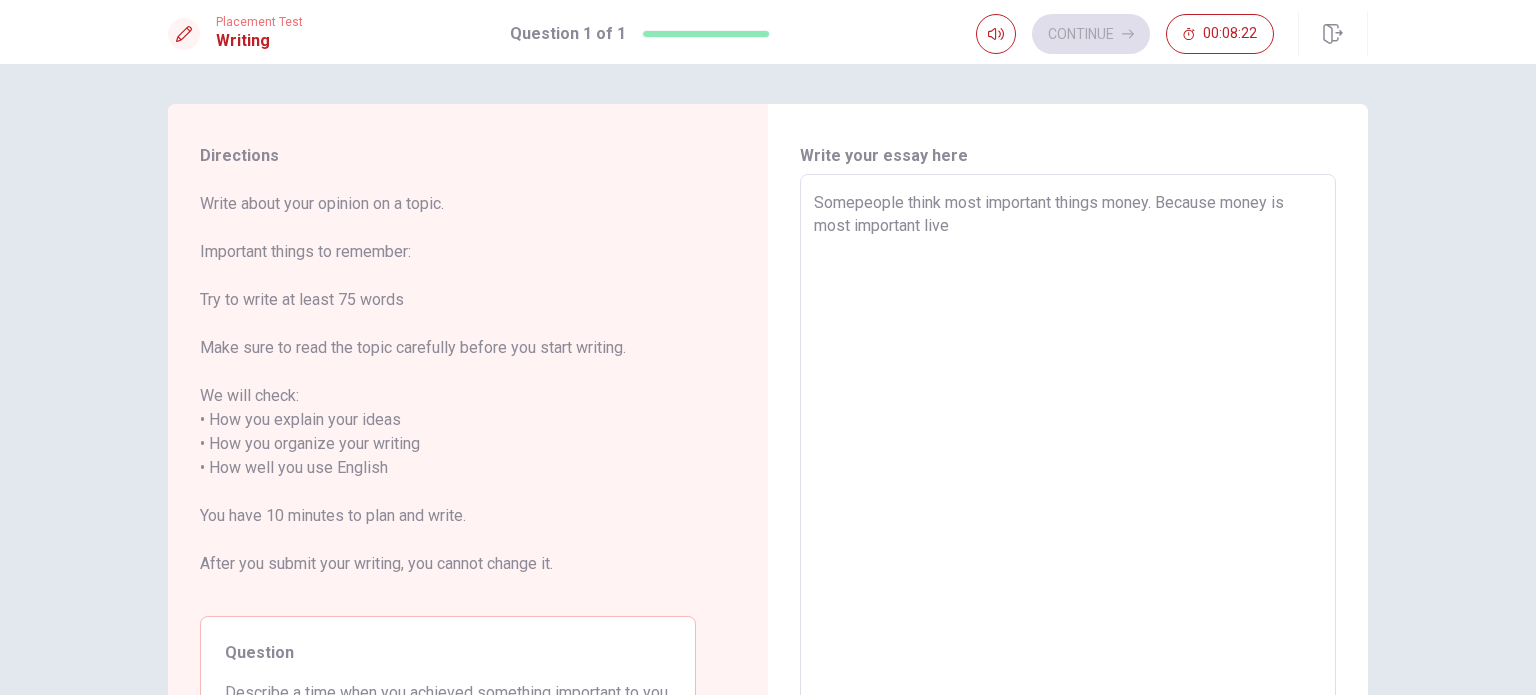 type on "x" 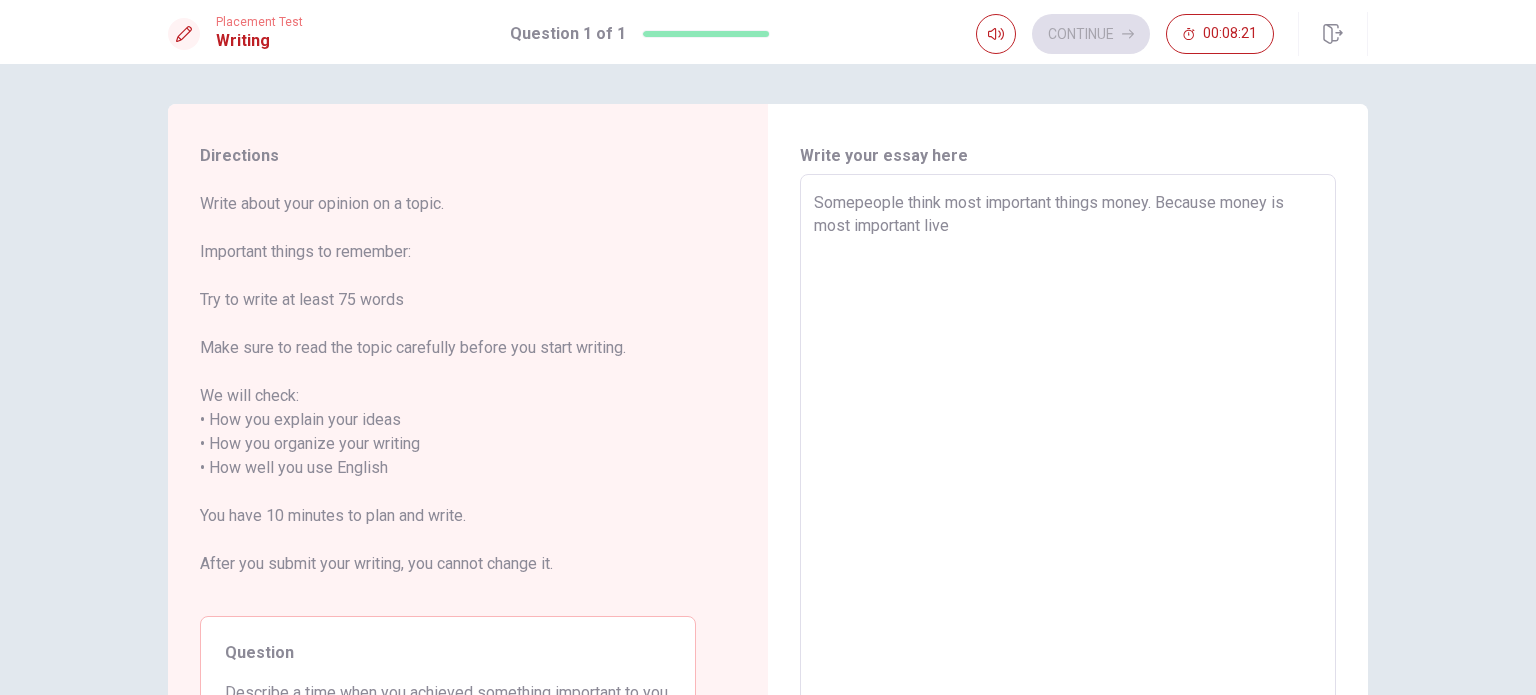 type on "Somepeople think most important things money. Because money is most important liv" 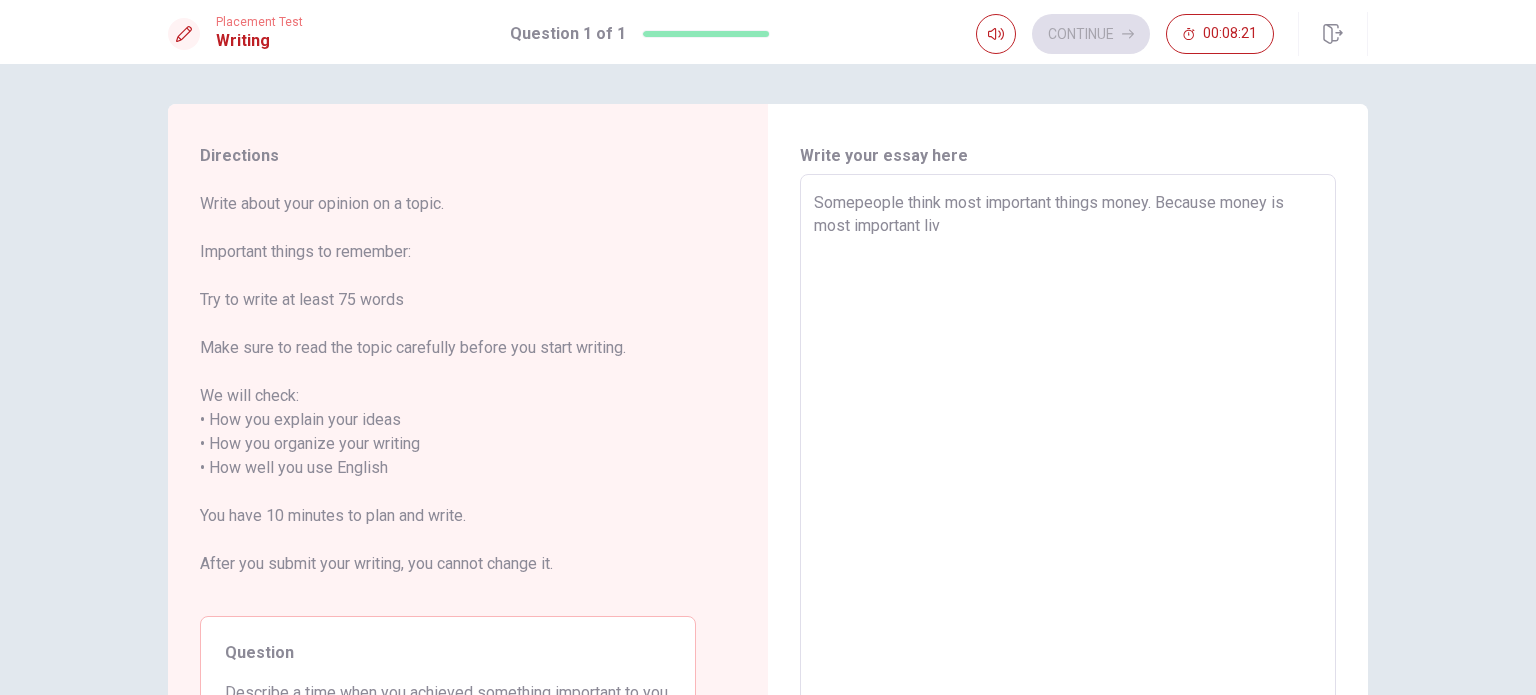 type on "x" 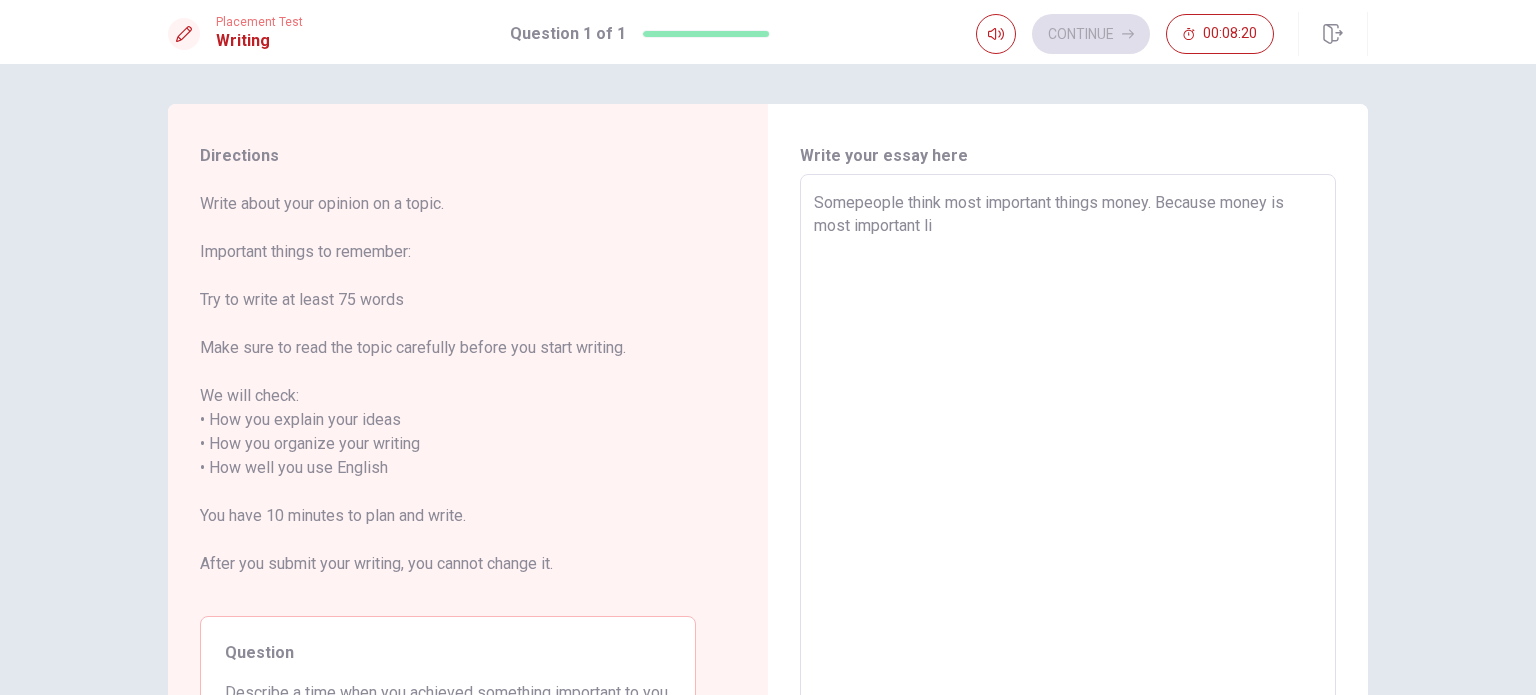 type on "x" 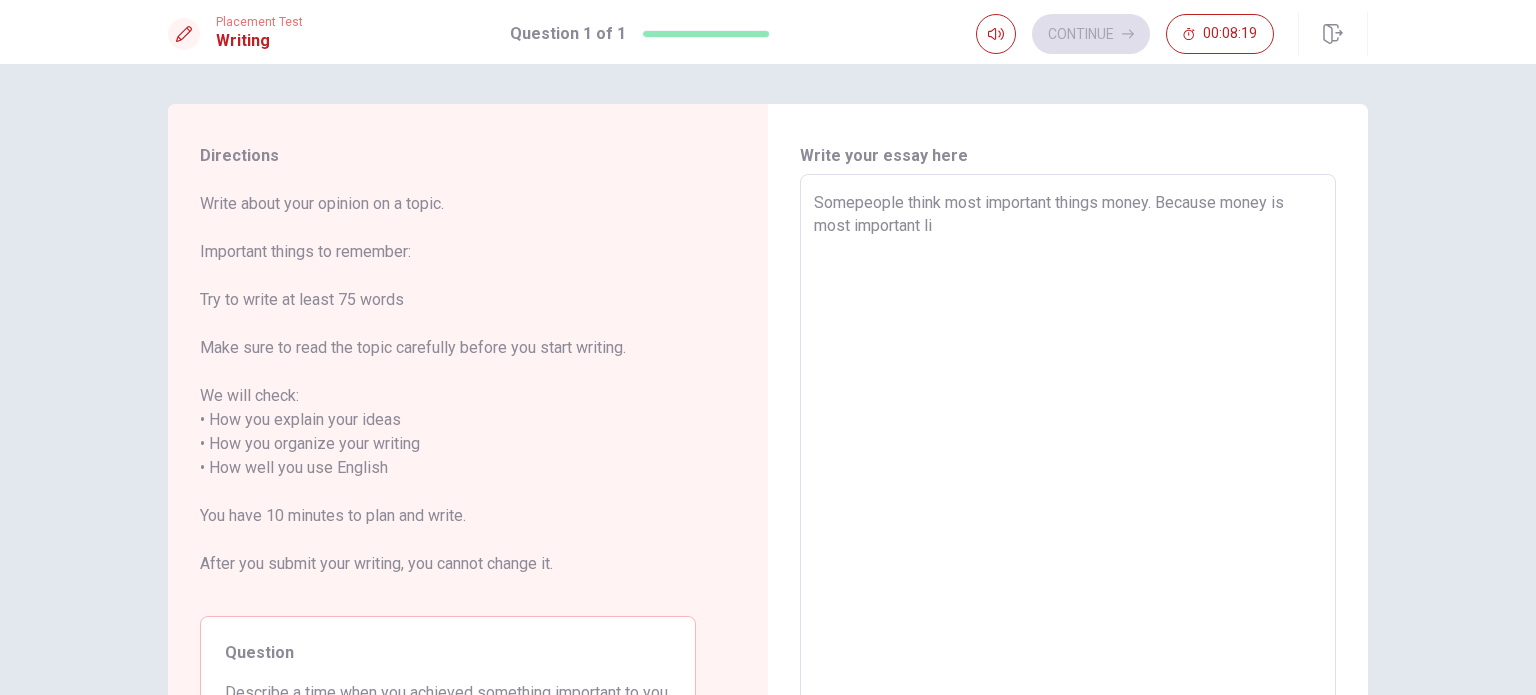 type on "Somepeople think most important things money. Because money is most important lif" 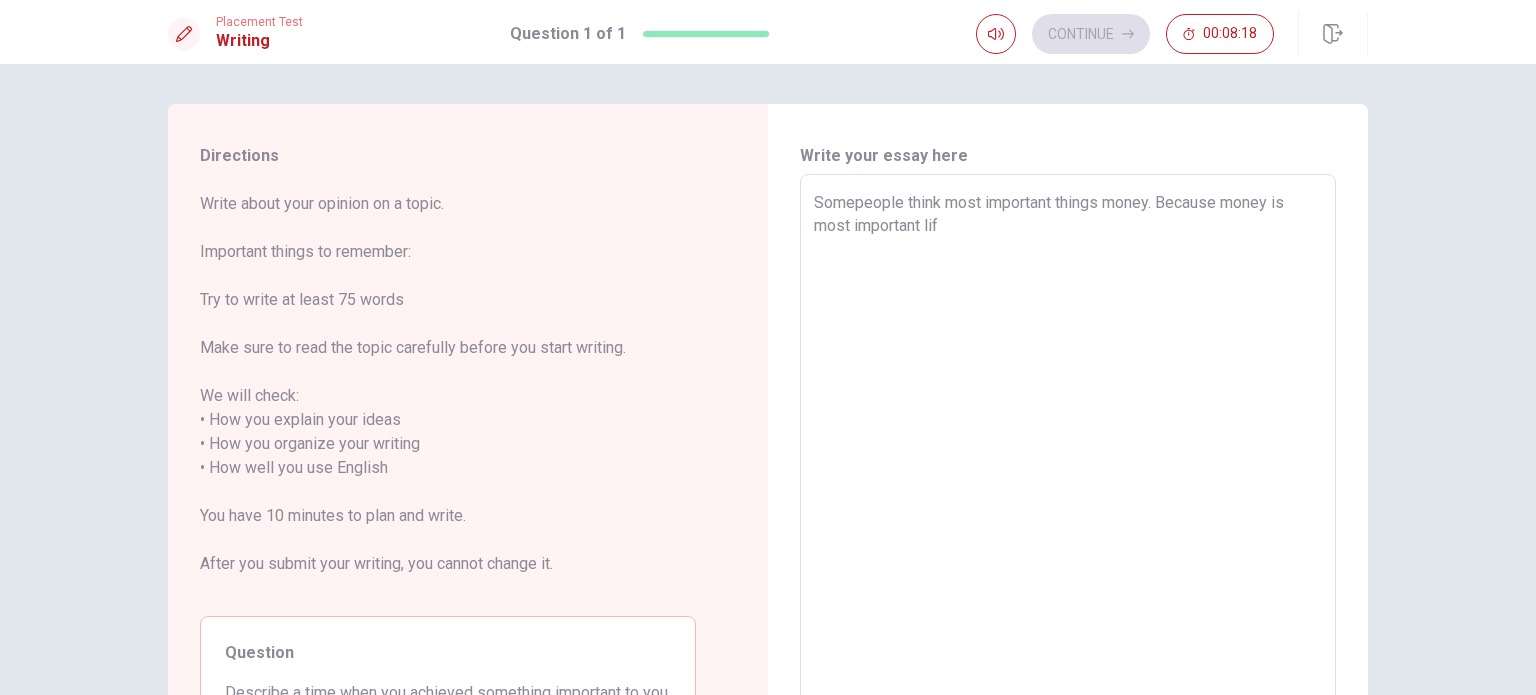 type on "x" 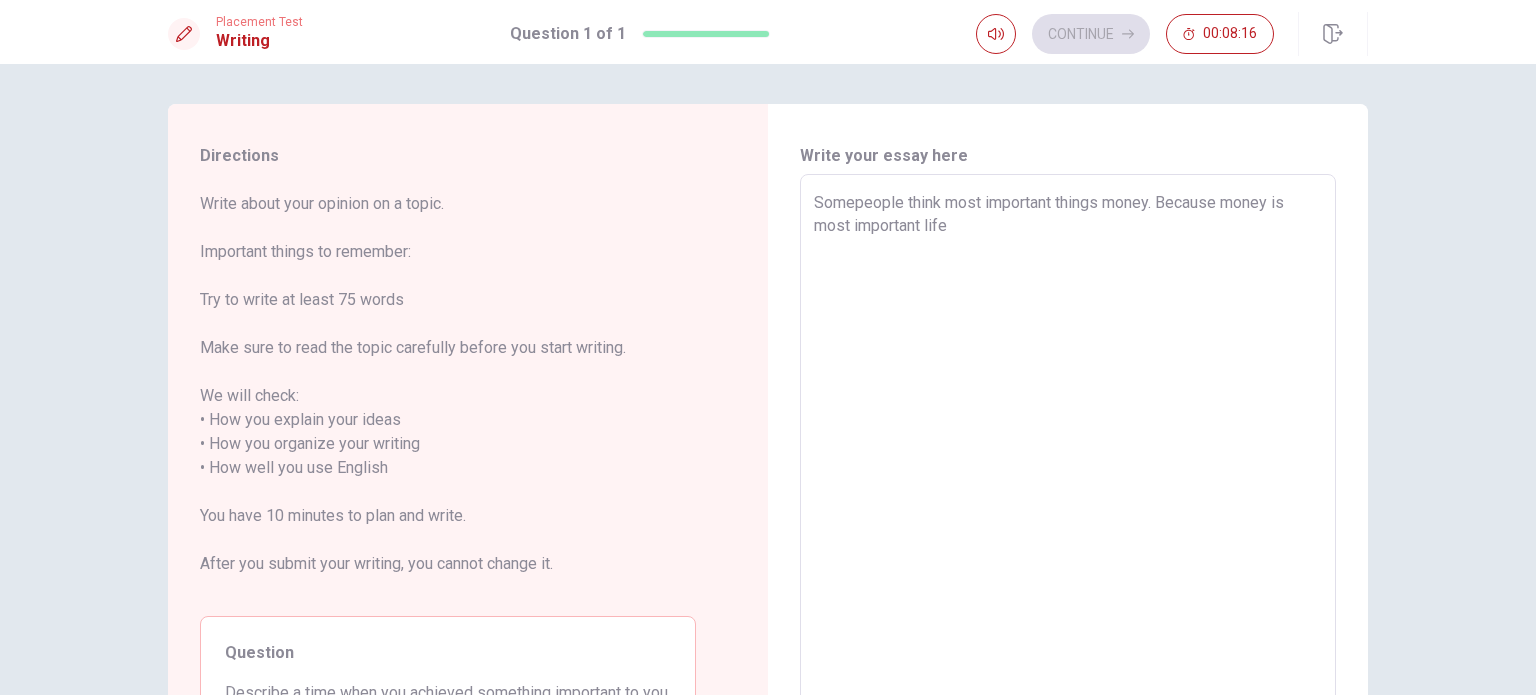 type on "x" 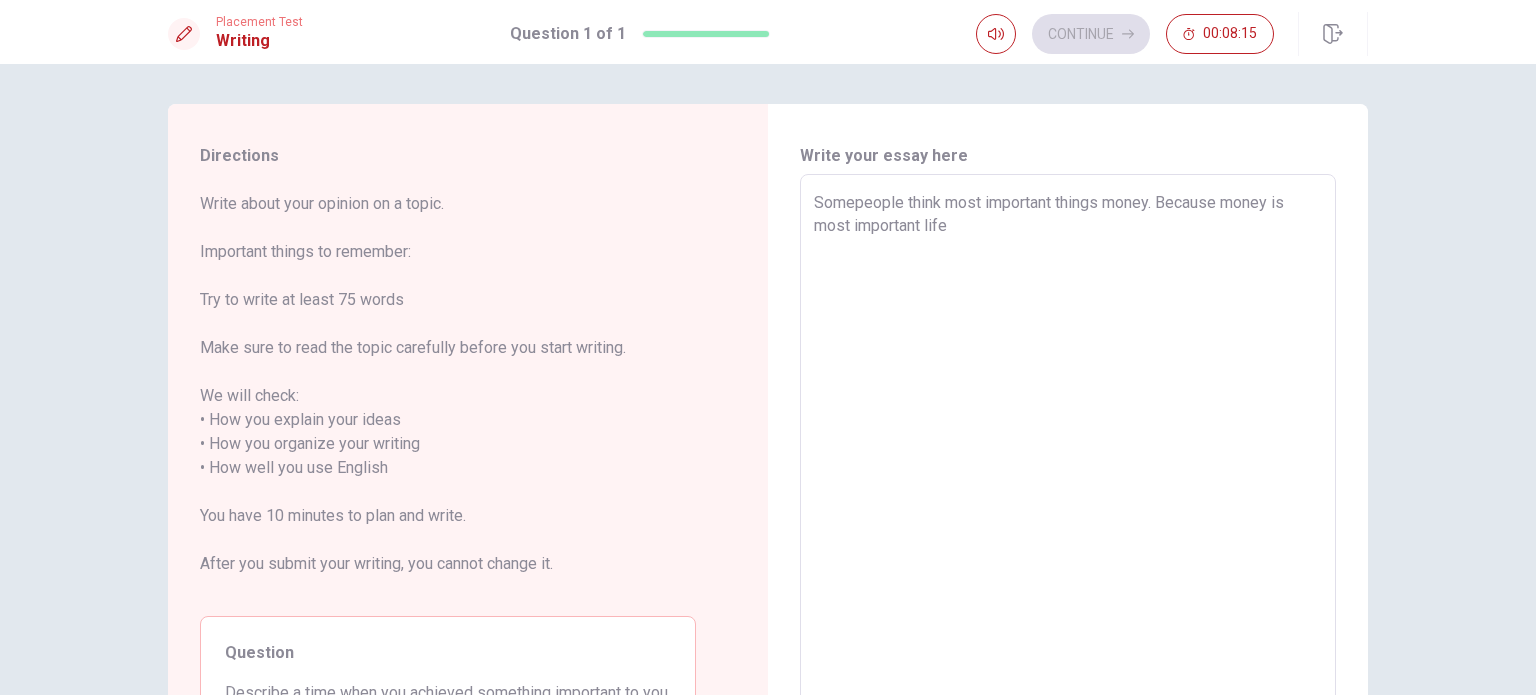 type on "Somepeople think most important things money. Because money is most important lif" 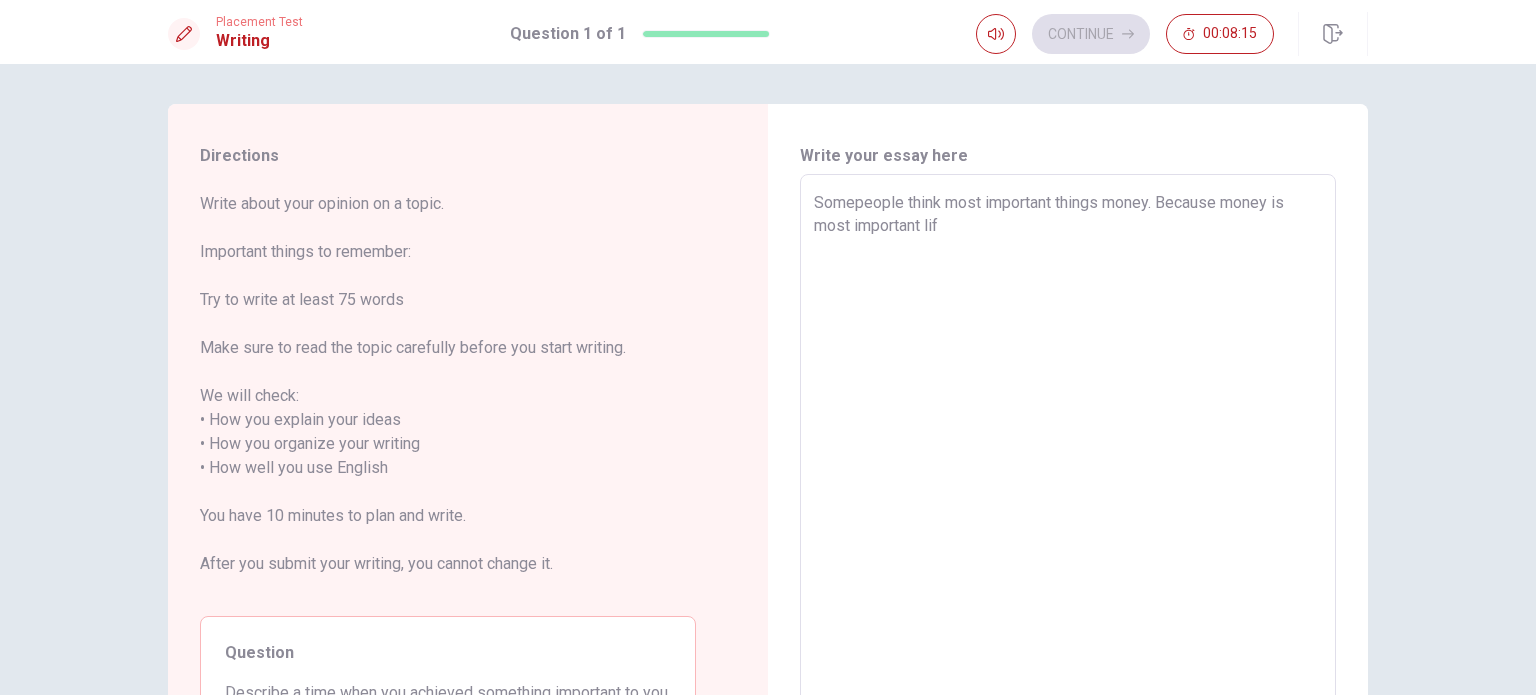 type on "x" 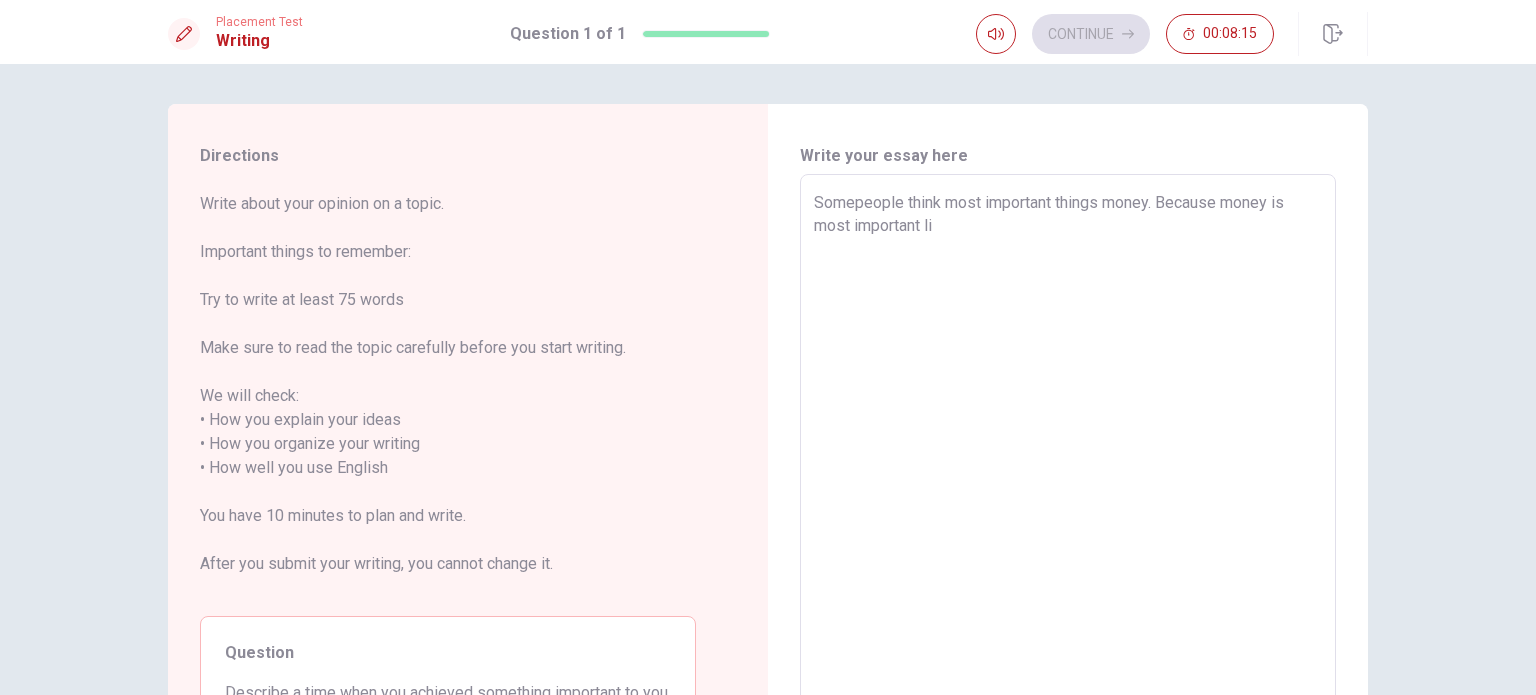 type on "x" 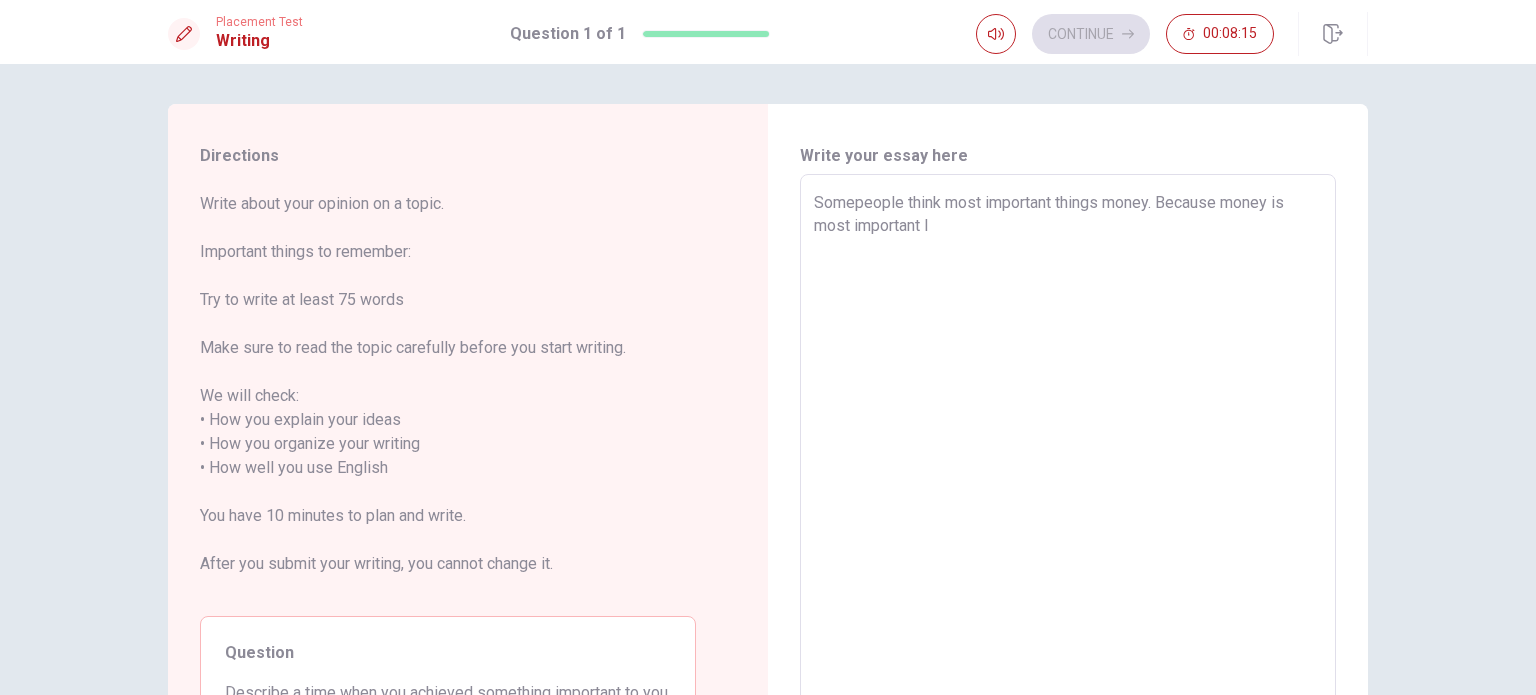type on "x" 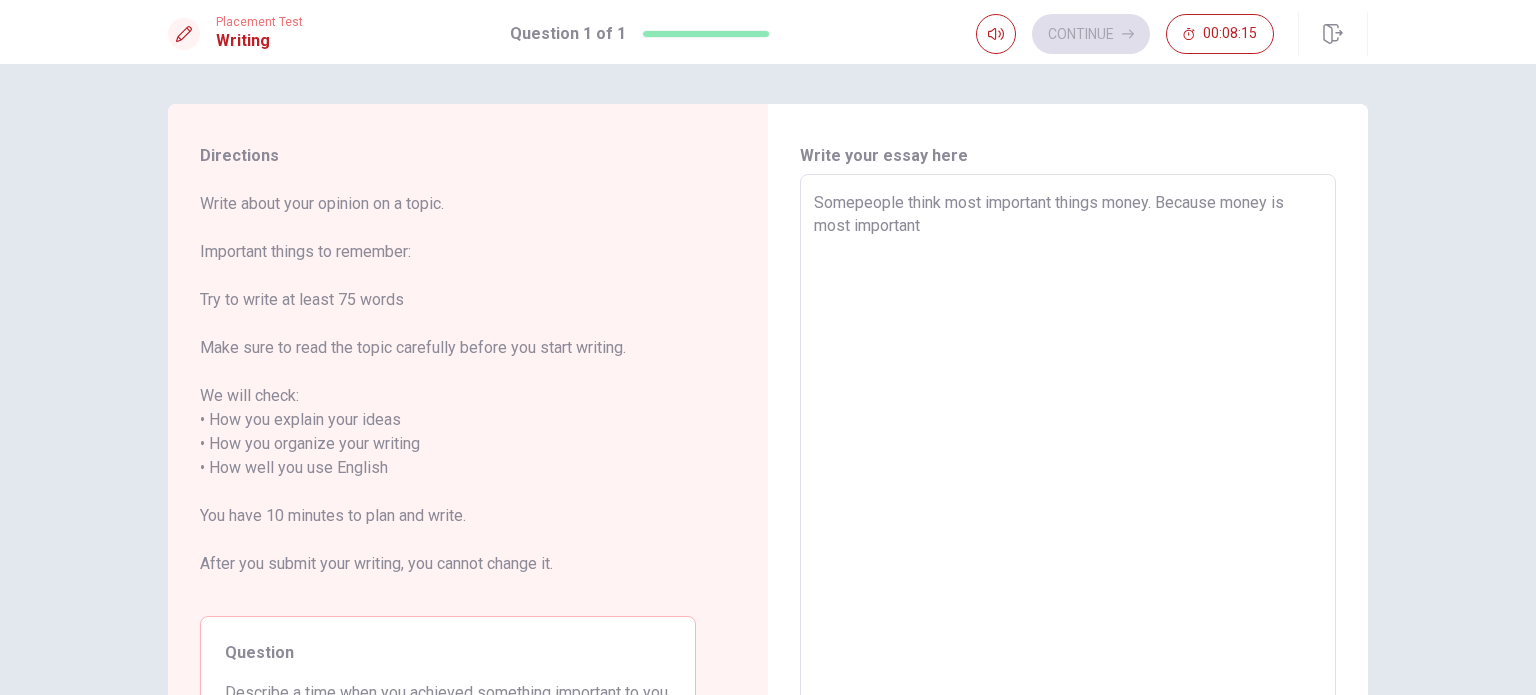 type on "x" 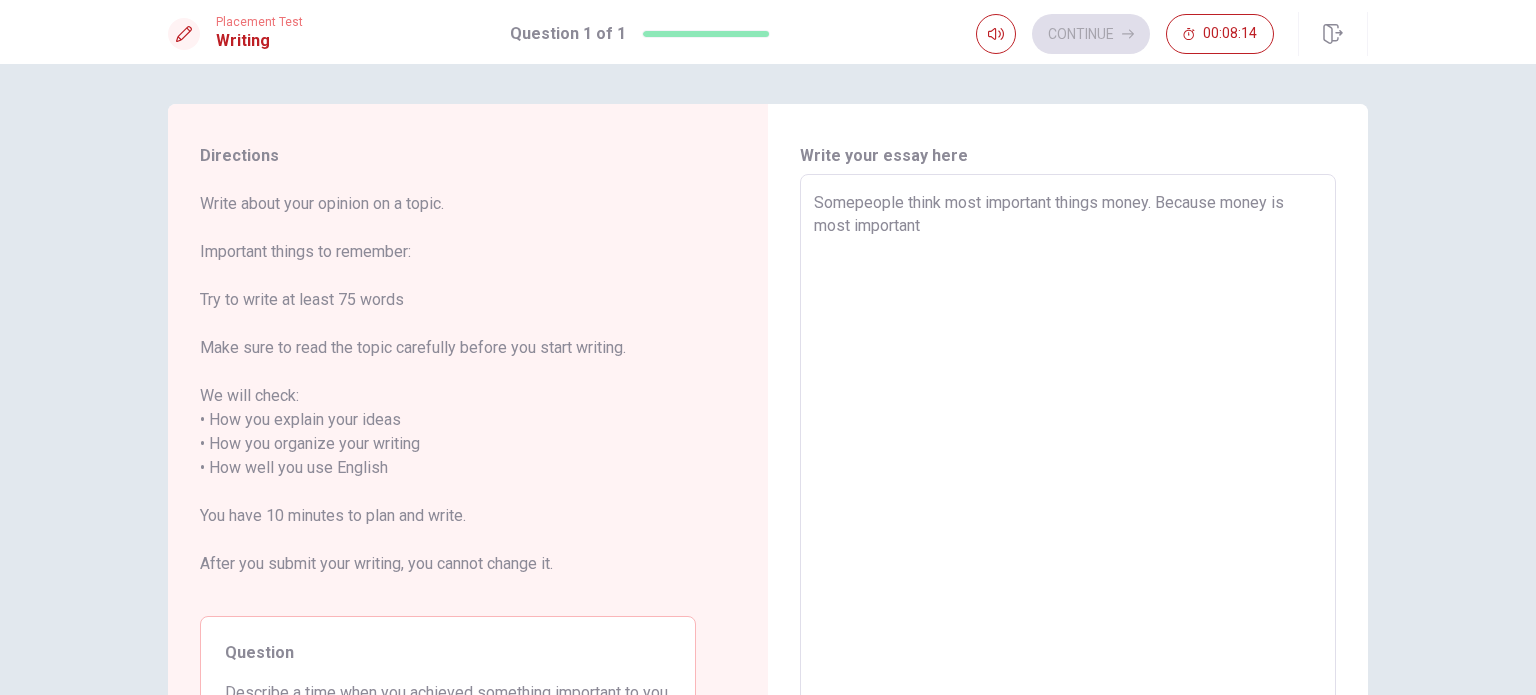 type 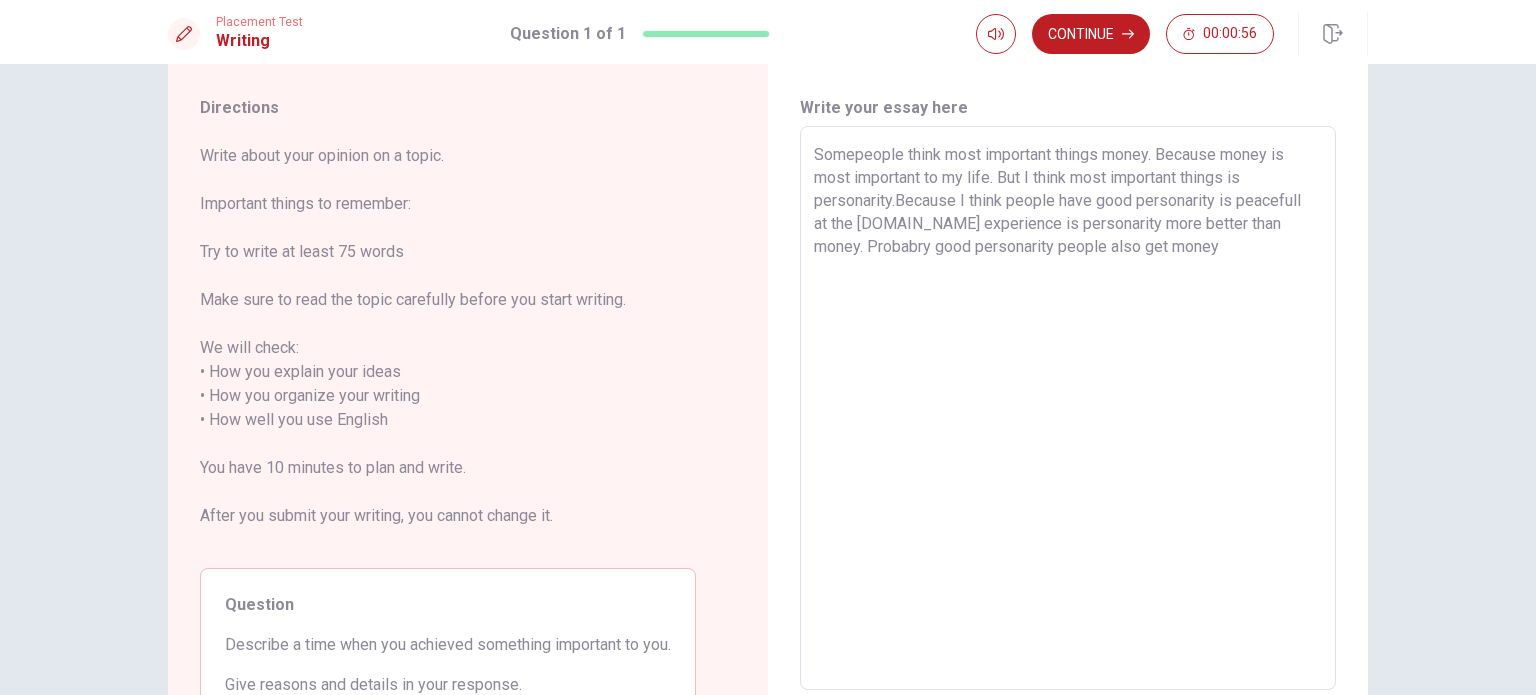 scroll, scrollTop: 47, scrollLeft: 0, axis: vertical 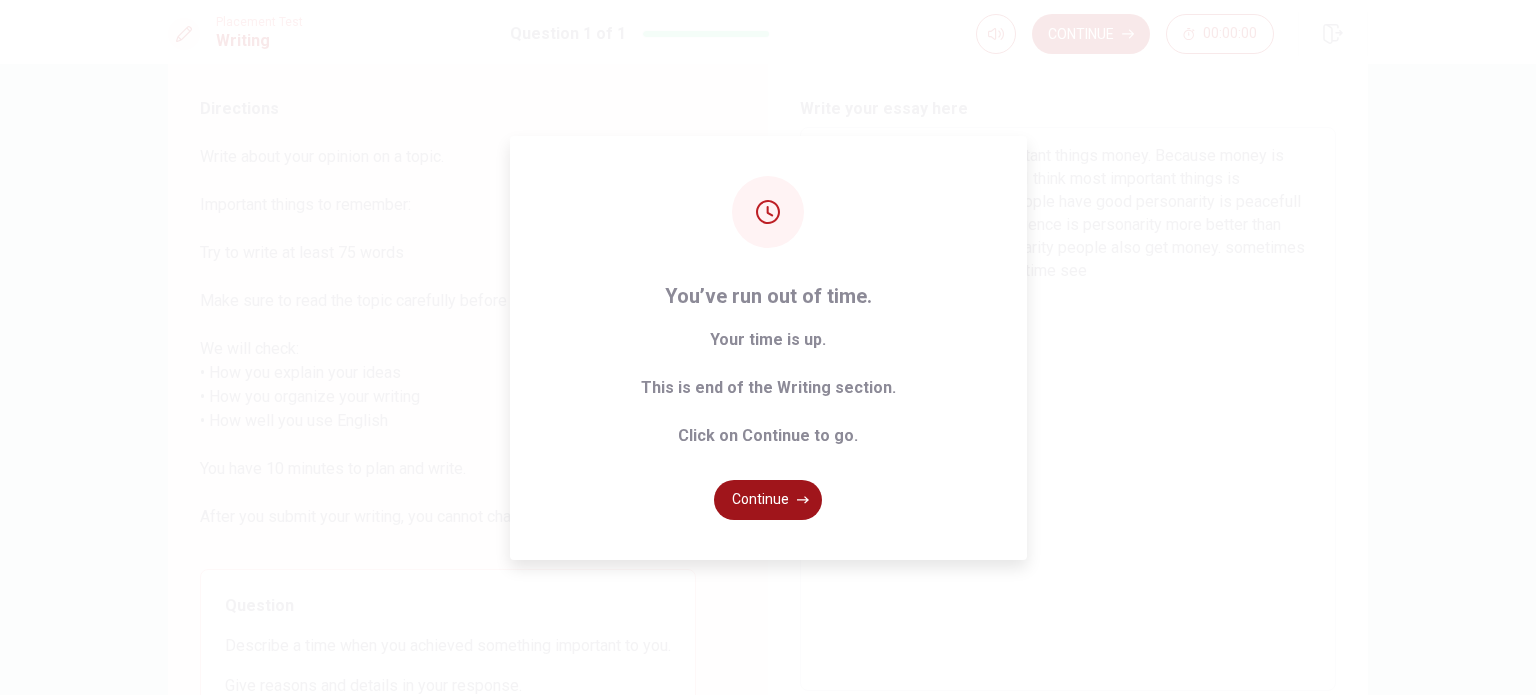 click on "Continue" at bounding box center (768, 500) 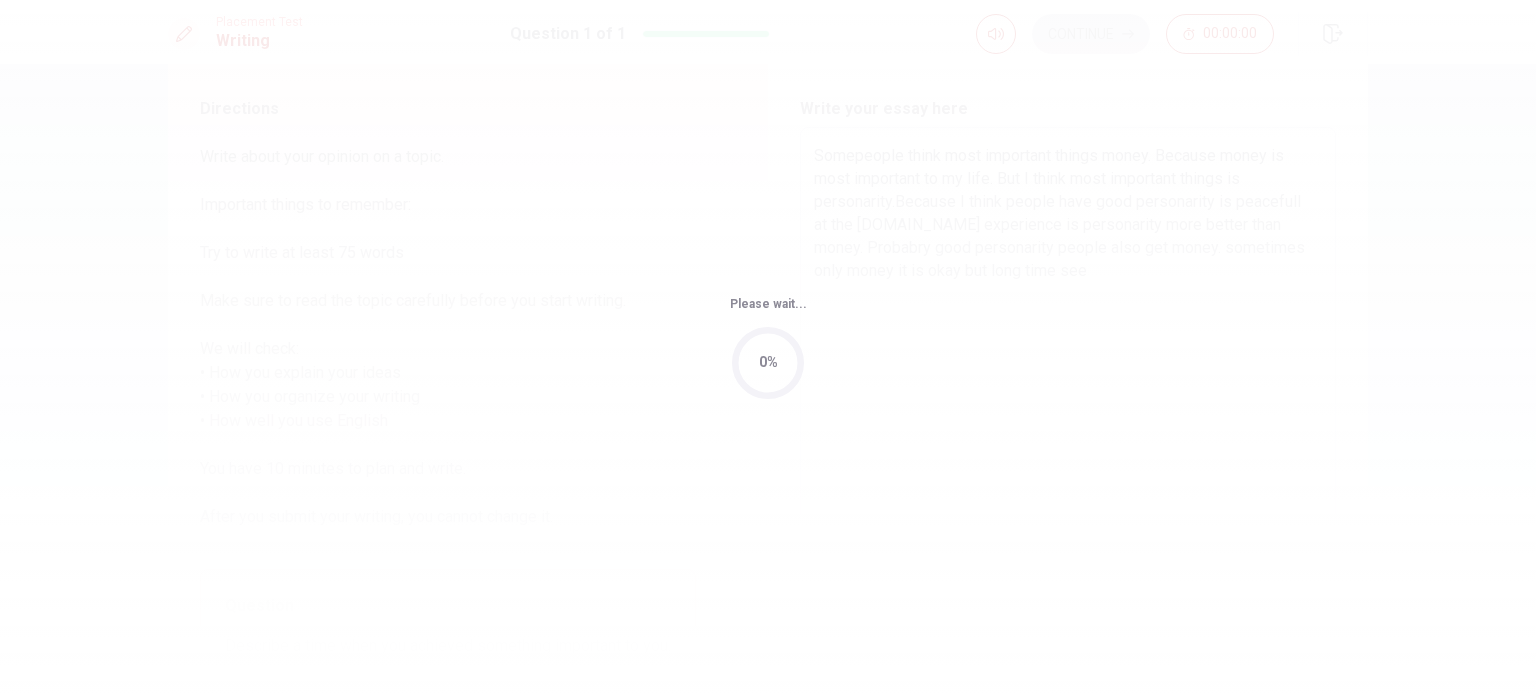 scroll, scrollTop: 0, scrollLeft: 0, axis: both 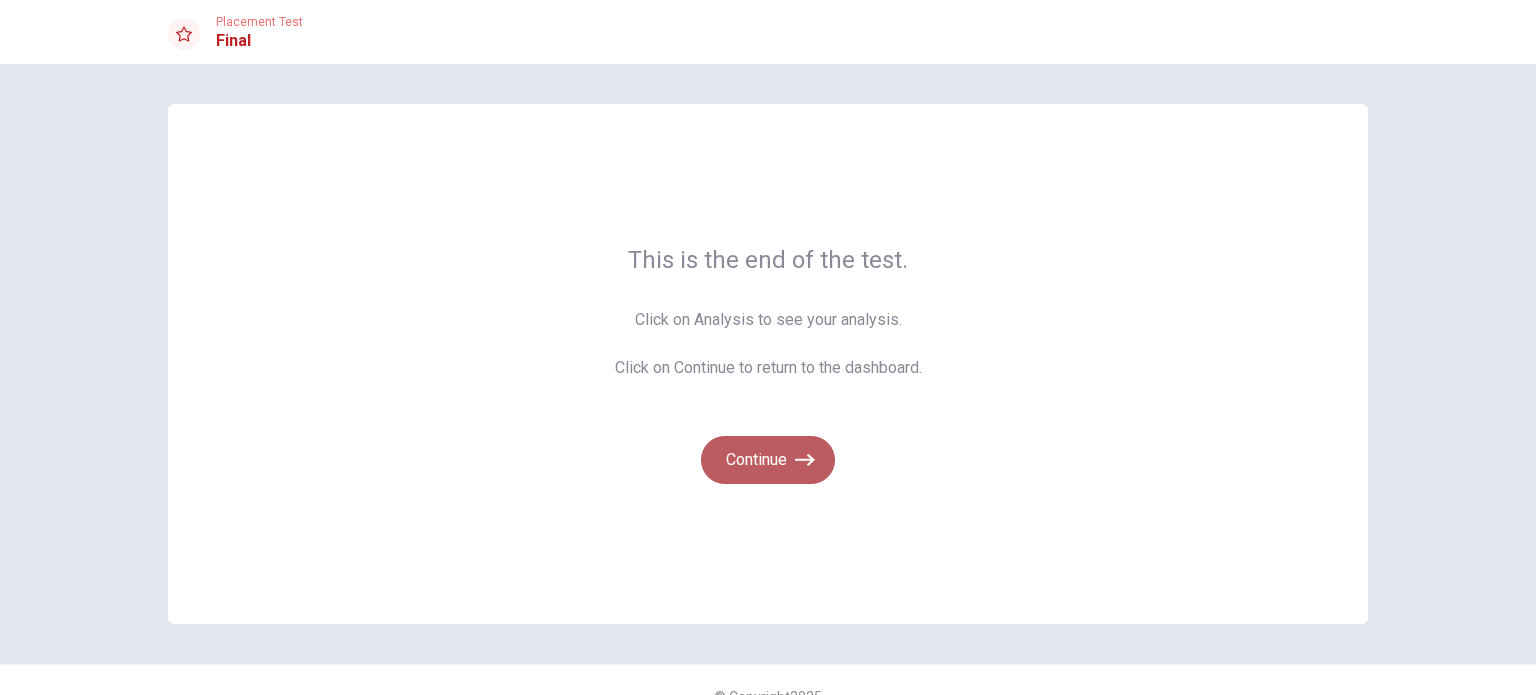 click on "Continue" at bounding box center [768, 460] 